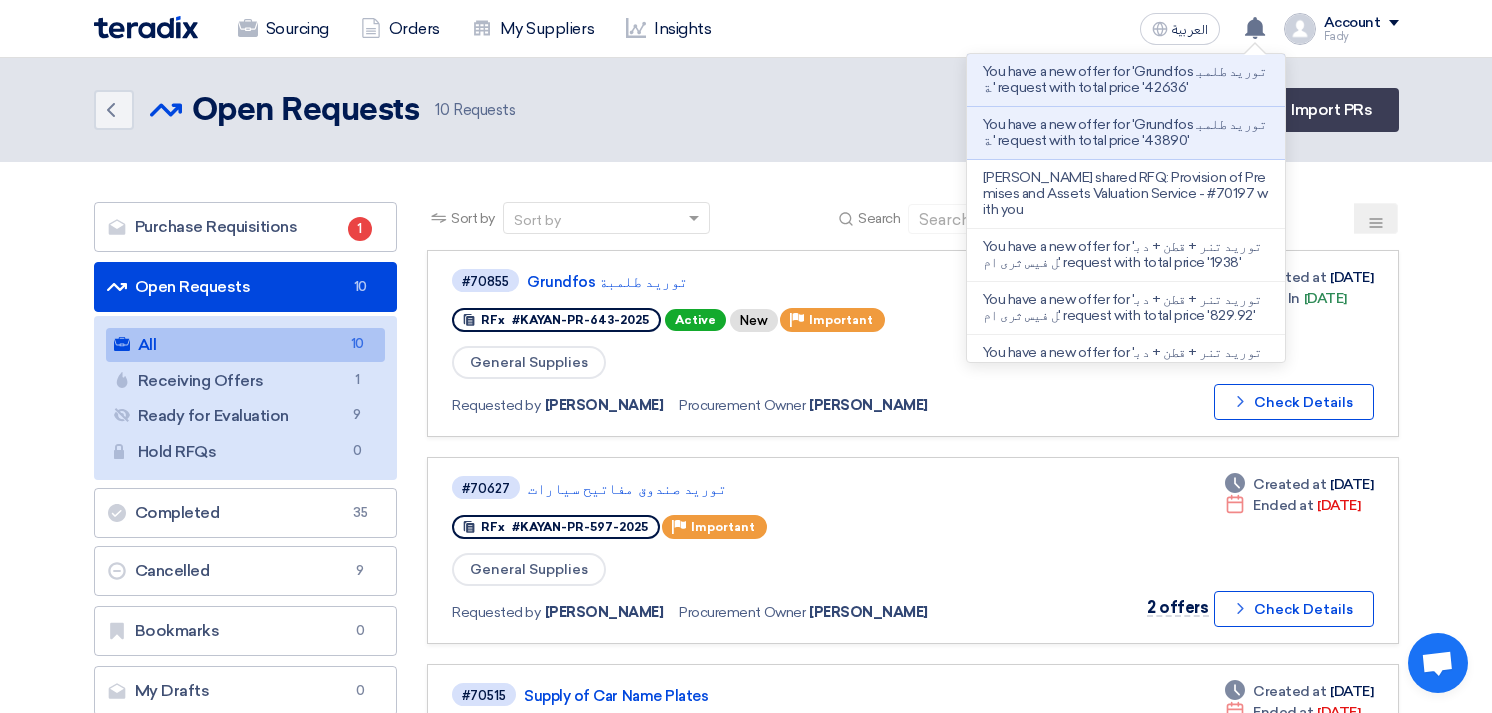 scroll, scrollTop: 0, scrollLeft: 0, axis: both 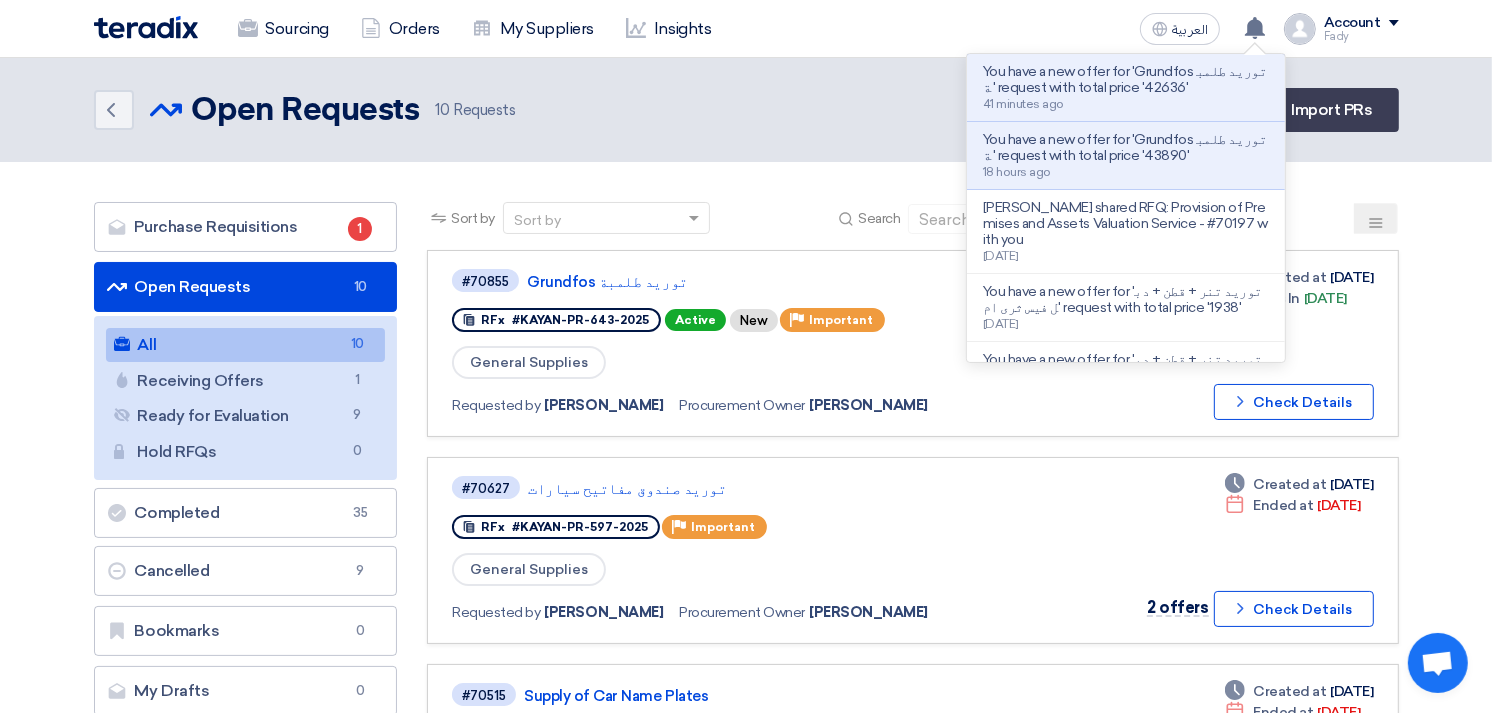 click on "Back
Open Requests
Open Requests
10
Requests
Create Sourcing Event
Import PRs" 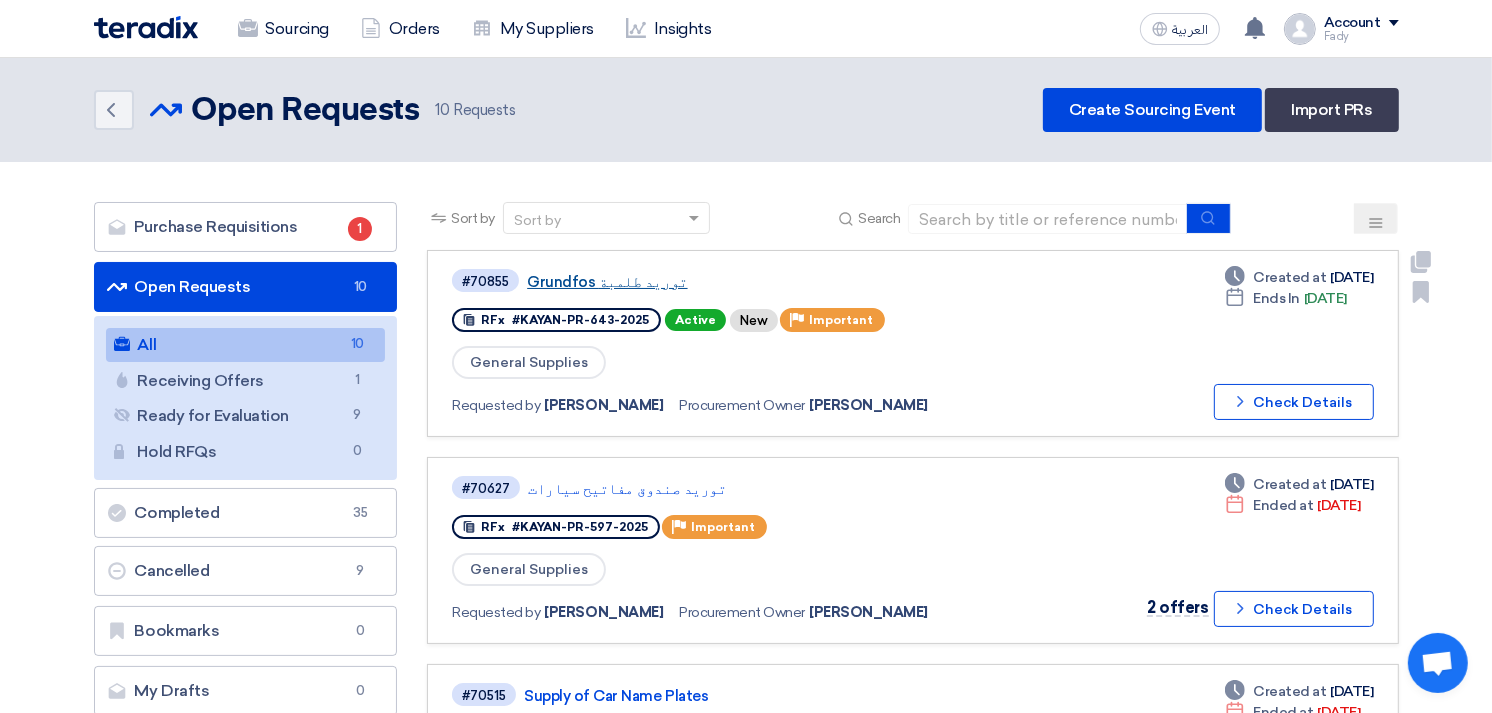 click on "Grundfos توريد طلمبة" 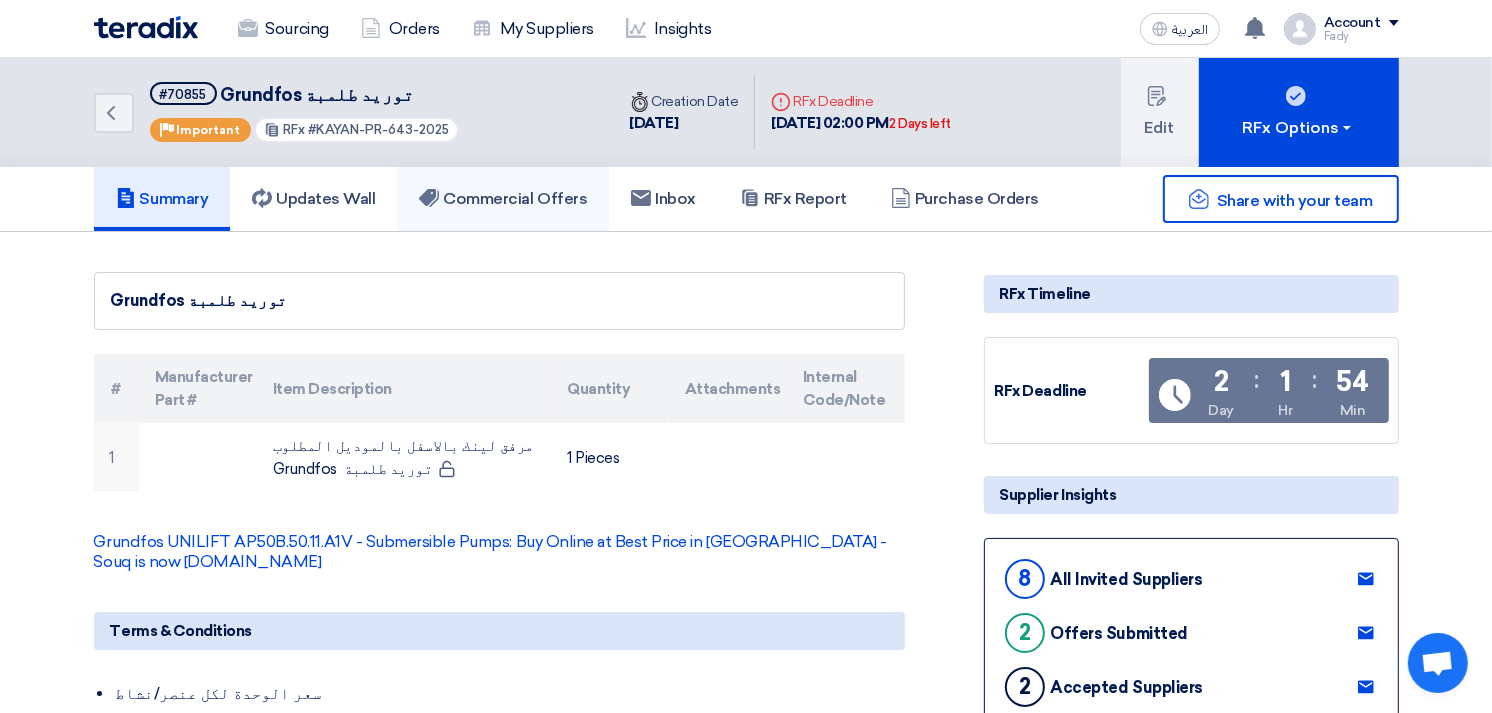click on "Commercial Offers" 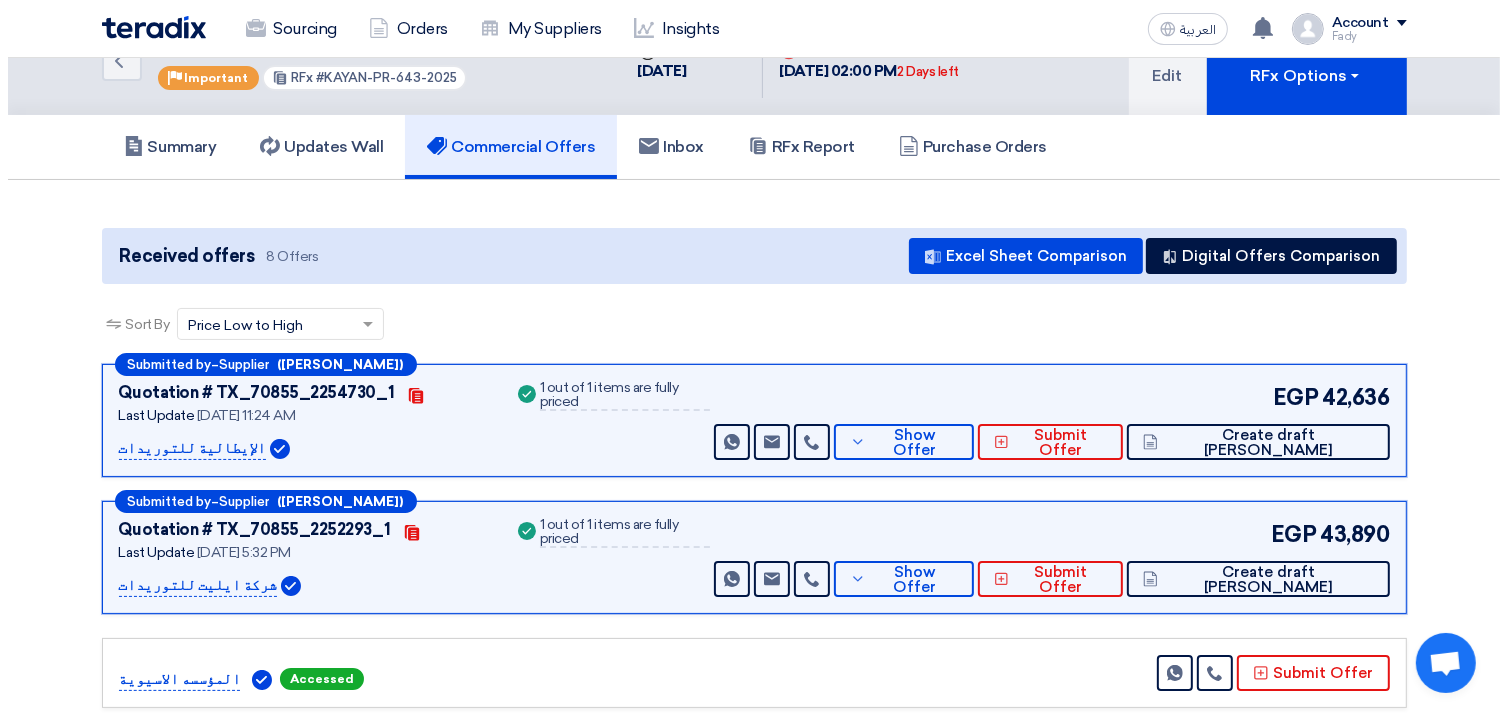 scroll, scrollTop: 0, scrollLeft: 0, axis: both 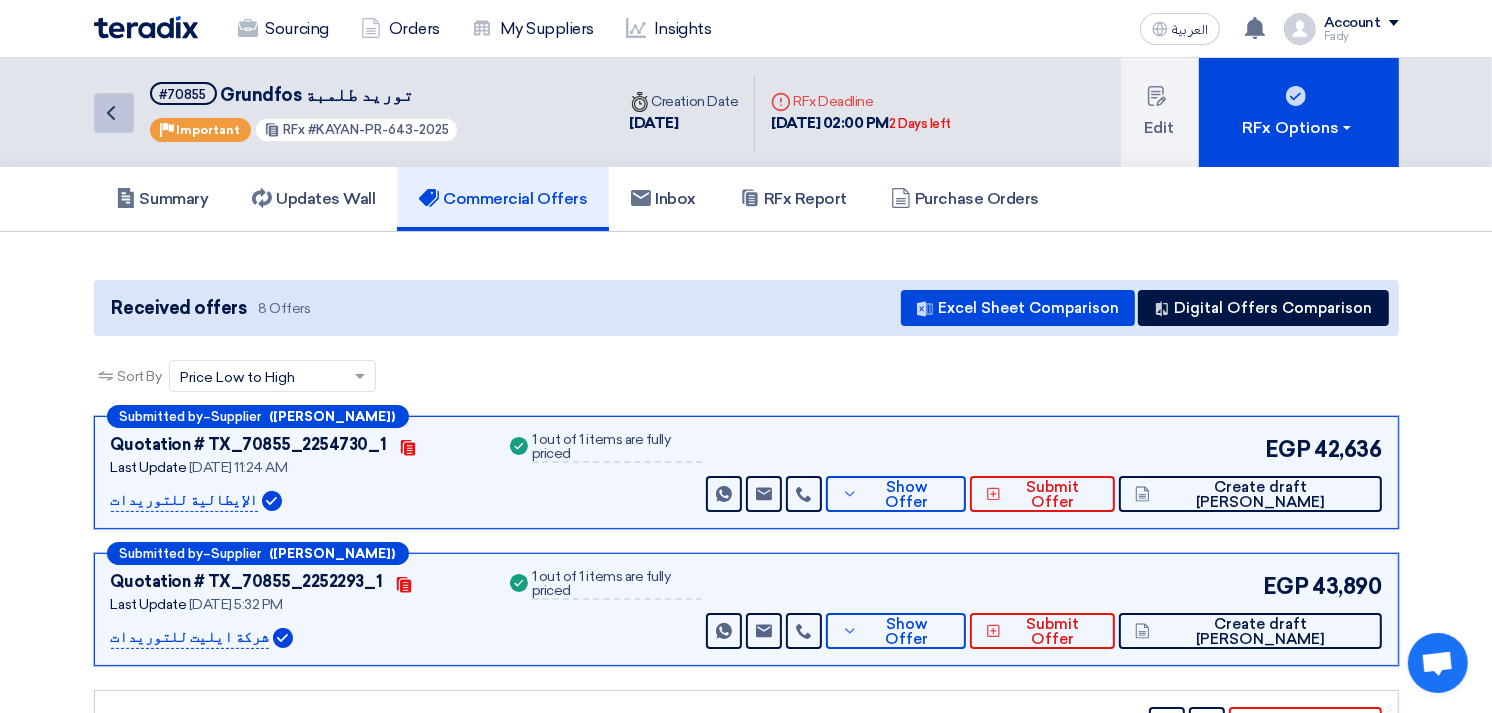 click on "Back" 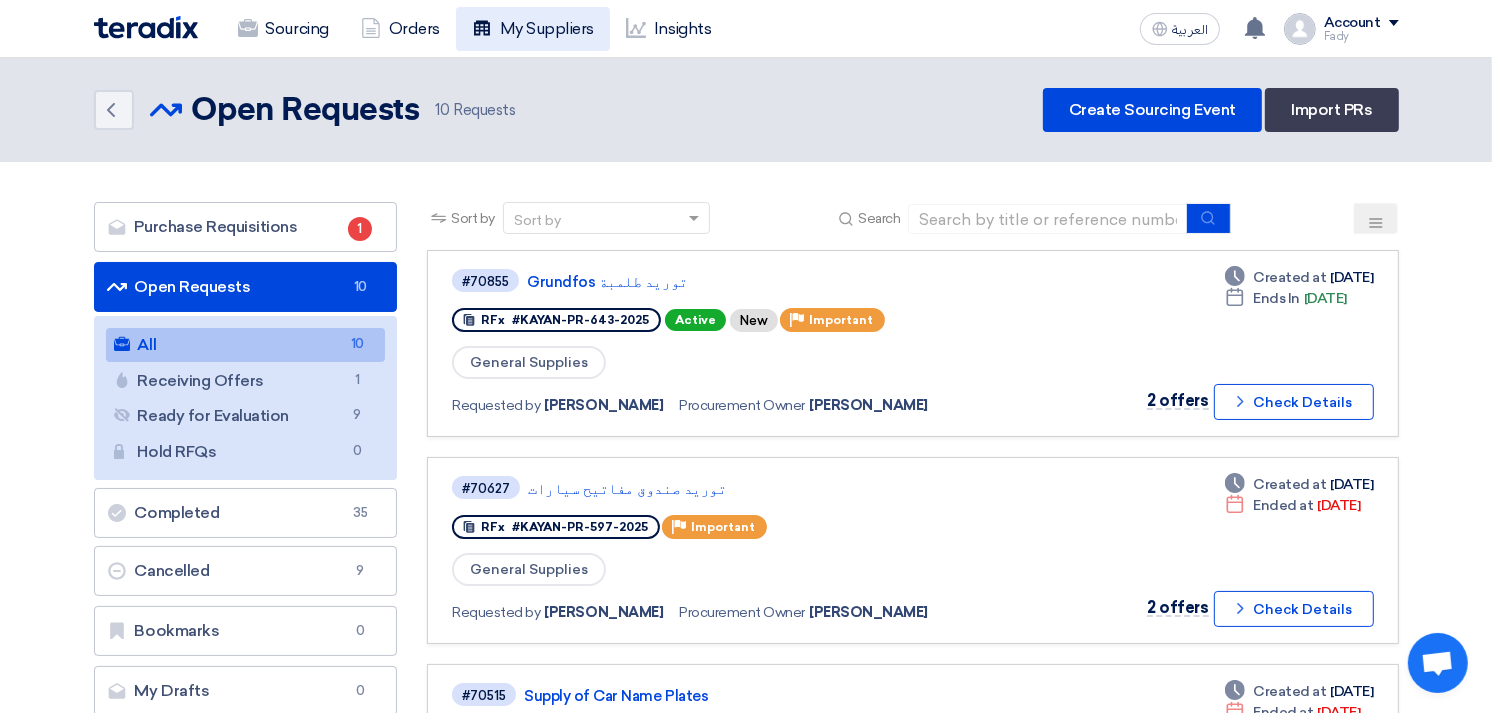 click on "My Suppliers" 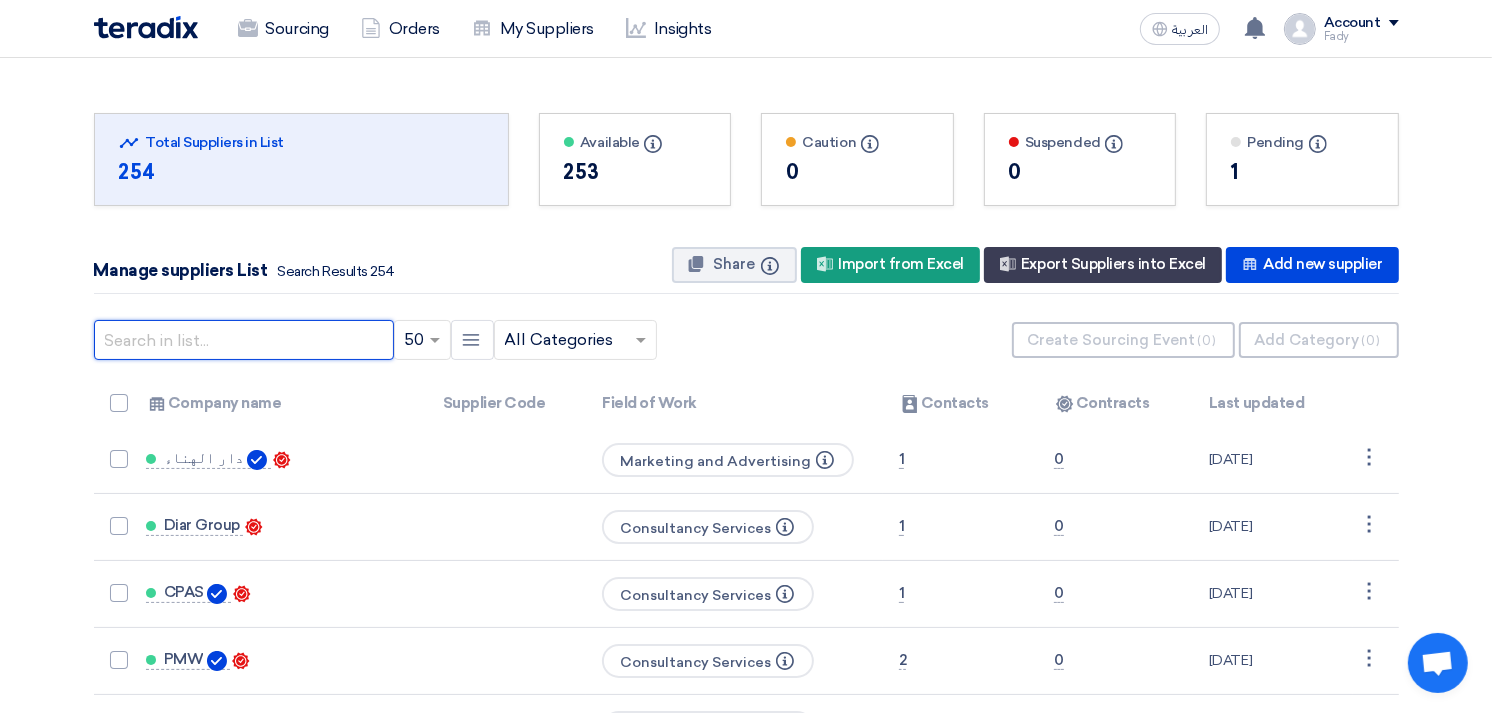 click 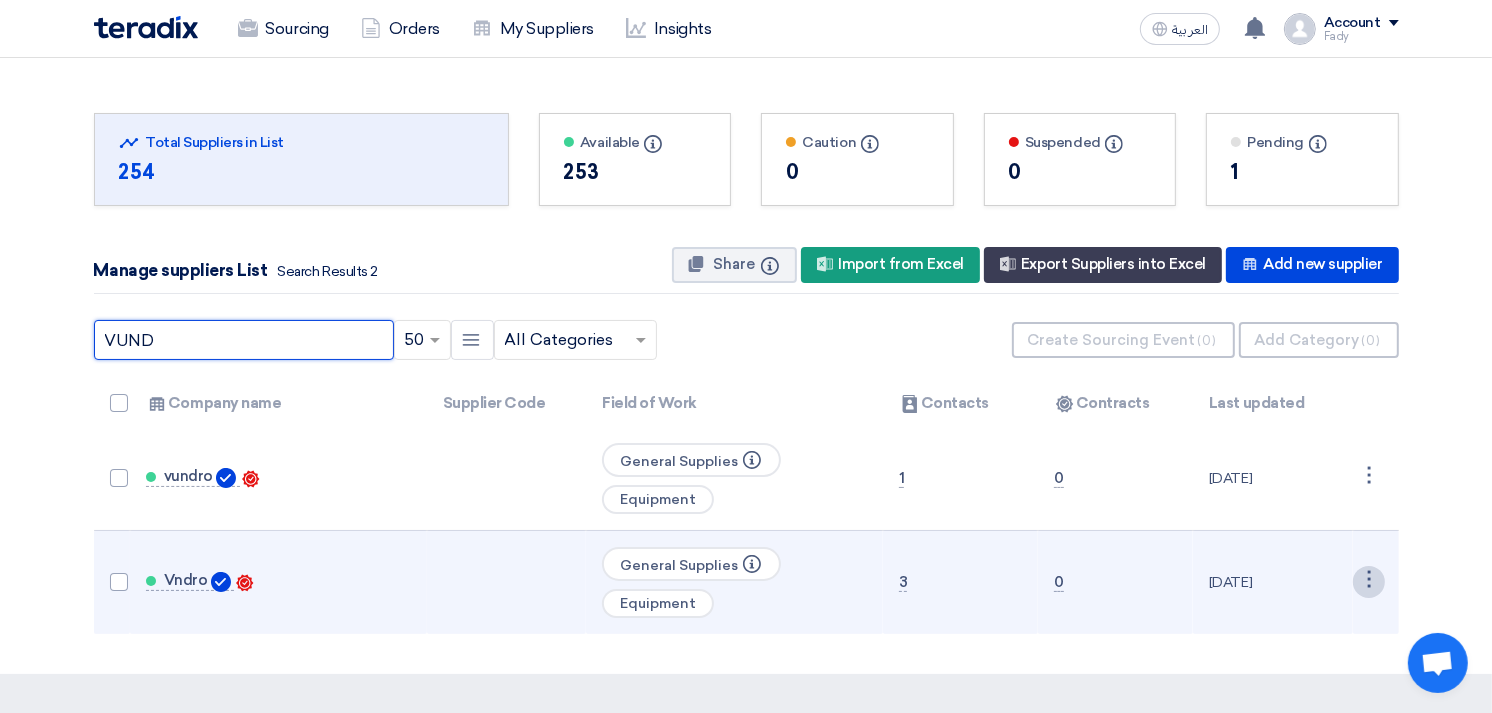 type on "VUND" 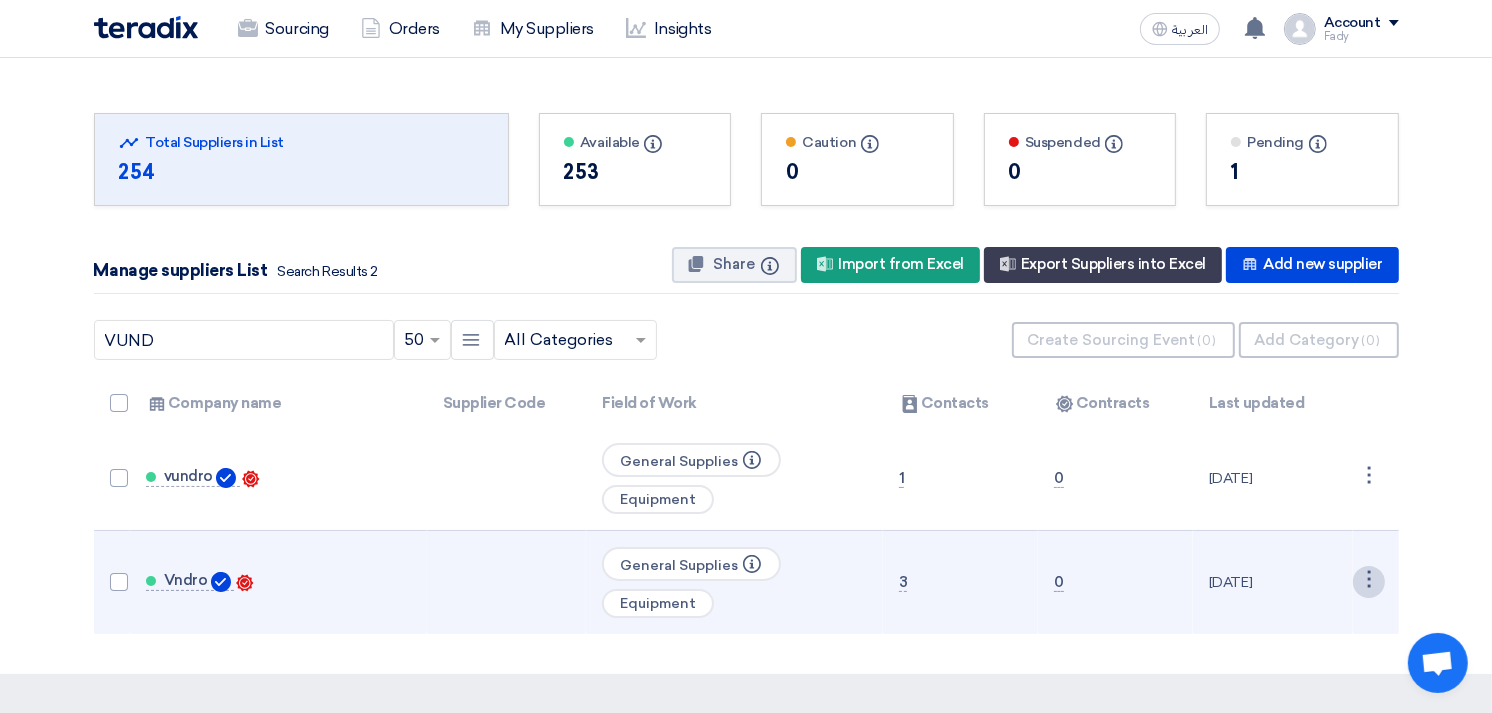 click on "⋮" at bounding box center [1369, 478] 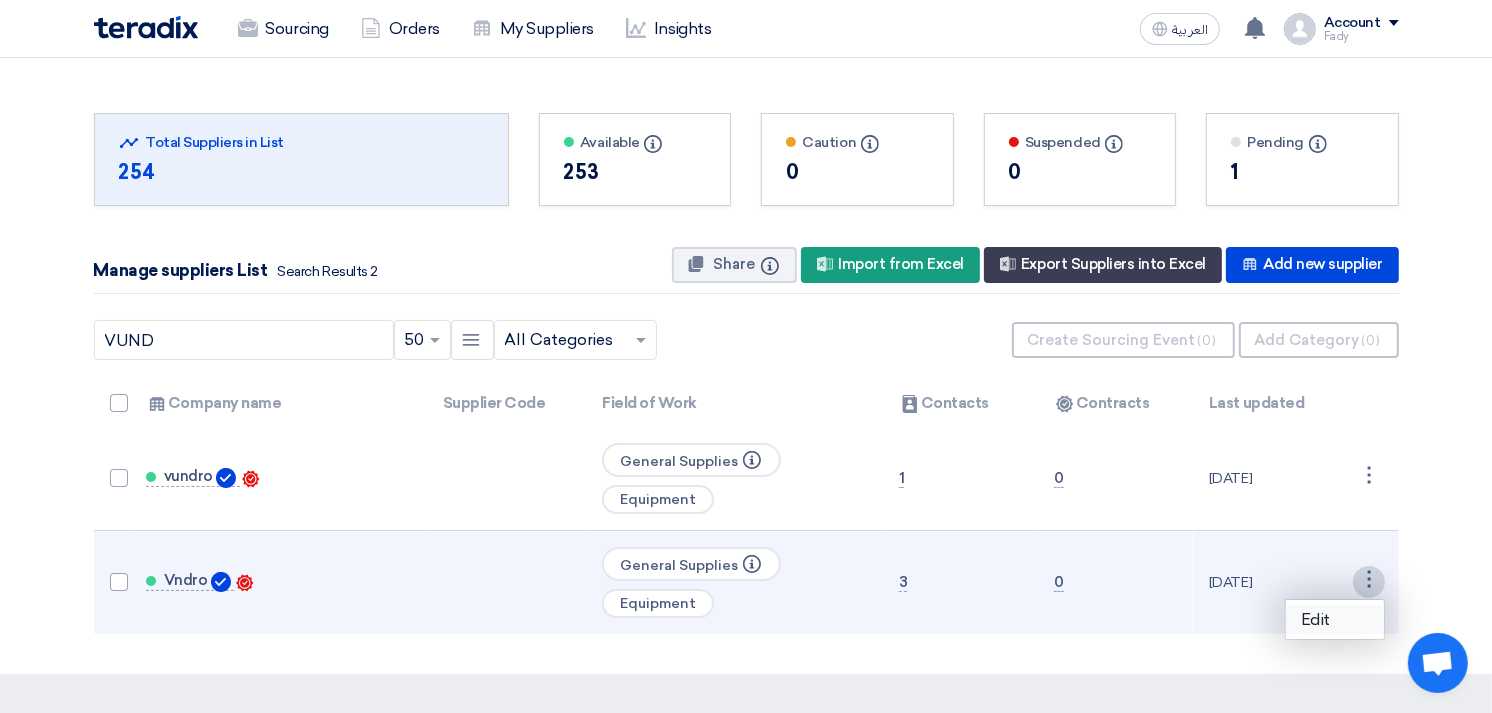 click on "Edit" 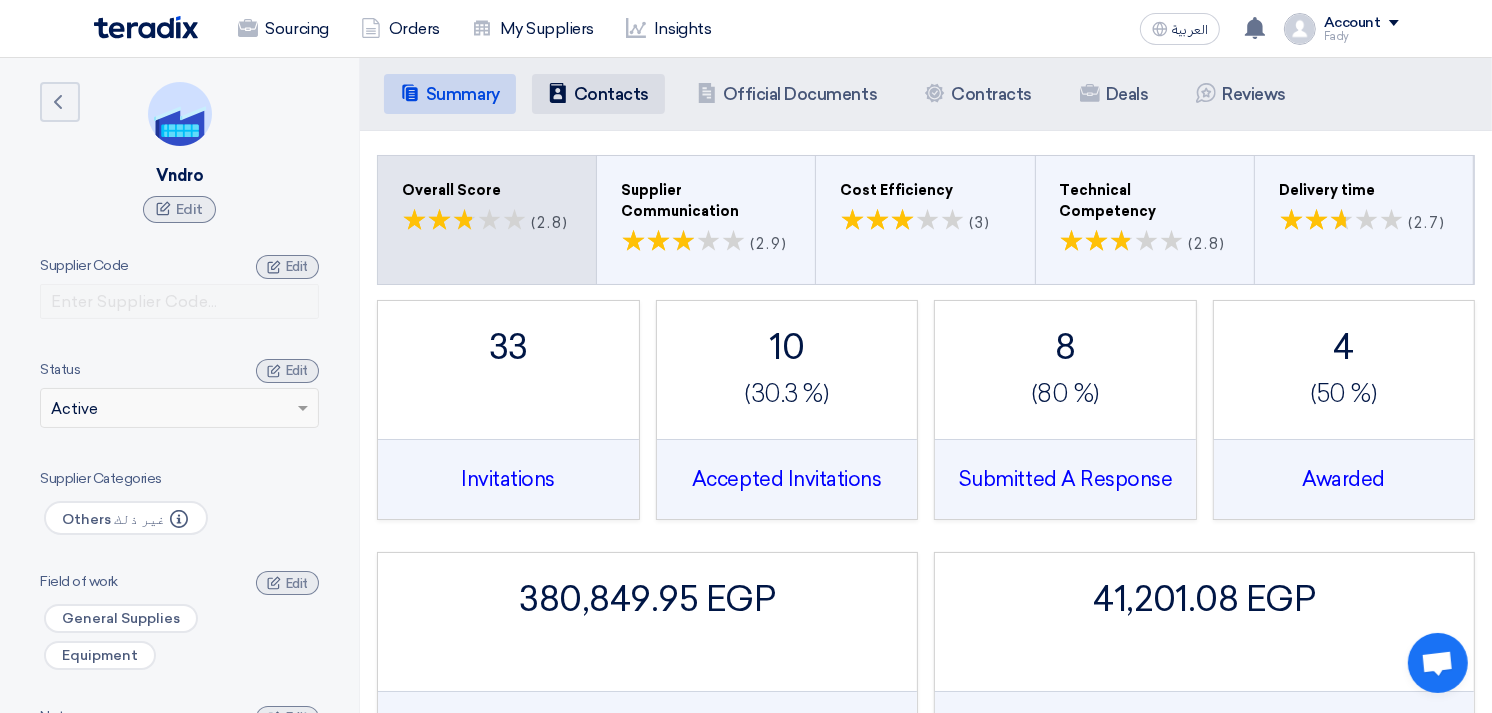 click on "Contacts" 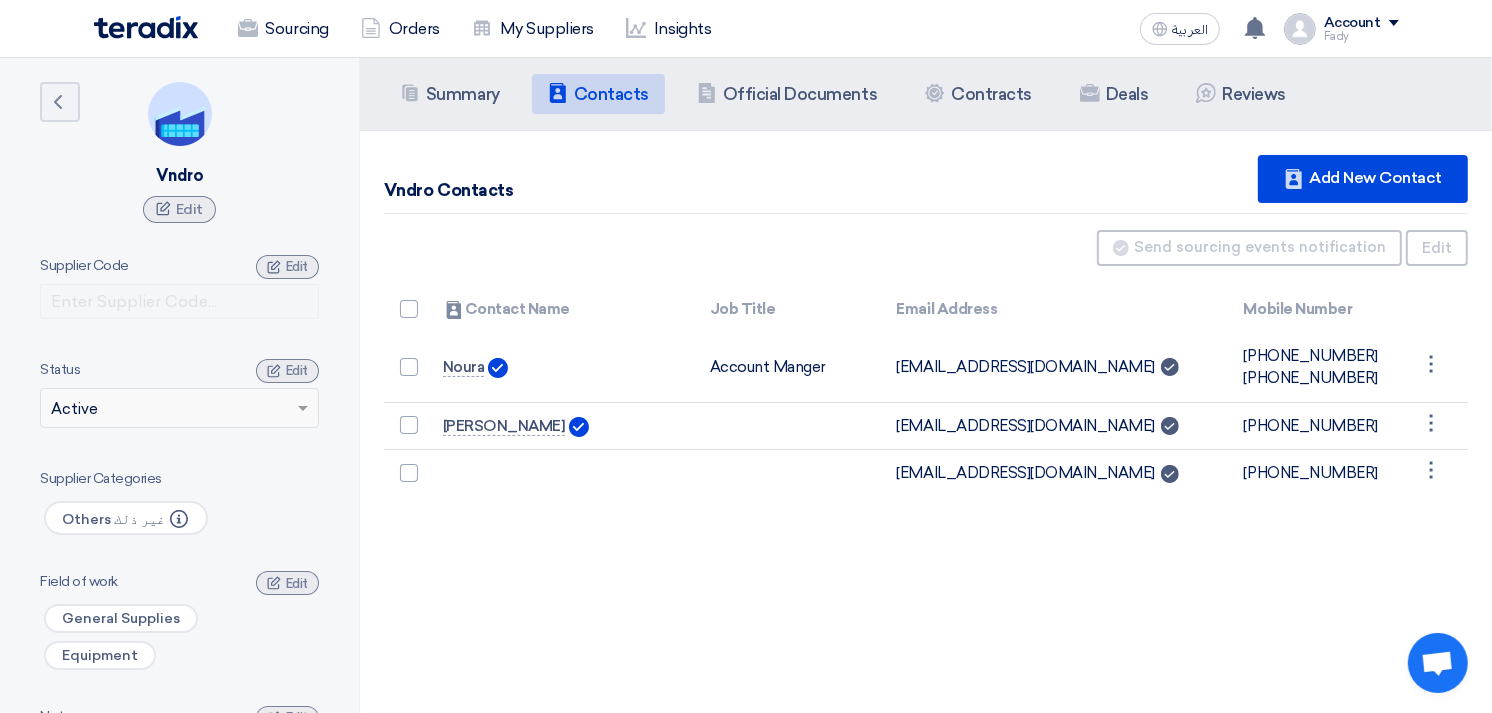 click on "Summary
Summary
Contacts
Contacts
Company Officials
Official Documents
Contracts
Contracts
Deals
Contracts
Reviews
Vndro Contacts
Contacts" 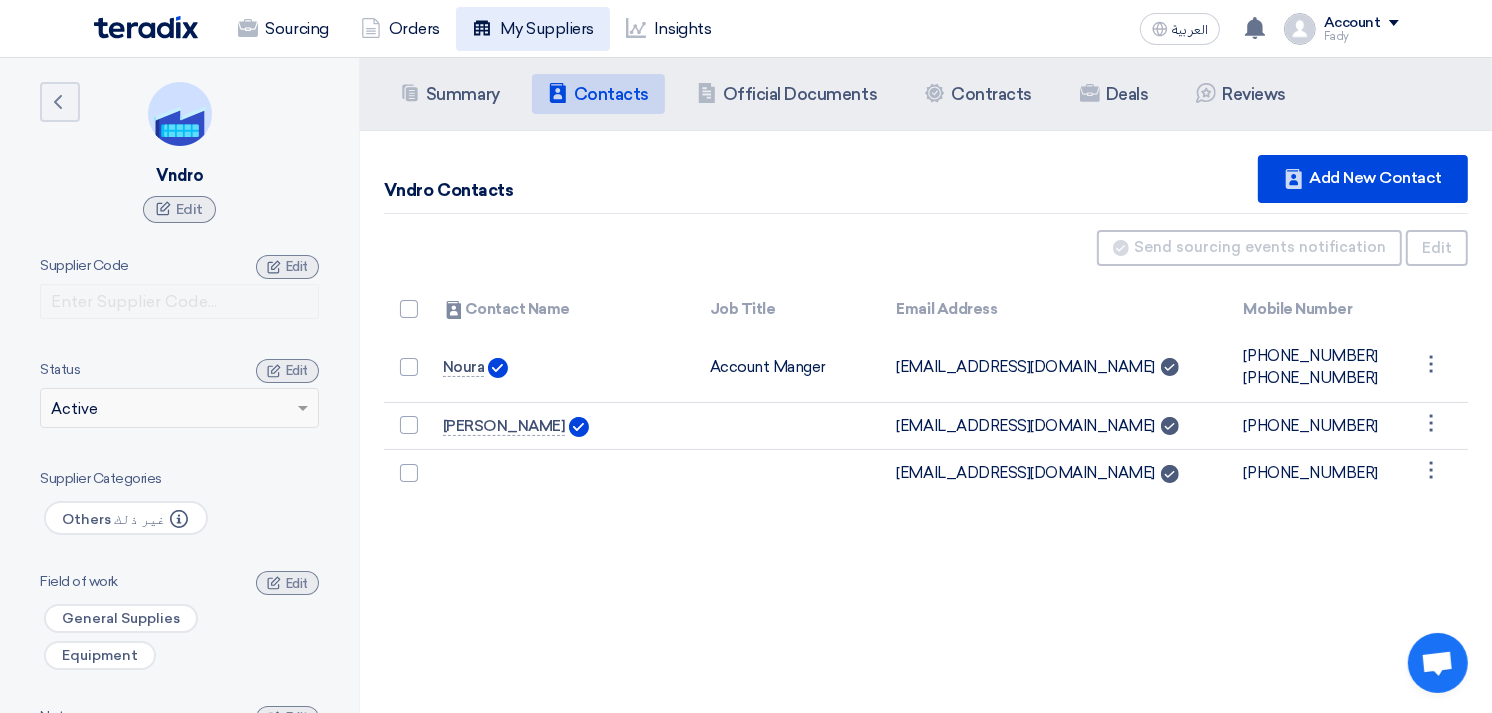click on "My Suppliers" 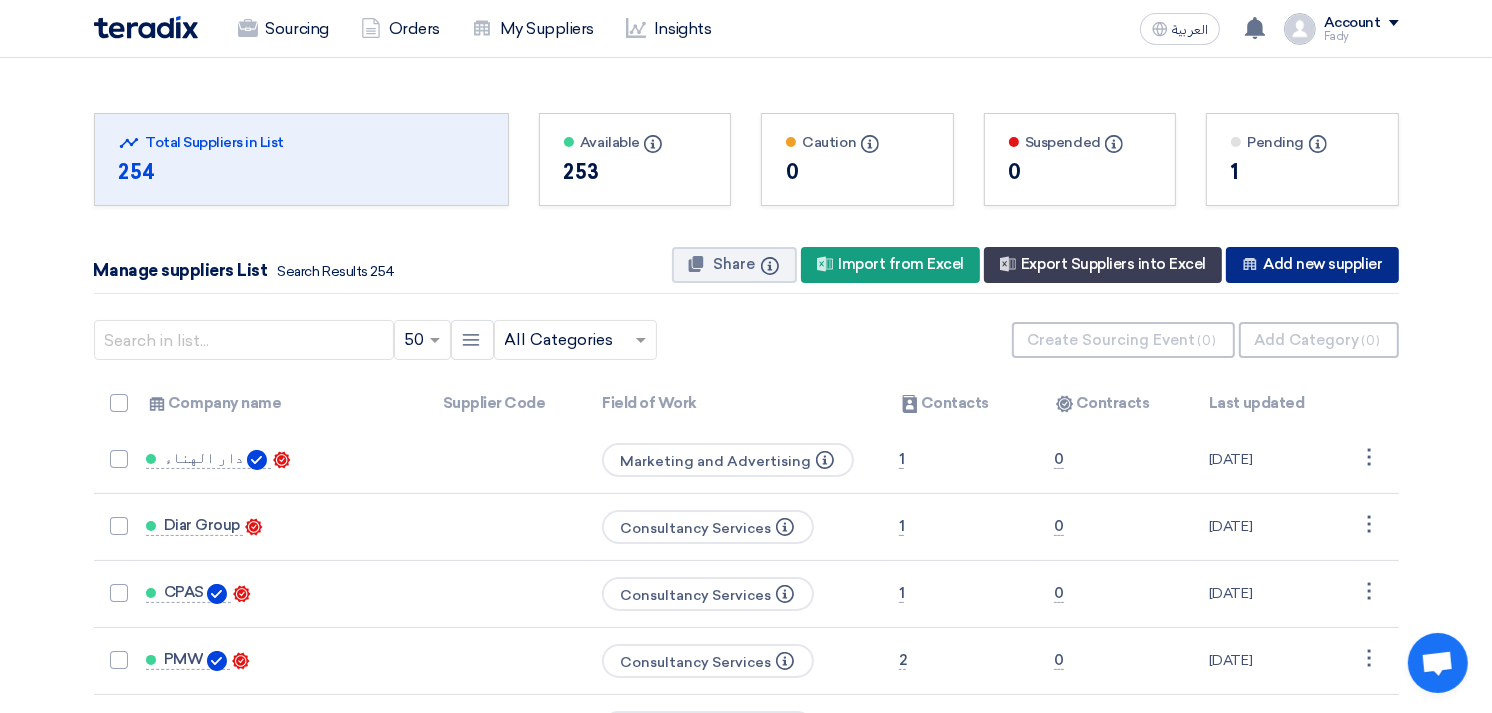click on "New Supplier
Add new supplier" 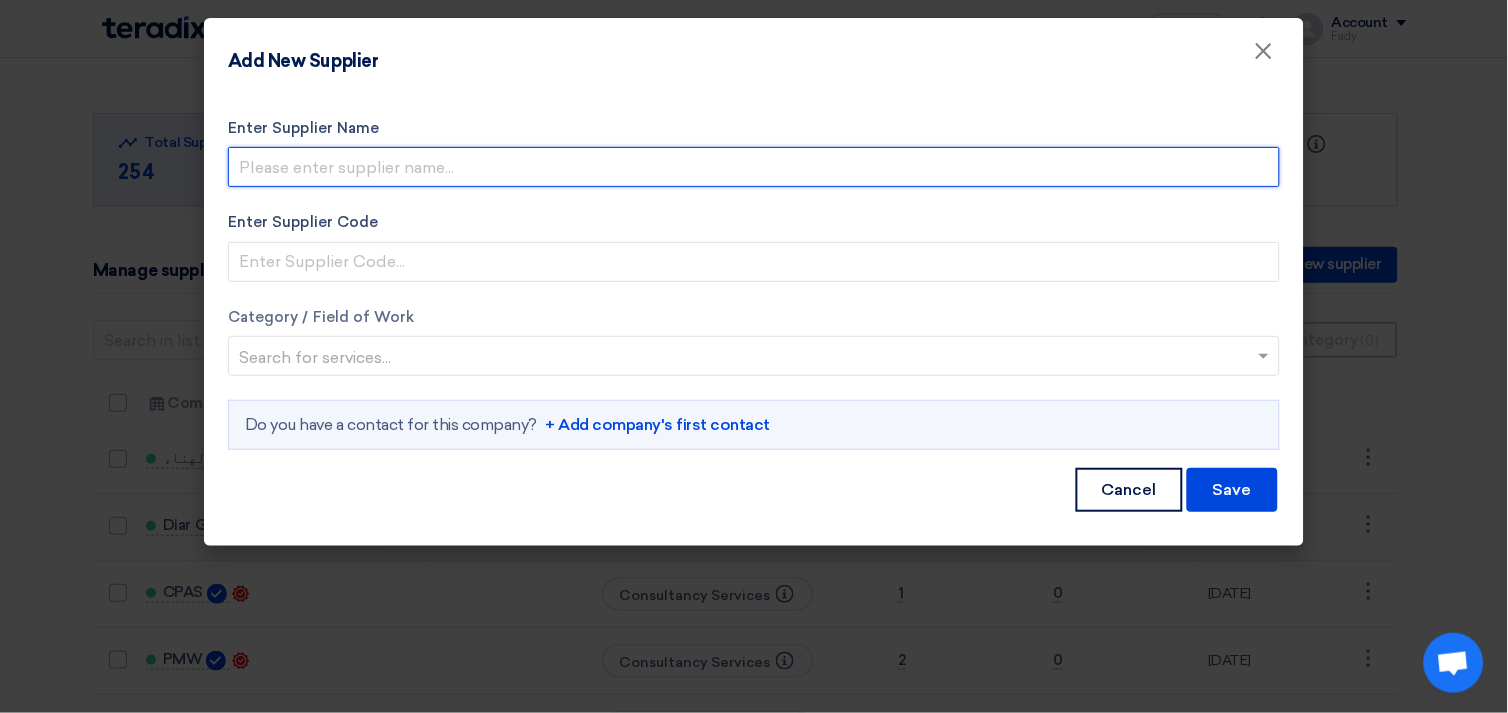 click on "Enter Supplier Name" at bounding box center (754, 167) 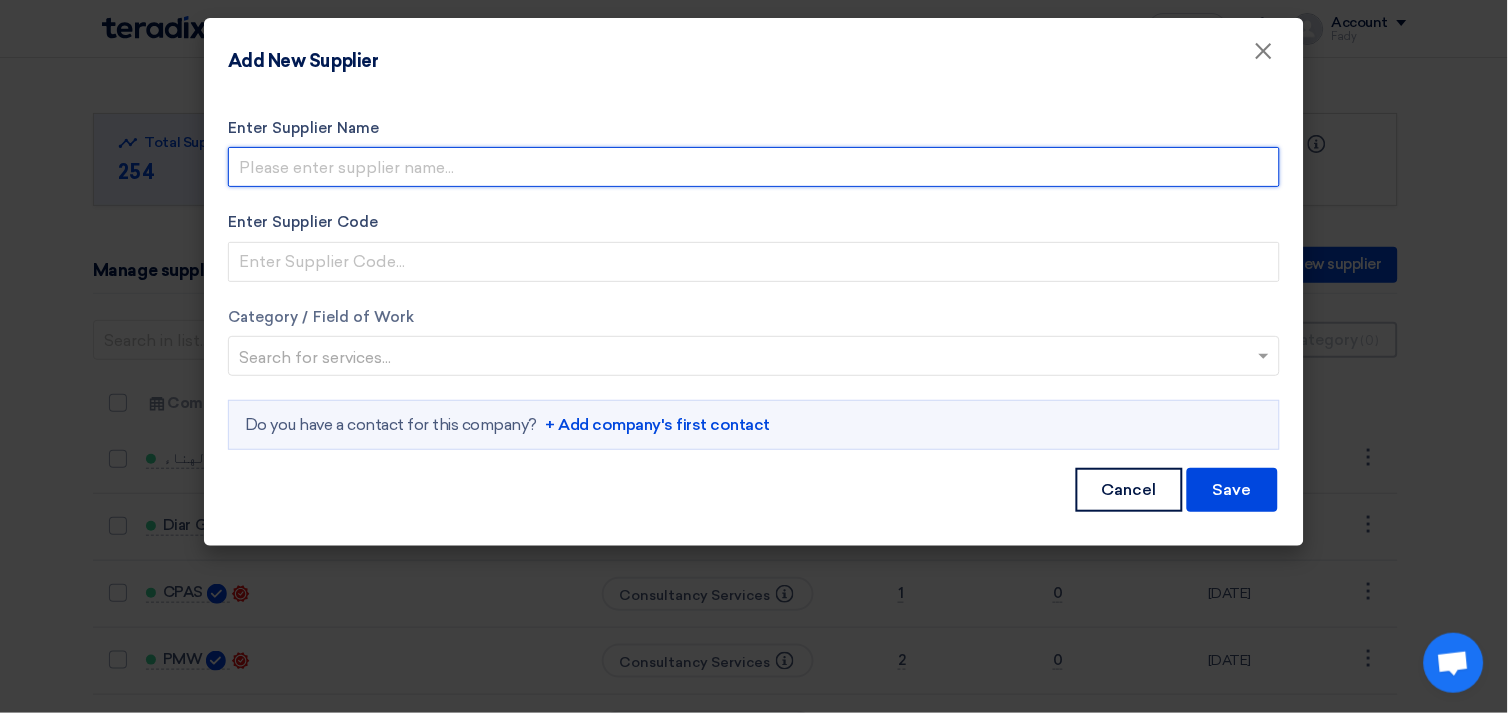 type on "}" 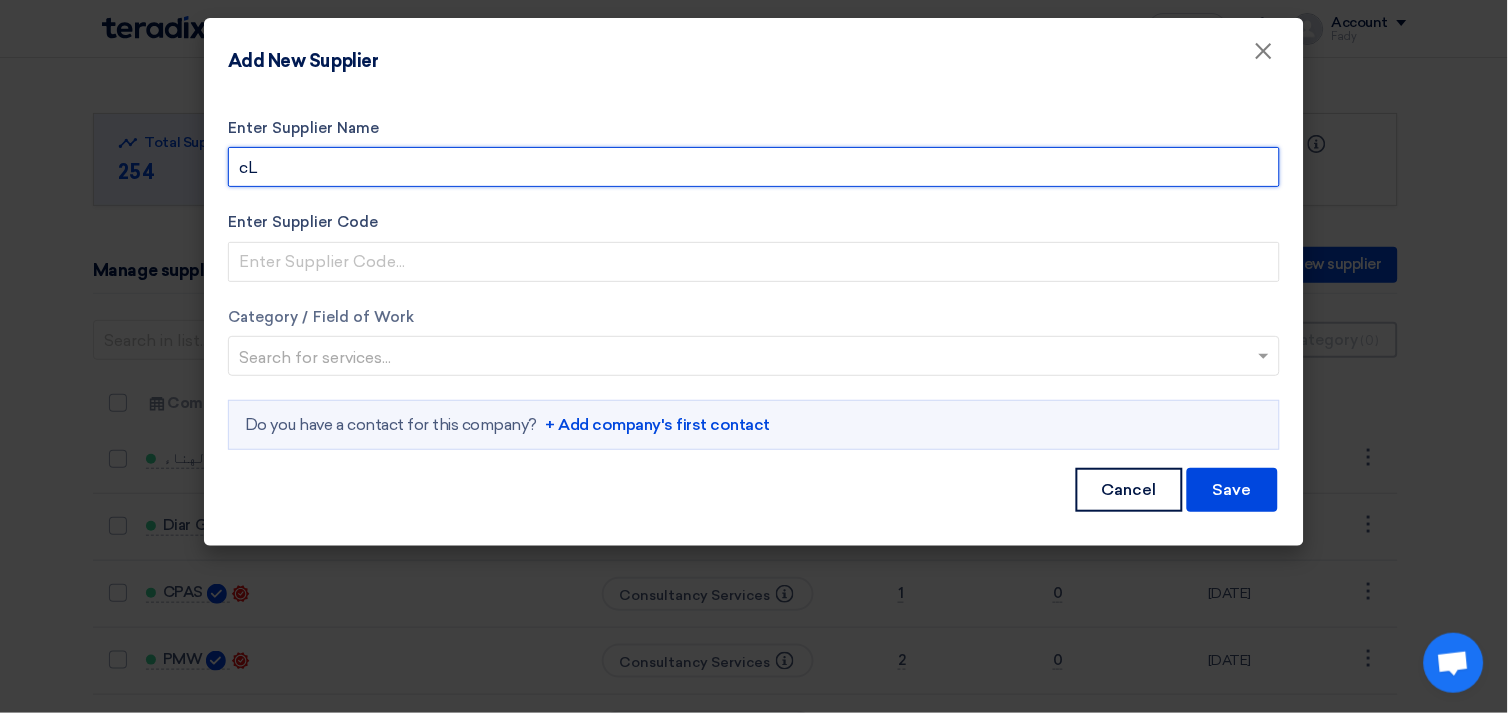 type on "c" 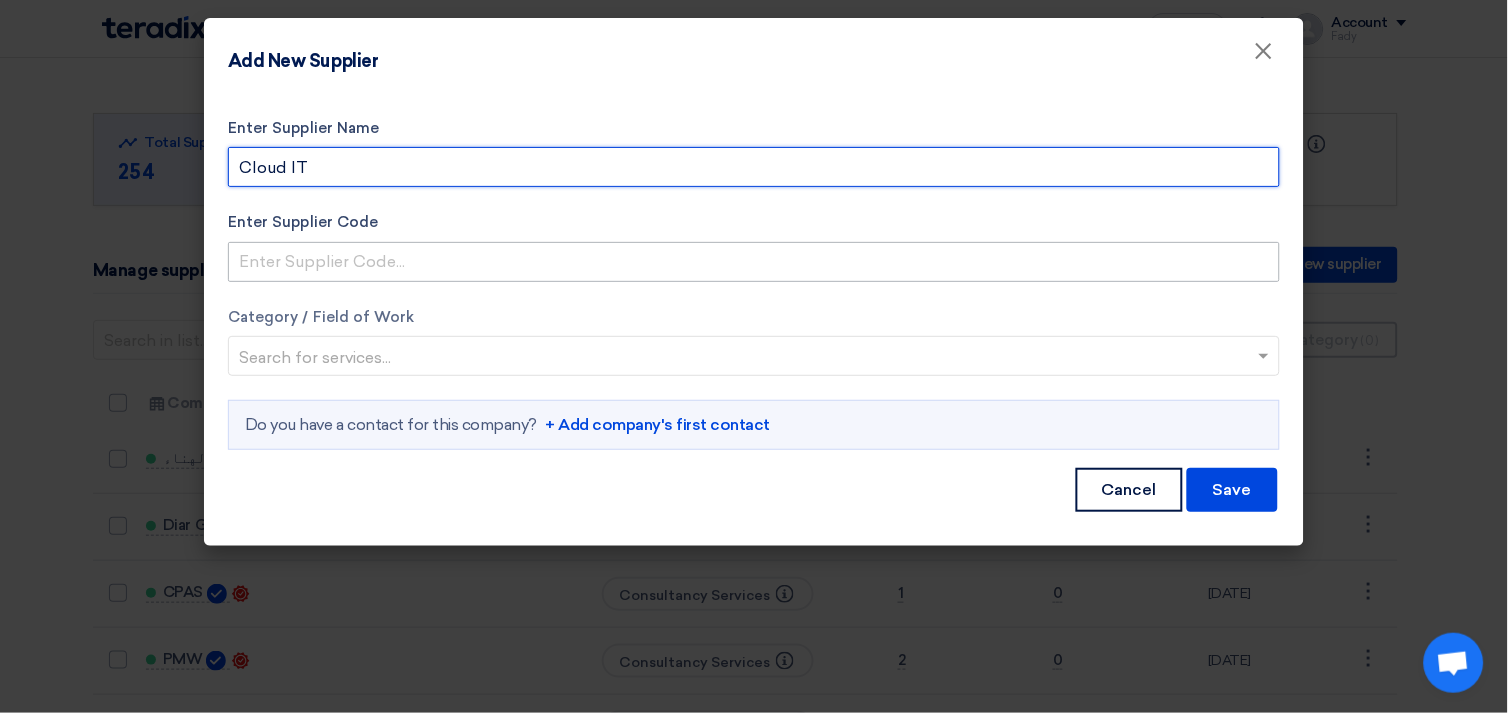 type on "Cloud IT" 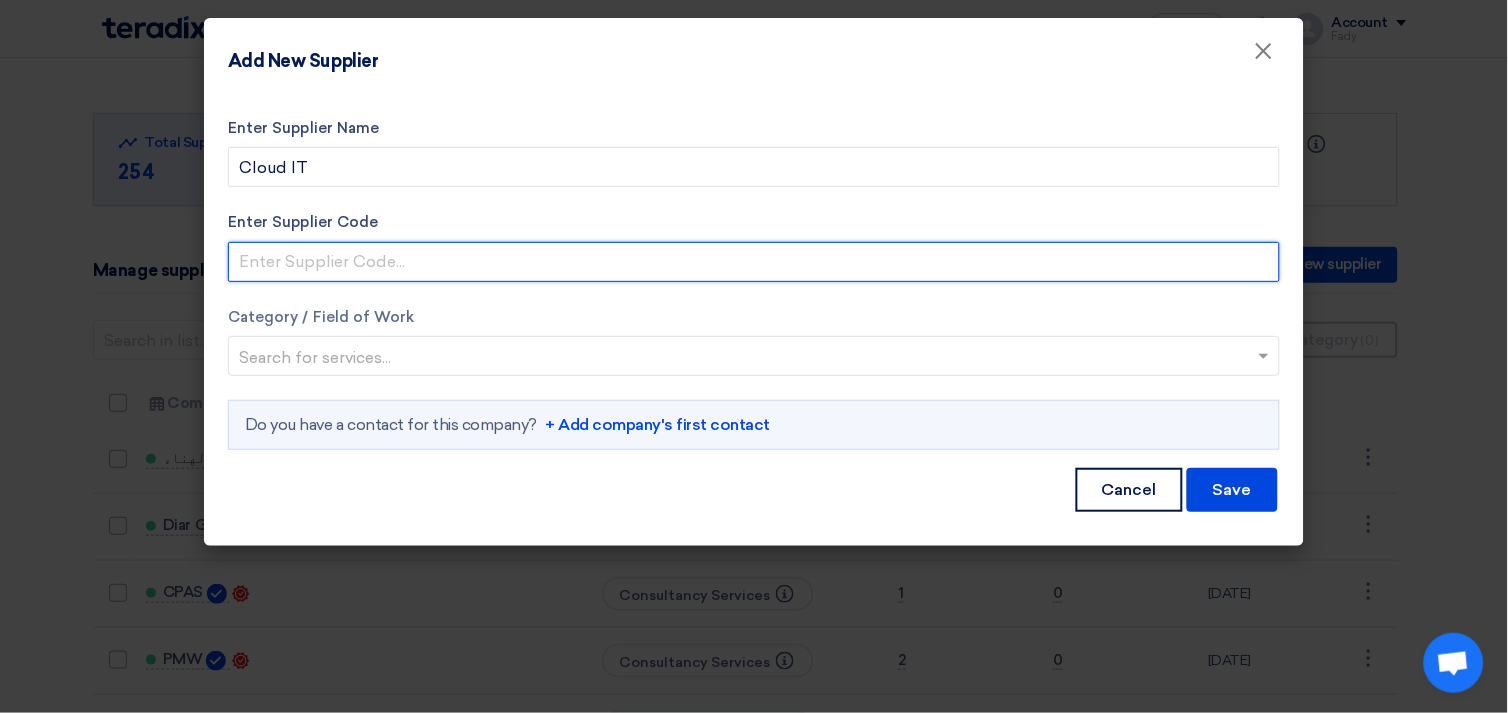 click on "Enter Supplier Code" at bounding box center (754, 262) 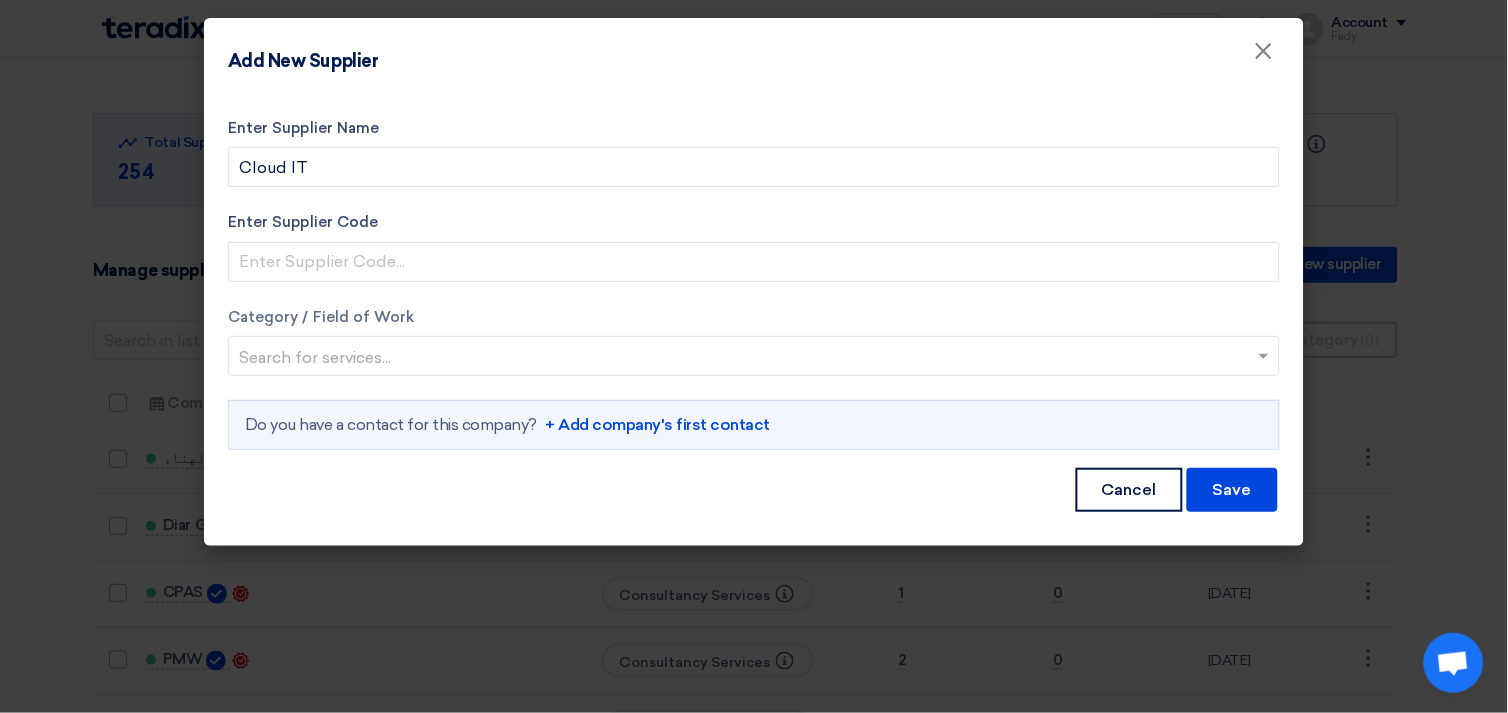 click on "Enter Supplier Name
Cloud IT
Enter Supplier Code
Category / Field of Work
Search for services..." 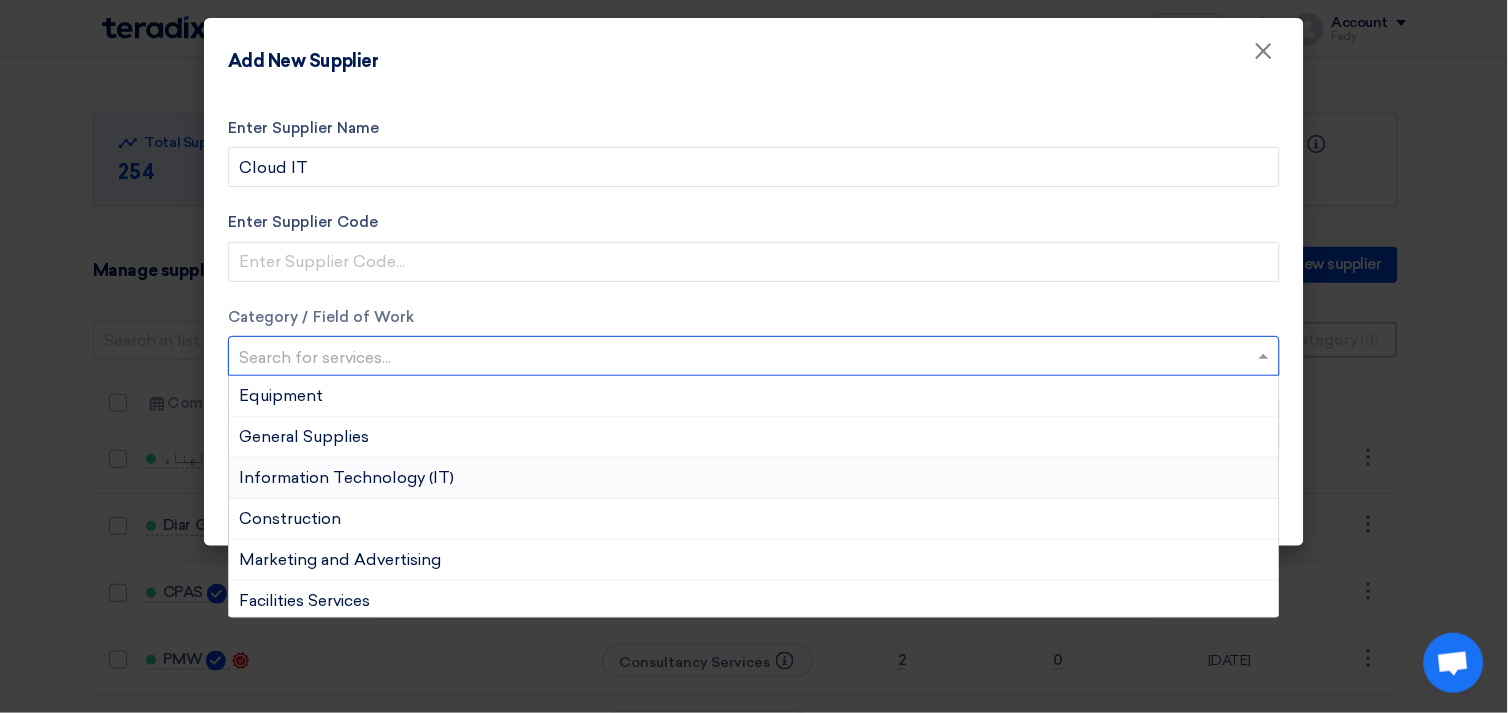 click on "Information Technology (IT)" at bounding box center [346, 477] 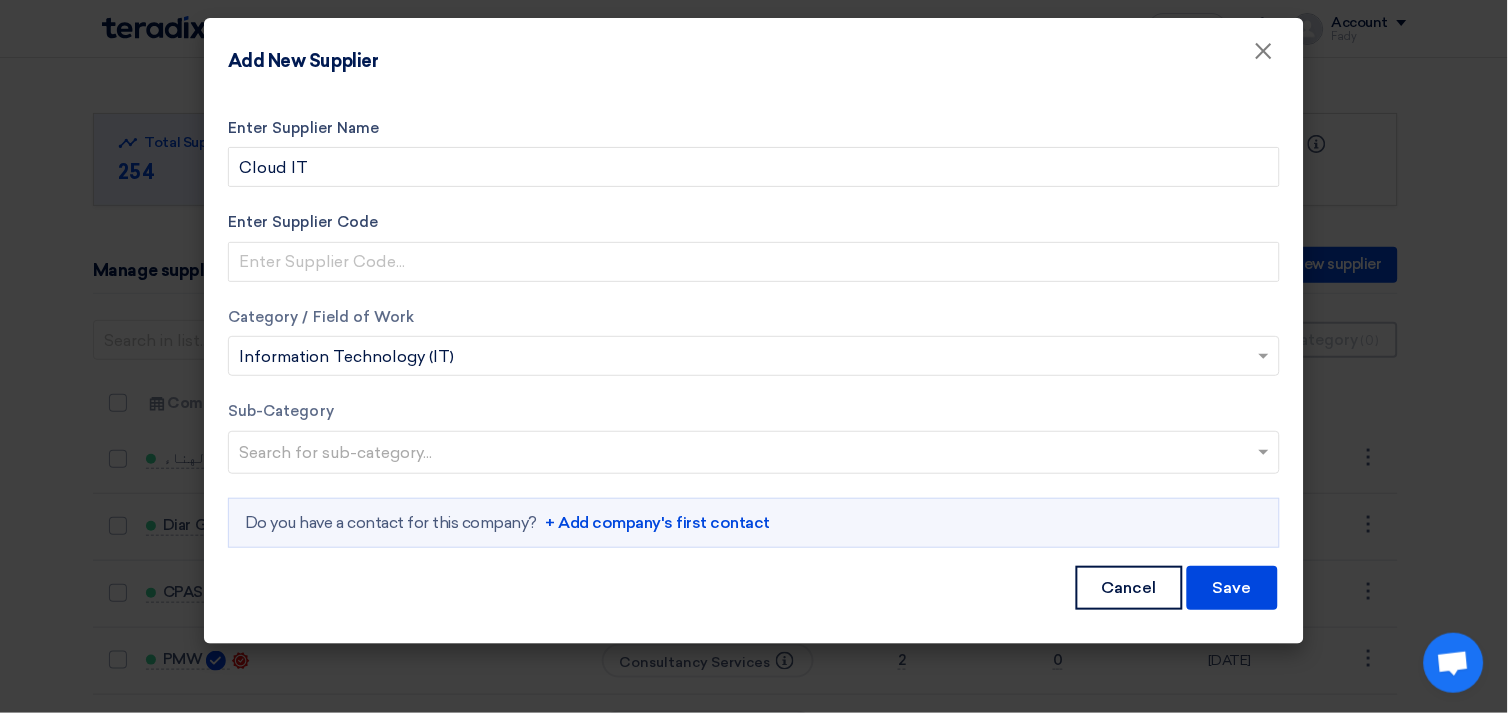 click at bounding box center [756, 454] 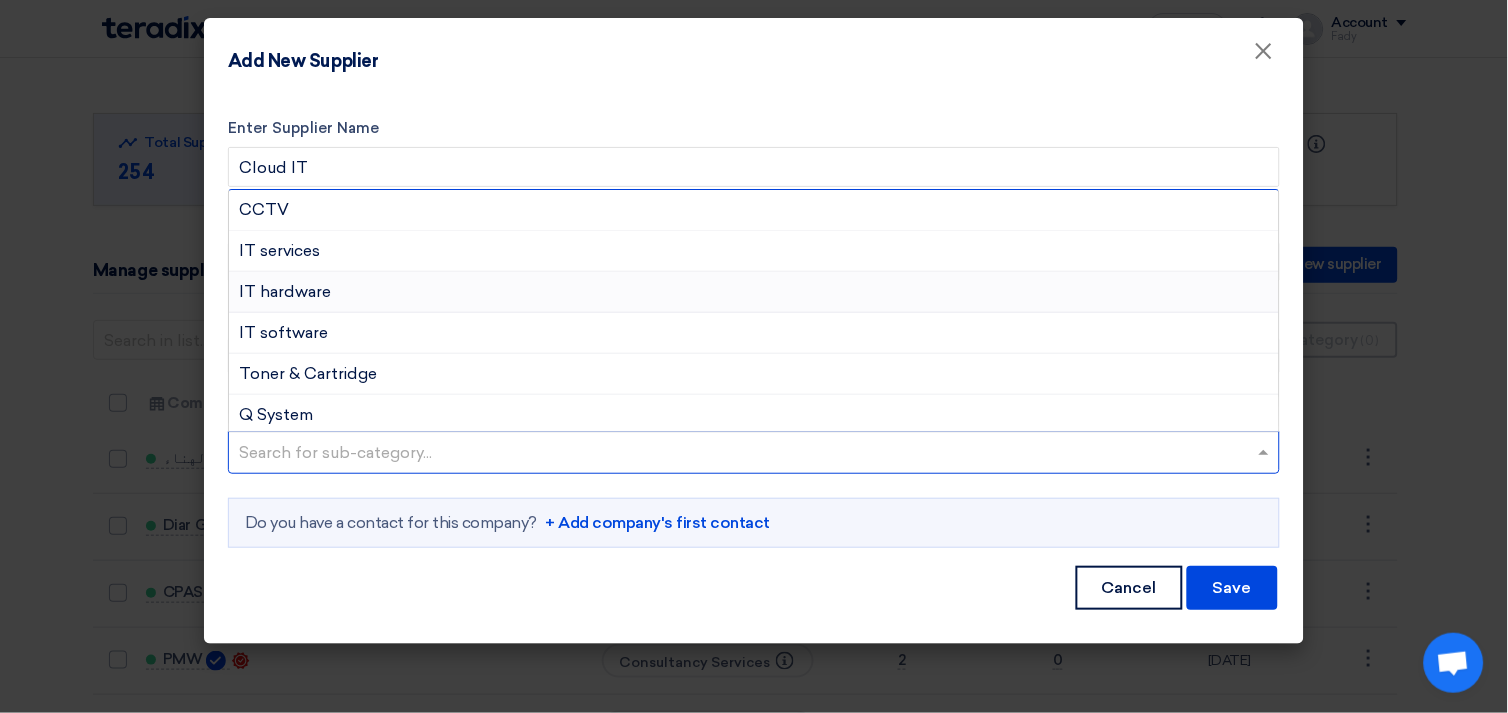 click on "IT hardware" at bounding box center (285, 291) 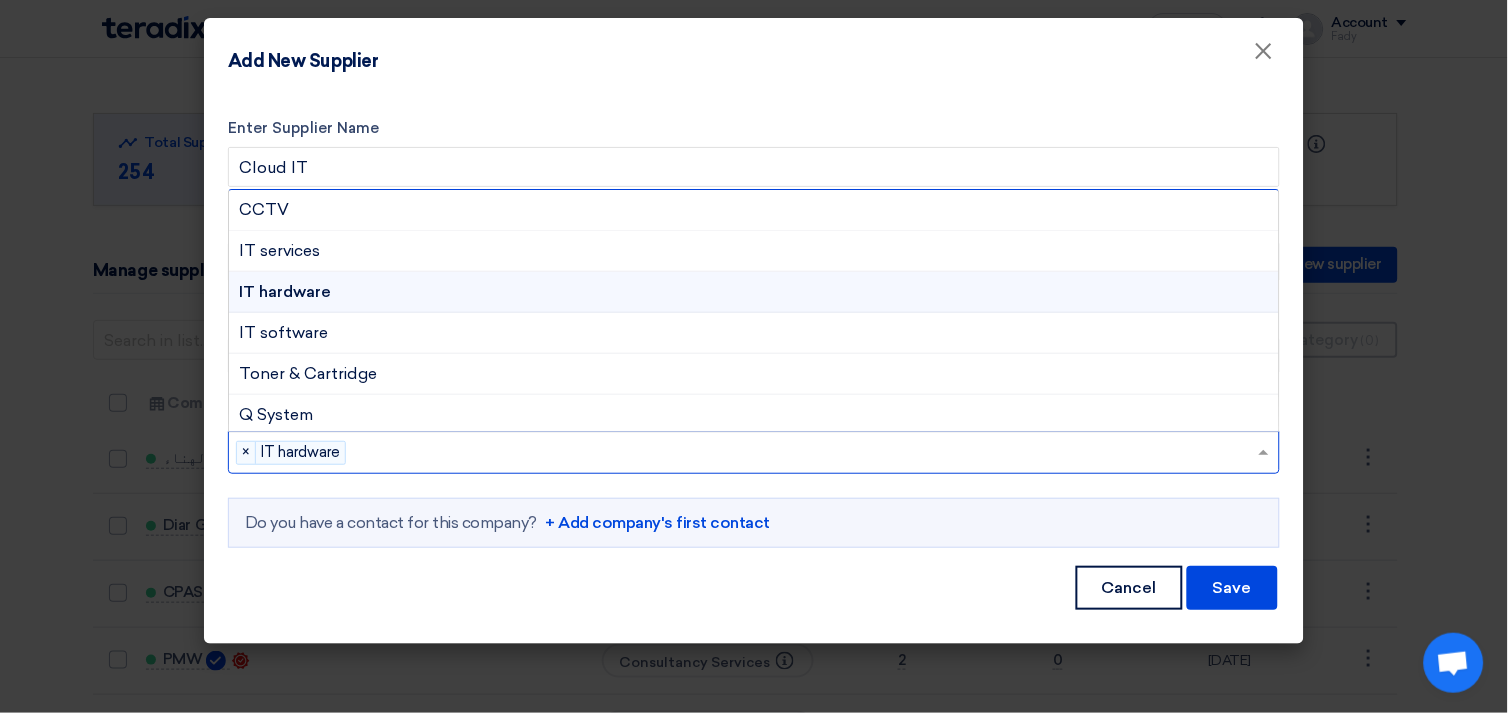 click at bounding box center (805, 454) 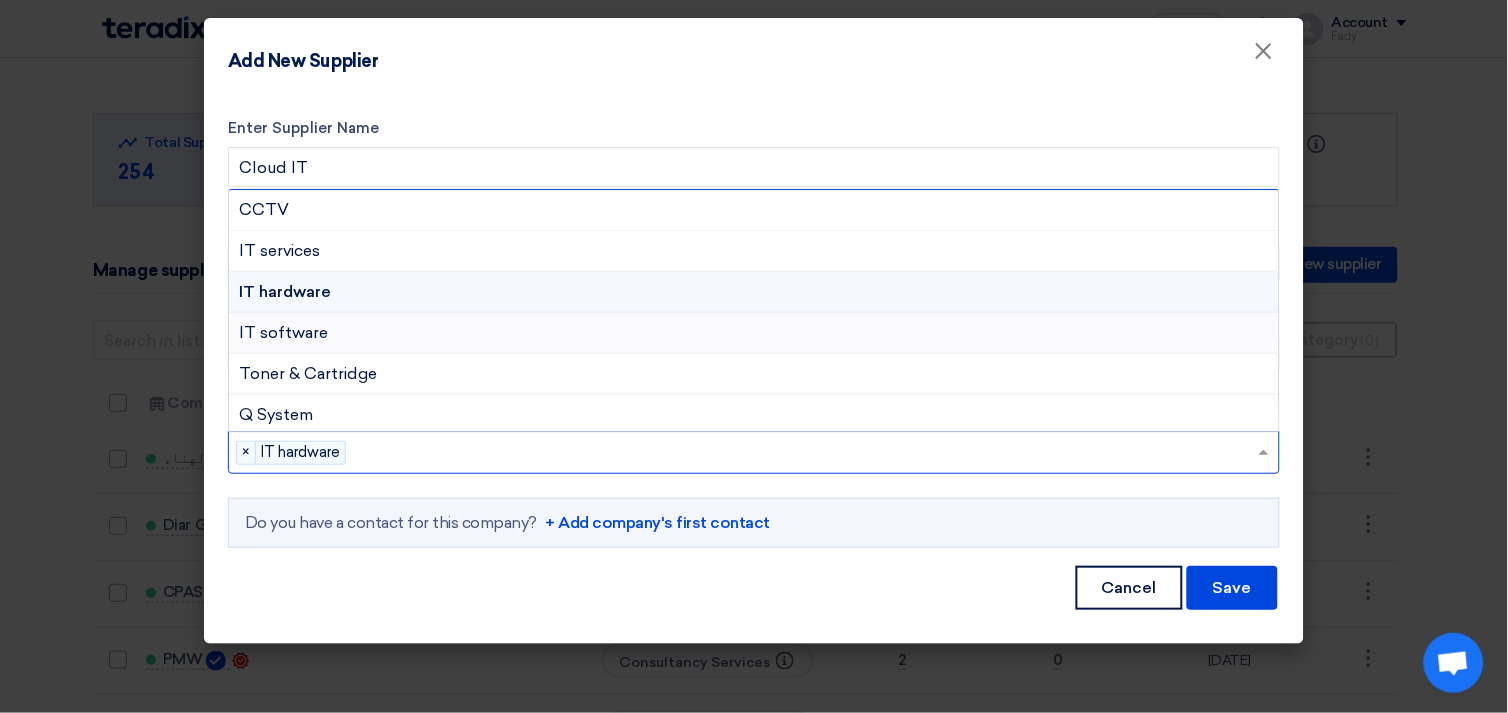 click on "IT software" at bounding box center [754, 333] 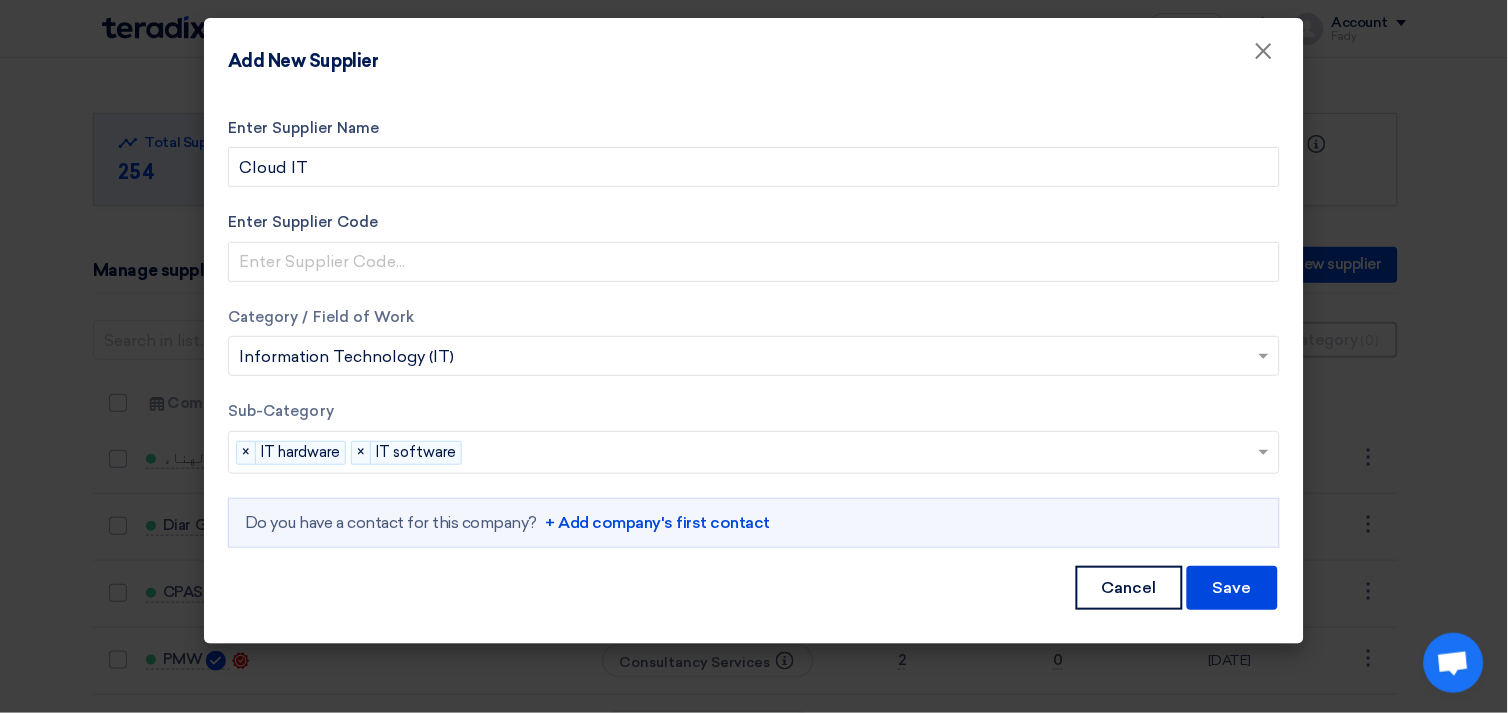 click at bounding box center (863, 454) 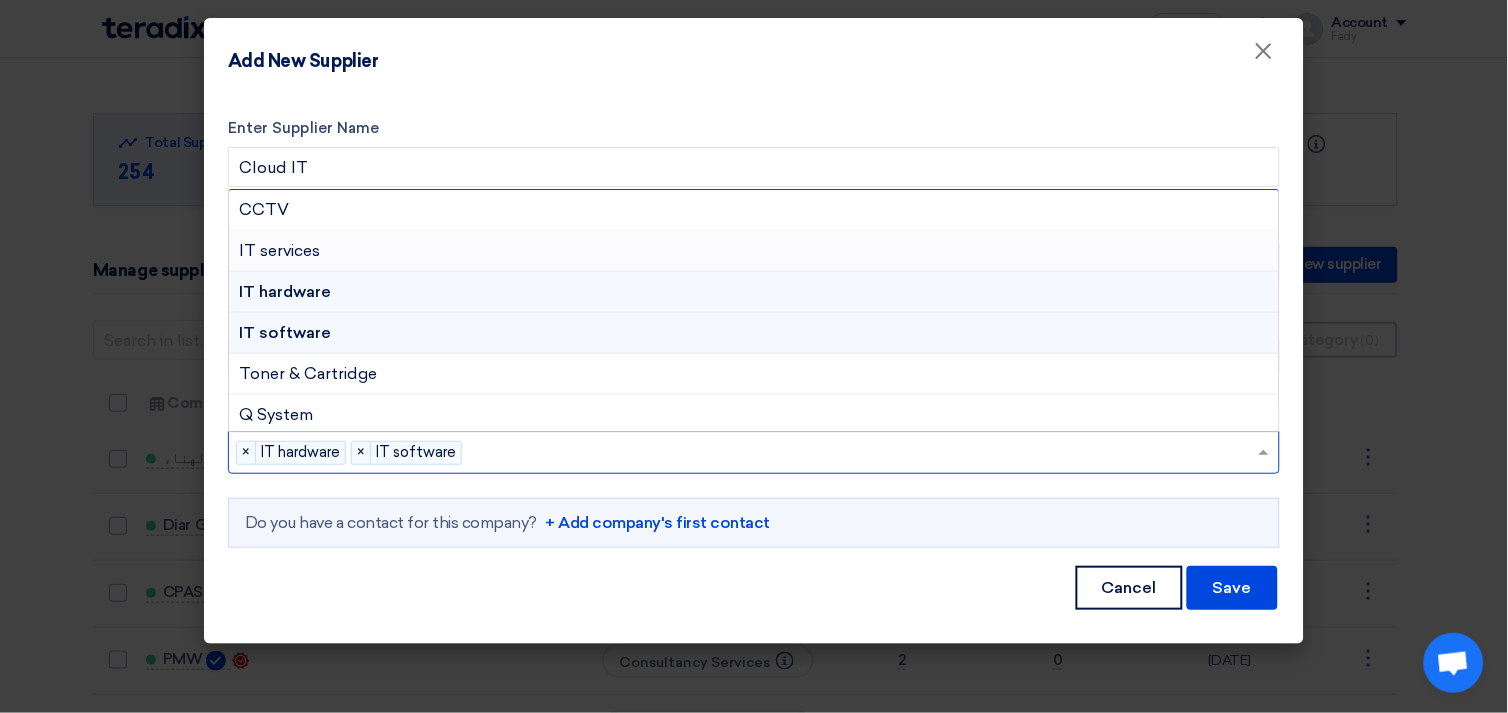 click on "IT services" at bounding box center (279, 250) 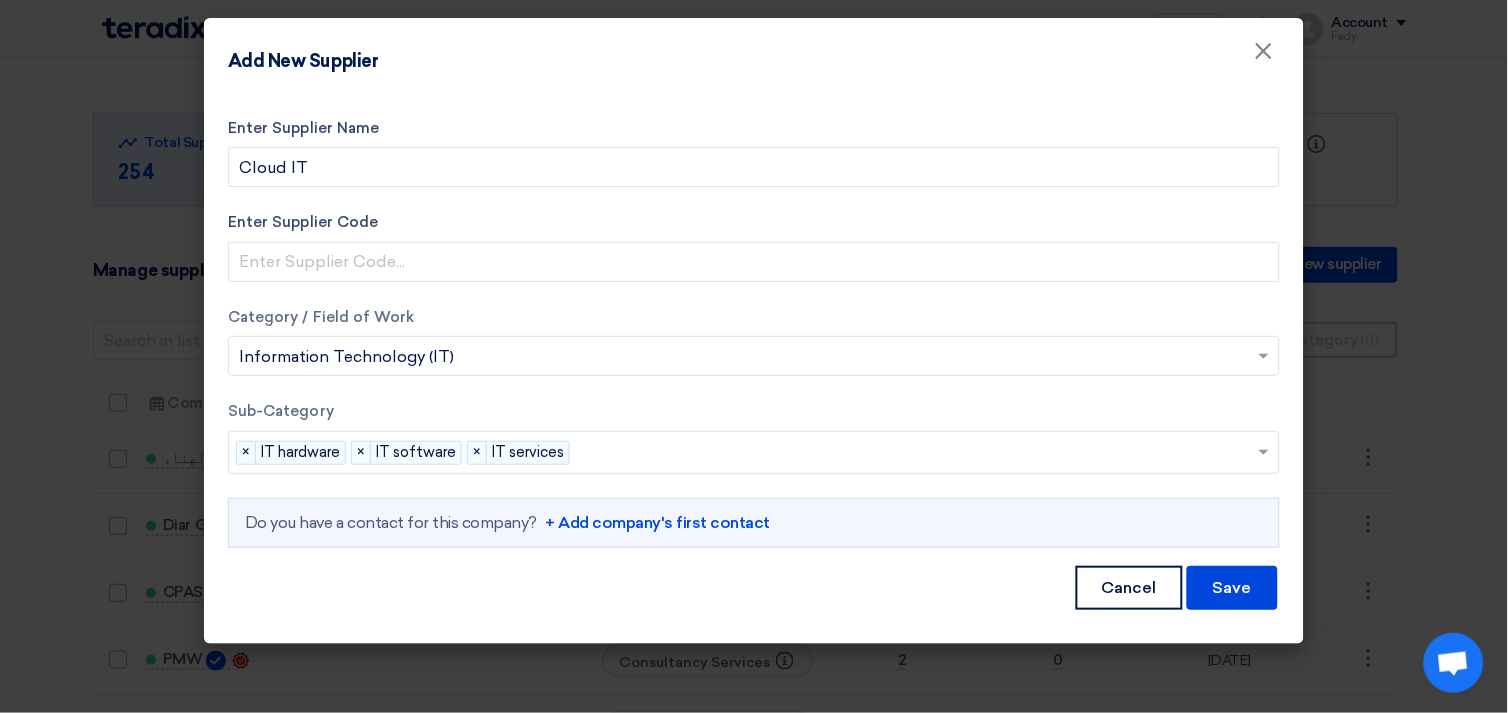 click on "+ Add company's first contact" at bounding box center [657, 523] 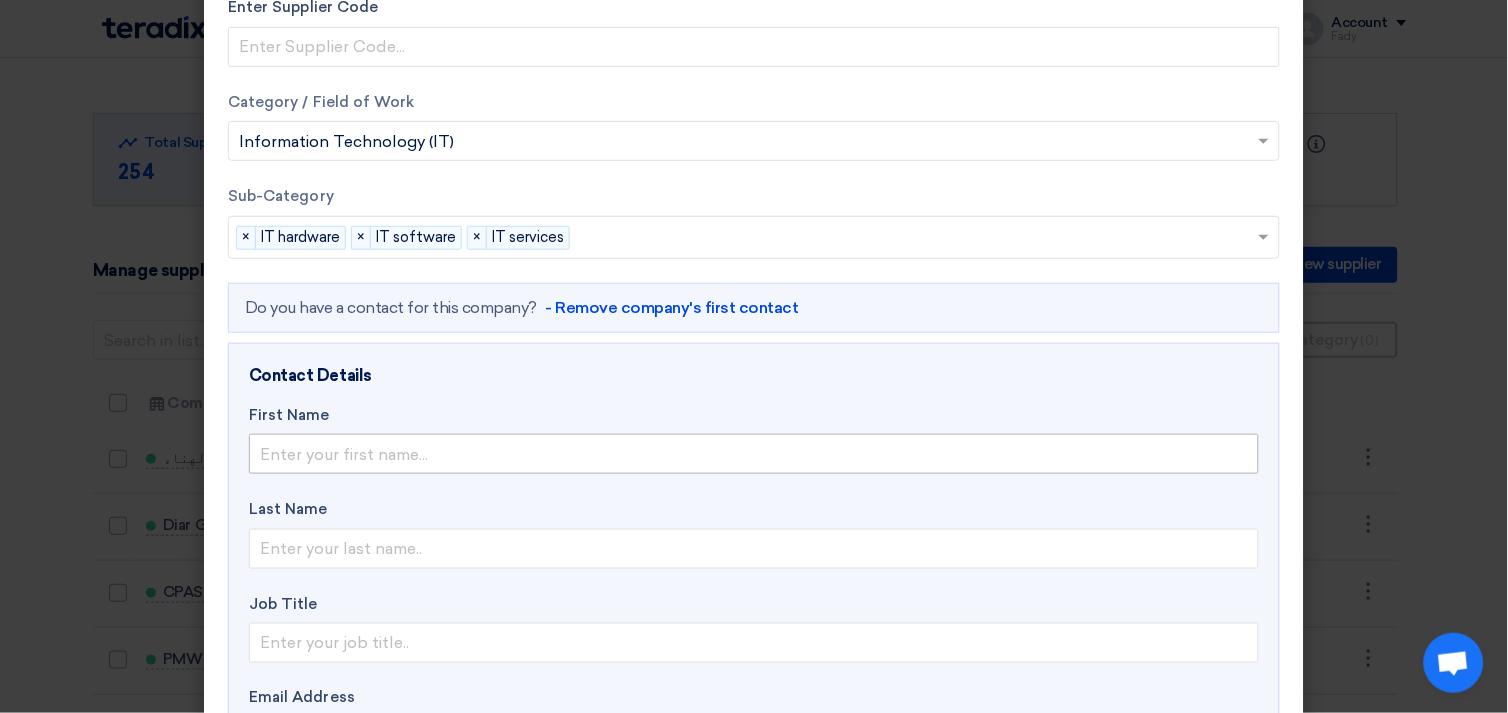 scroll, scrollTop: 222, scrollLeft: 0, axis: vertical 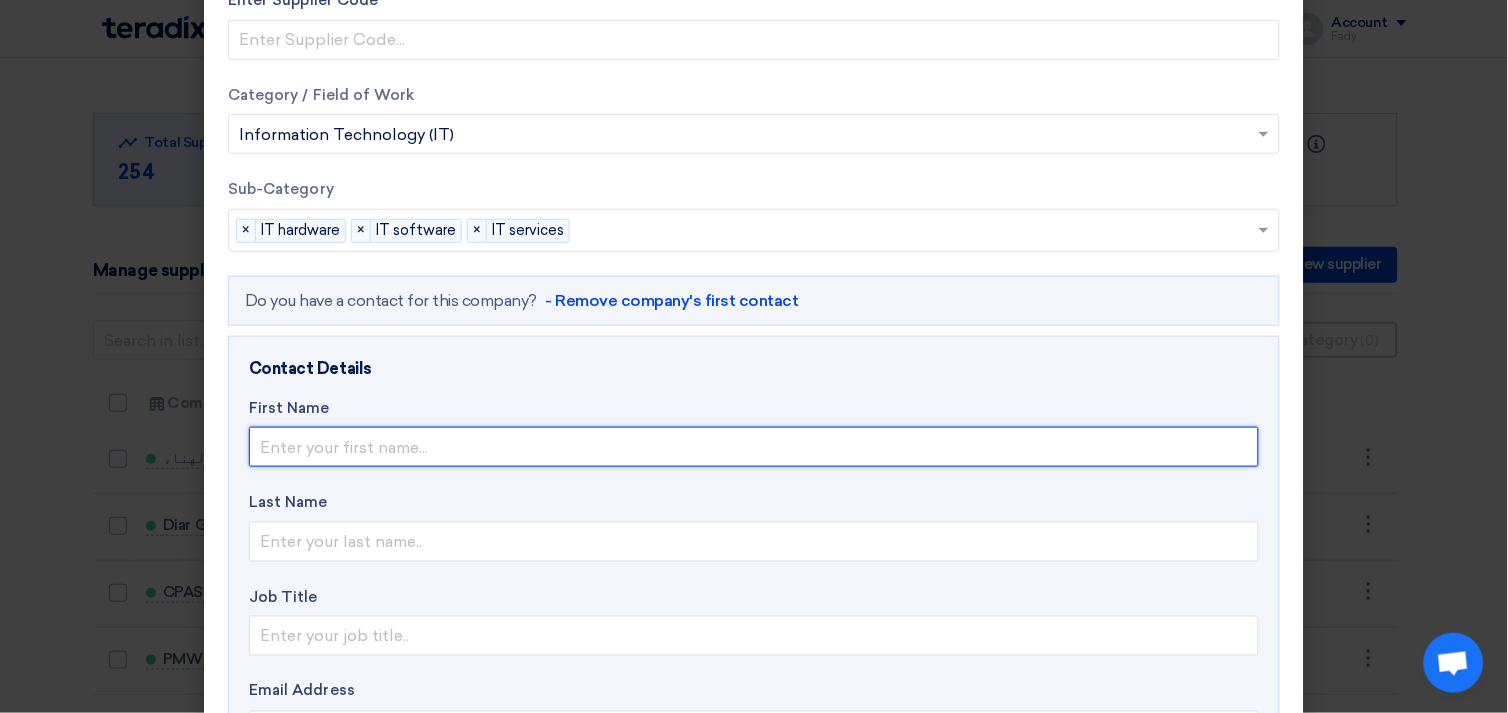 click 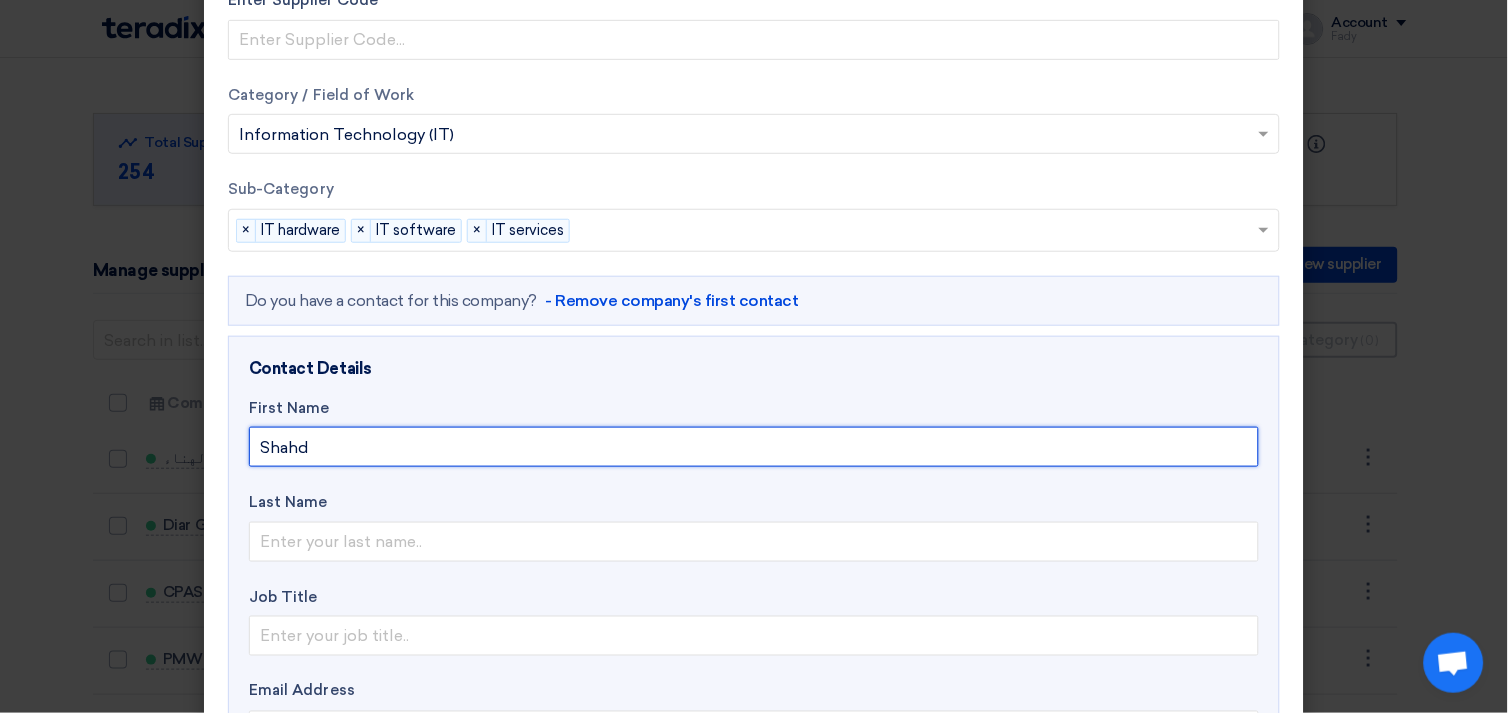 click on "Shahd" 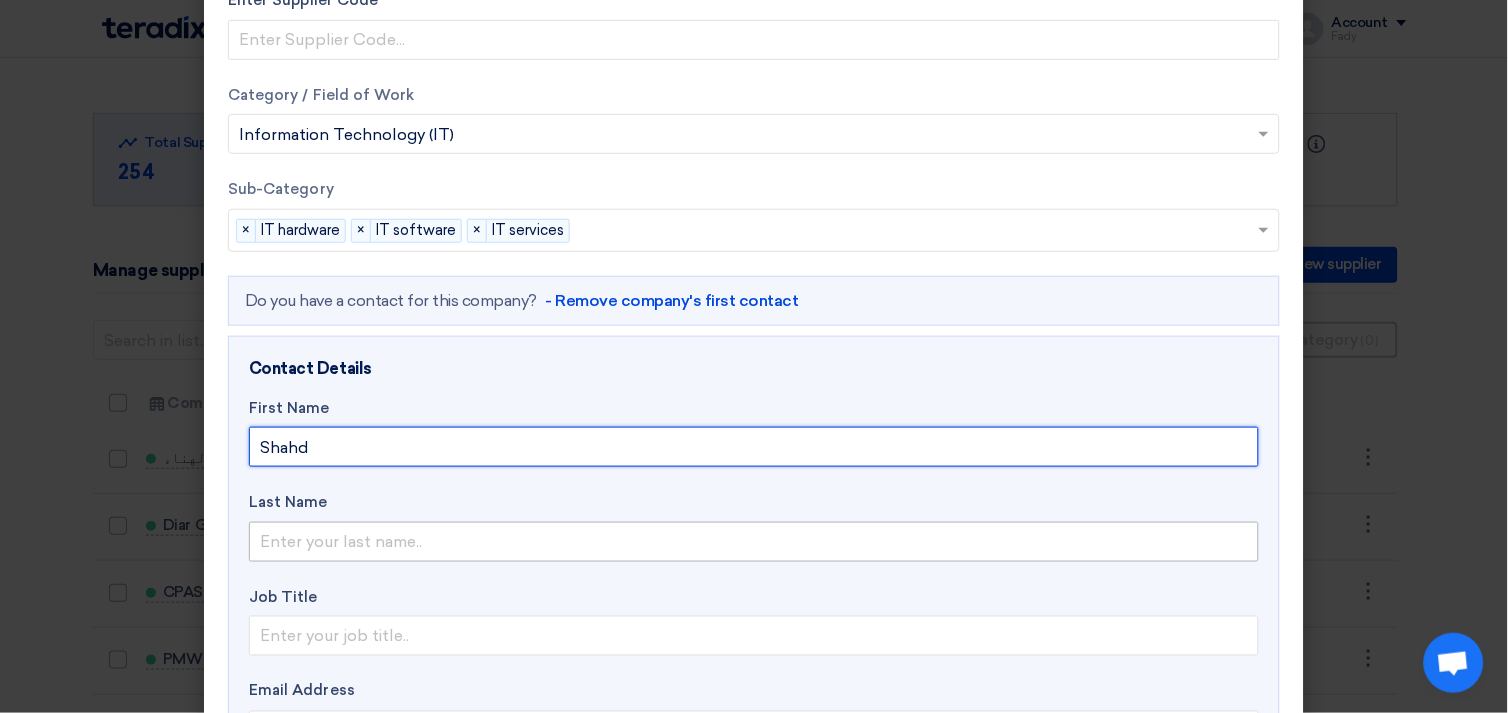 type on "Shahd" 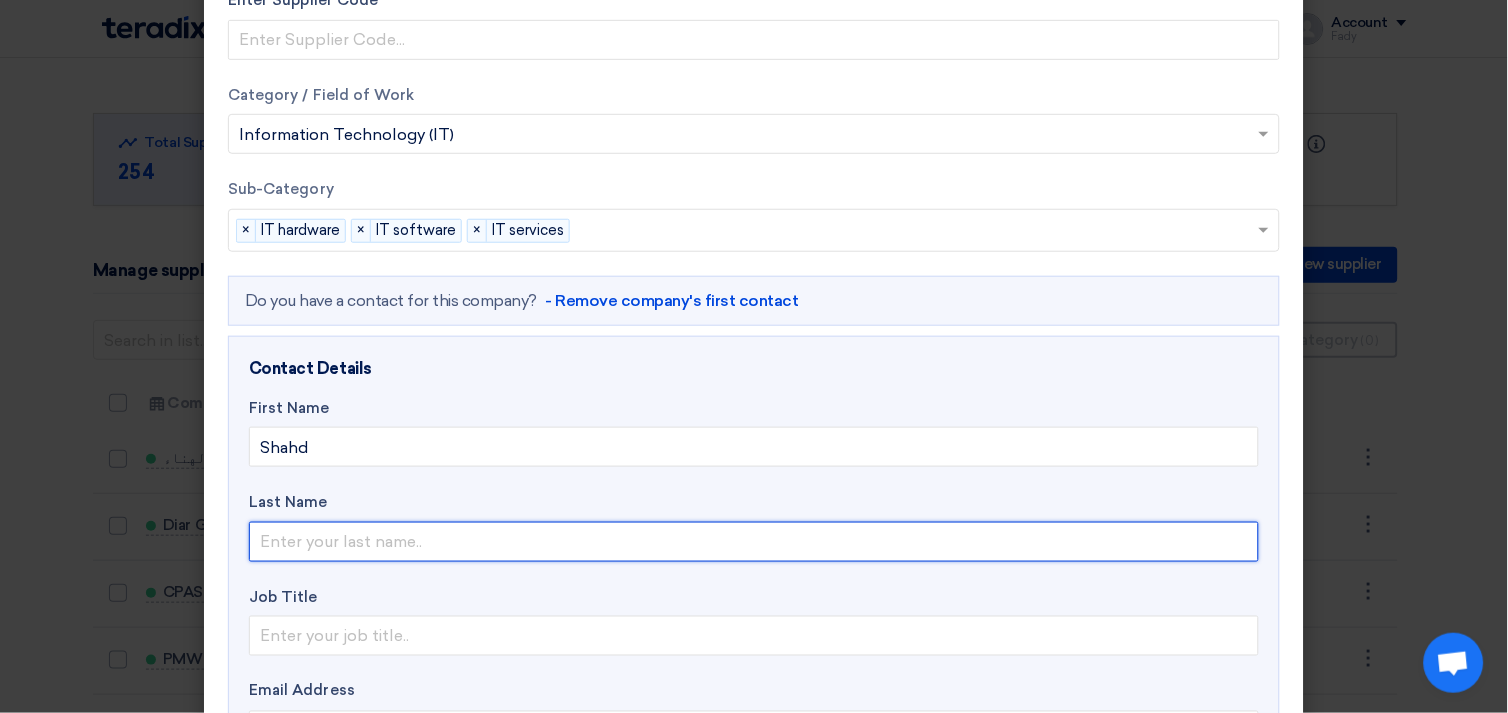 click 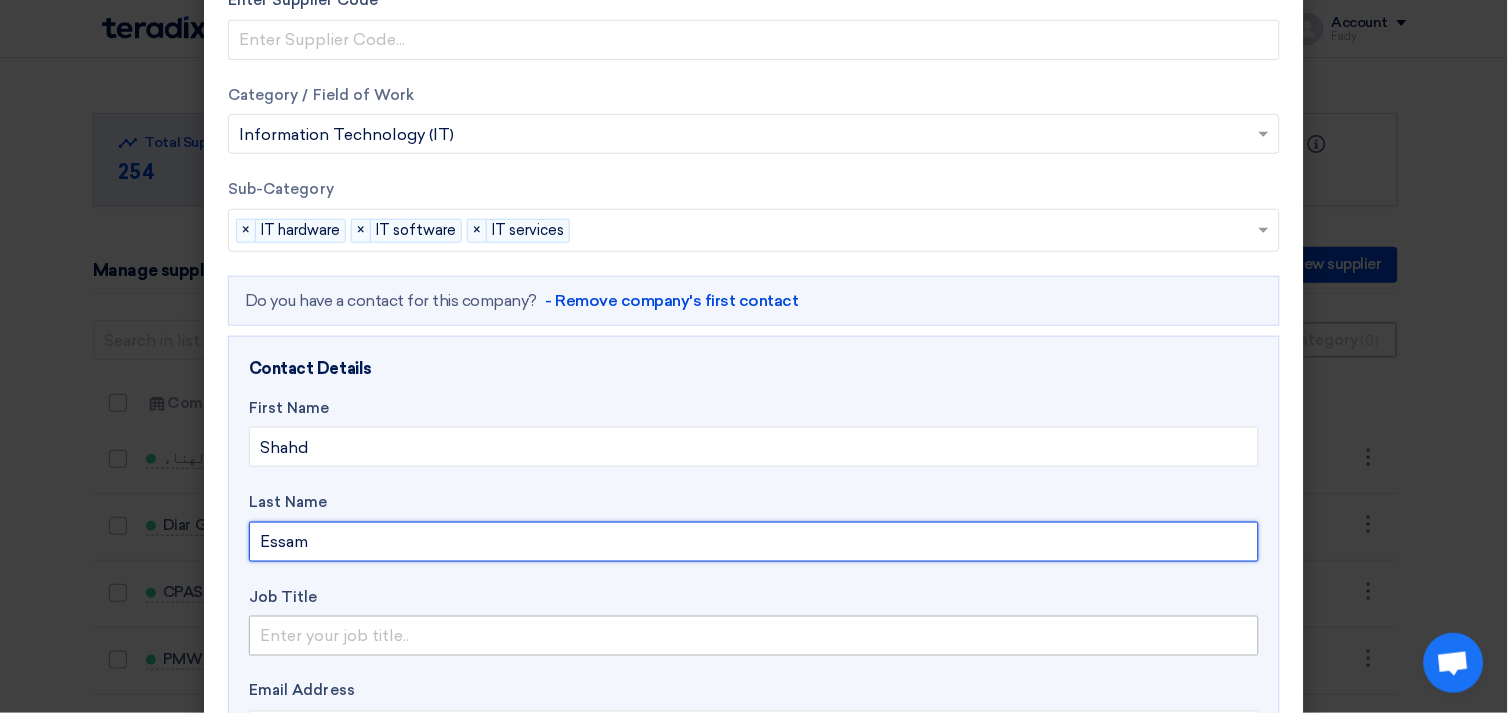 type on "Essam" 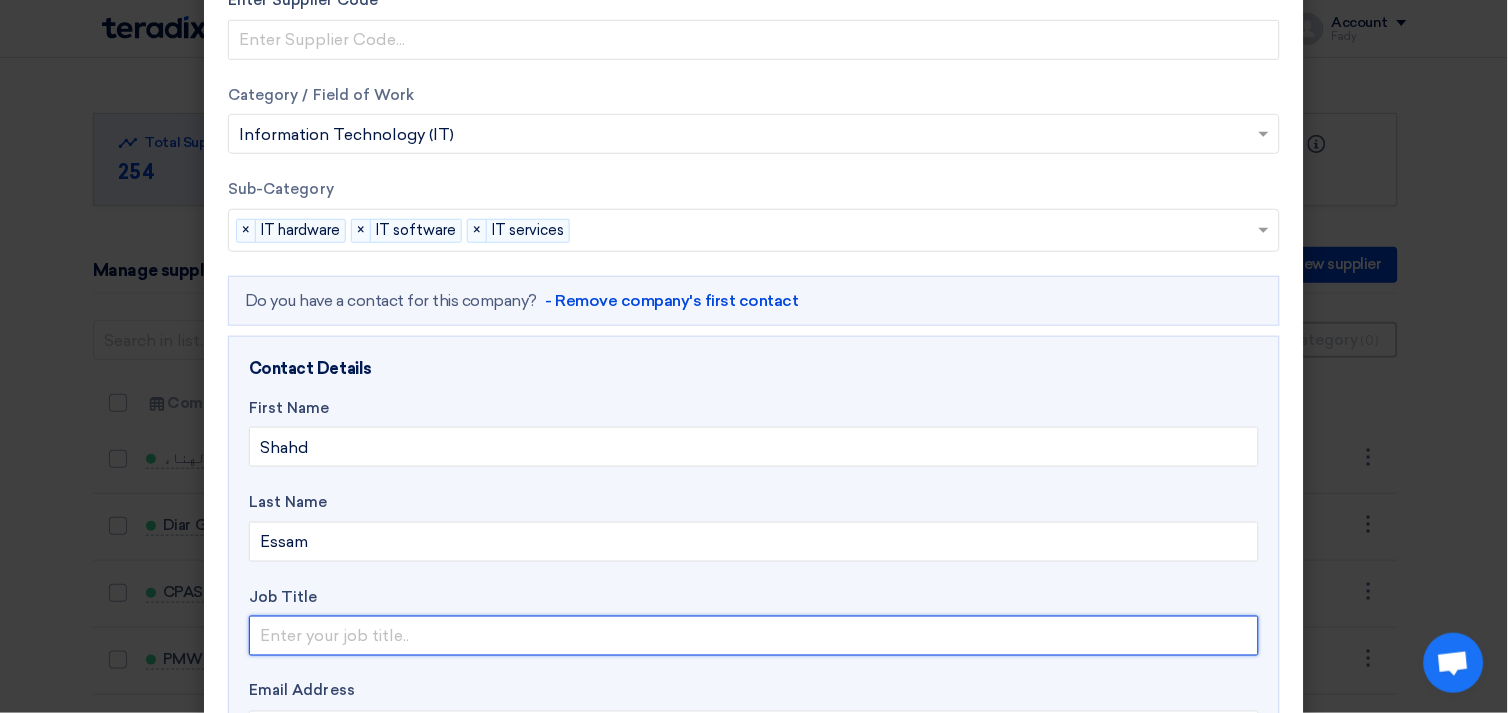 click 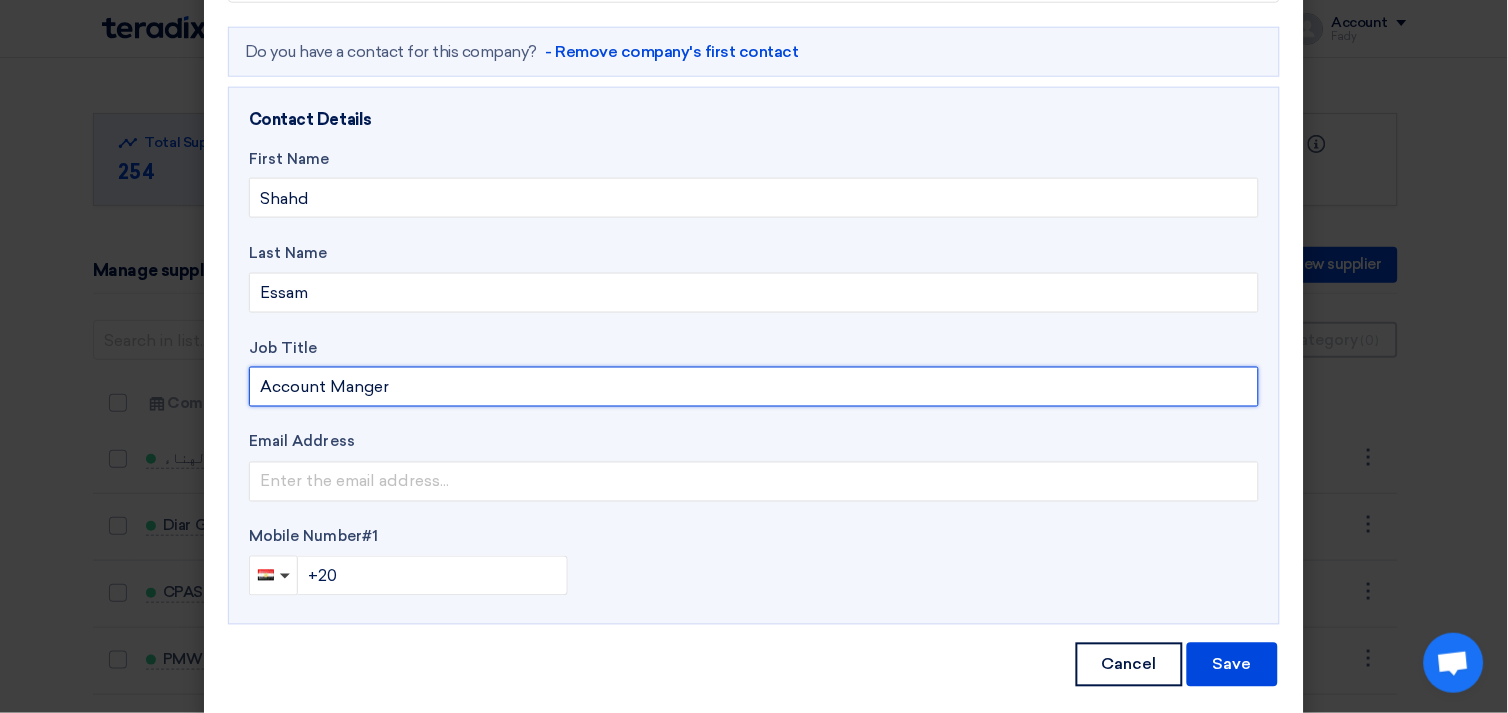 scroll, scrollTop: 494, scrollLeft: 0, axis: vertical 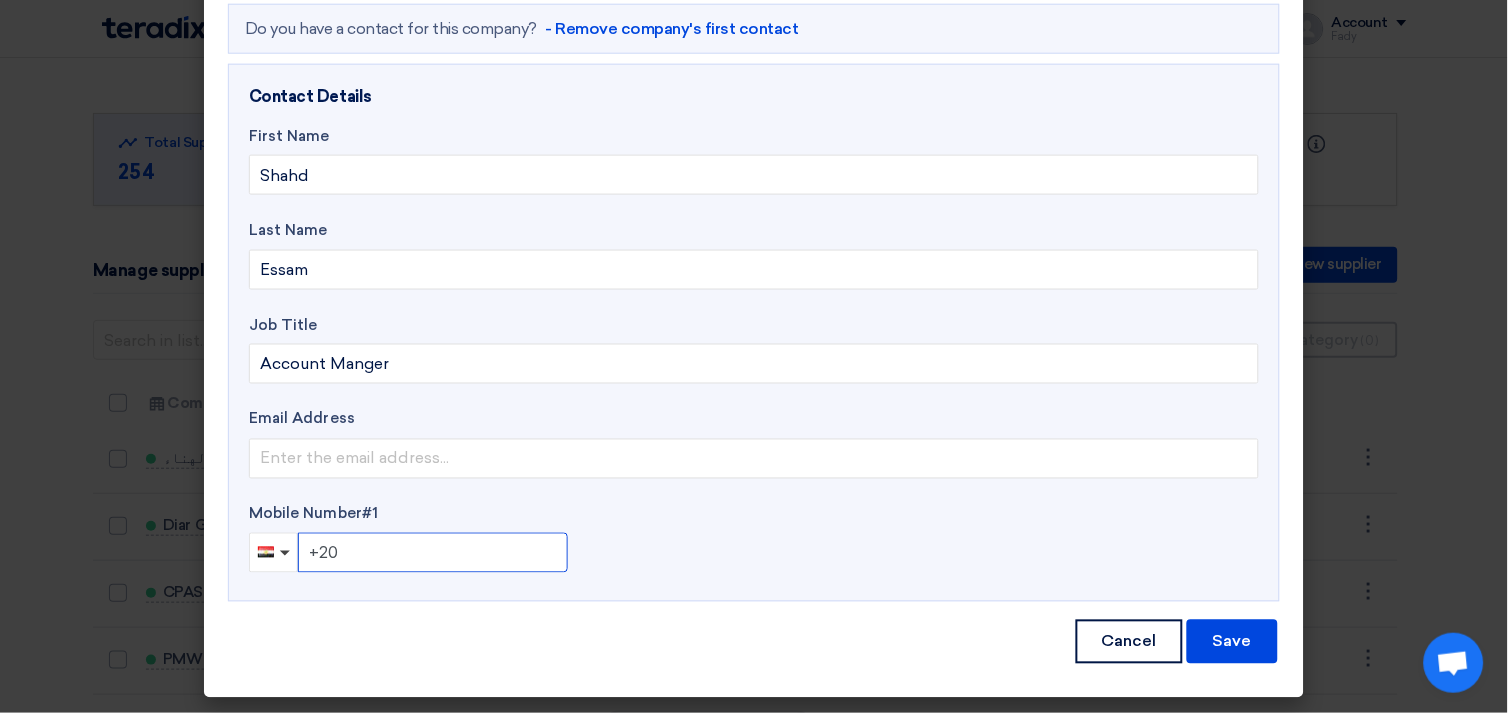 click on "+20" 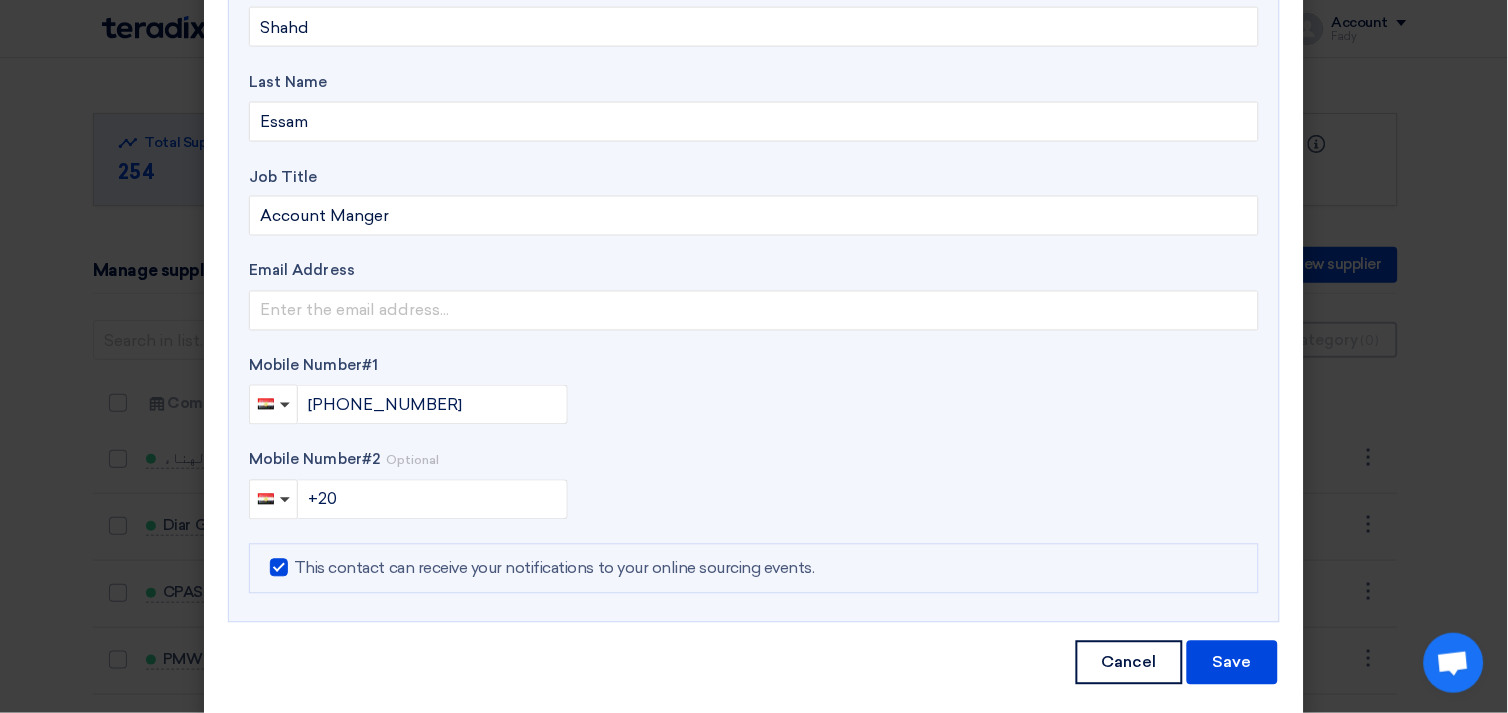 scroll, scrollTop: 663, scrollLeft: 0, axis: vertical 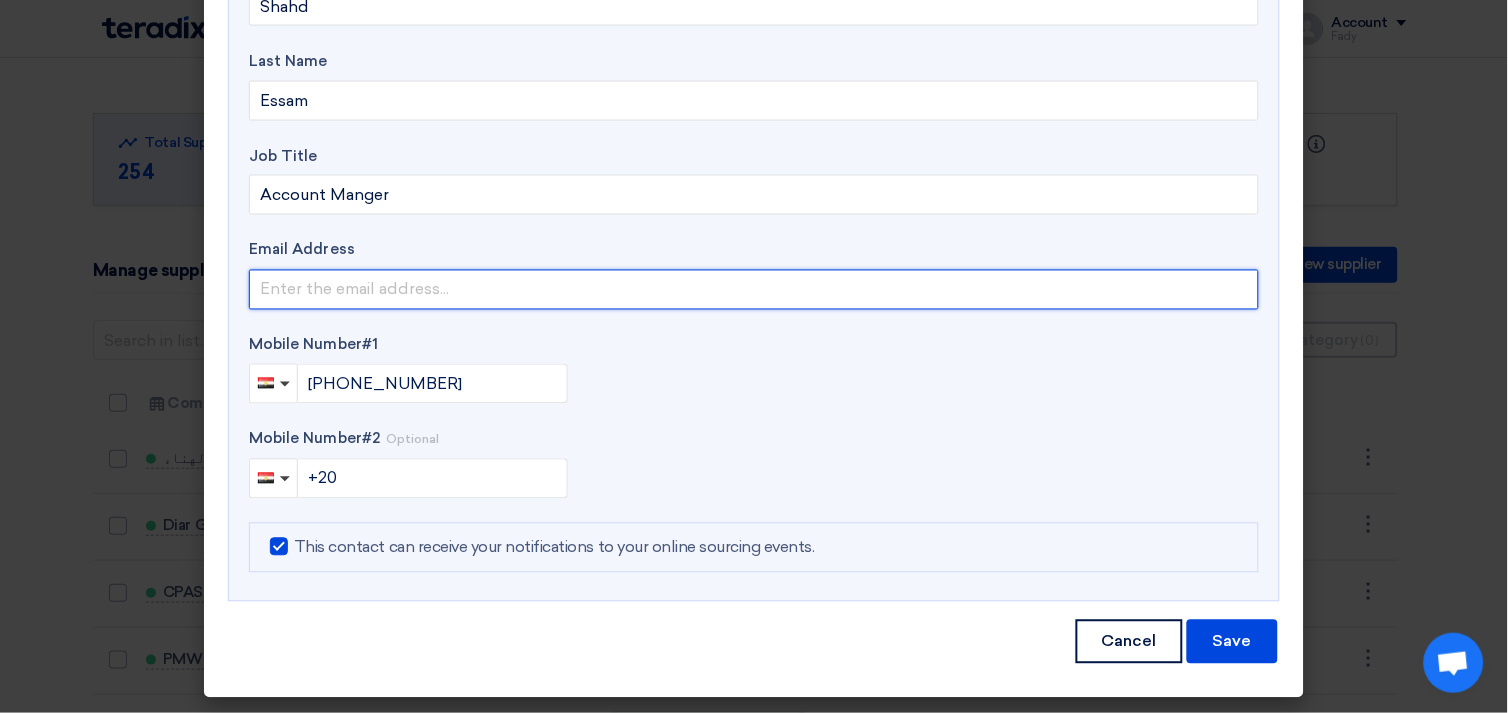 click 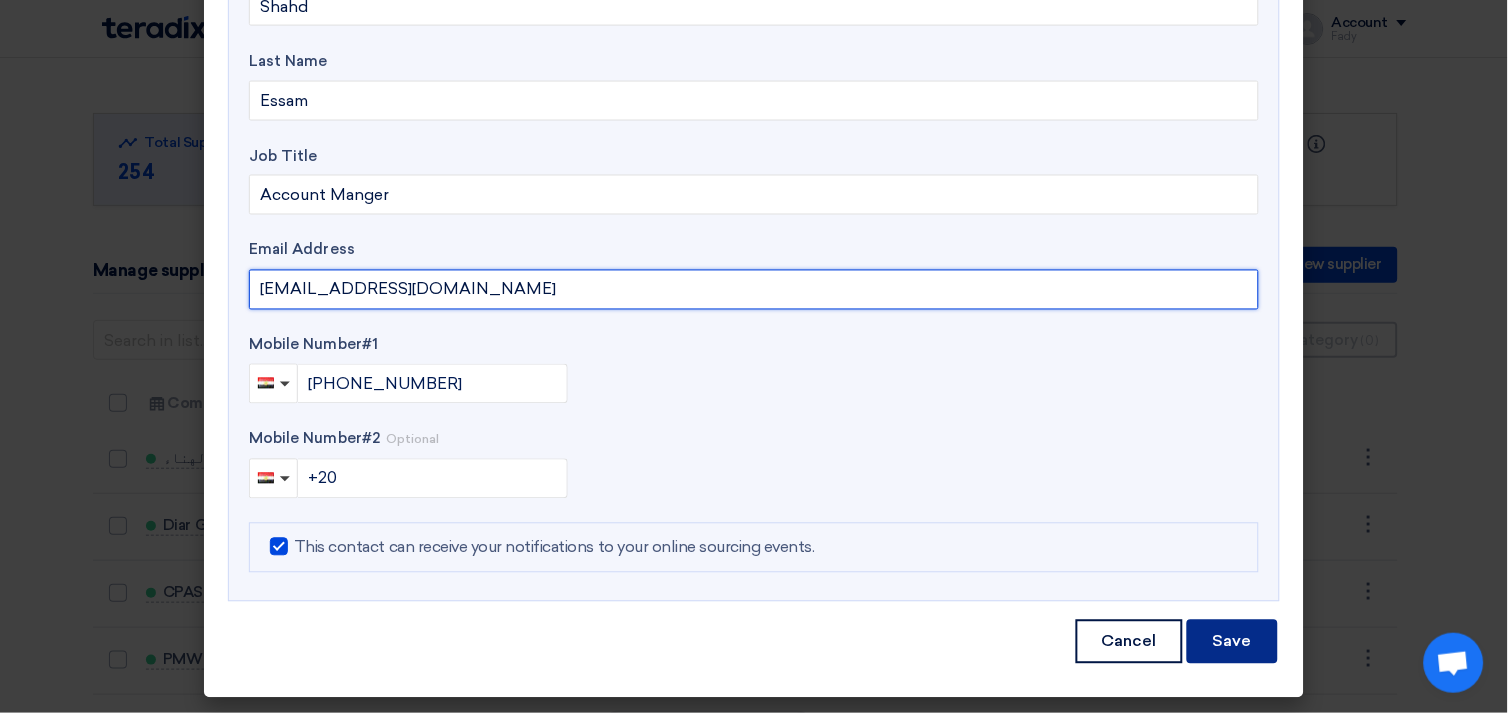 type on "[EMAIL_ADDRESS][DOMAIN_NAME]" 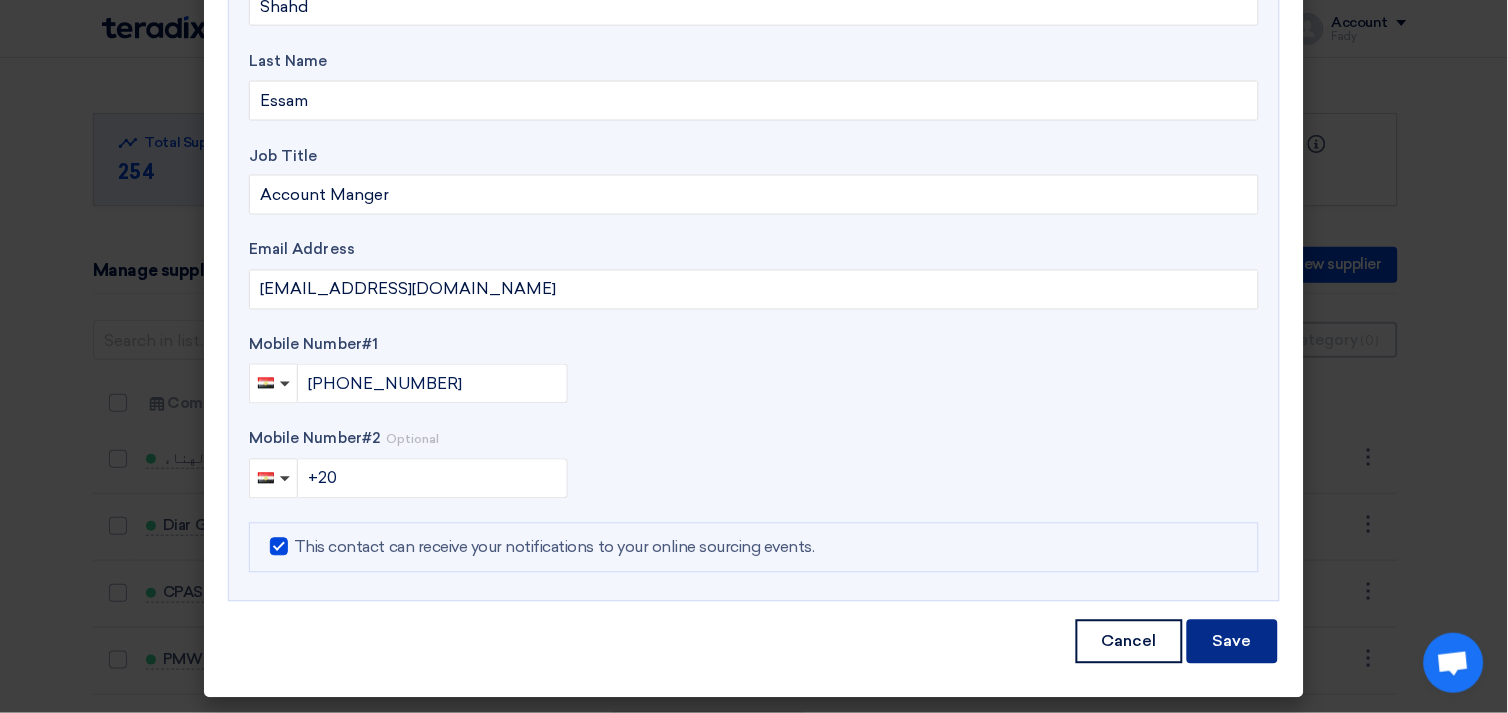 click on "Save" 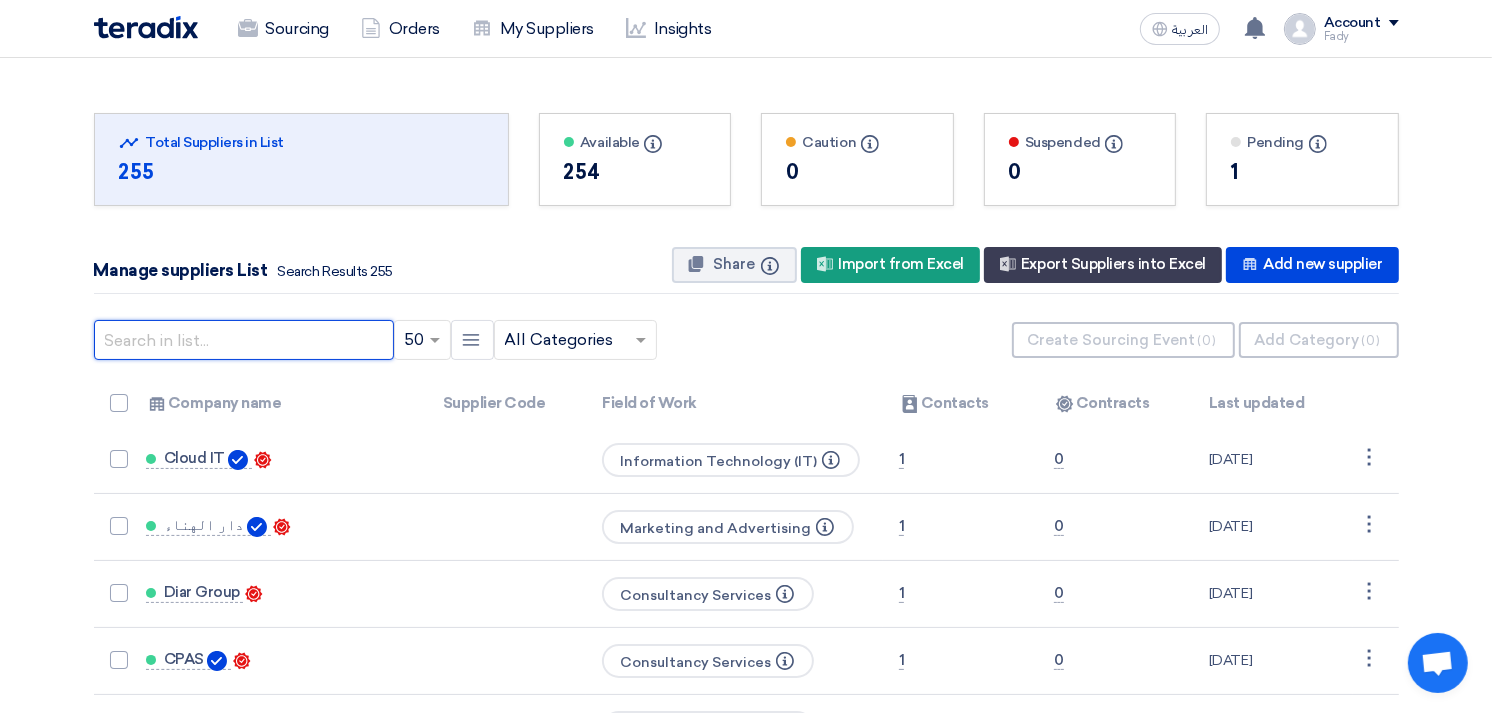 click 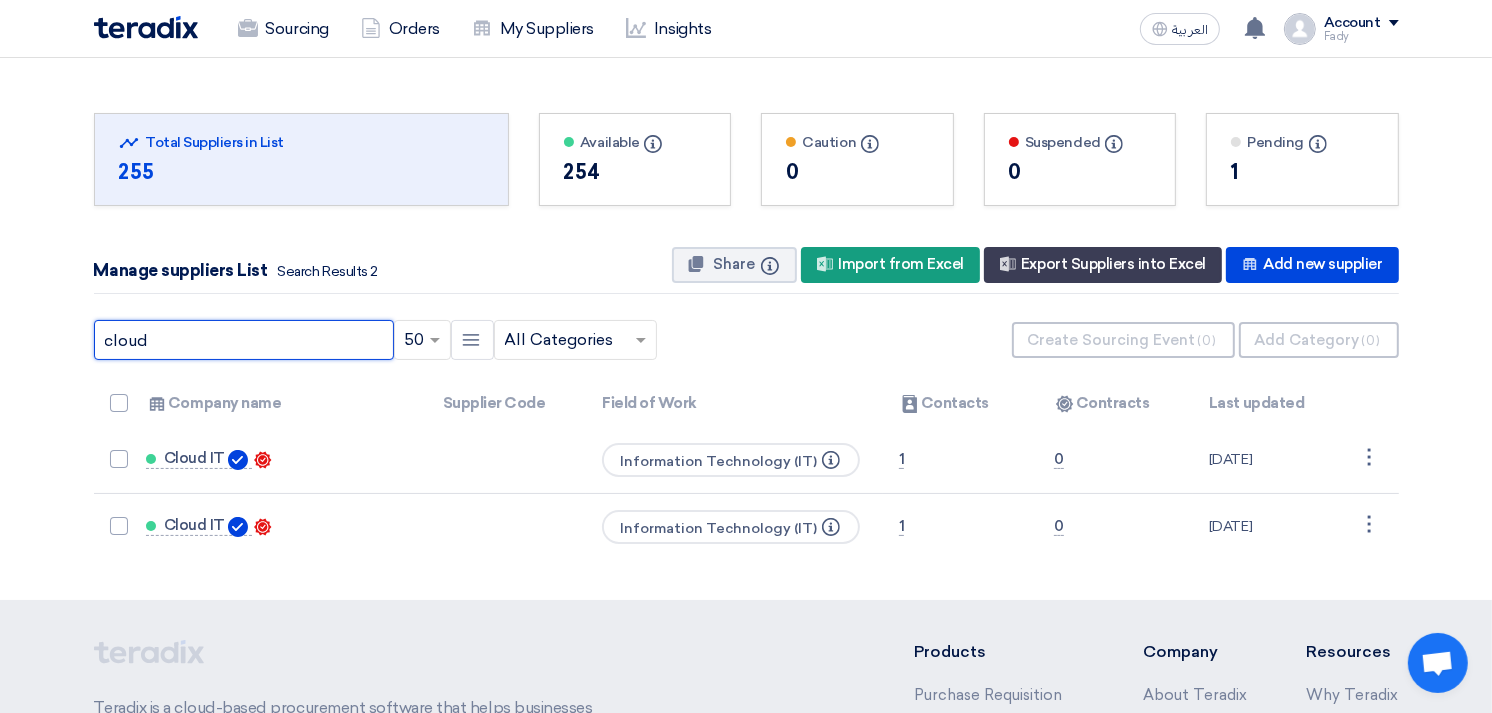 type on "cloud" 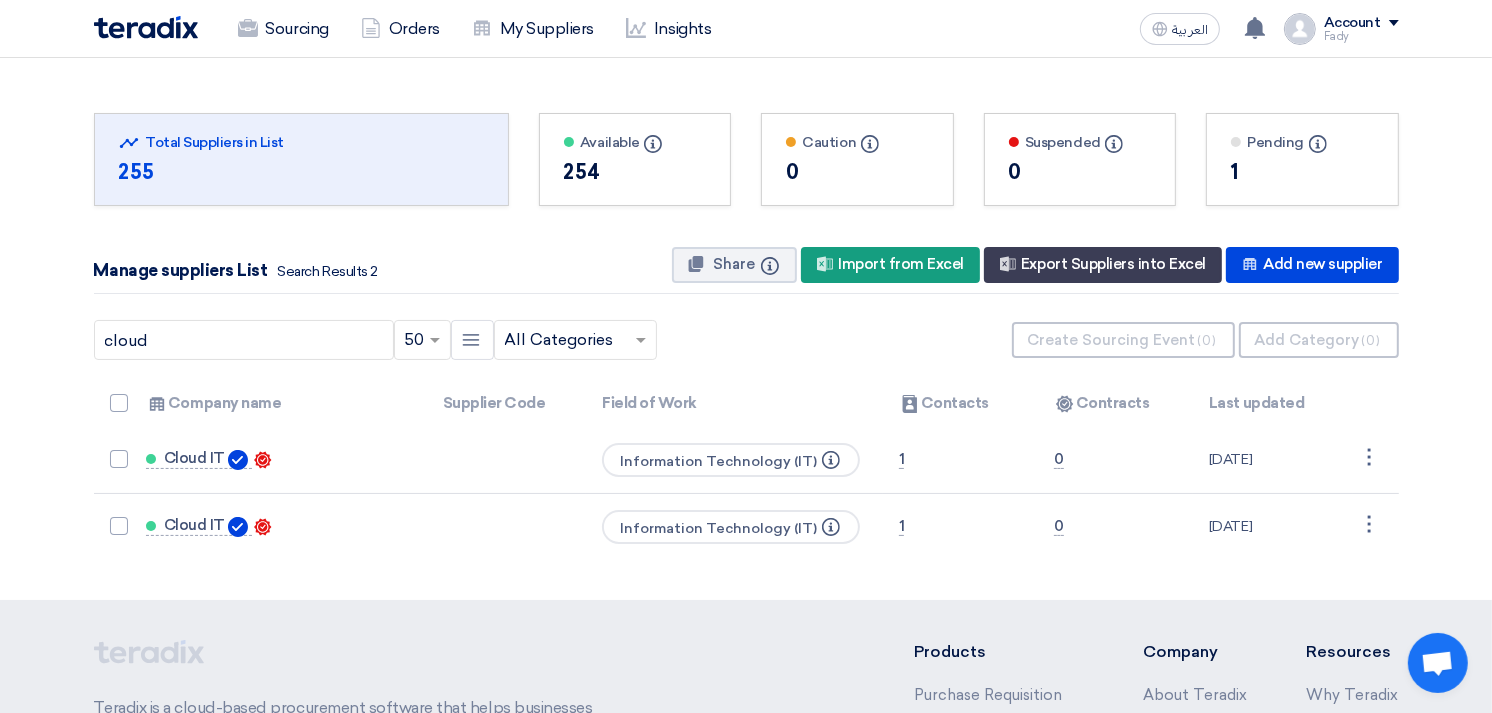 click on "Total Suppliers in this list
Total Suppliers in List
255
Available
Info" 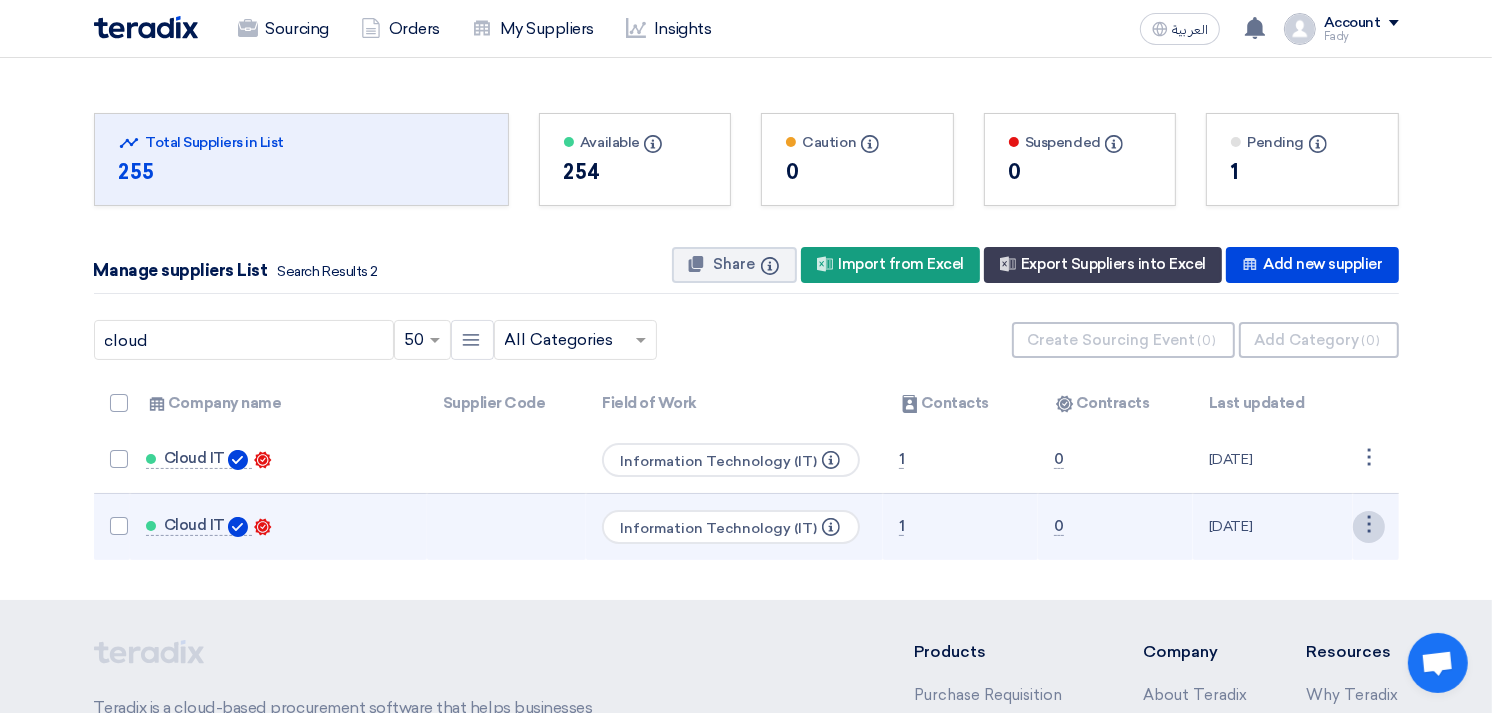 click on "⋮" at bounding box center [1369, 460] 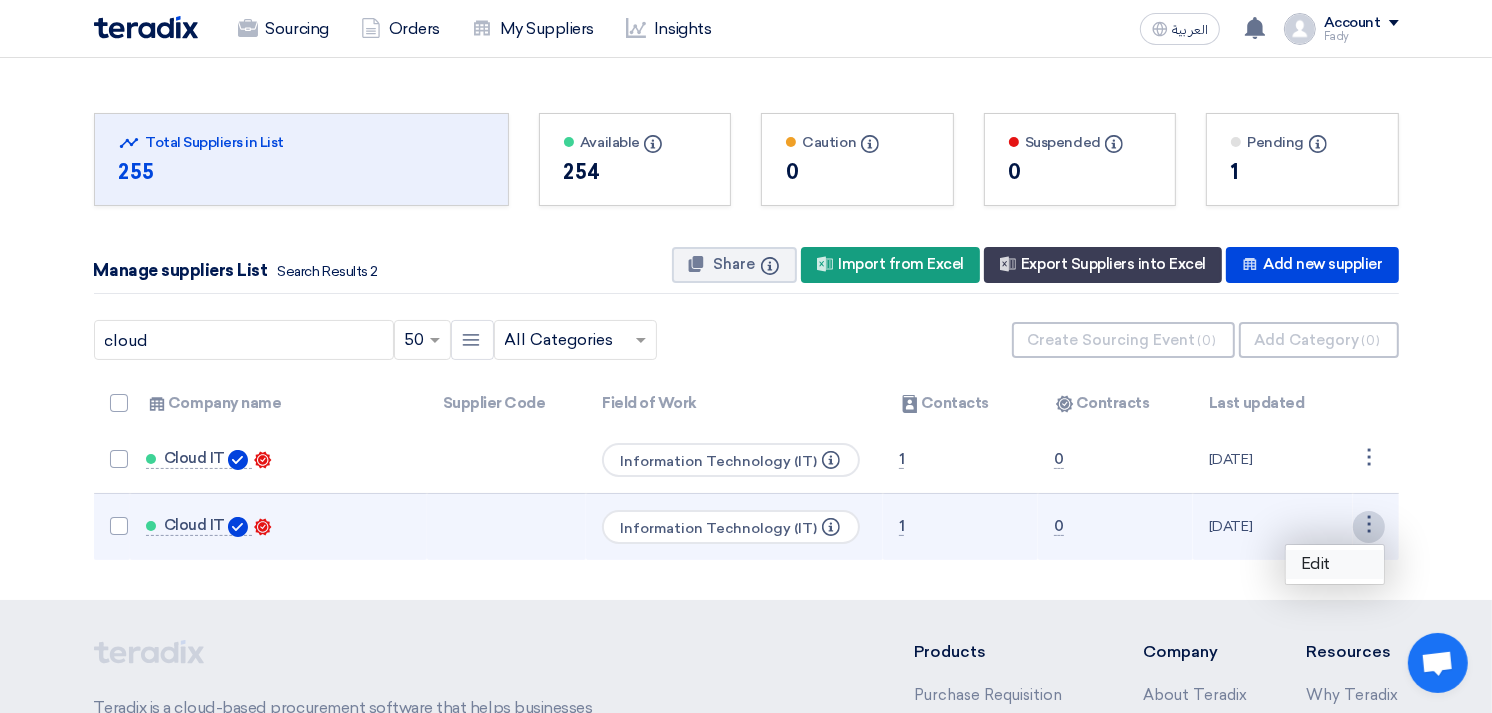 click on "Edit" 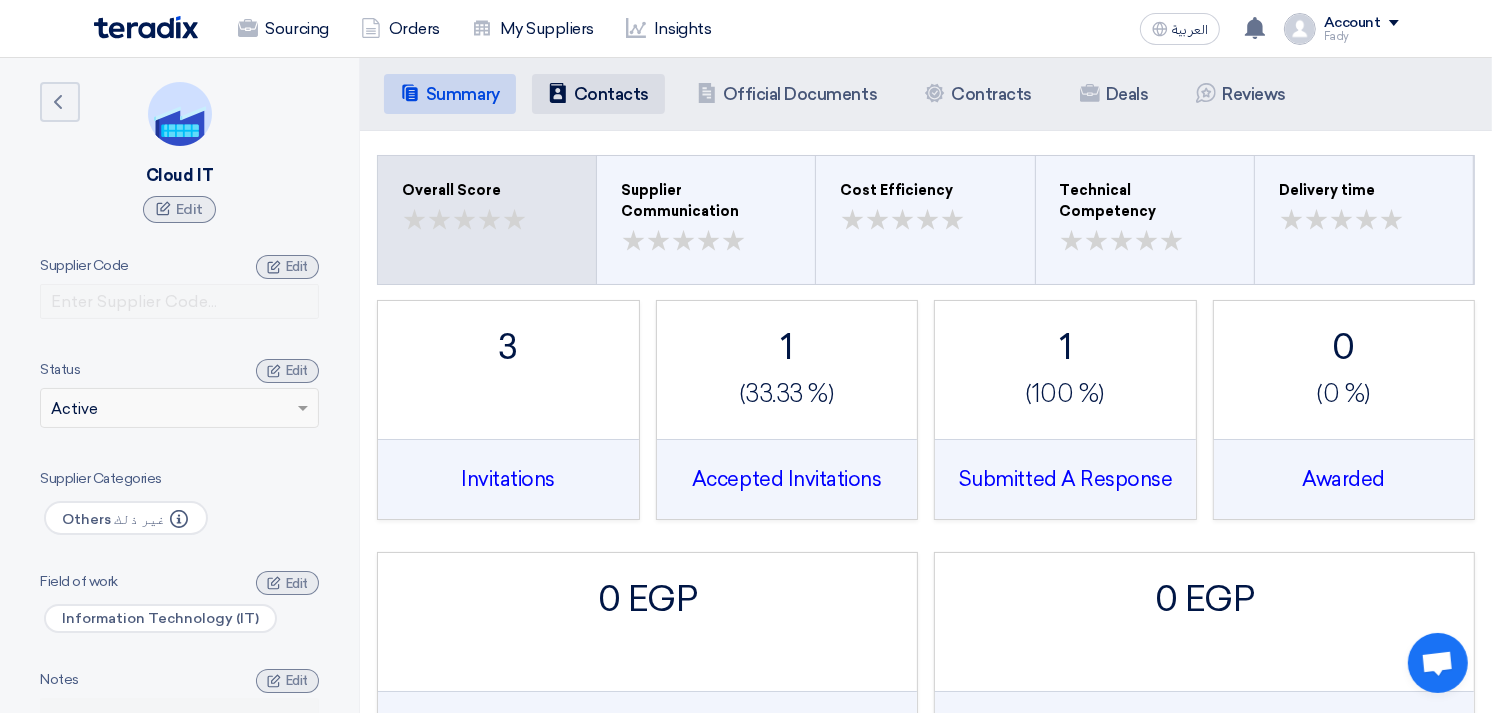 click on "Contacts" 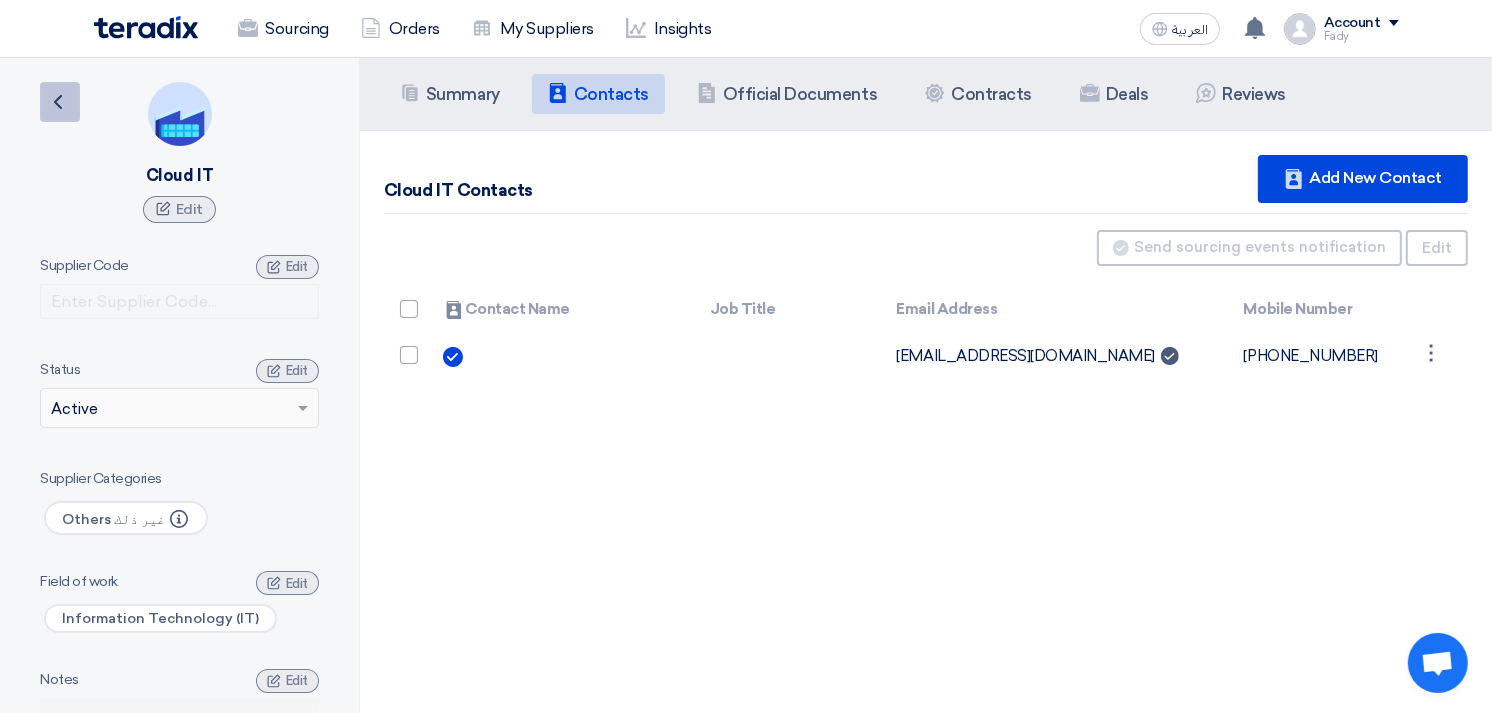 click on "Back" 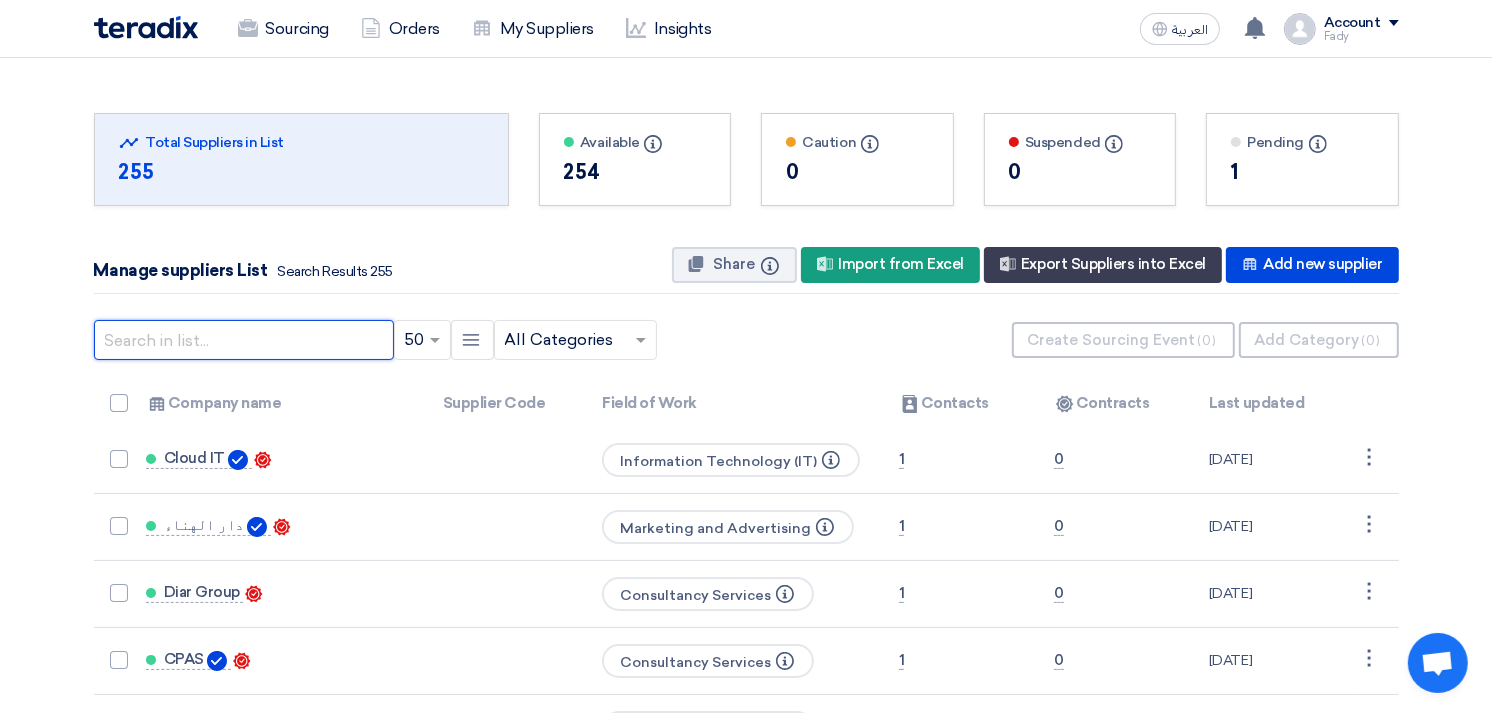 click 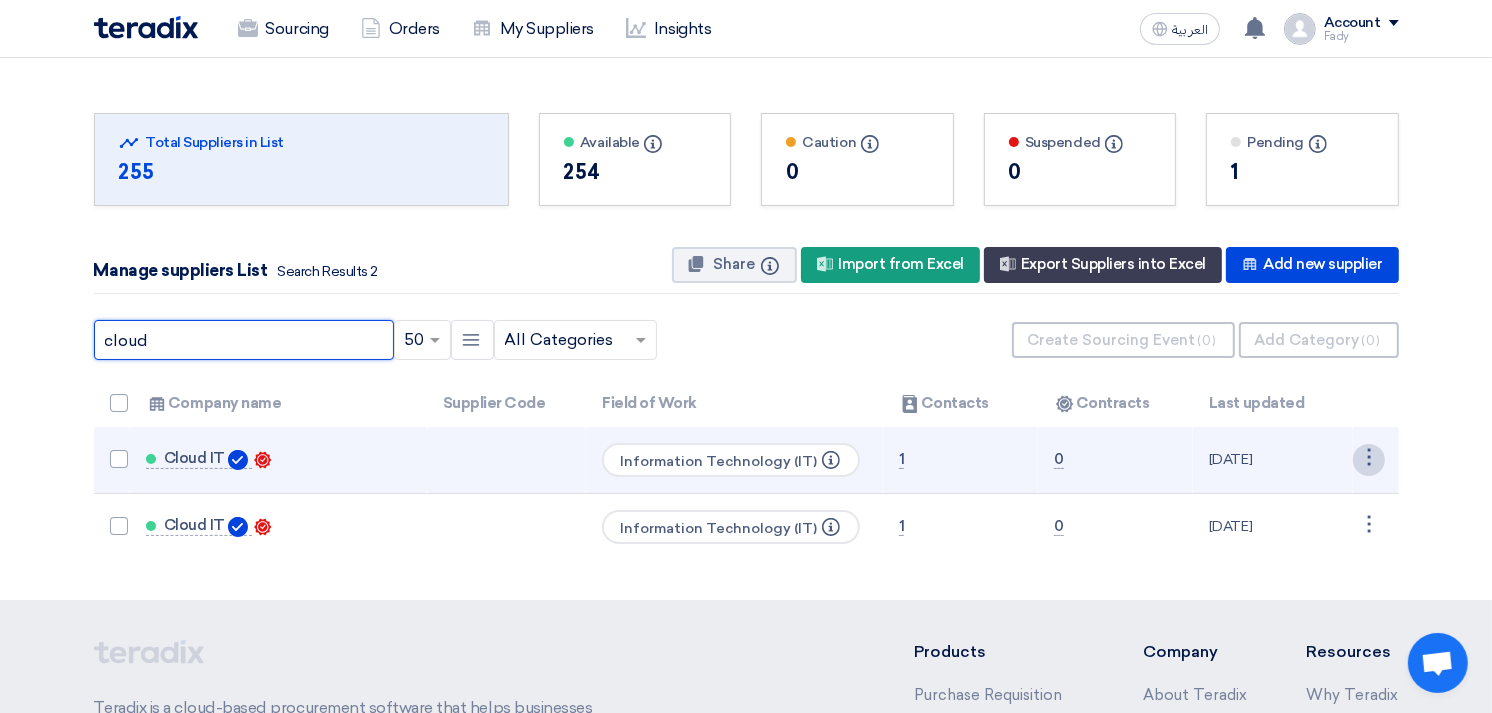 type on "cloud" 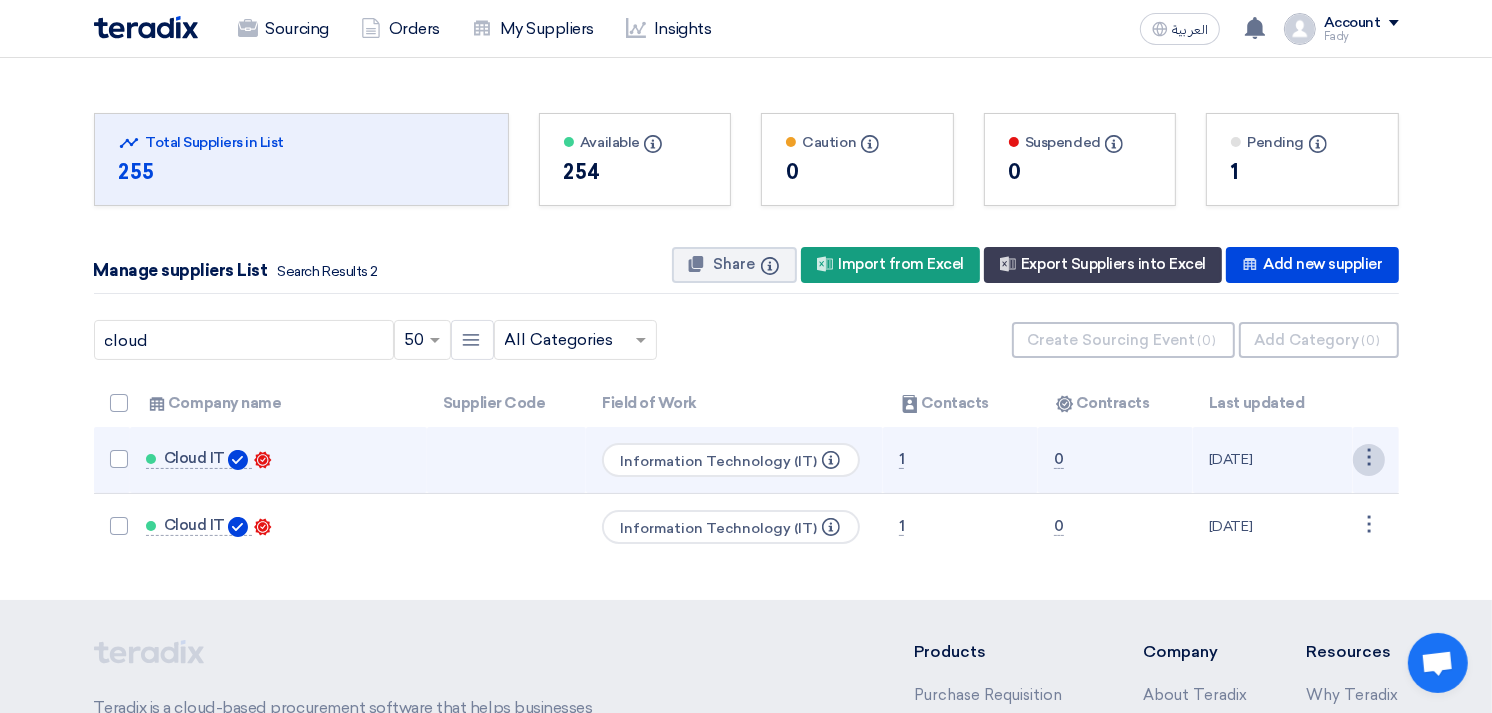 click on "⋮" at bounding box center [1369, 460] 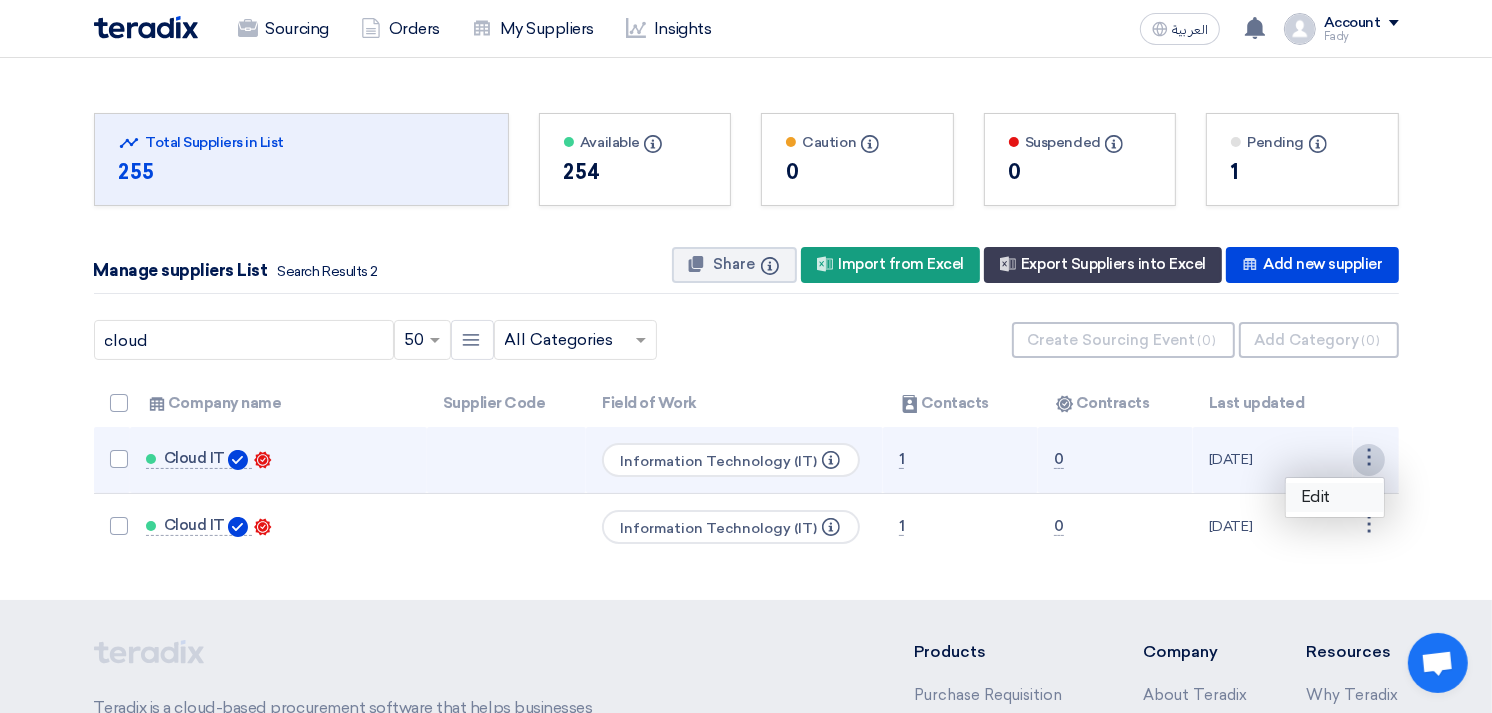 click on "Edit" 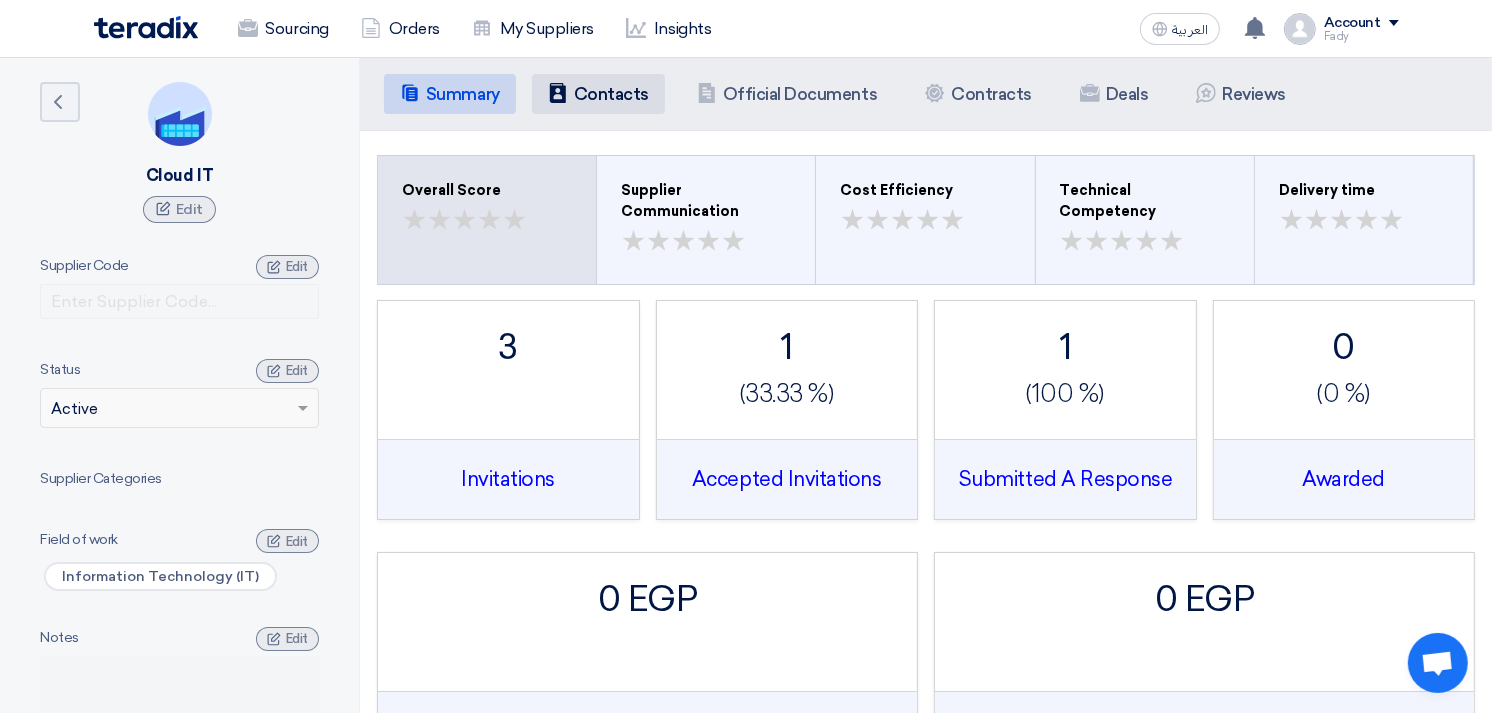 click on "Contacts" 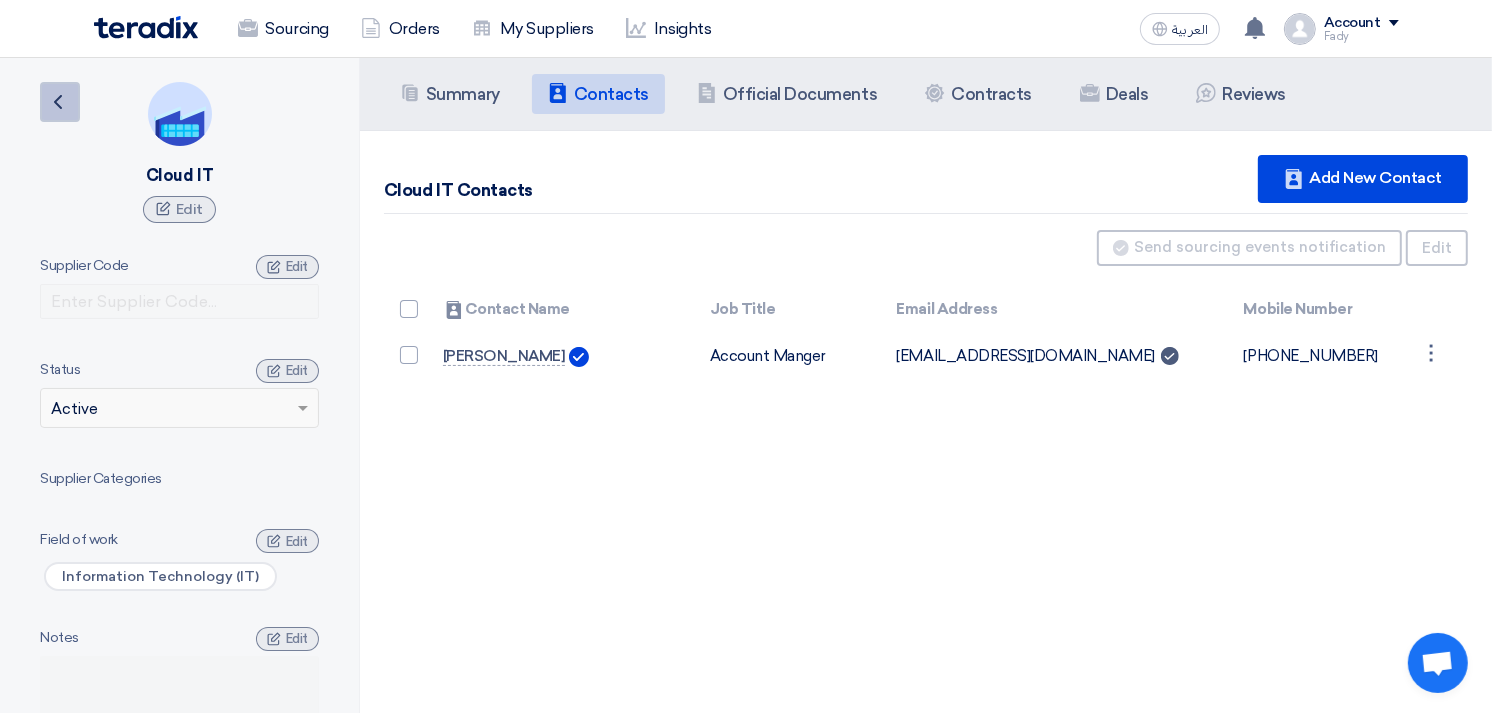 click on "Back" 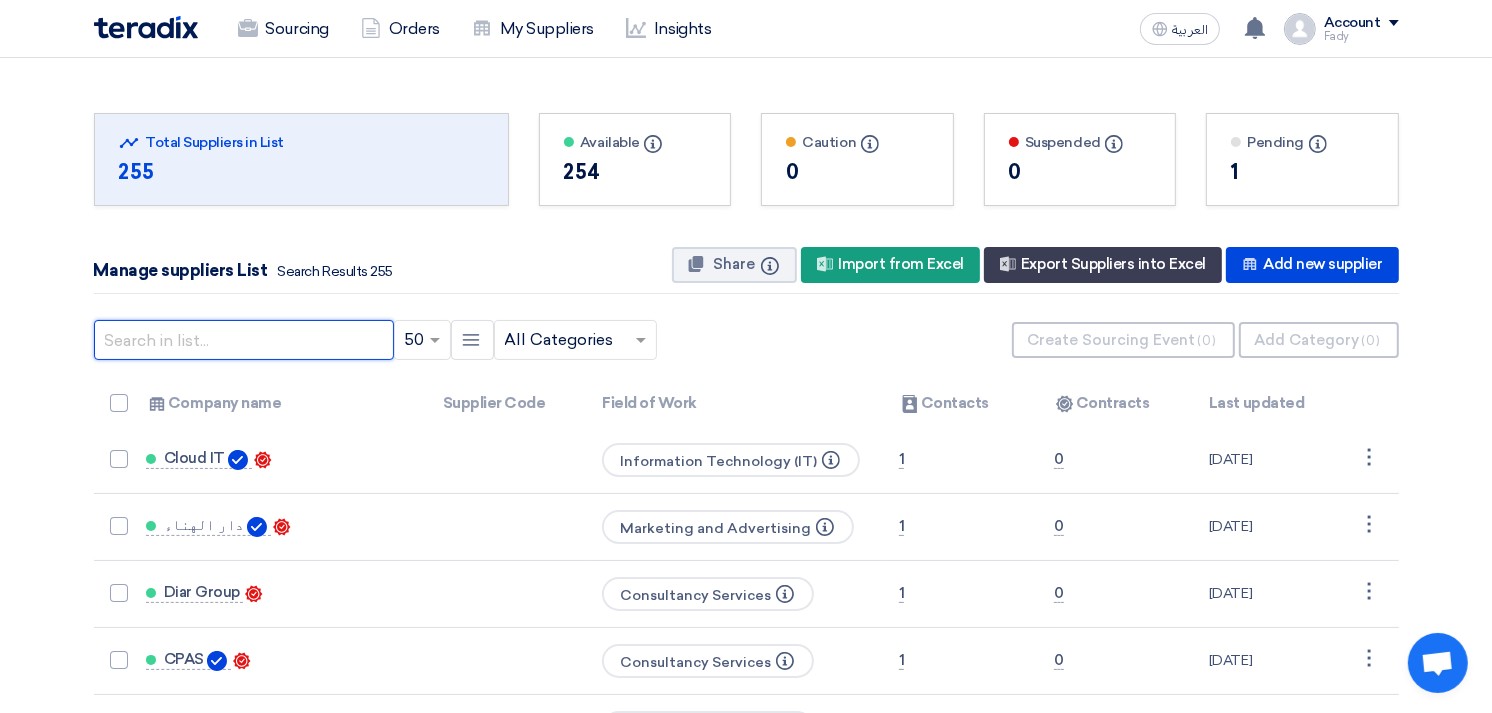 click 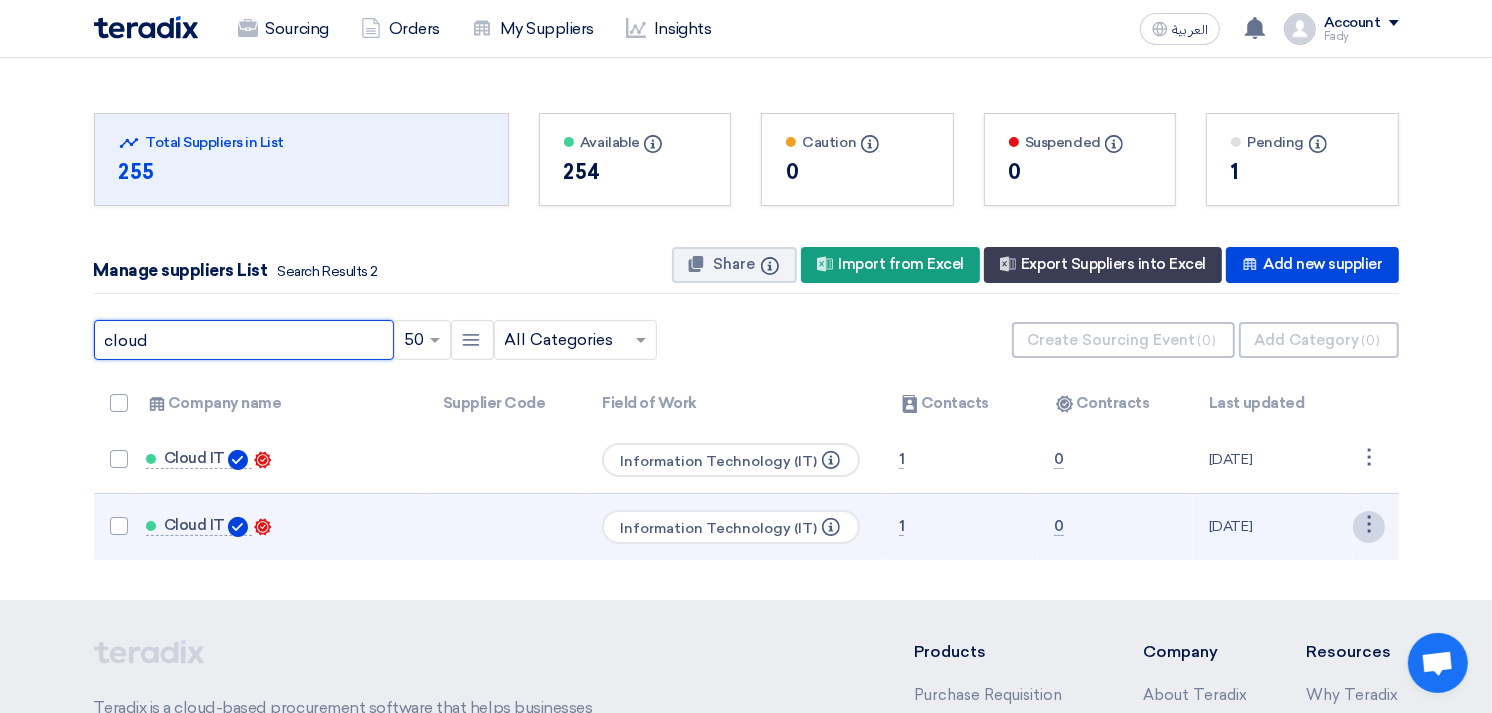 type on "cloud" 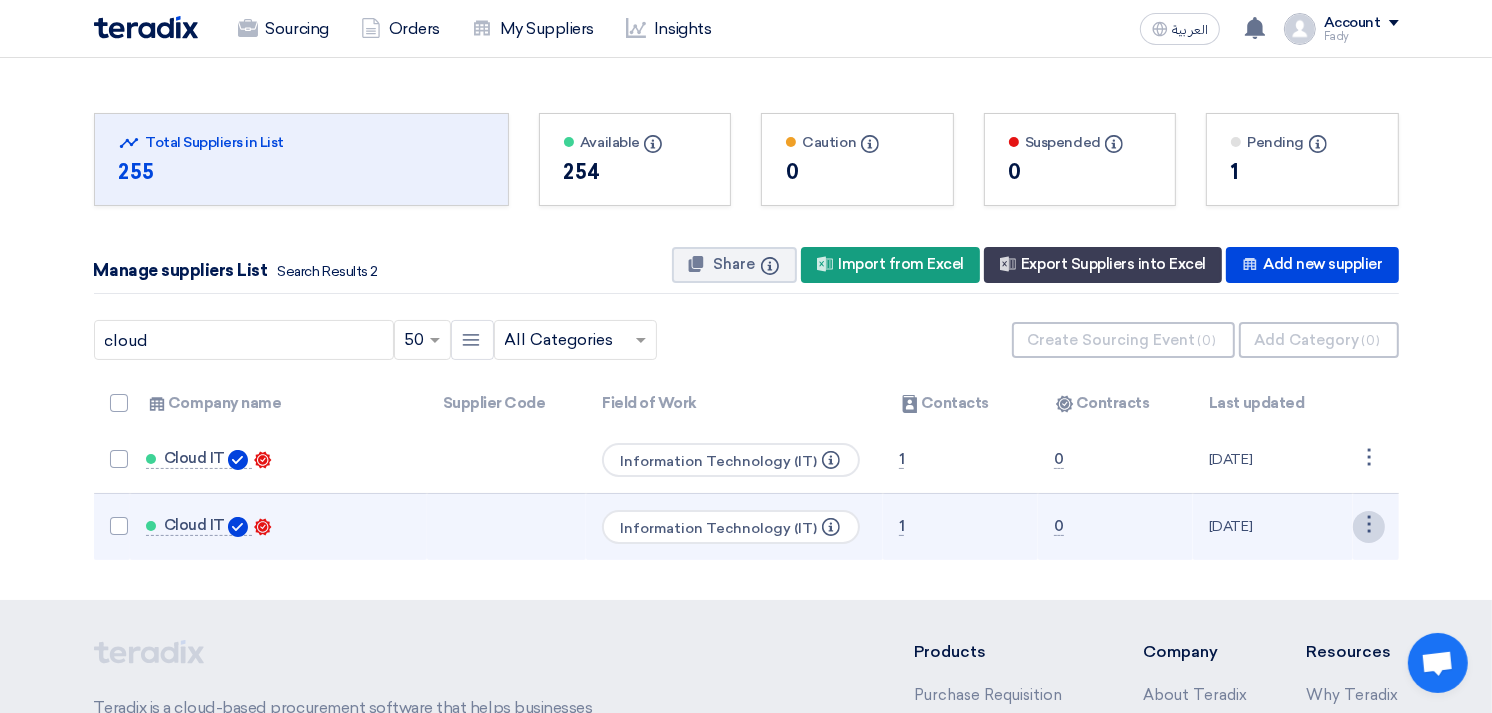 click on "⋮" at bounding box center (1369, 460) 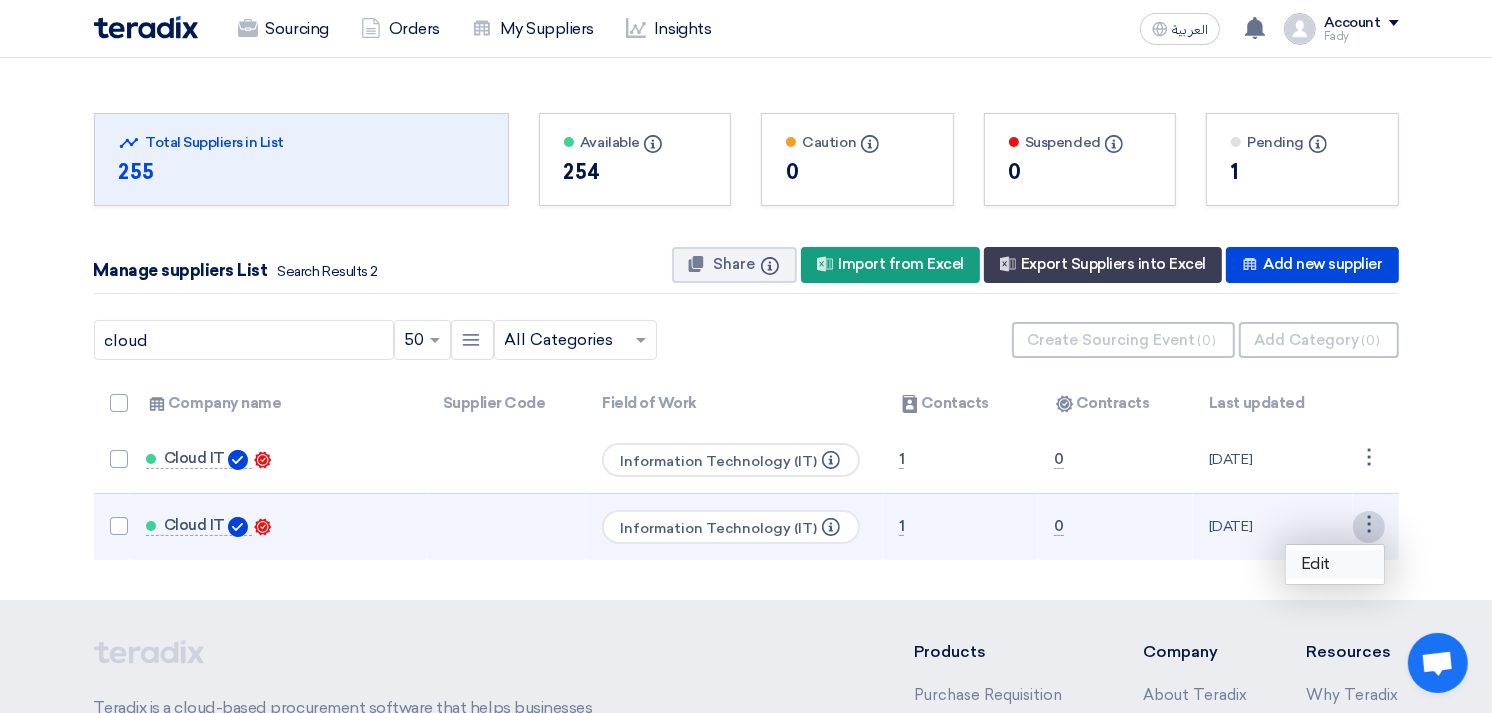 click on "Edit" 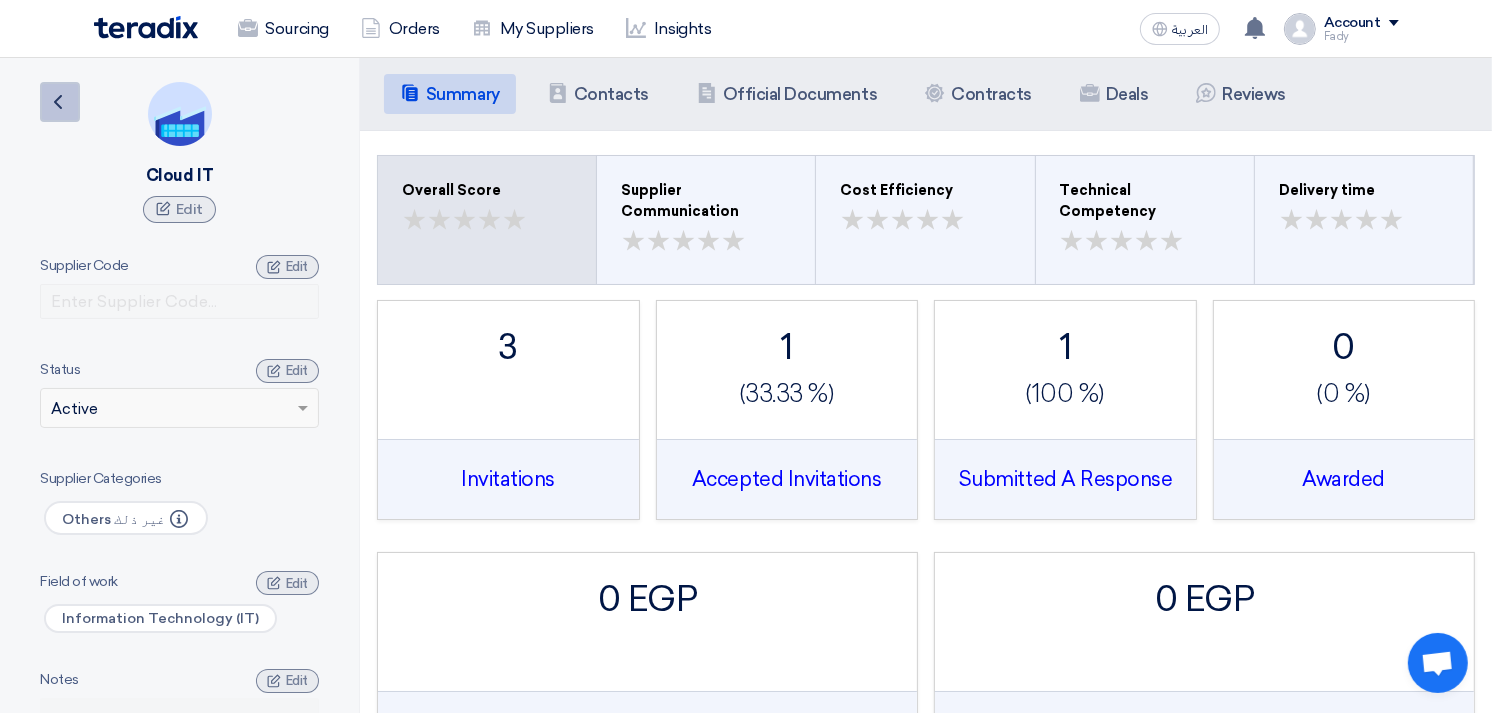 click on "Back" 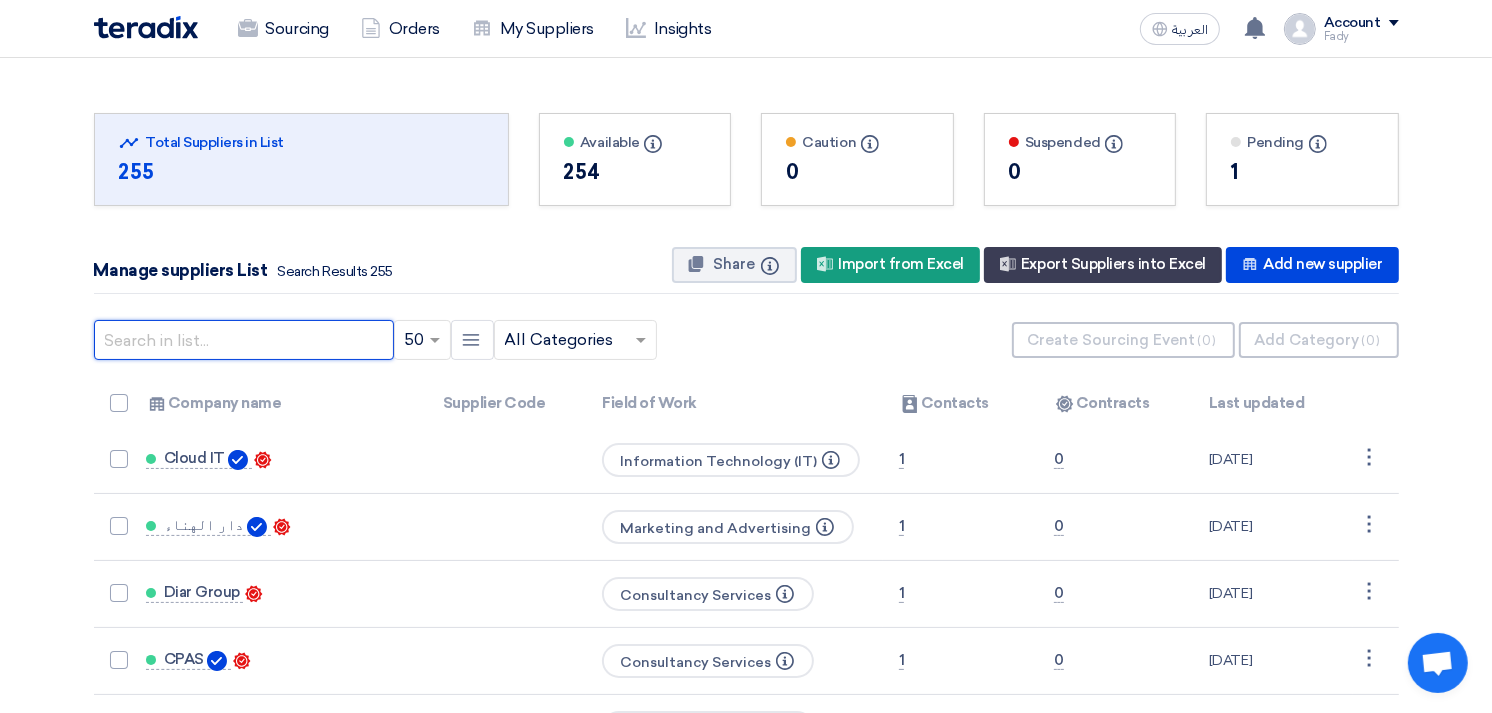click 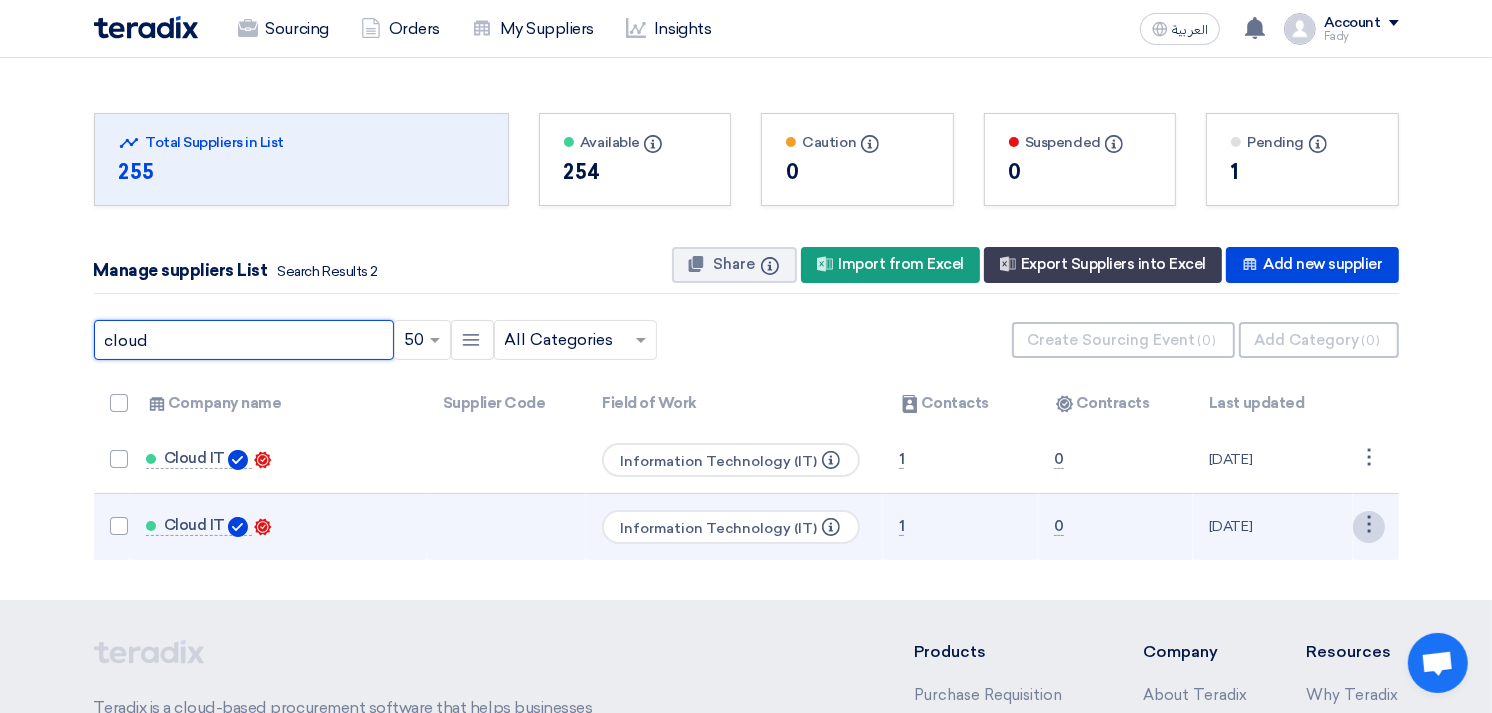 type on "cloud" 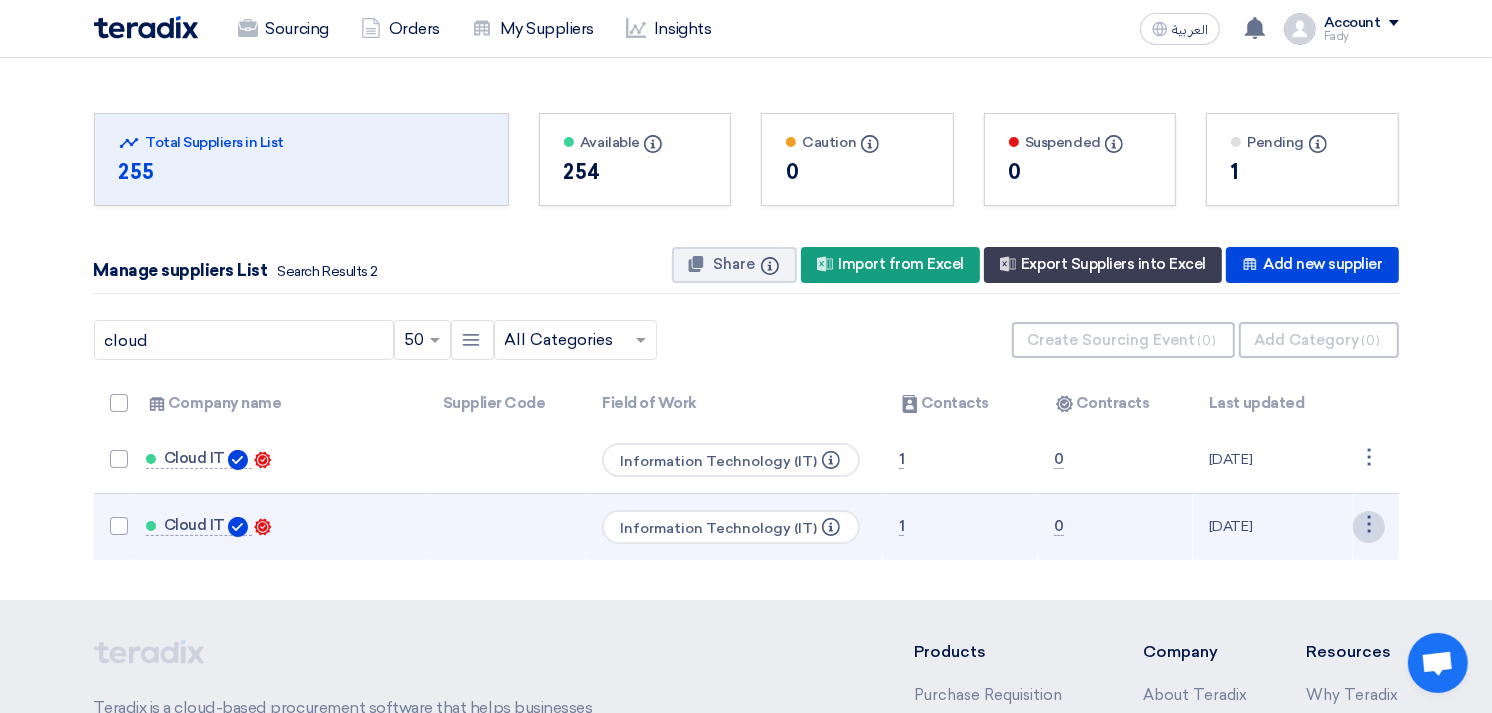 click on "⋮" at bounding box center (1369, 460) 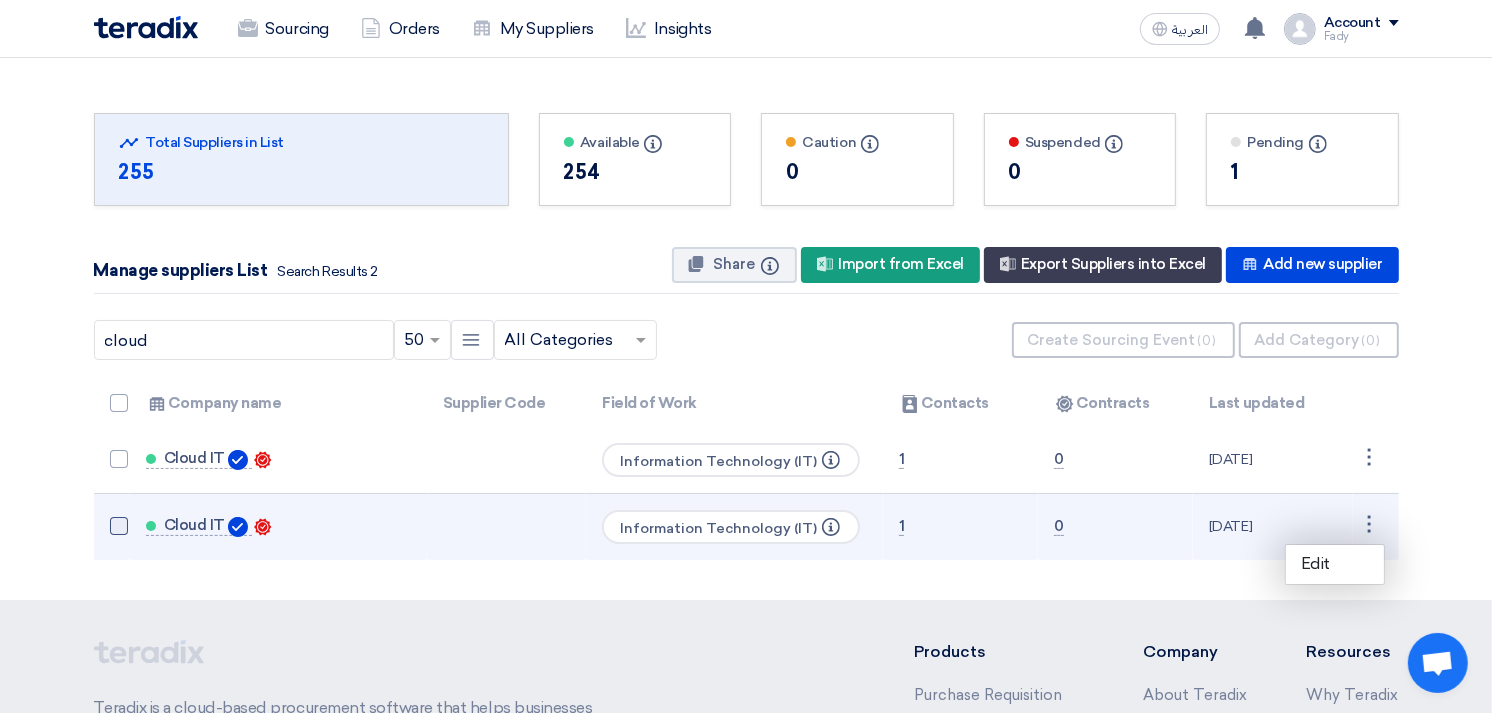 click 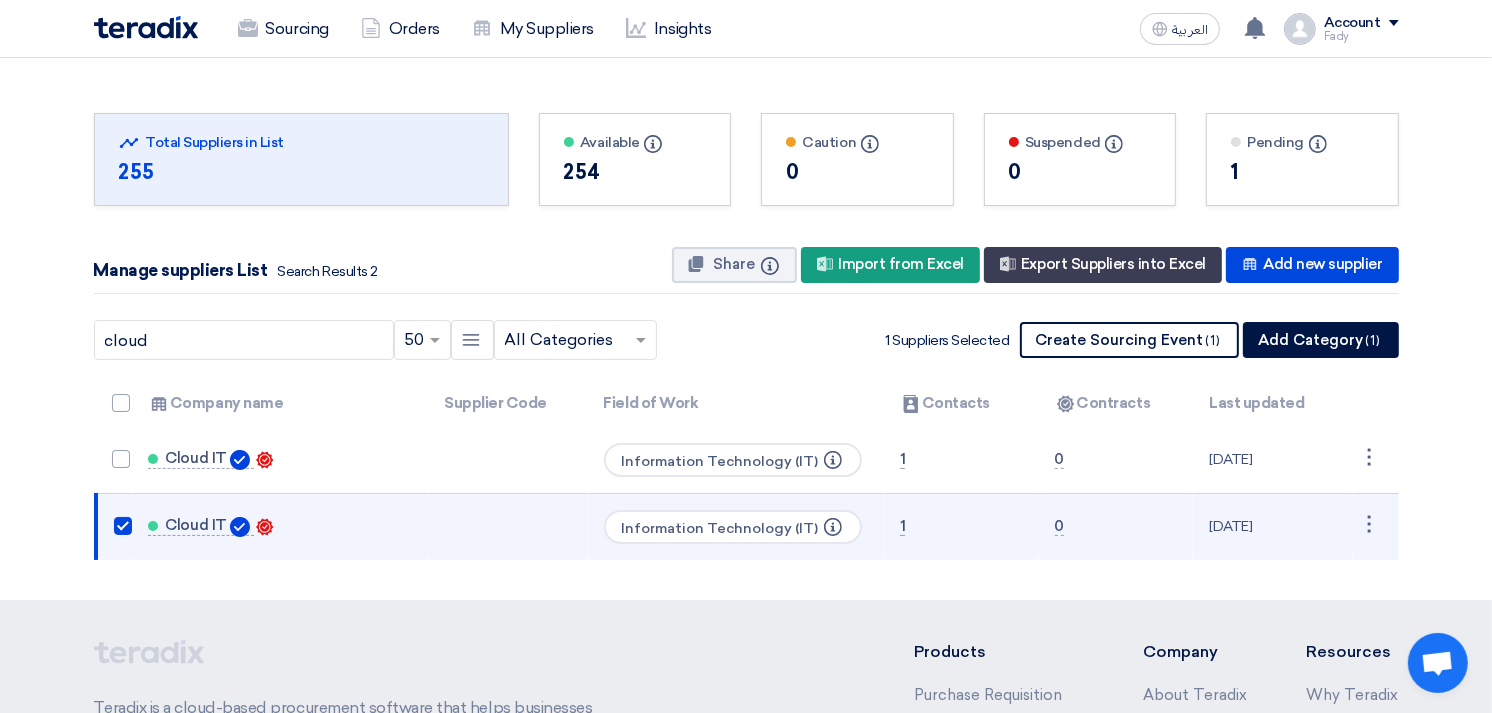 drag, startPoint x: 1366, startPoint y: 527, endPoint x: 1362, endPoint y: 542, distance: 15.524175 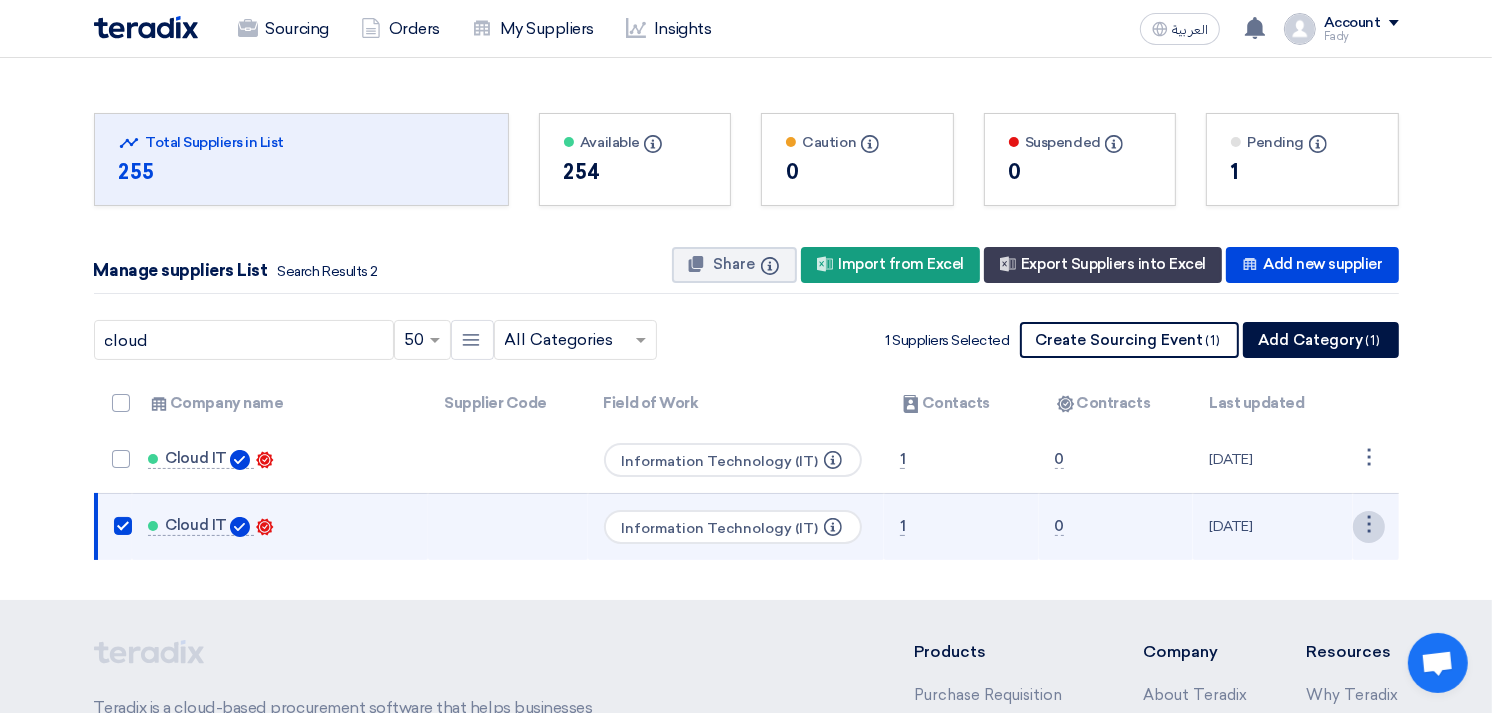 click on "⋮" at bounding box center [1369, 527] 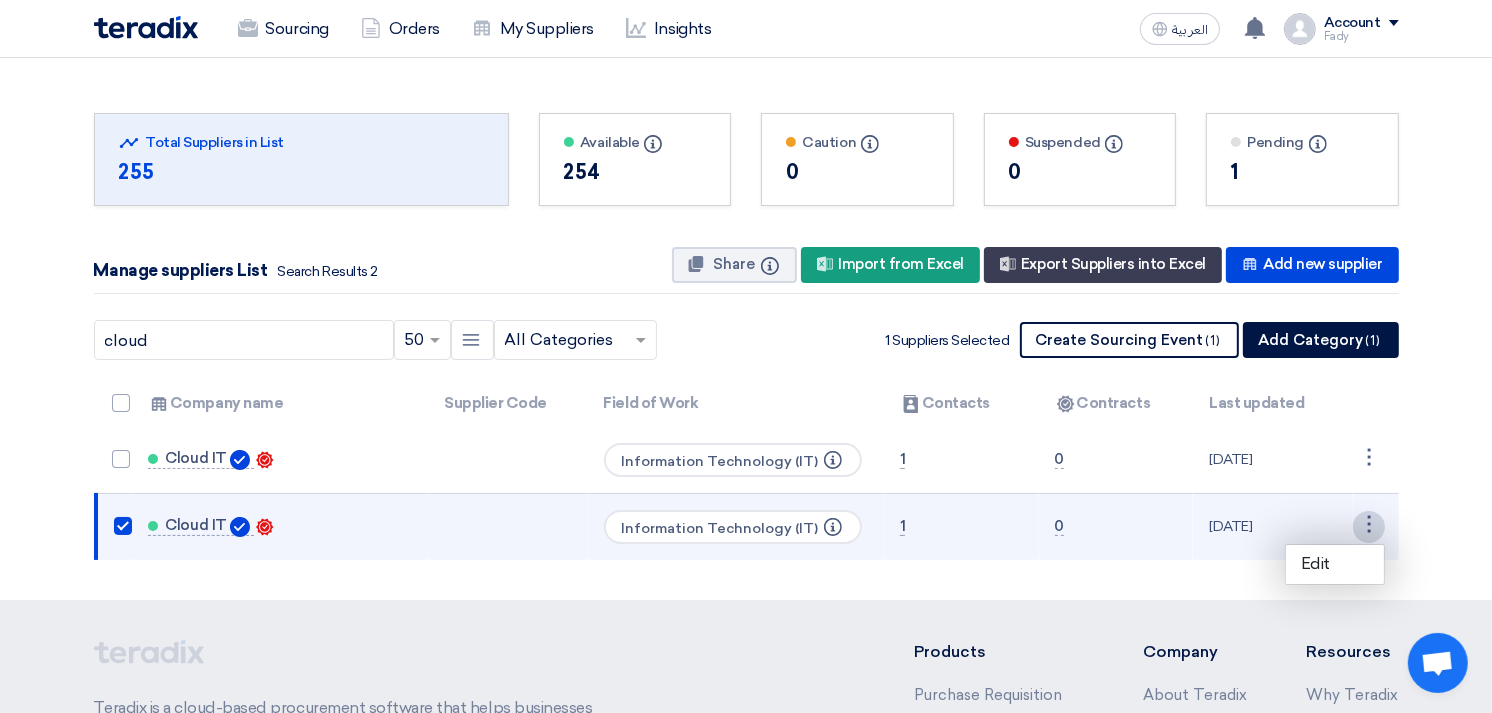 click on "⋮" at bounding box center [1369, 527] 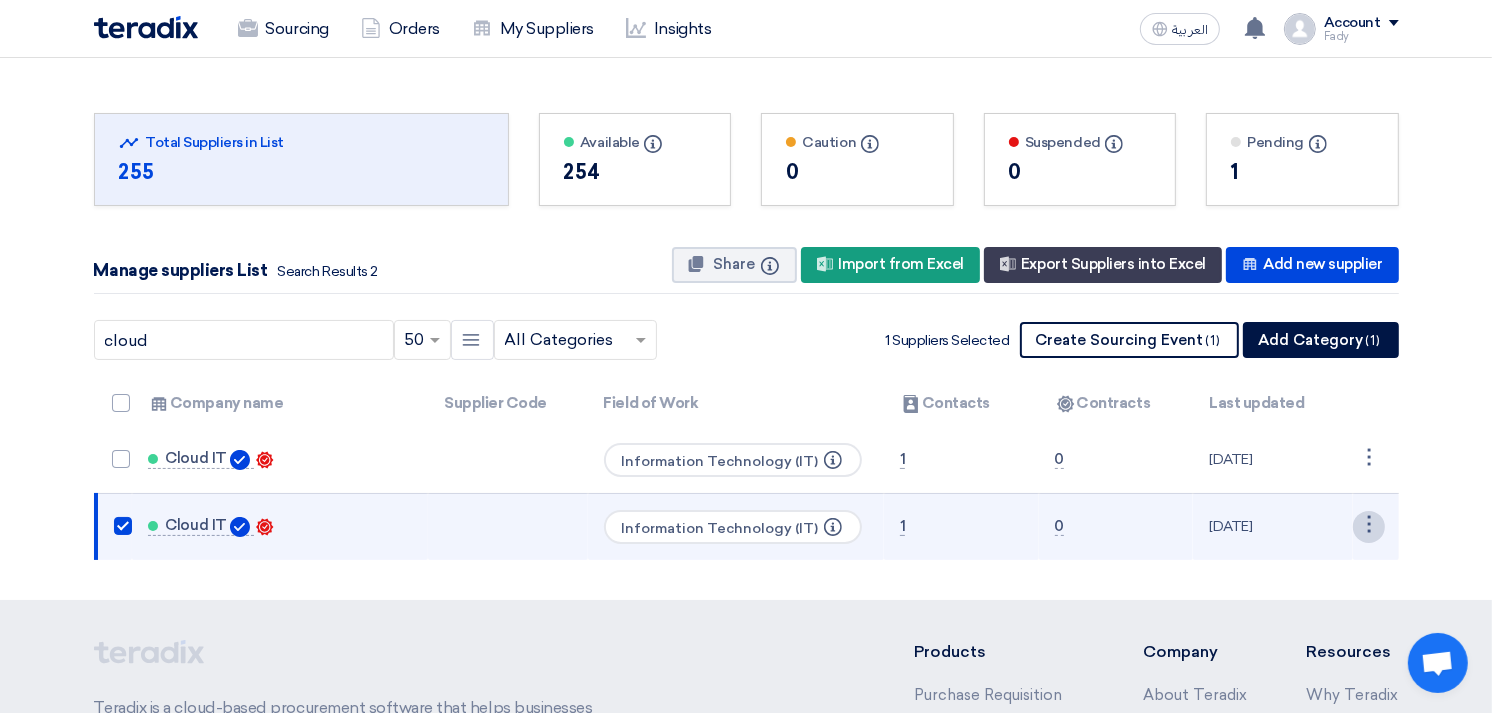 click on "⋮" at bounding box center [1369, 527] 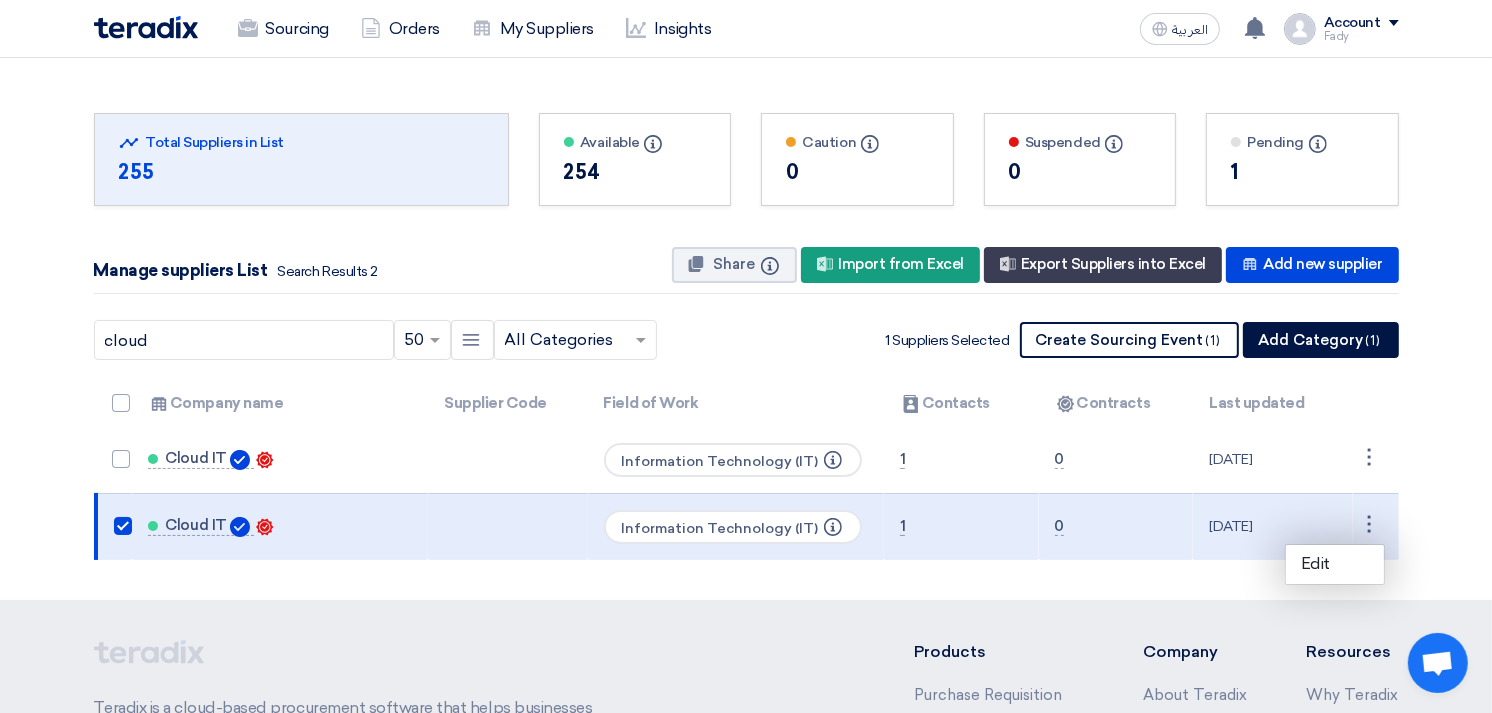 click on "Total Suppliers in this list
Total Suppliers in List
255
Available
Info" 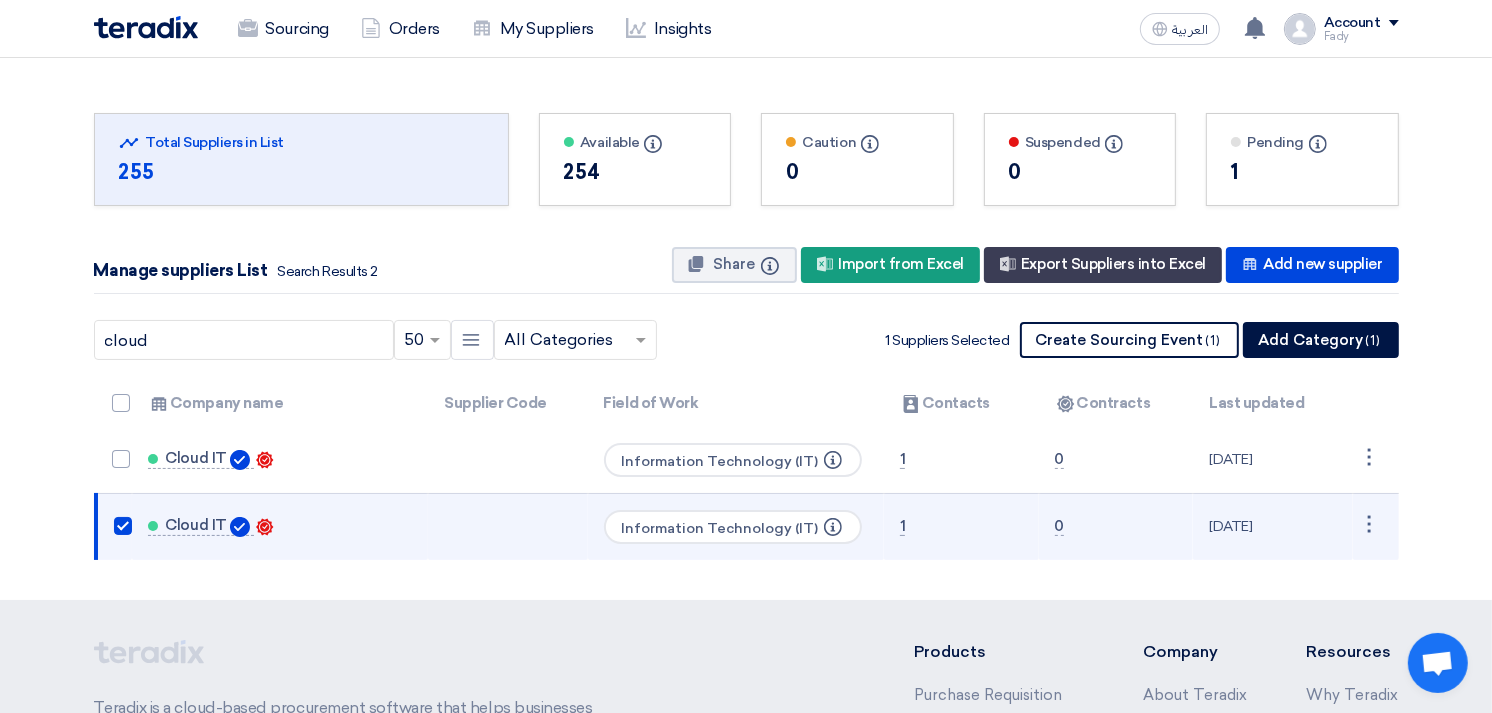 click 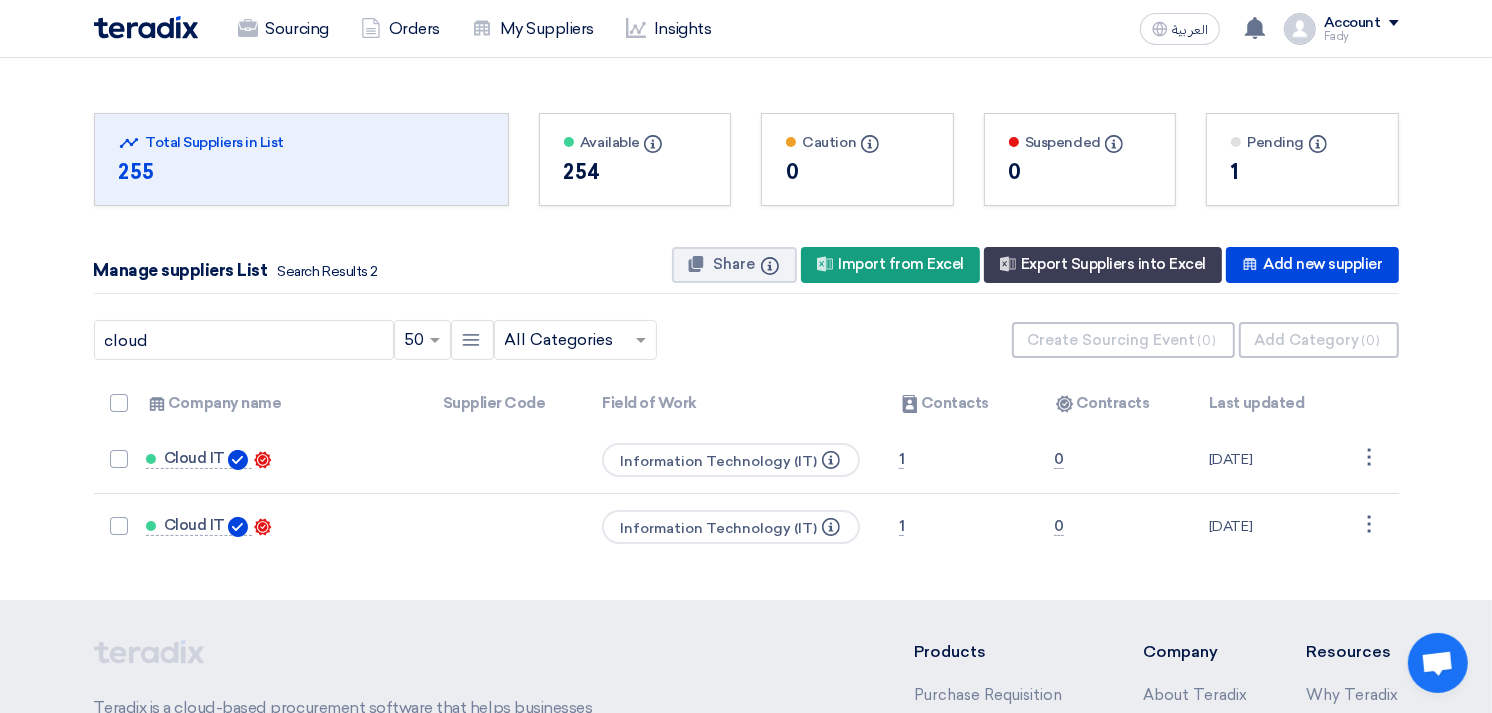 drag, startPoint x: 205, startPoint y: 523, endPoint x: 262, endPoint y: 567, distance: 72.00694 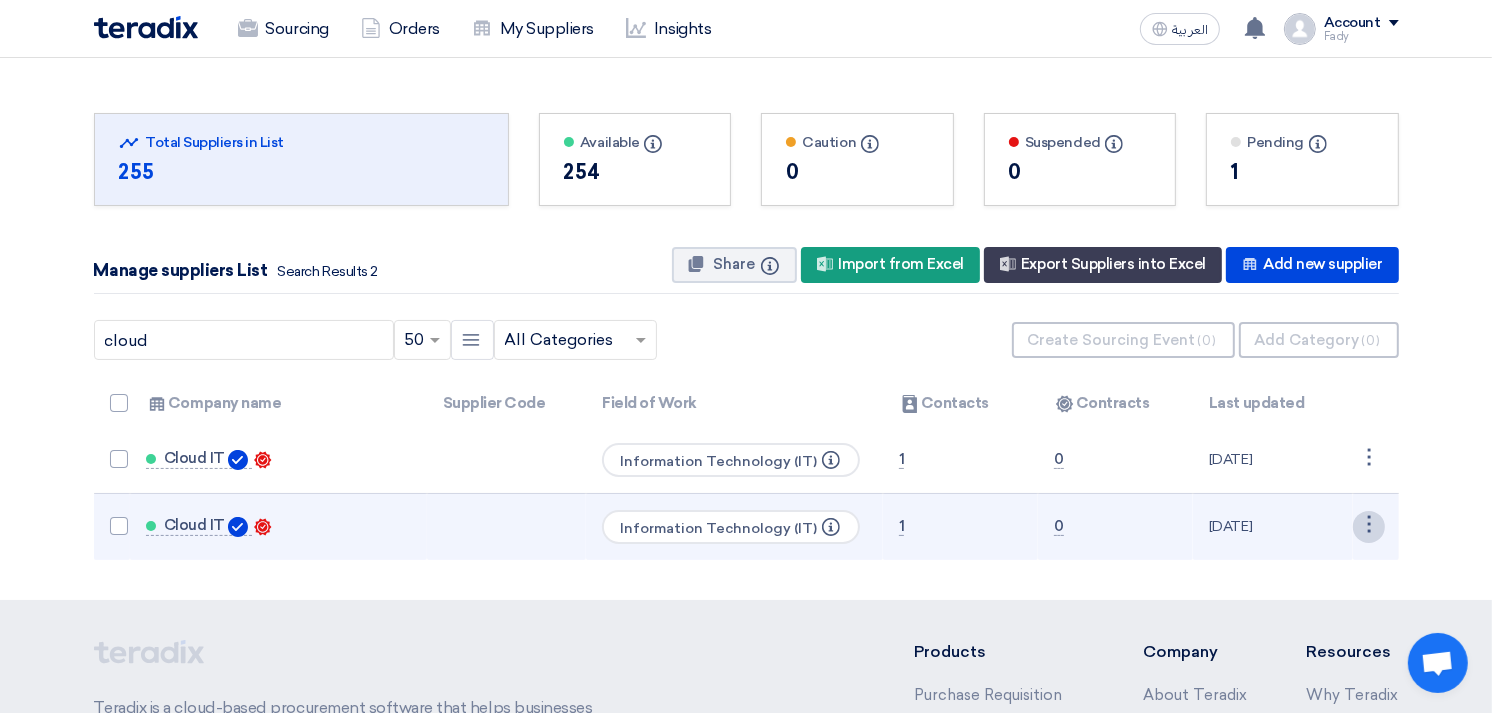 click on "⋮" at bounding box center (1369, 460) 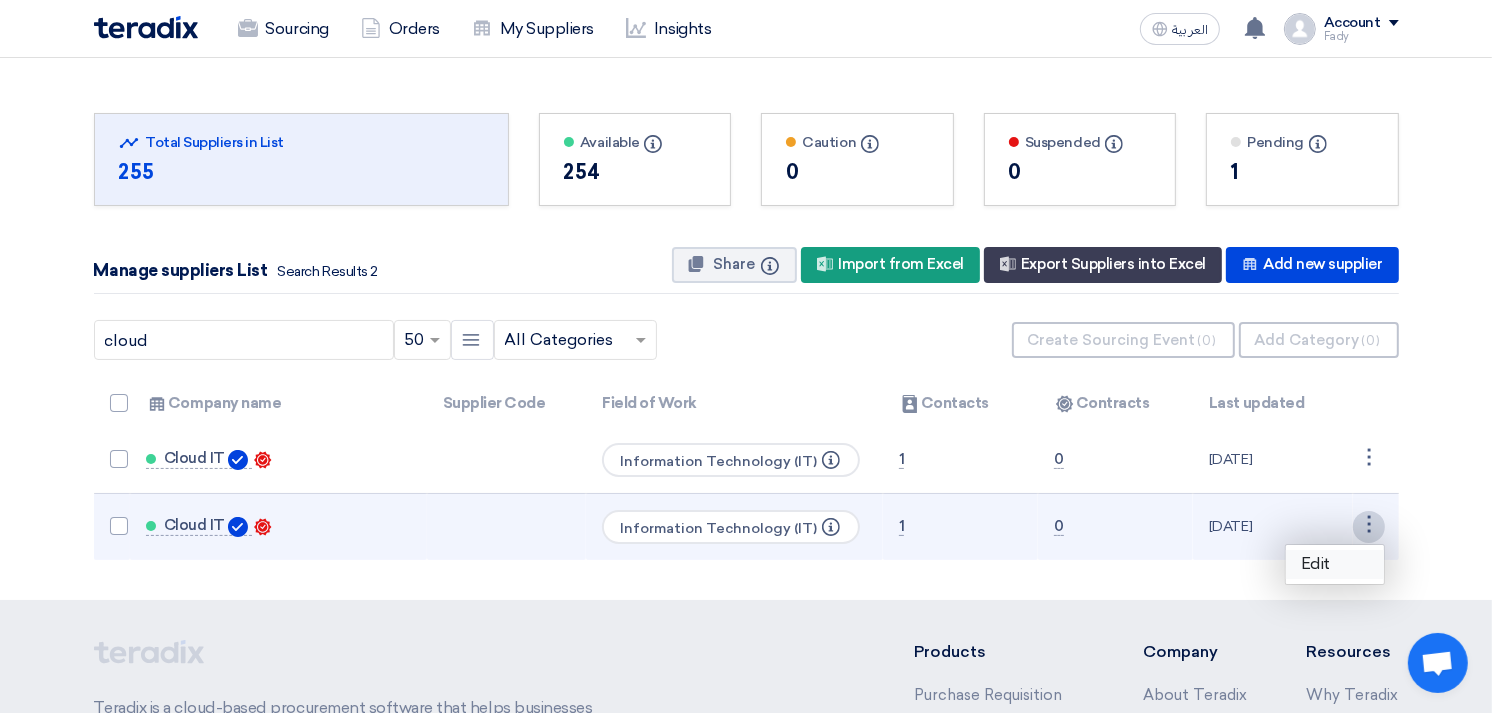 click on "Edit" 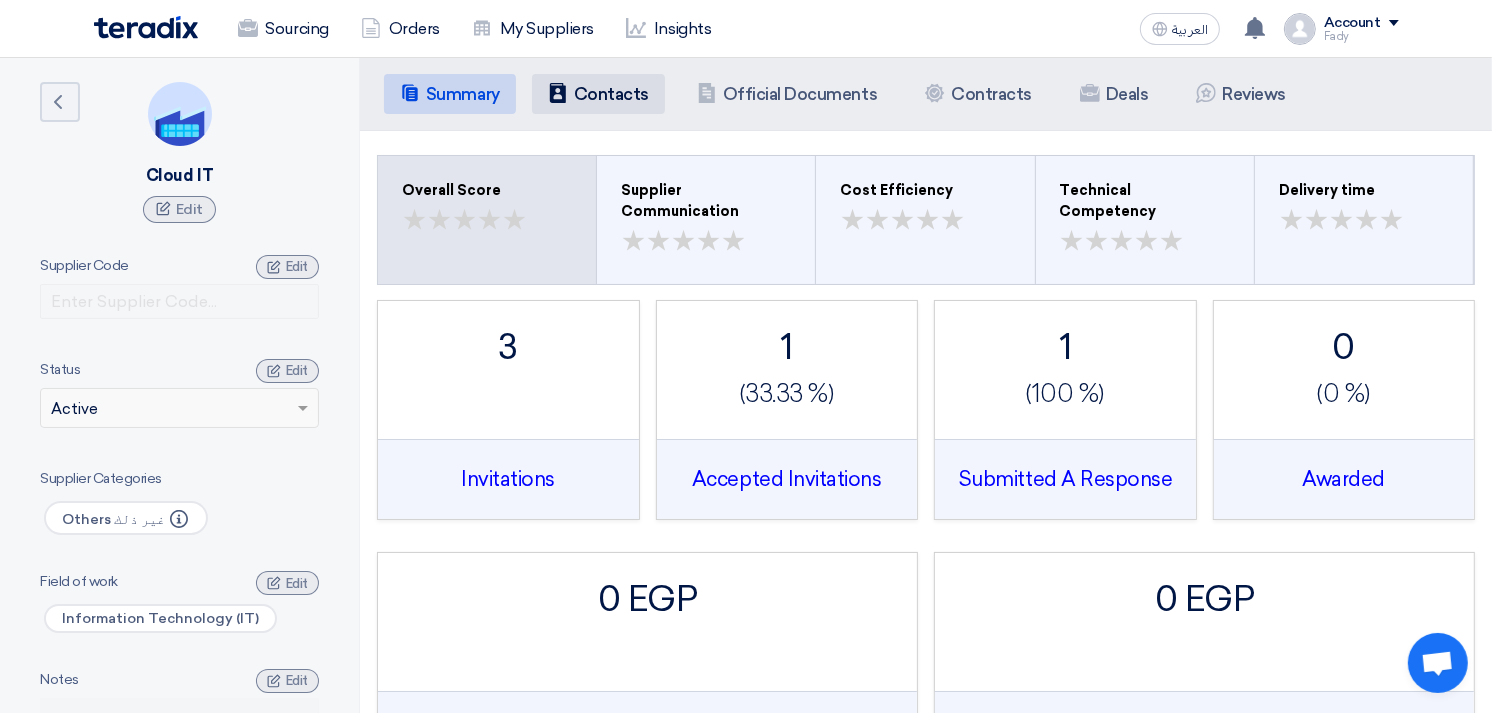 click on "Contacts
Contacts" 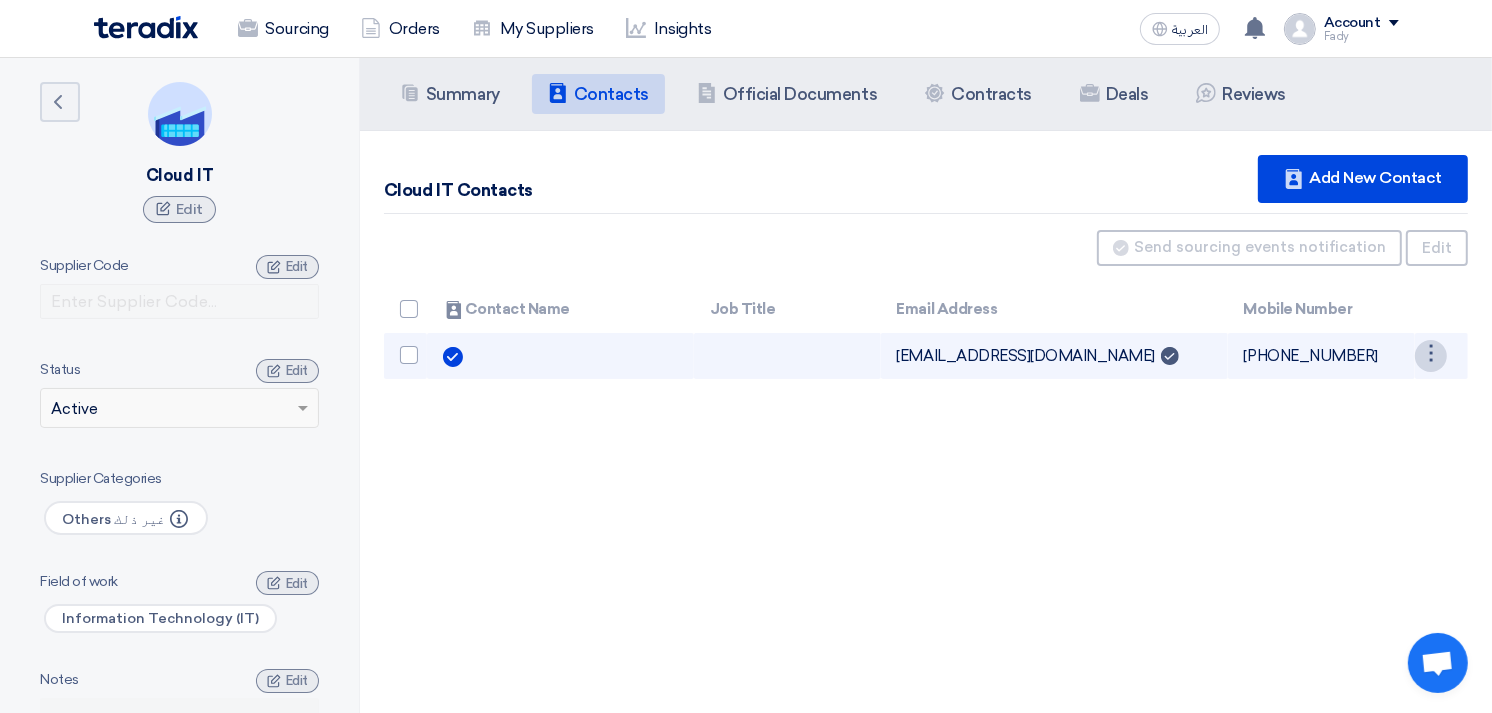 click on "⋮" at bounding box center (1431, 356) 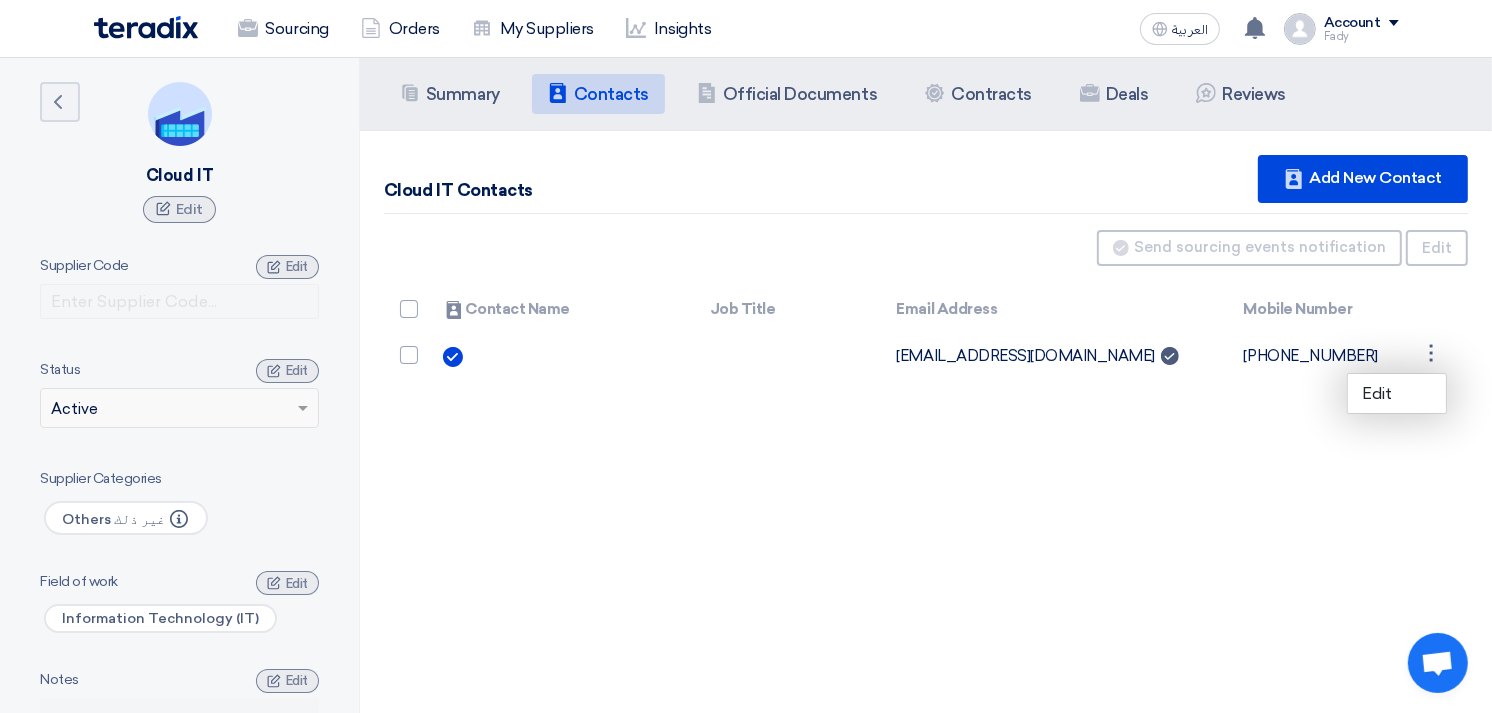 click on "Summary
Summary
Contacts
Contacts
Company Officials
Official Documents
Contracts
Contracts
Deals
Contracts
Reviews
Cloud IT Contacts
Contacts
⋮" 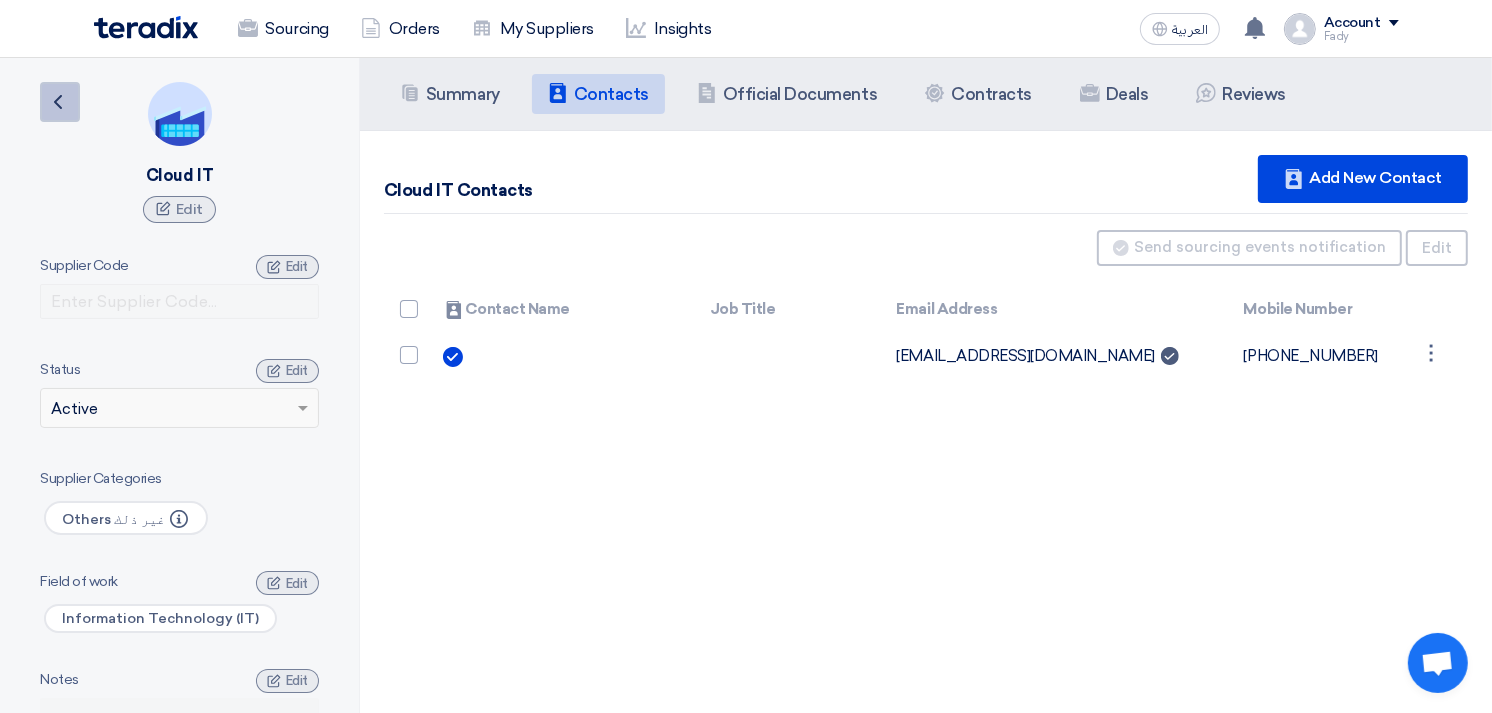 click on "Back" 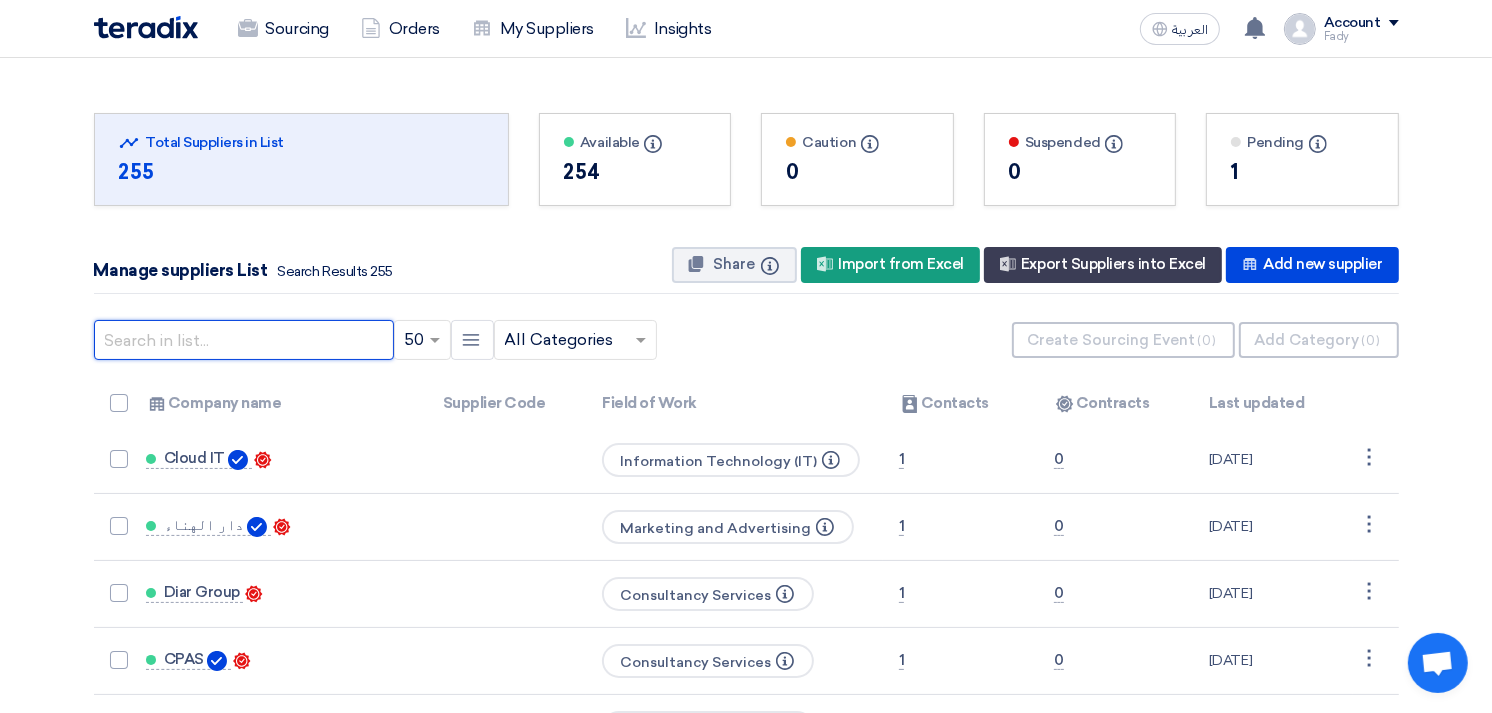 click 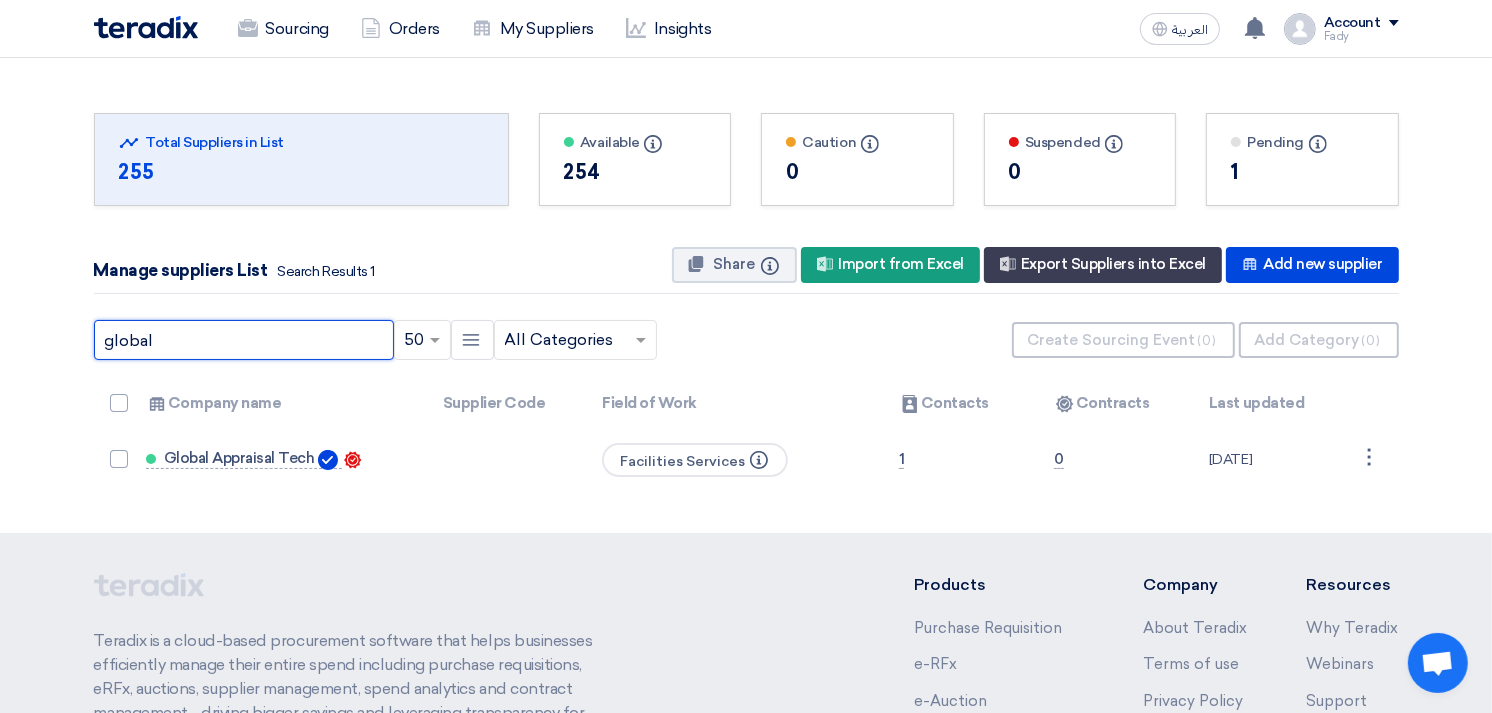 type on "global" 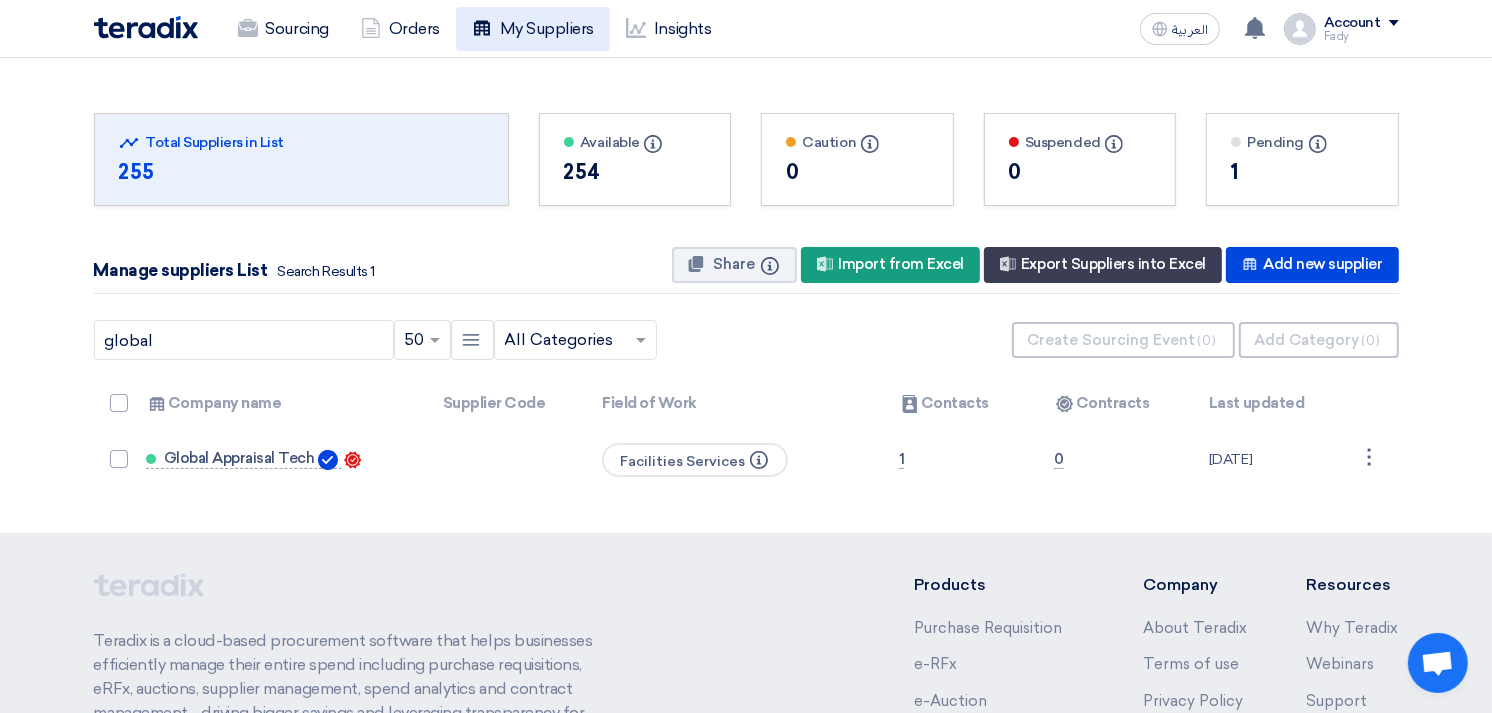 click on "My Suppliers" 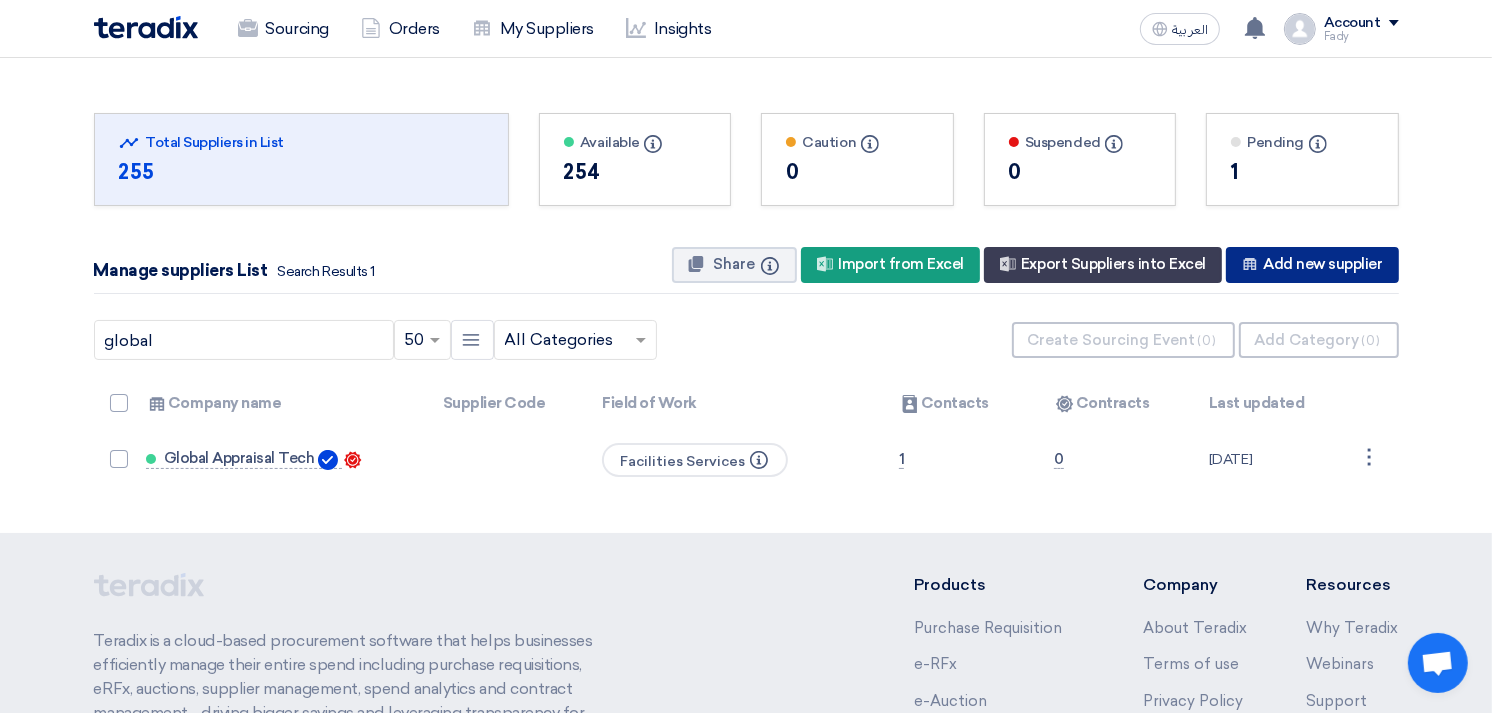 click on "New Supplier
Add new supplier" 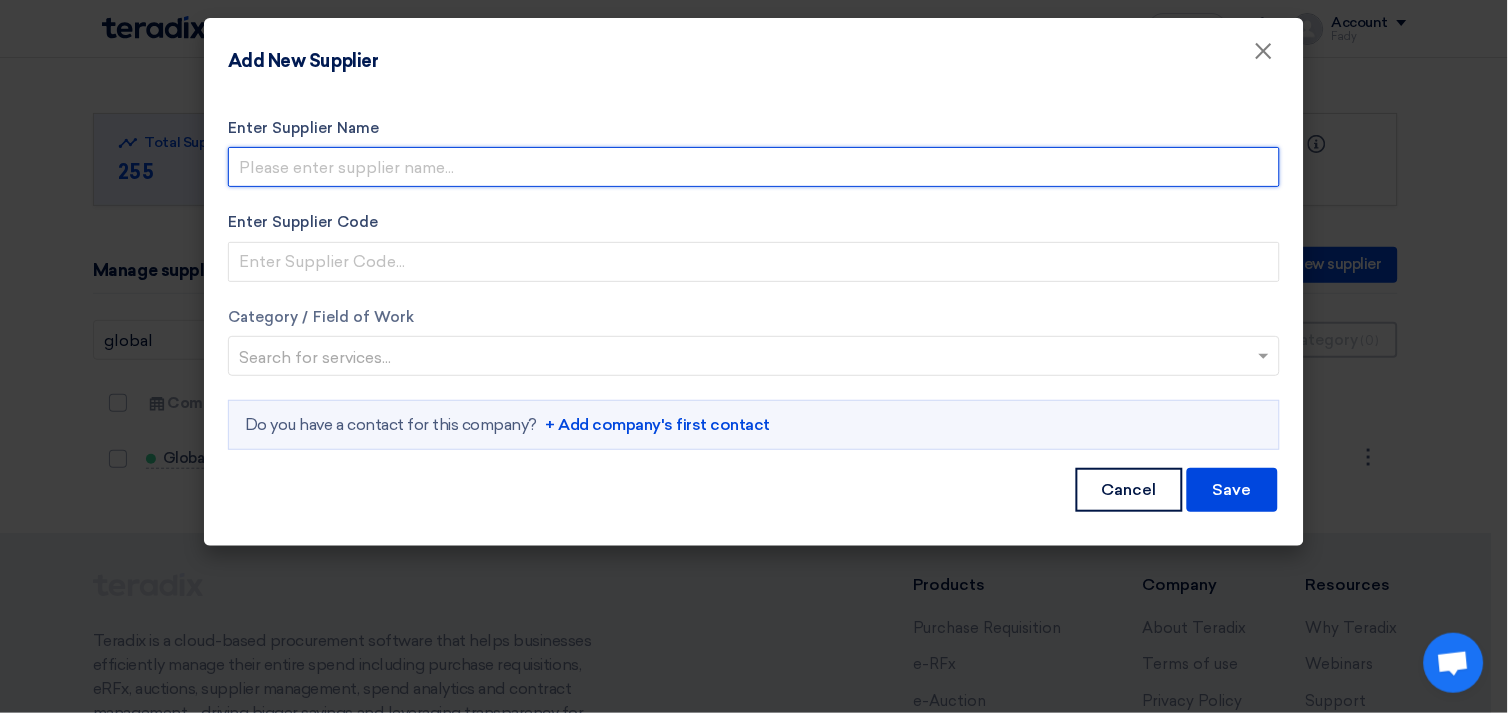 click on "Enter Supplier Name" at bounding box center [754, 167] 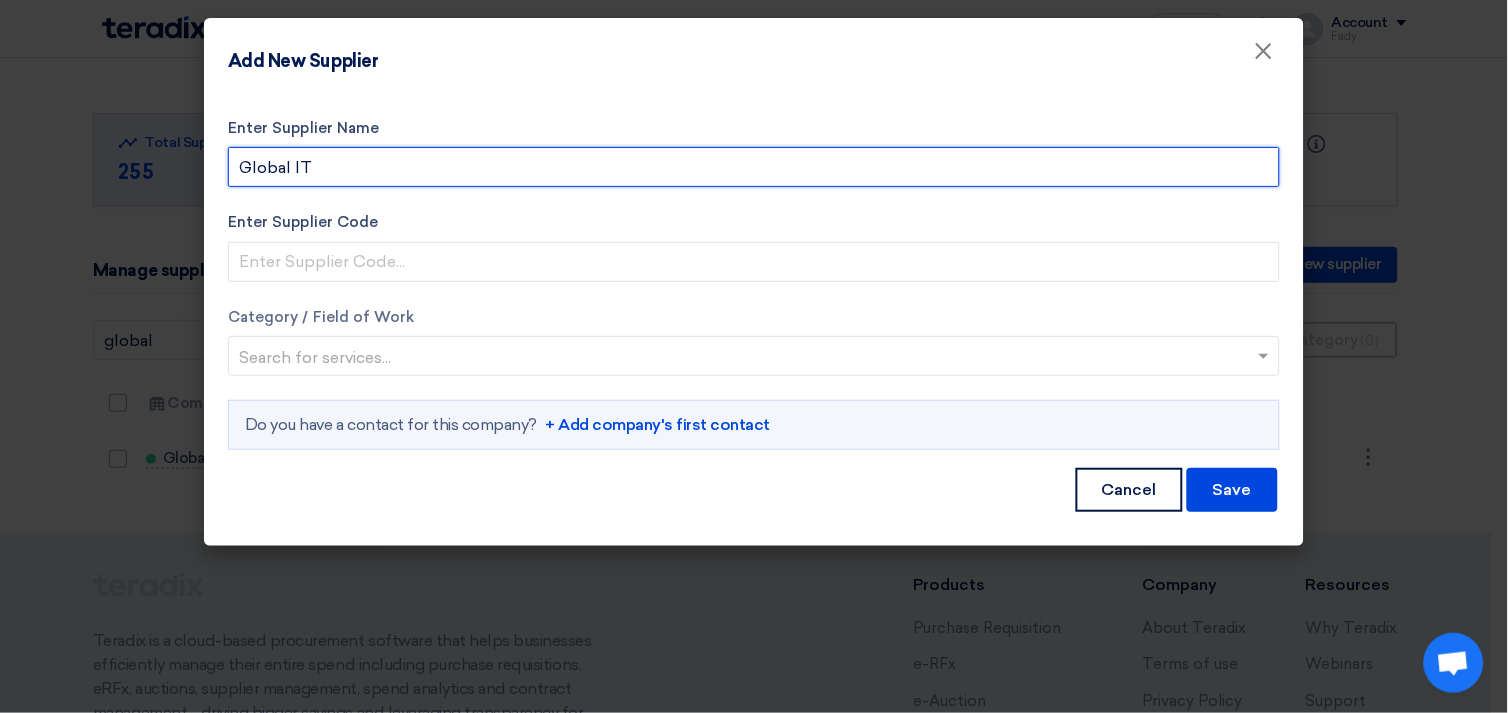 type on "Global IT" 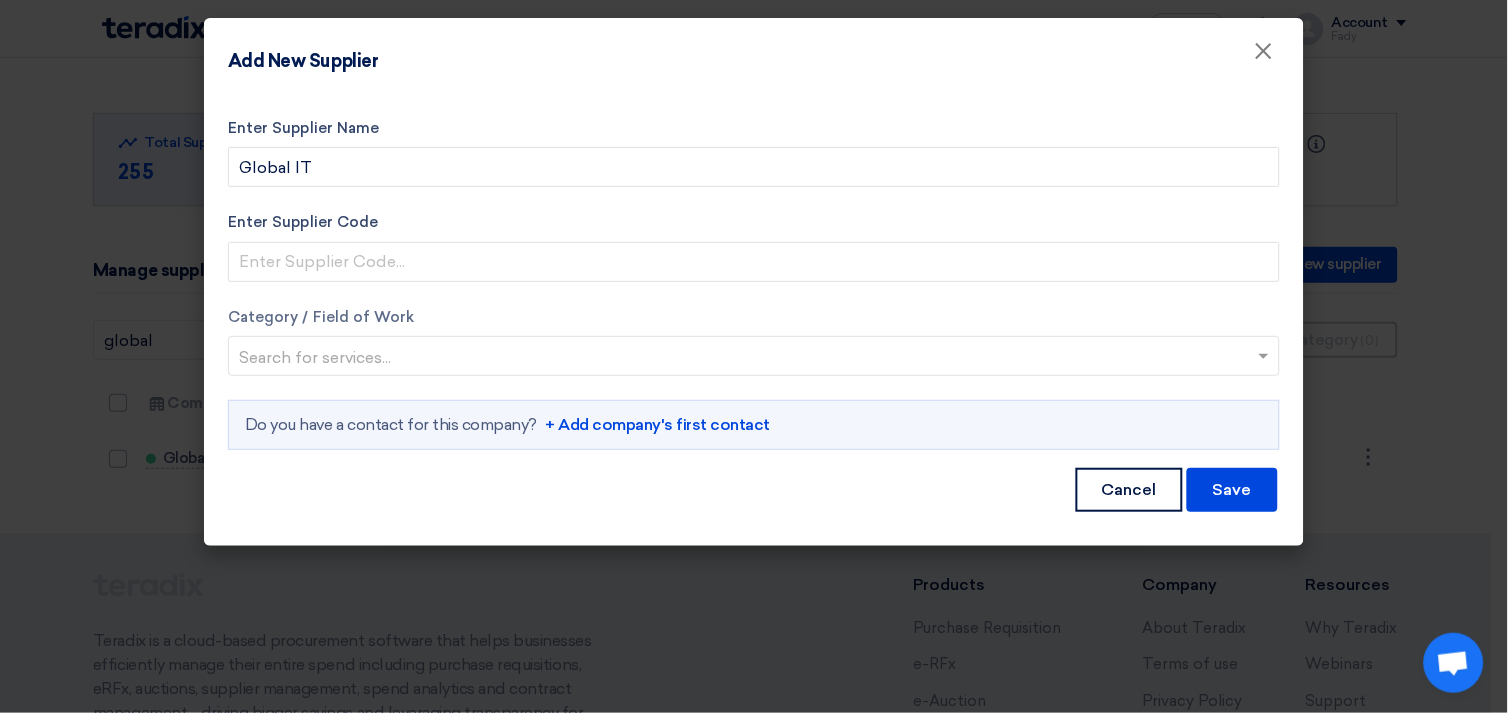 click at bounding box center (744, 358) 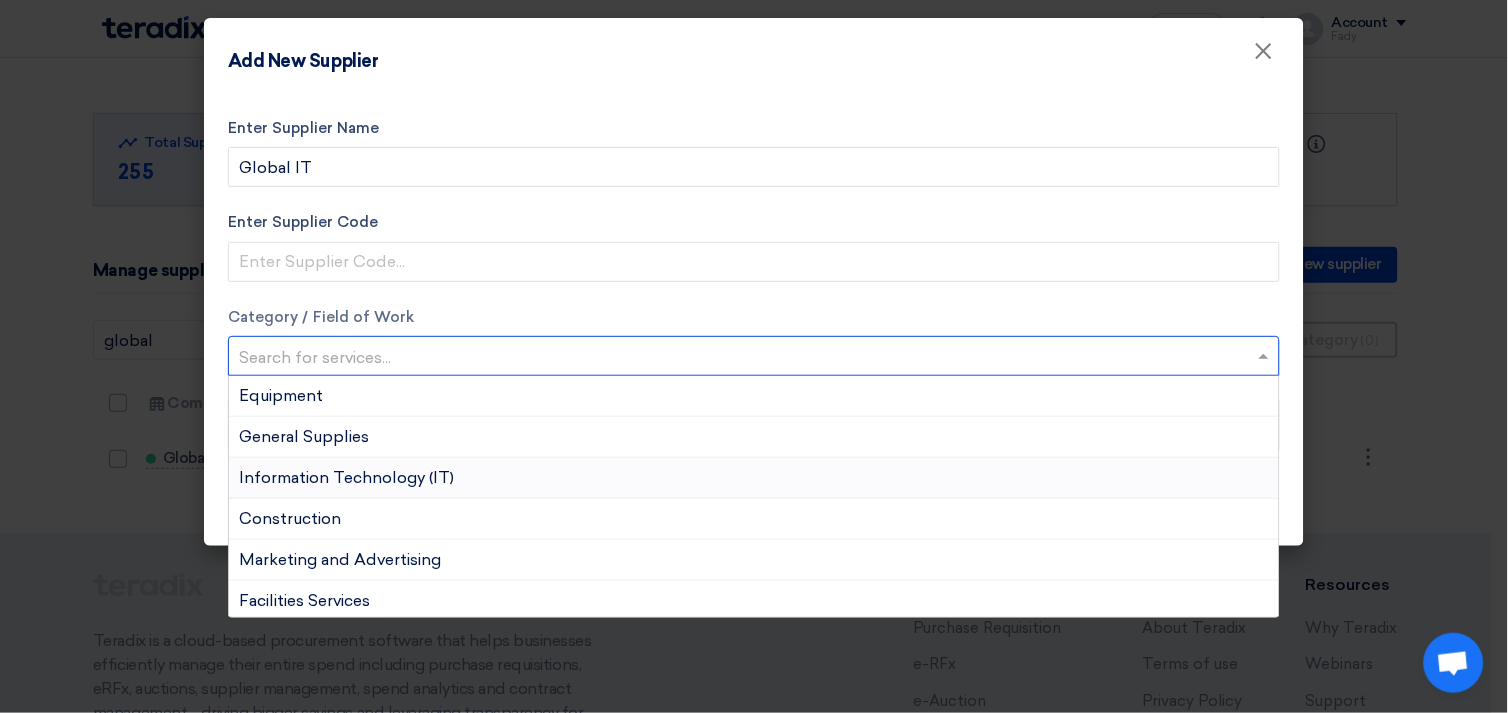 click on "Information Technology (IT)" at bounding box center (346, 477) 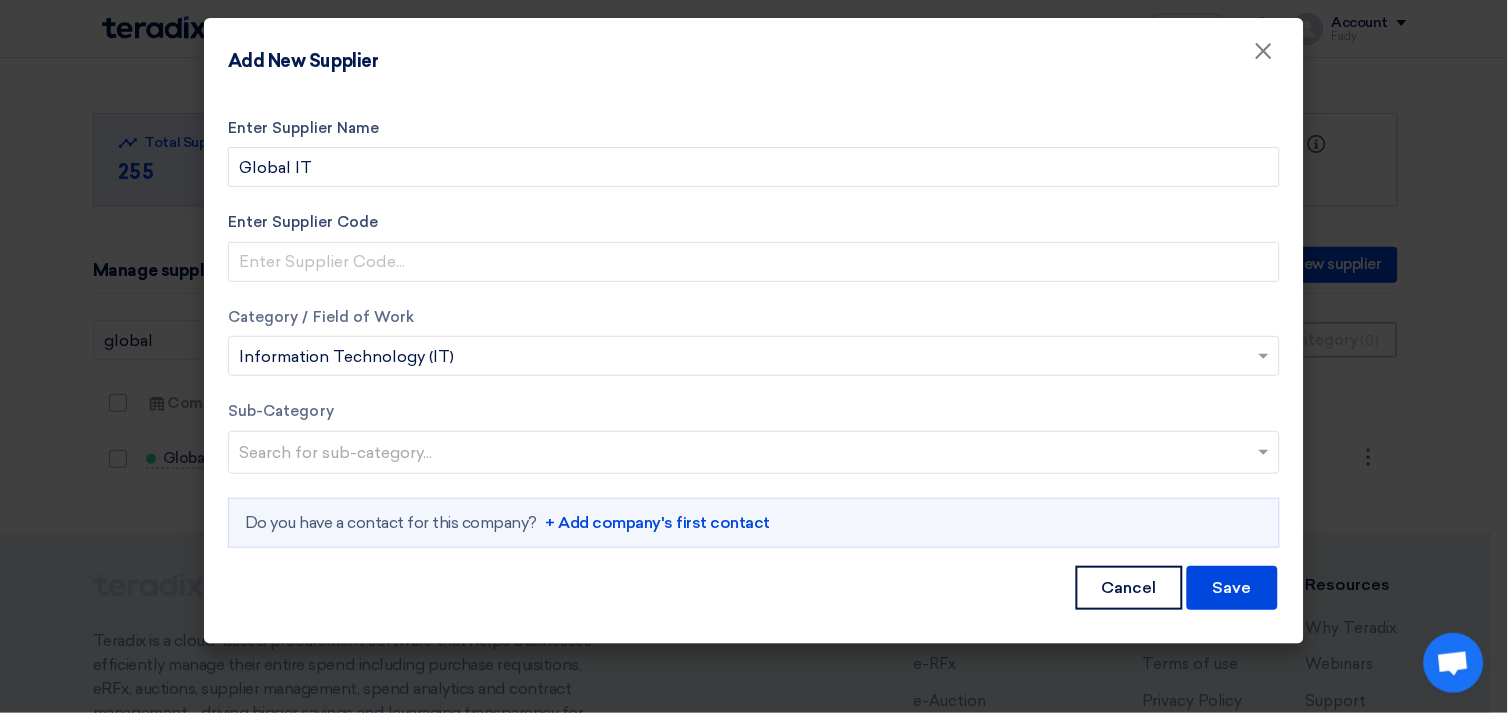 click at bounding box center [756, 454] 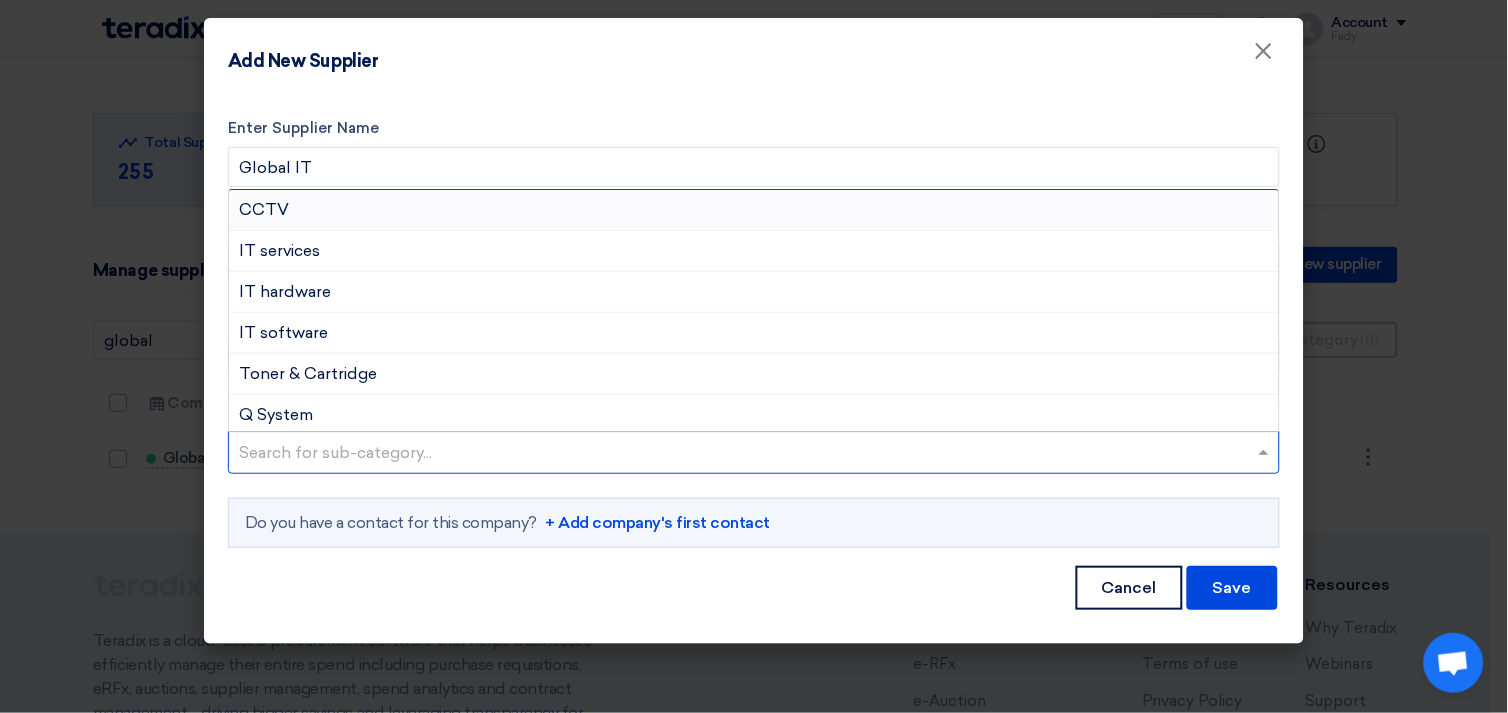 click on "CCTV" at bounding box center [264, 209] 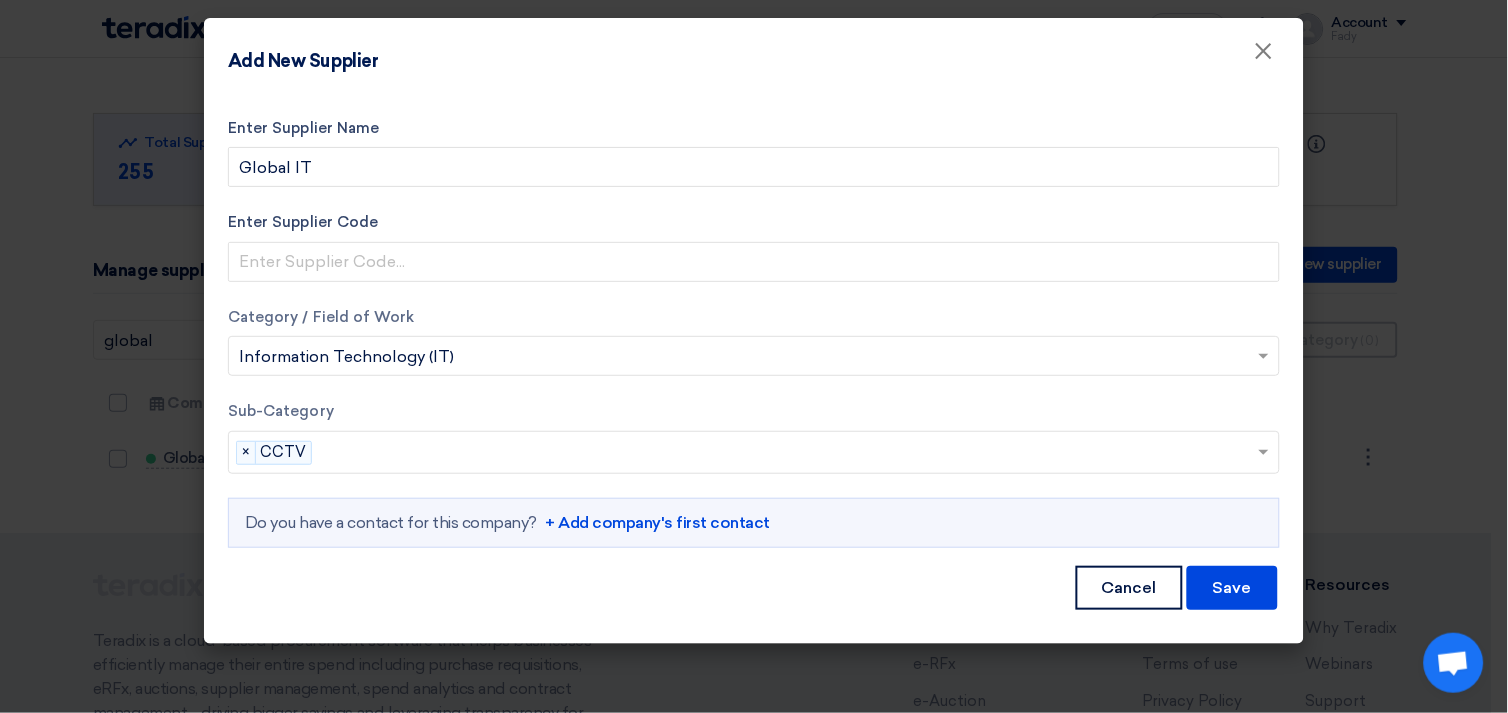 click at bounding box center (788, 454) 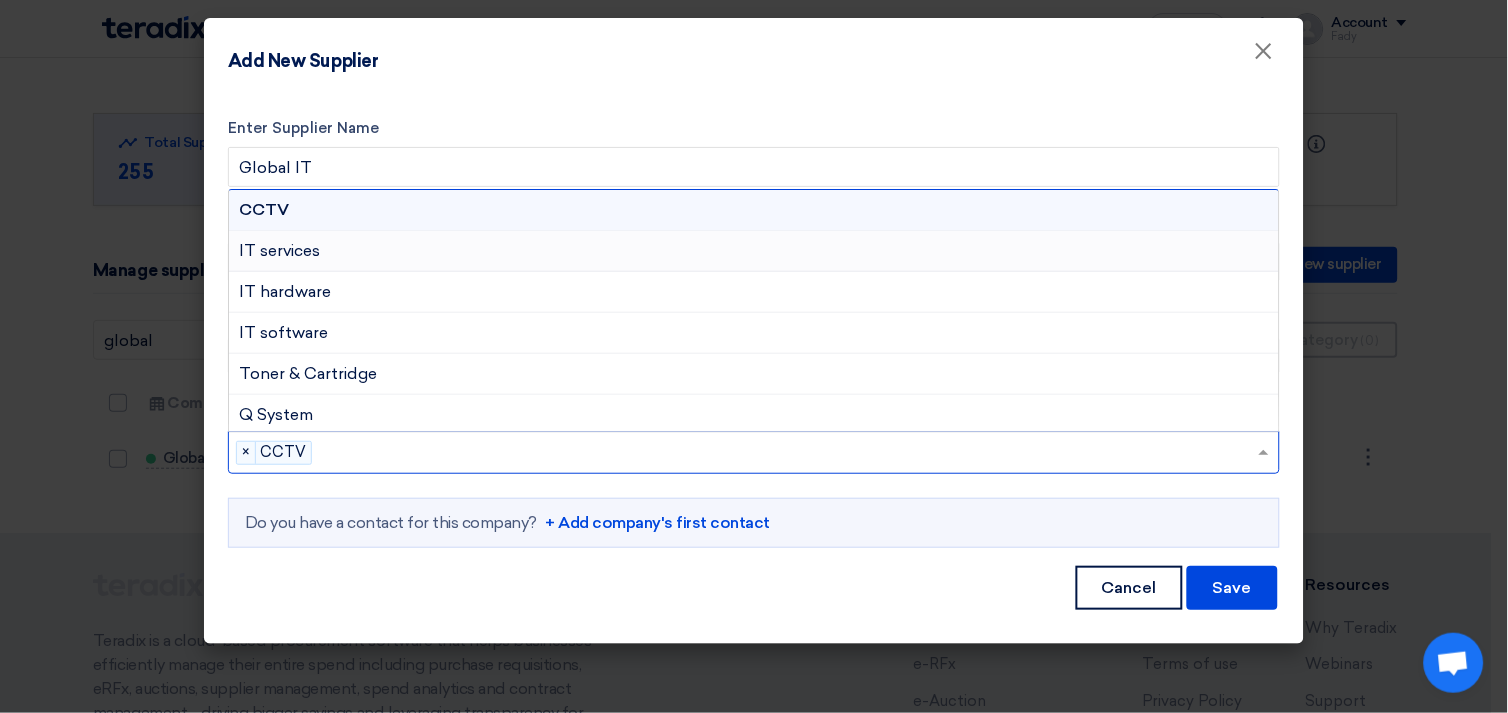 click on "IT services" at bounding box center [279, 250] 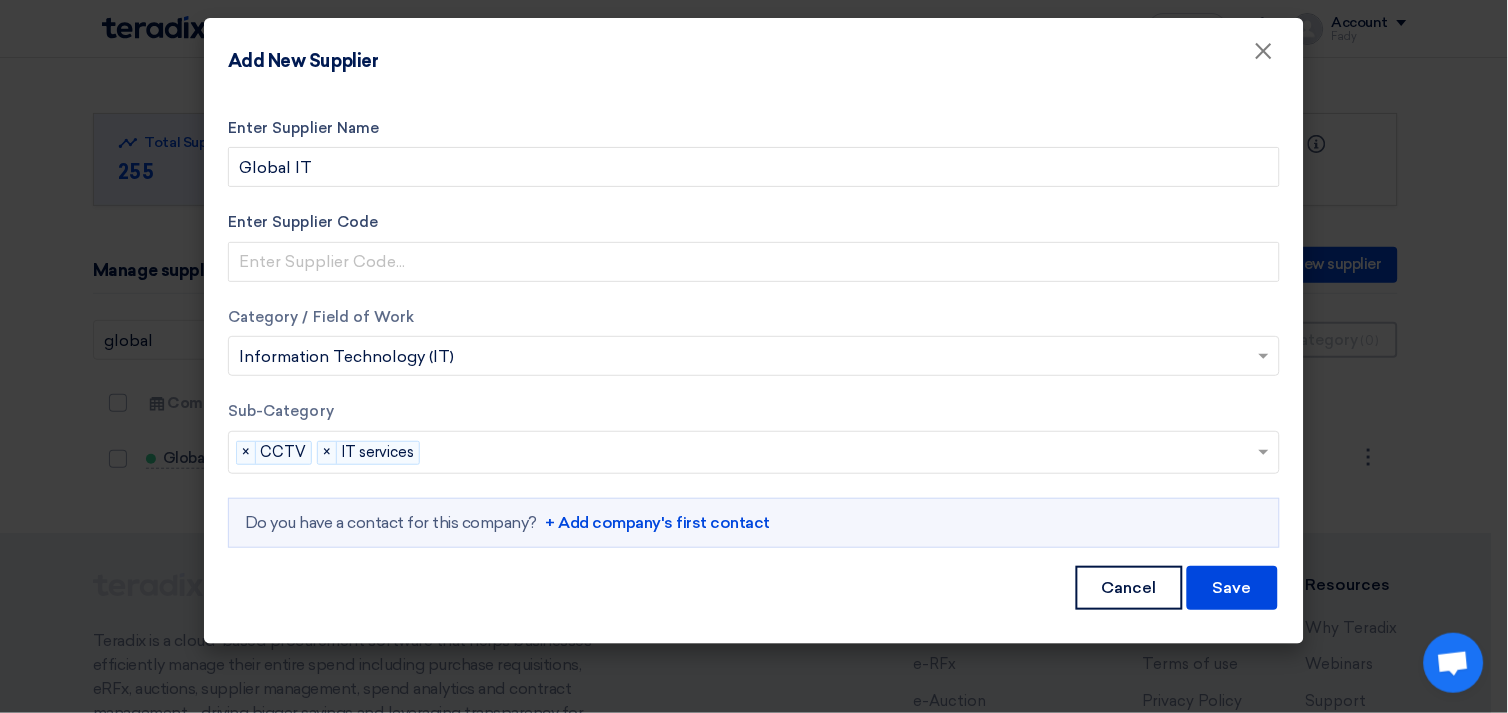click at bounding box center [842, 454] 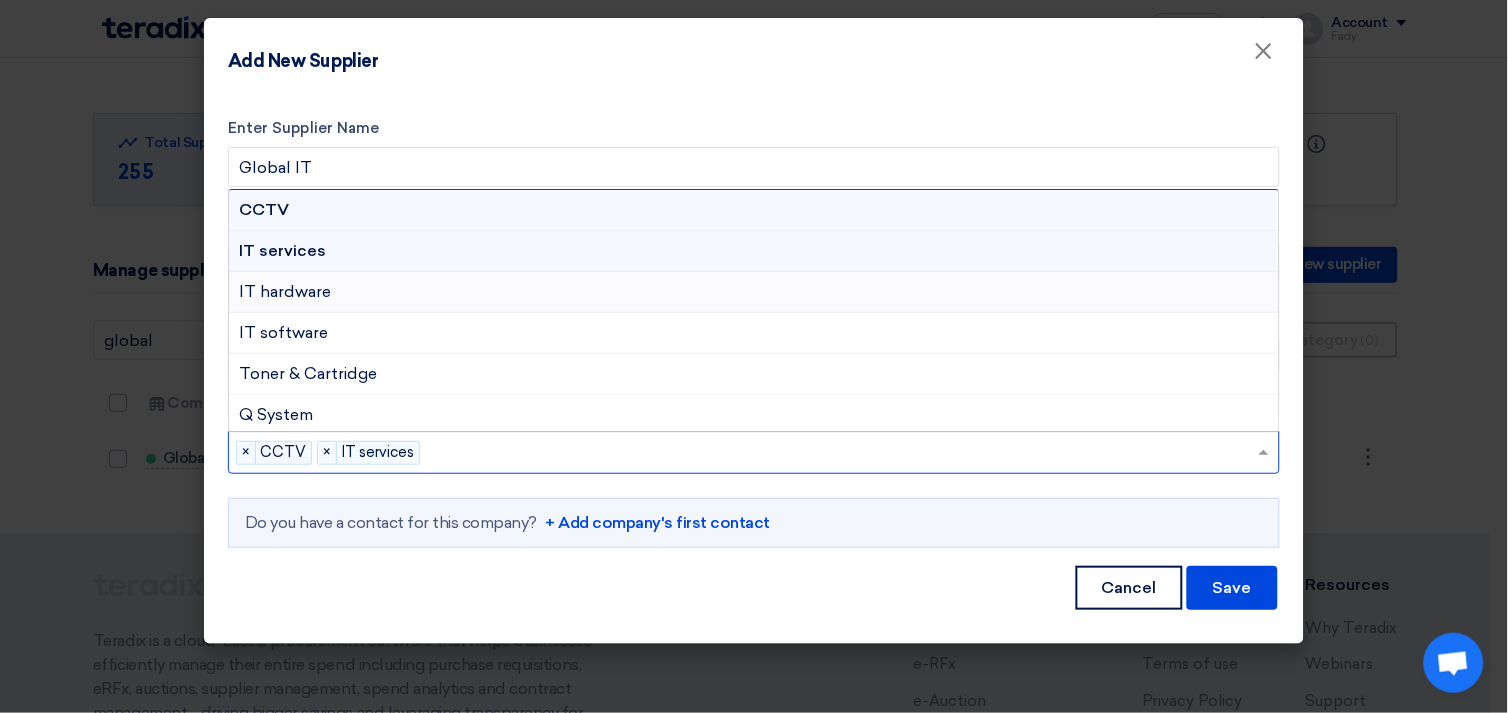 click on "IT hardware" at bounding box center [754, 292] 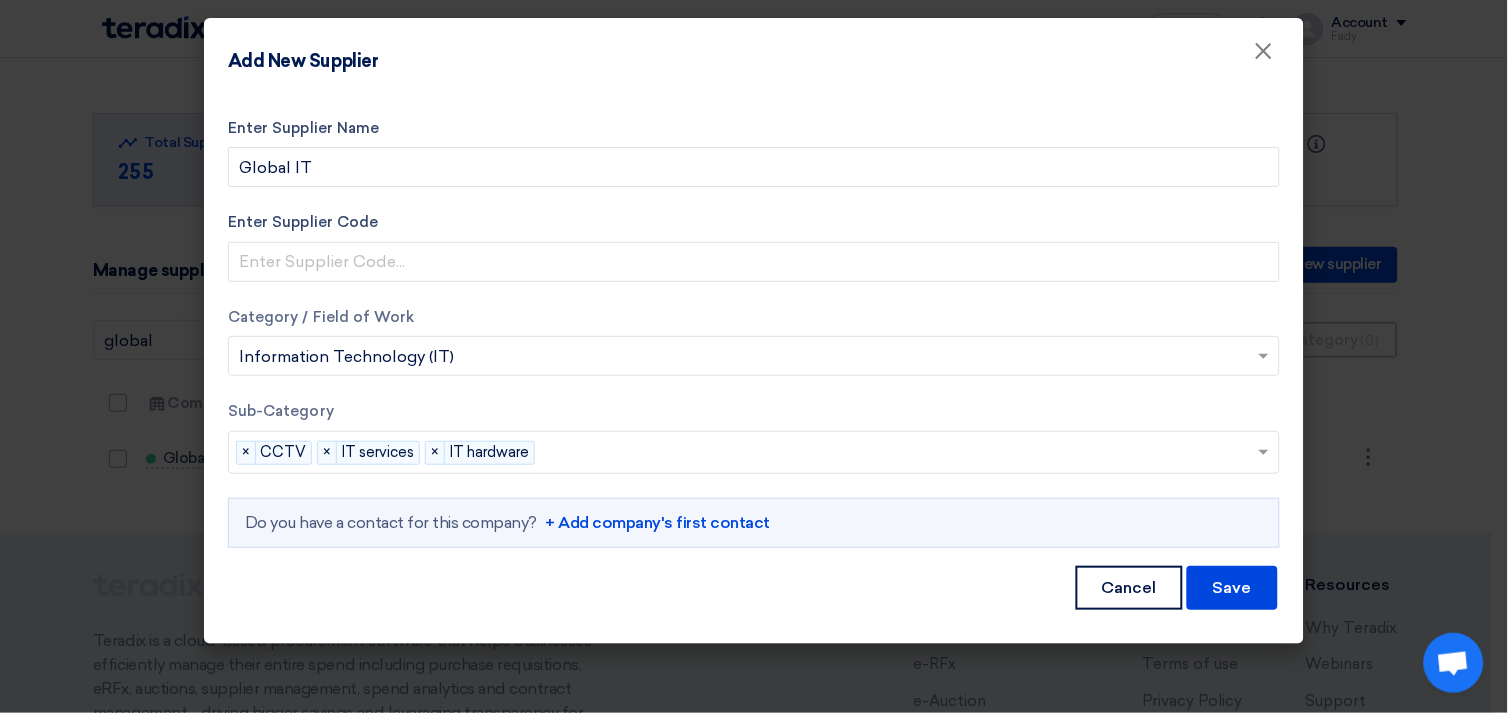 click at bounding box center [900, 454] 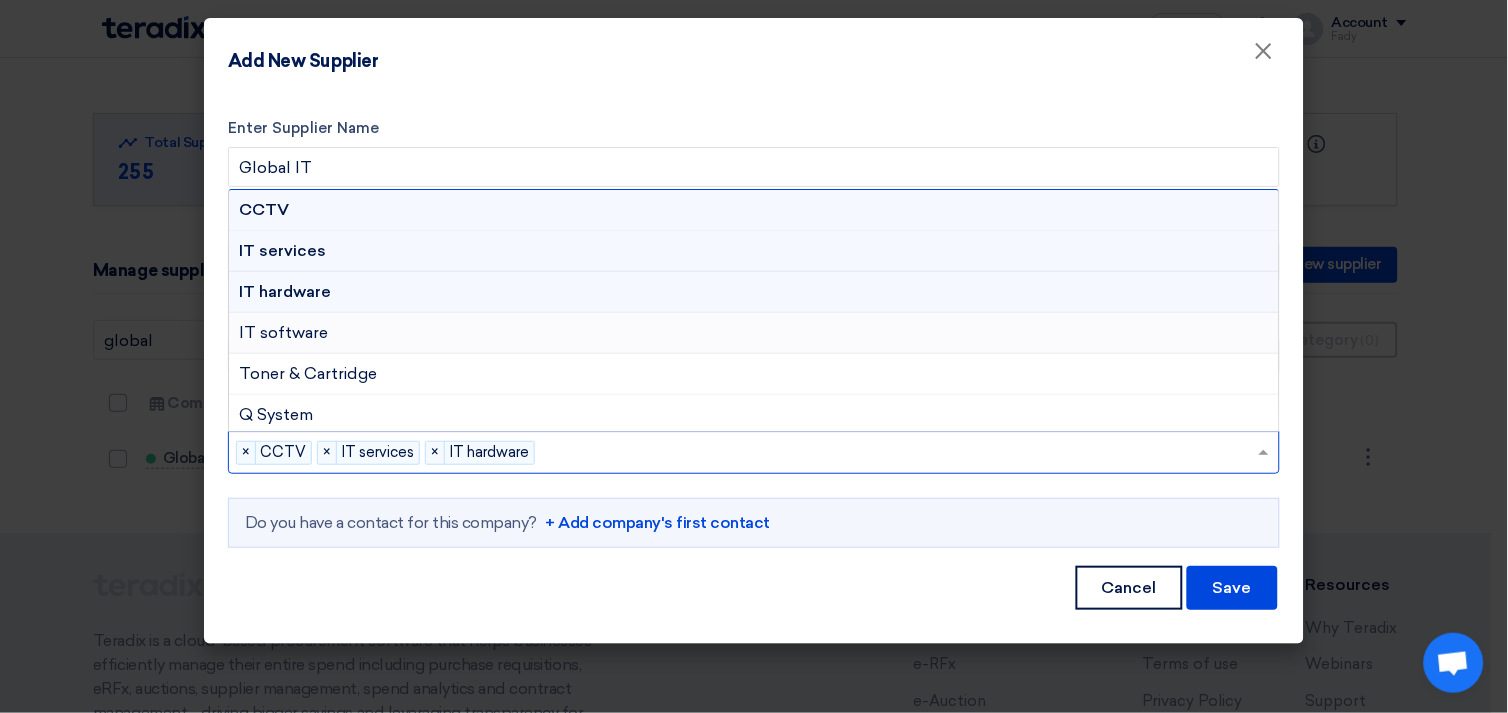click on "IT software" at bounding box center (754, 333) 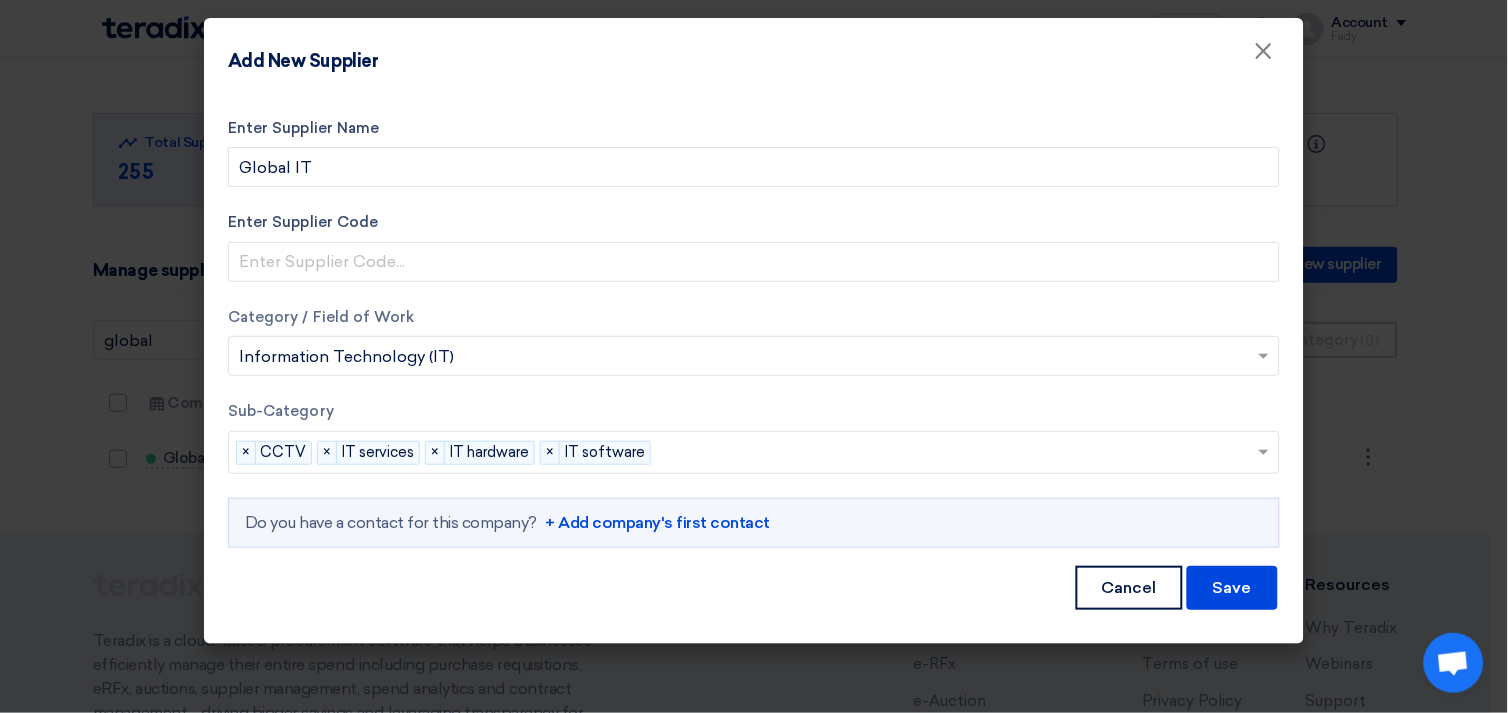click at bounding box center [958, 454] 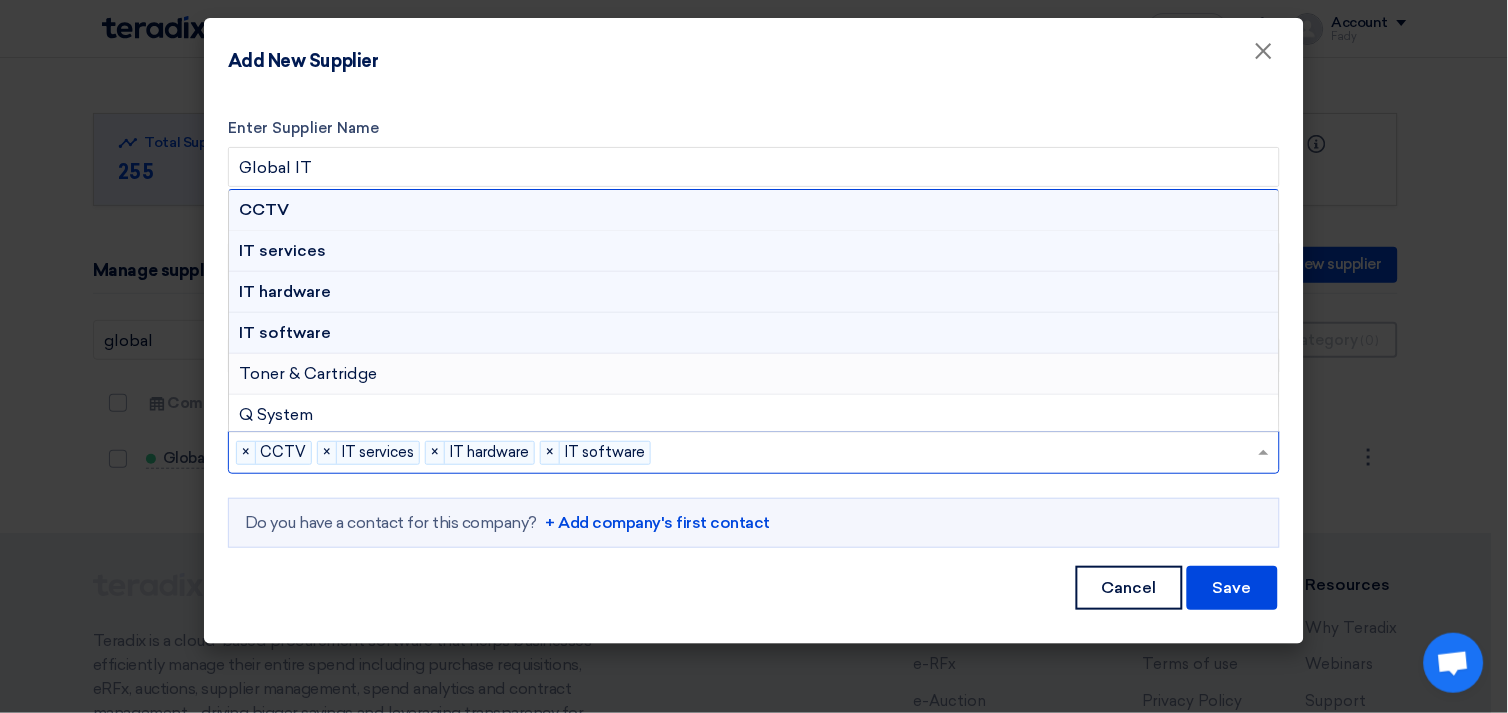 click on "Toner & Cartridge" at bounding box center [754, 374] 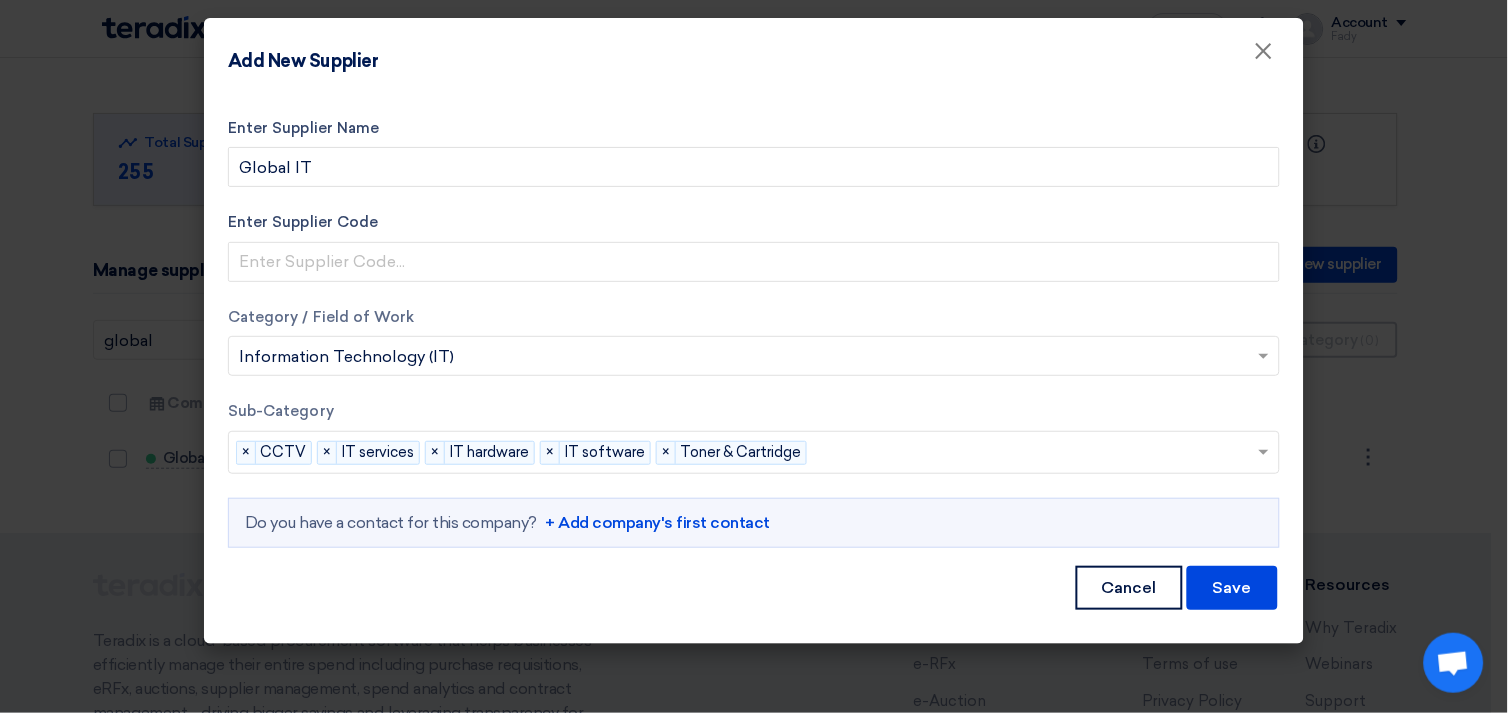 click on "+ Add company's first contact" at bounding box center [657, 523] 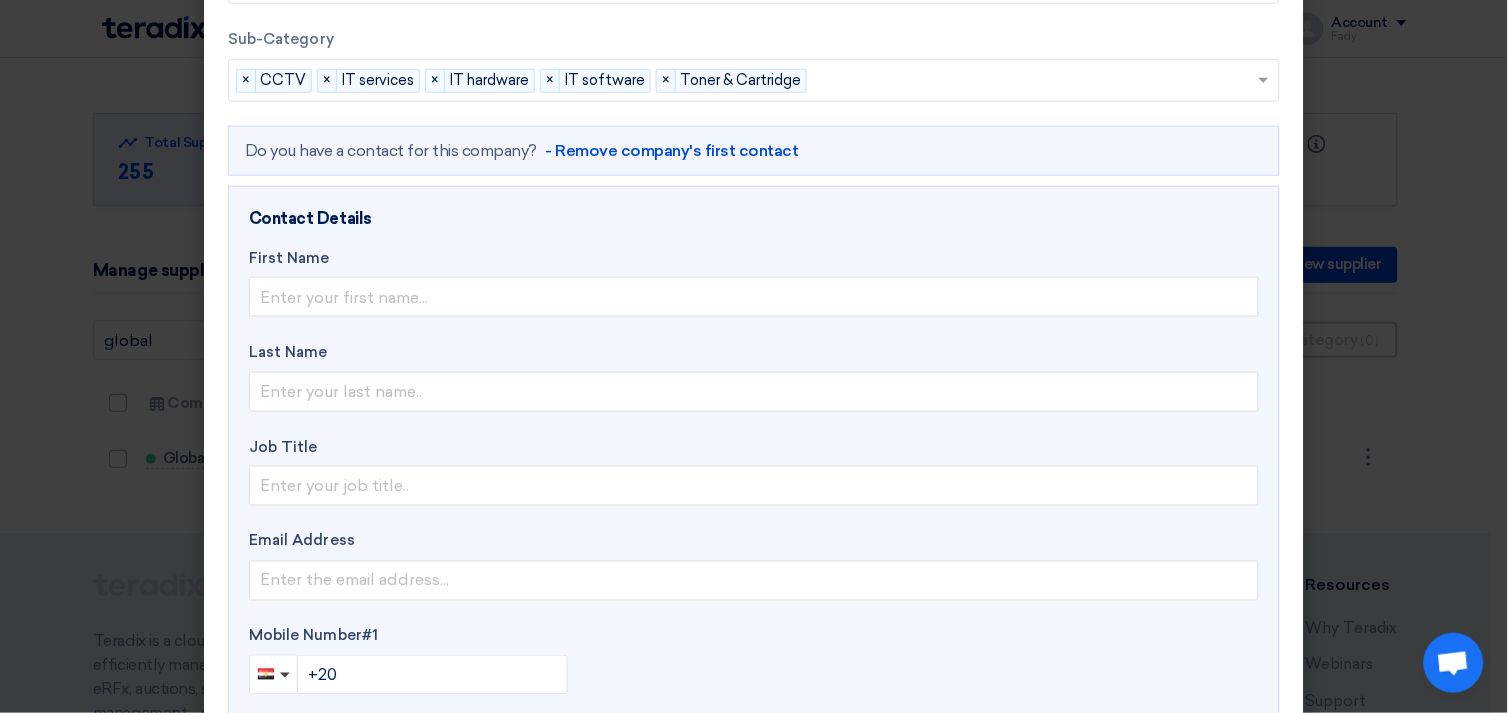 scroll, scrollTop: 444, scrollLeft: 0, axis: vertical 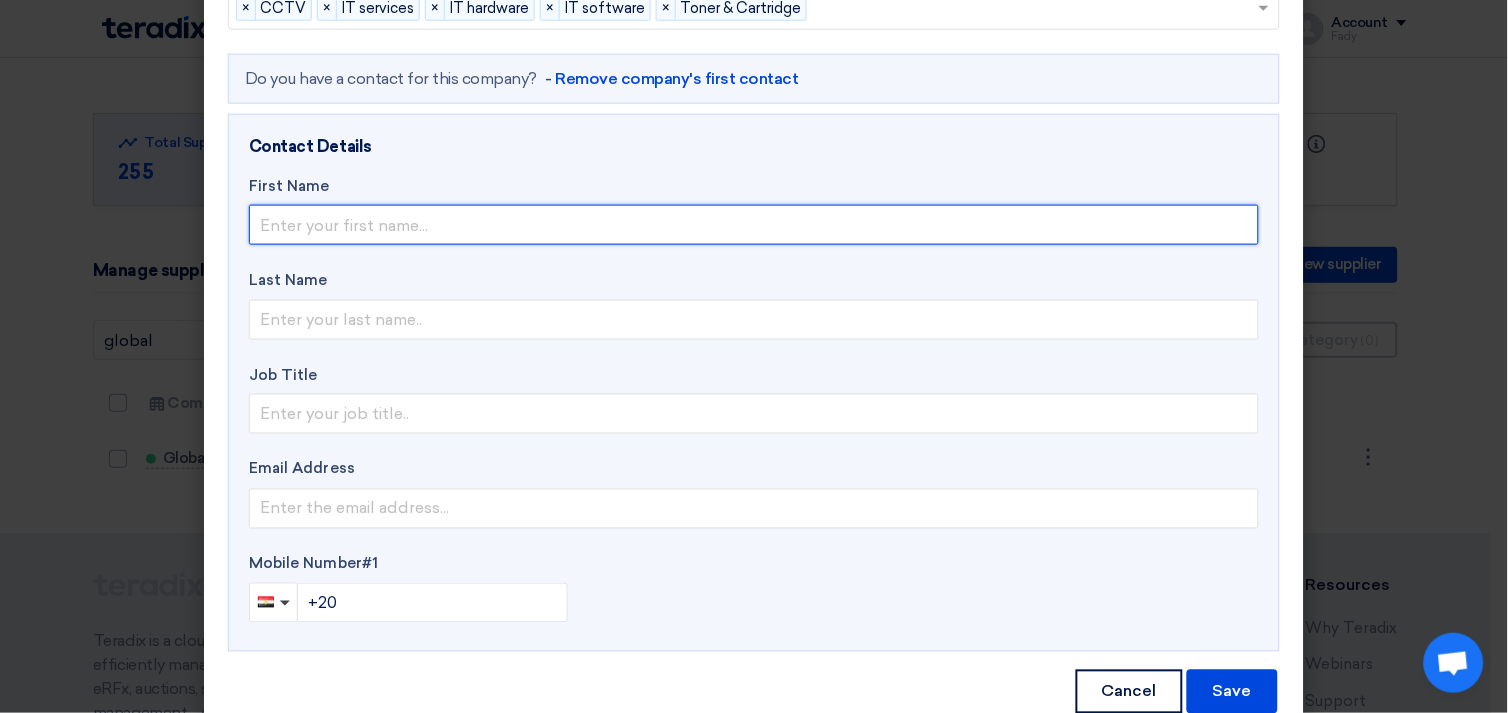 click 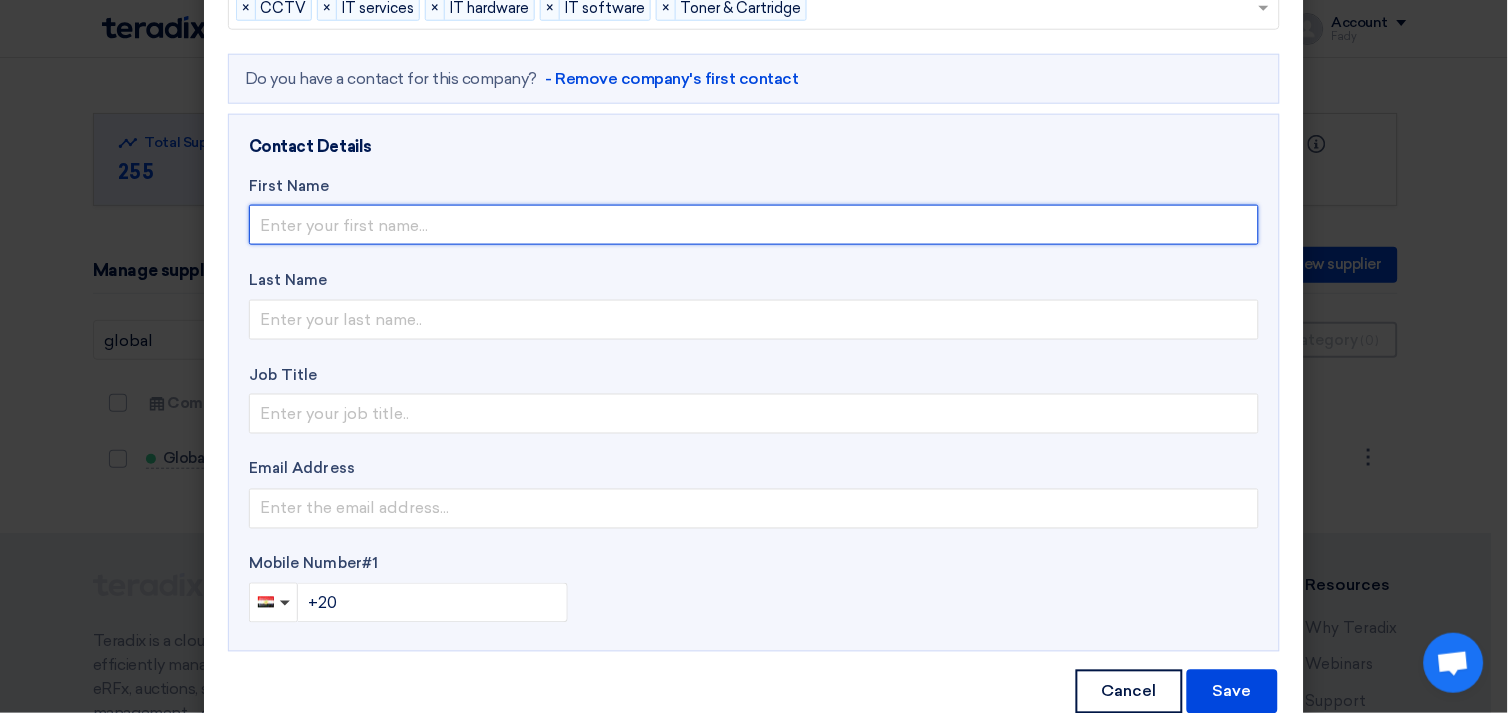 paste on "Fatma" 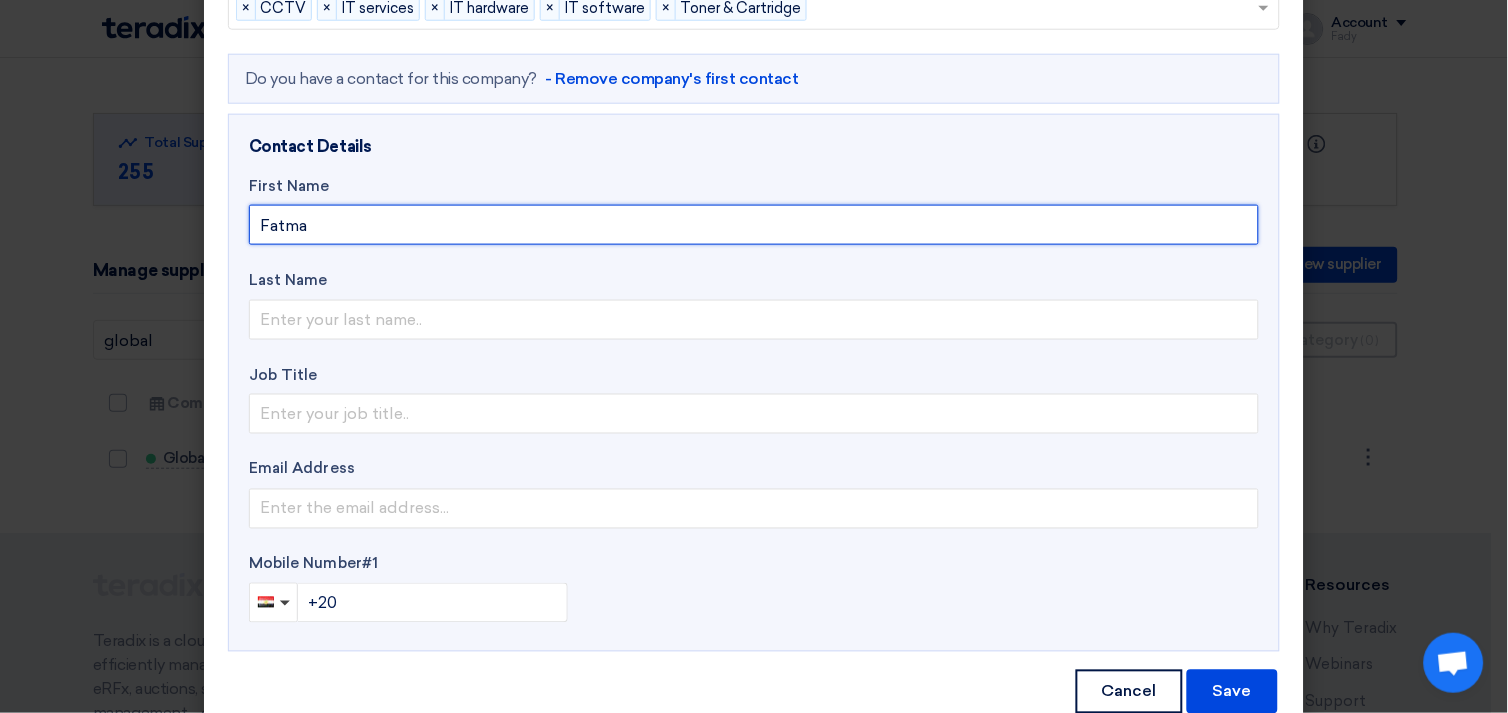 type on "Fatma" 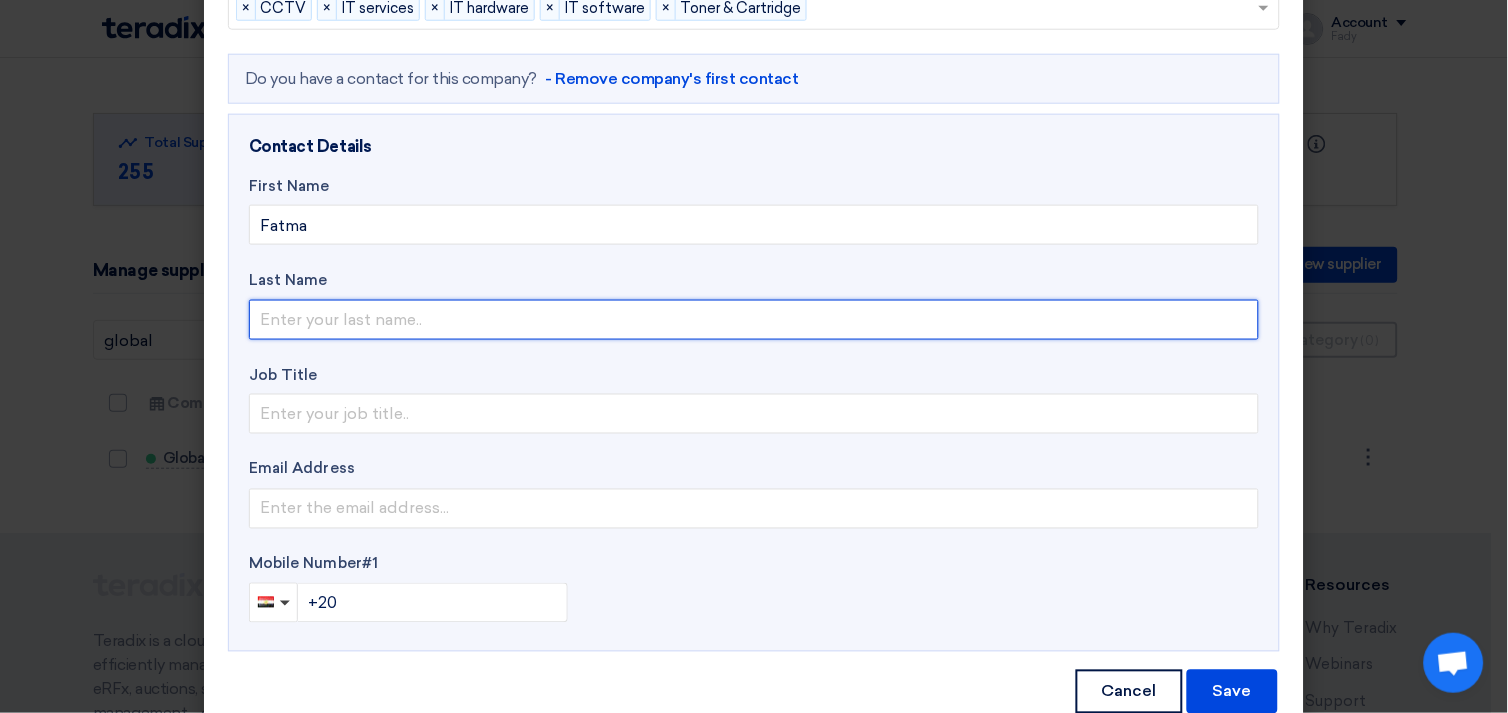 click 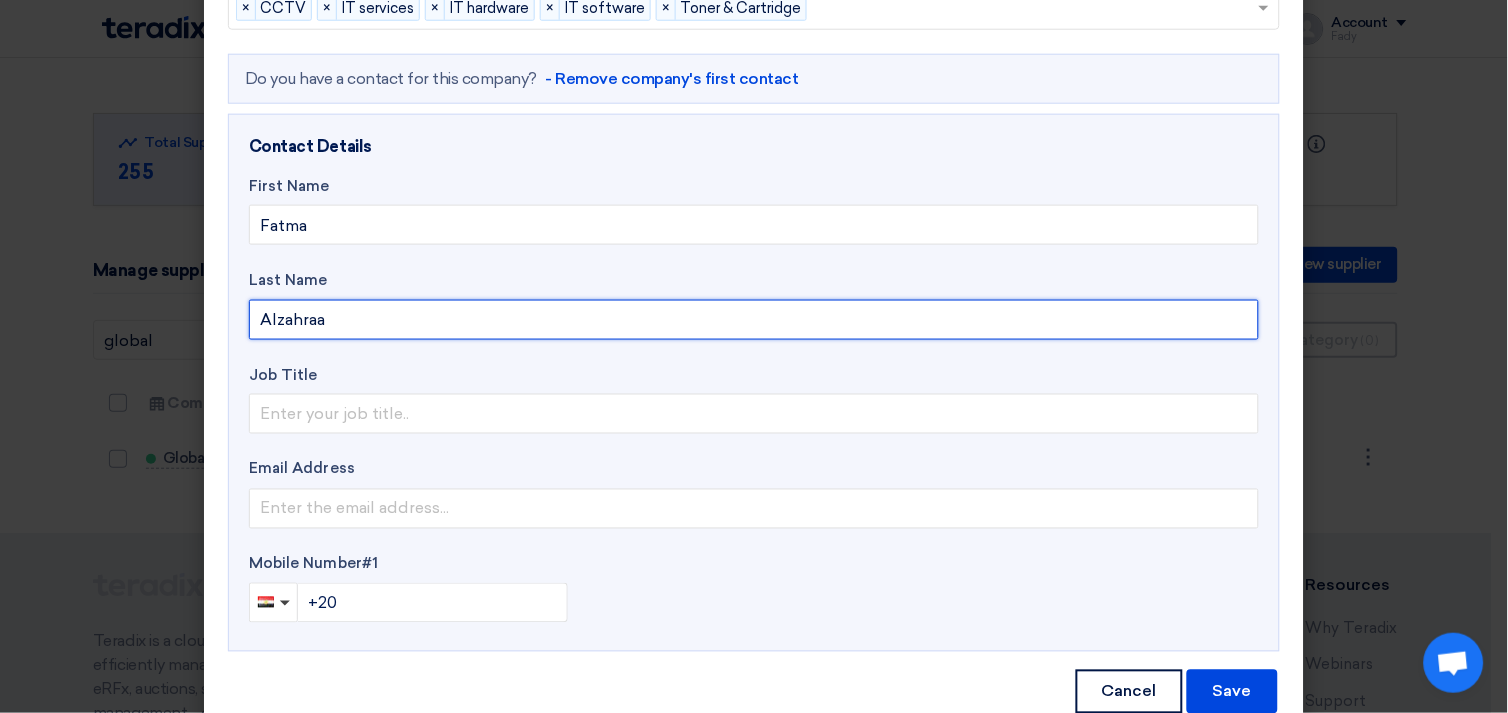 click on "Alzahraa" 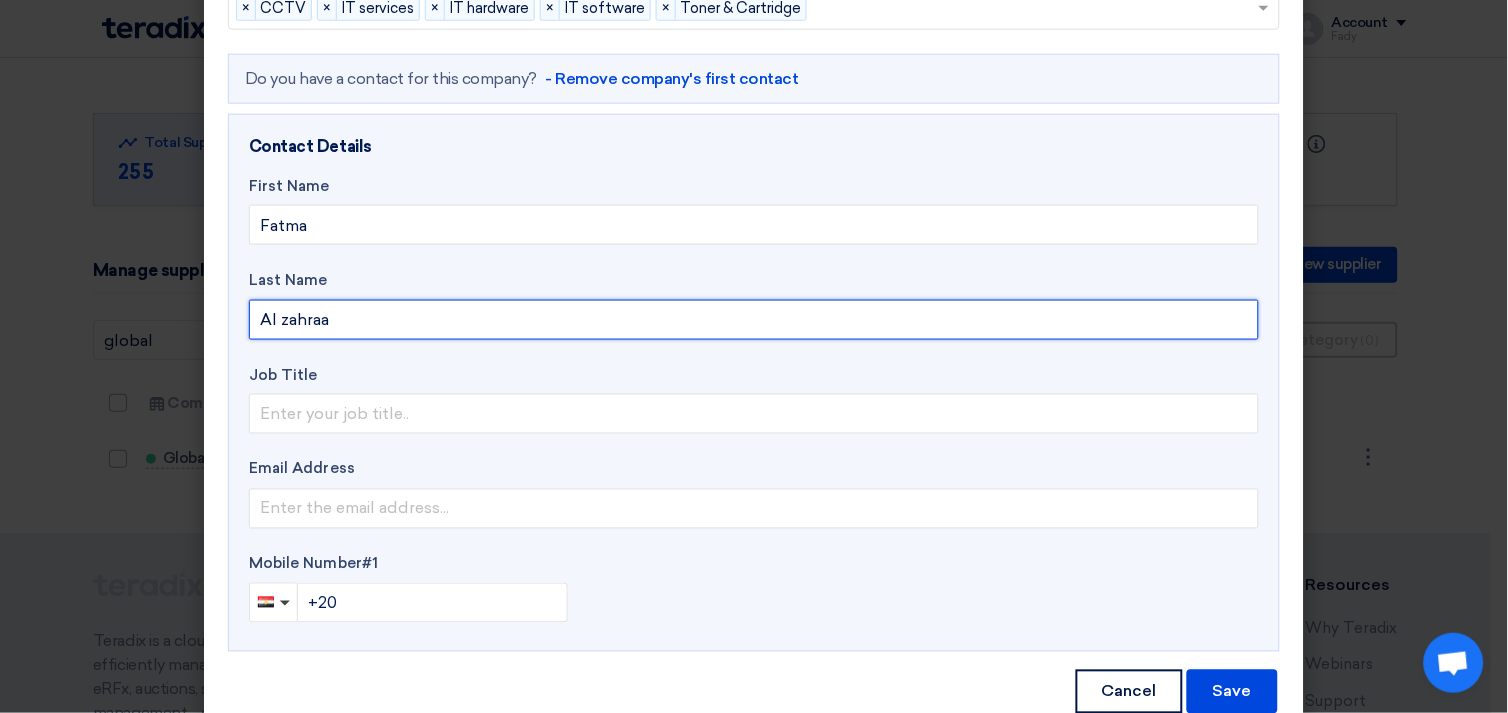drag, startPoint x: 282, startPoint y: 321, endPoint x: 271, endPoint y: 322, distance: 11.045361 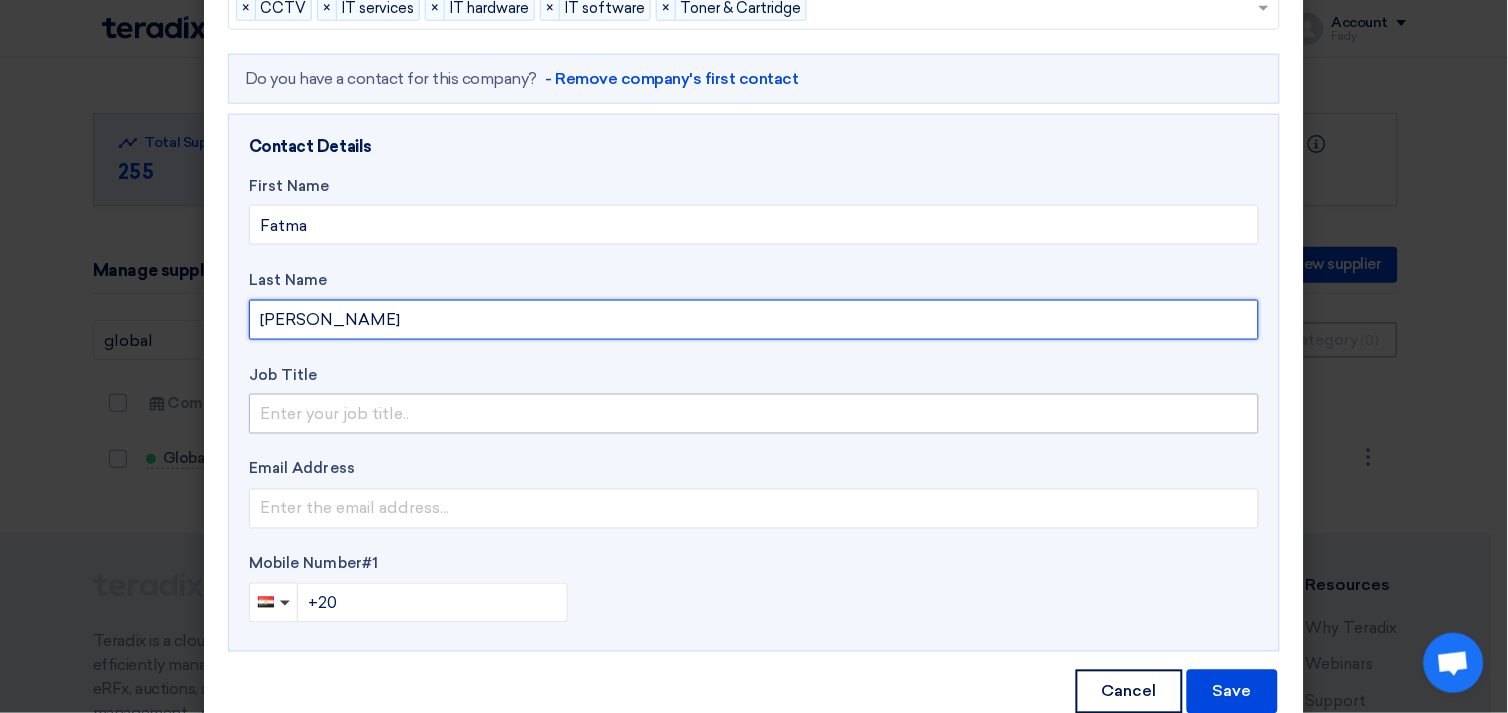 type on "[PERSON_NAME]" 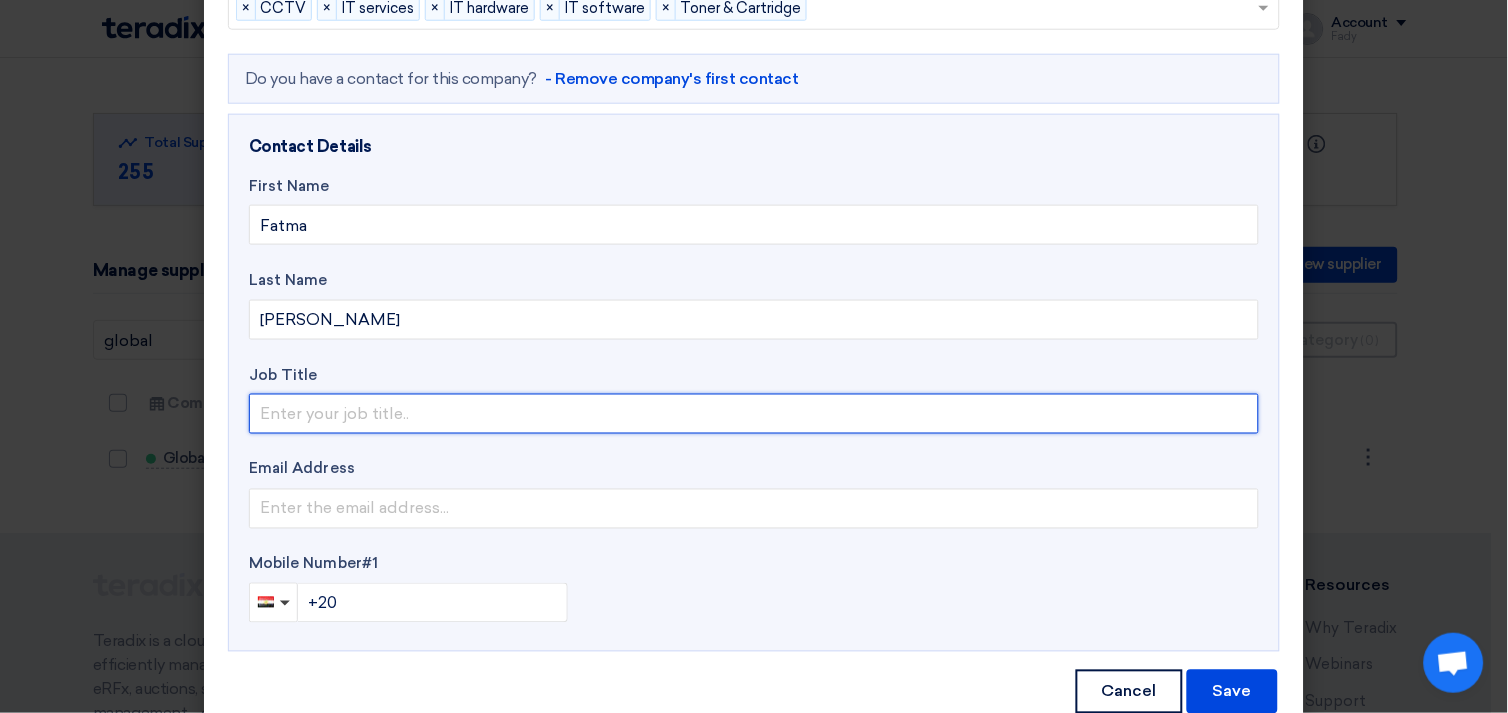 click 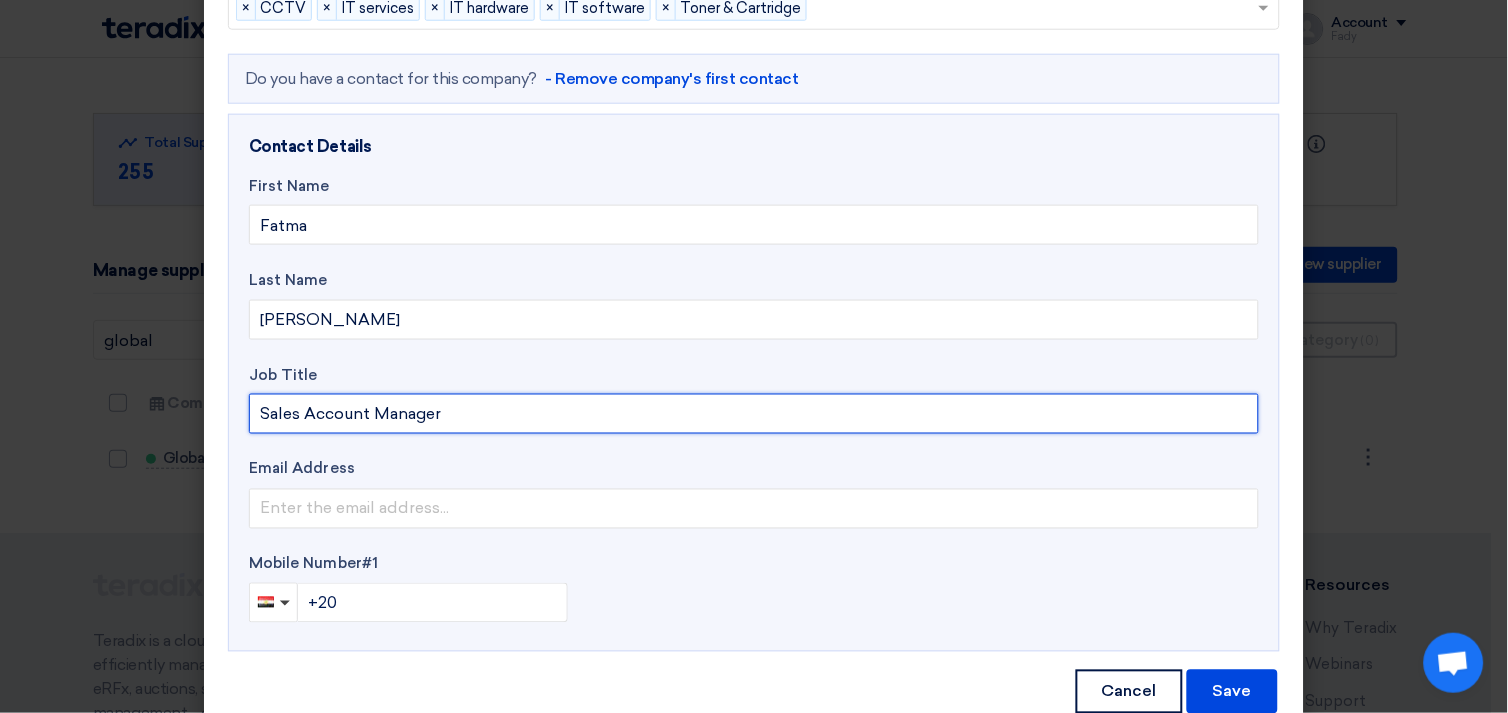 type on "Sales Account Manager" 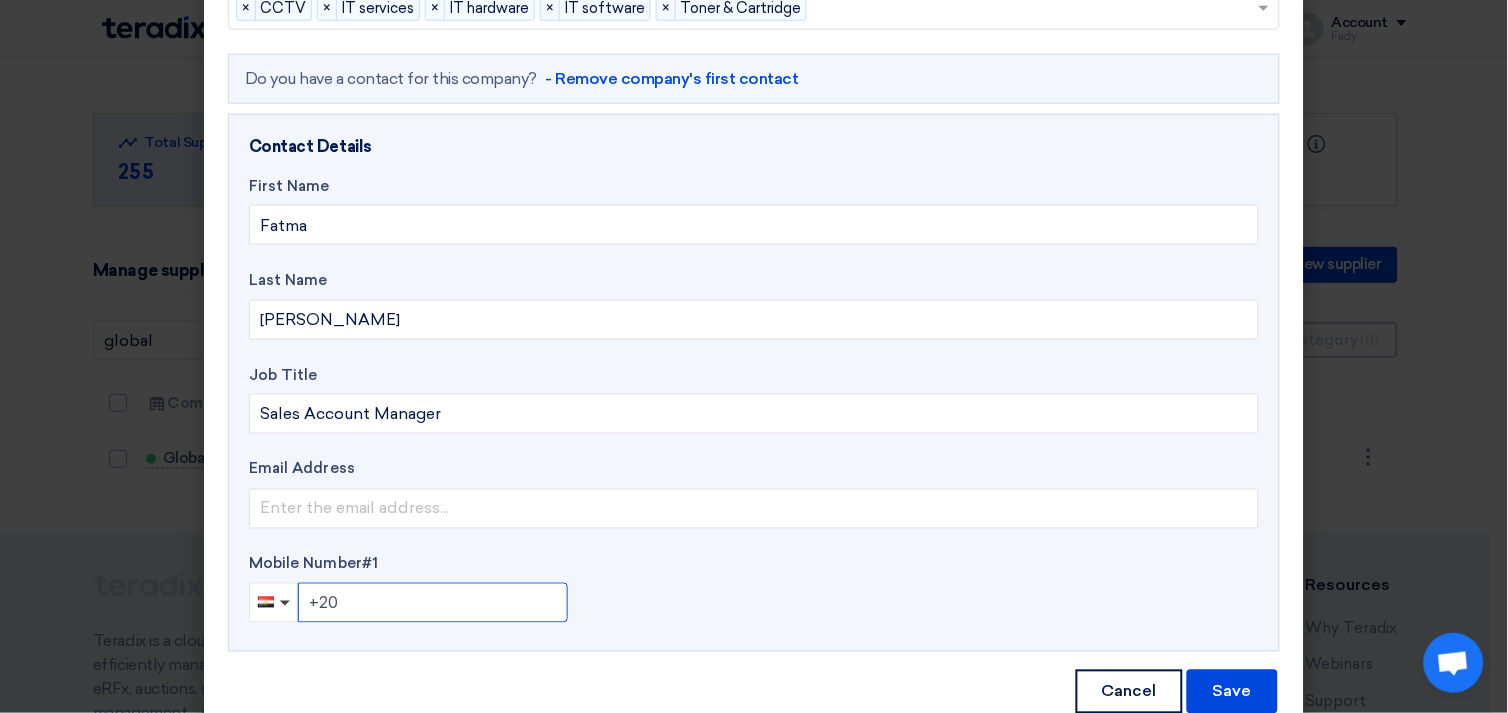 click on "+20" 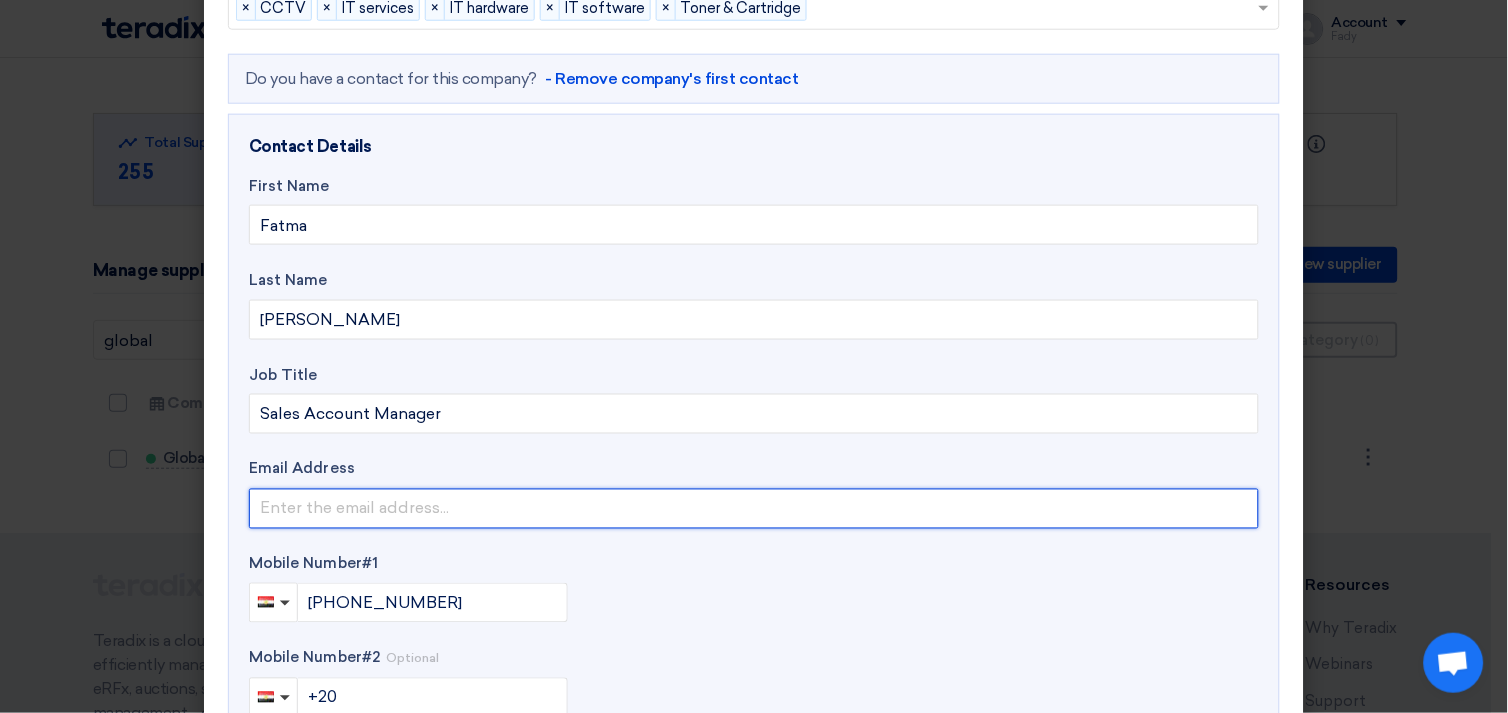 click 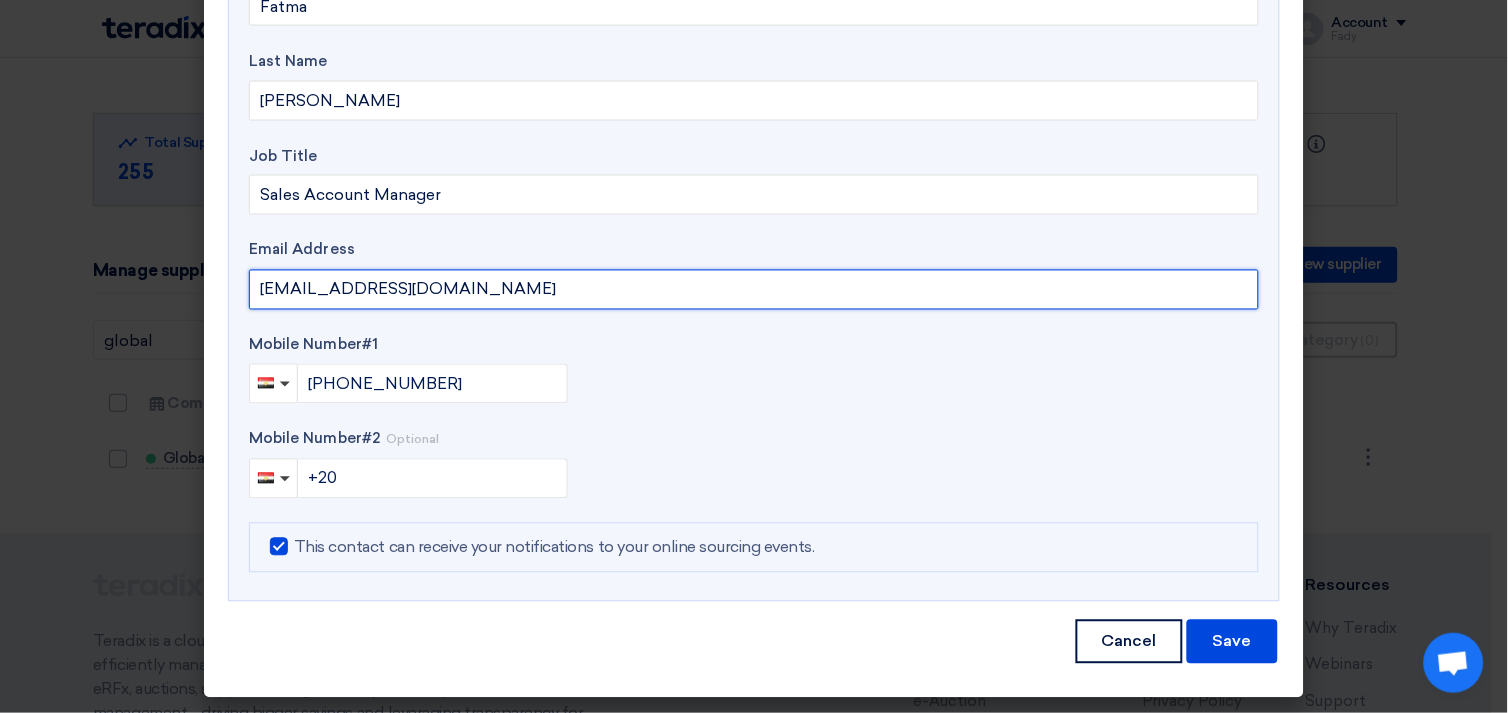 scroll, scrollTop: 0, scrollLeft: 0, axis: both 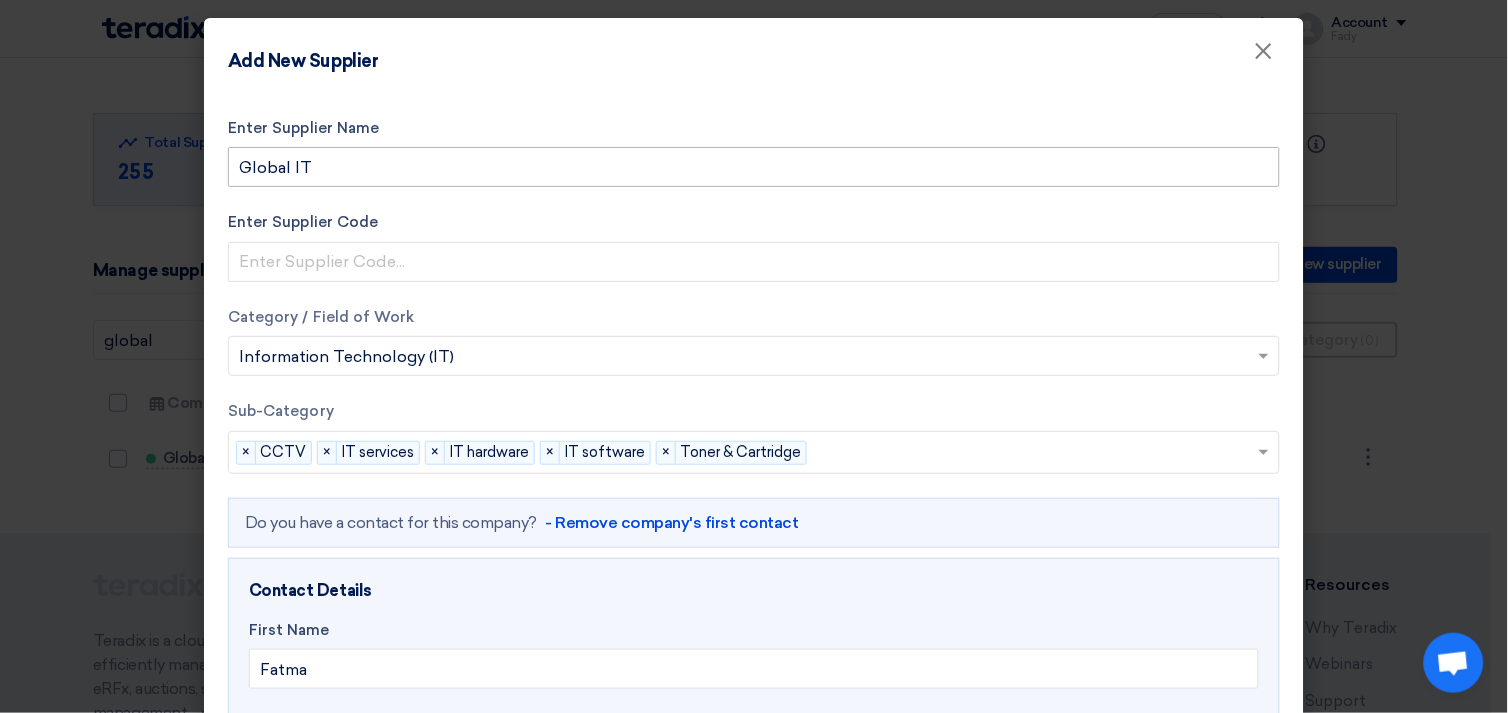 type on "[EMAIL_ADDRESS][DOMAIN_NAME]" 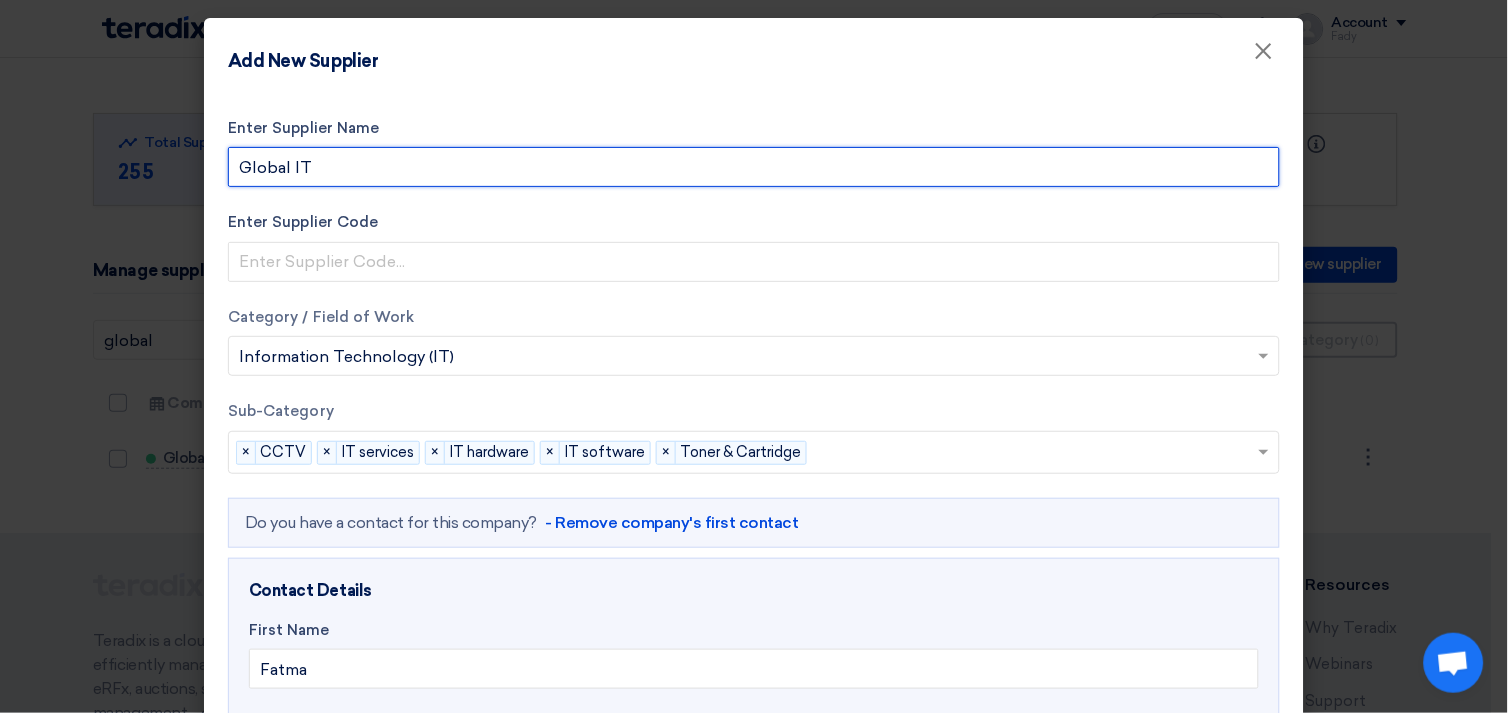 drag, startPoint x: 322, startPoint y: 167, endPoint x: 92, endPoint y: 161, distance: 230.07825 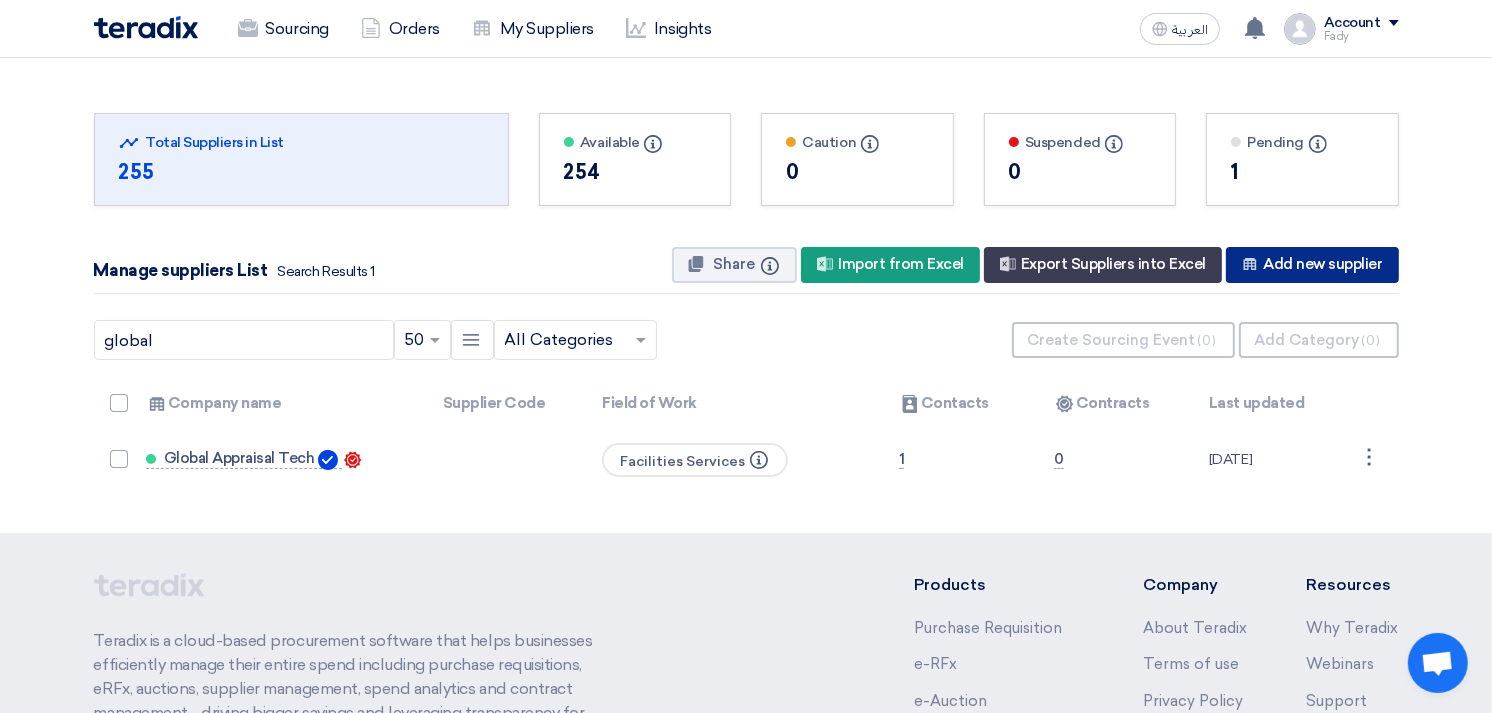 click on "New Supplier
Add new supplier" 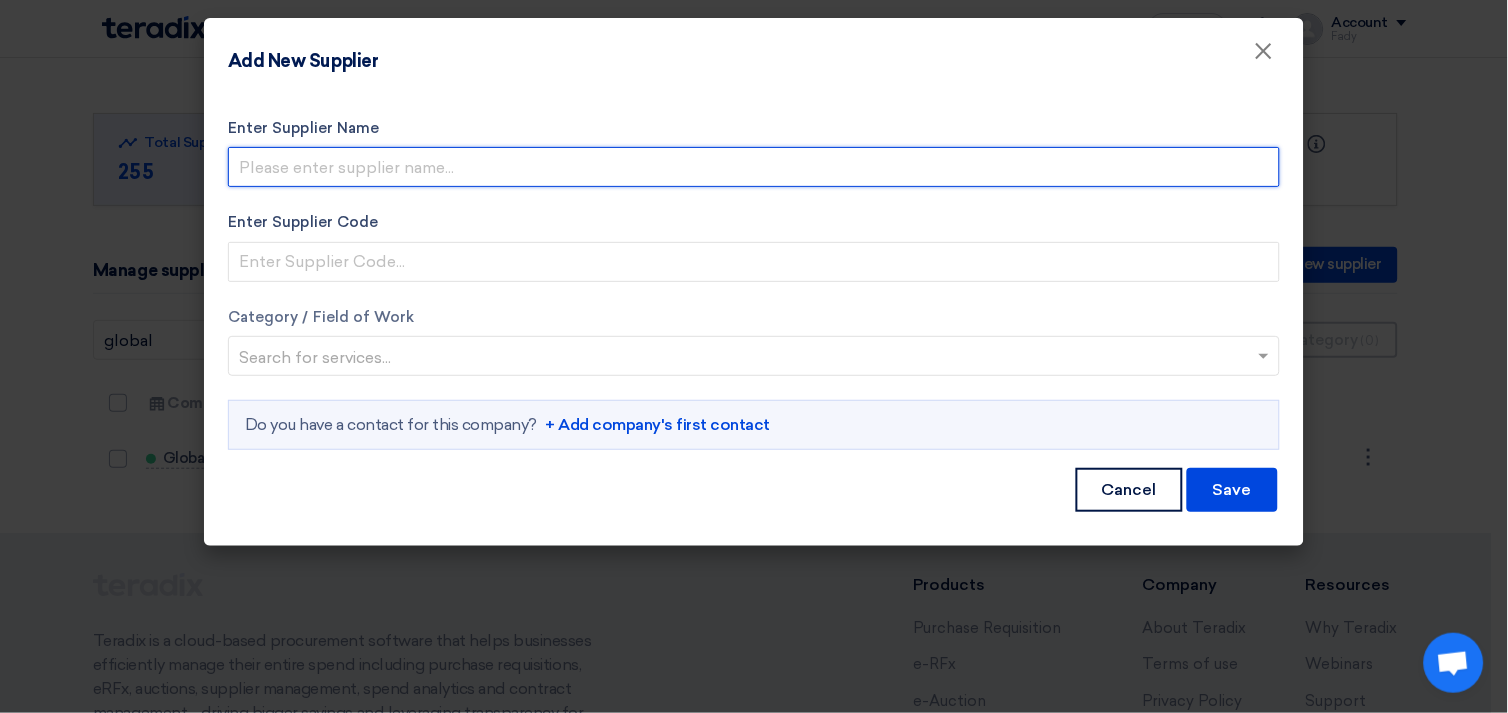 click on "Enter Supplier Name" at bounding box center (754, 167) 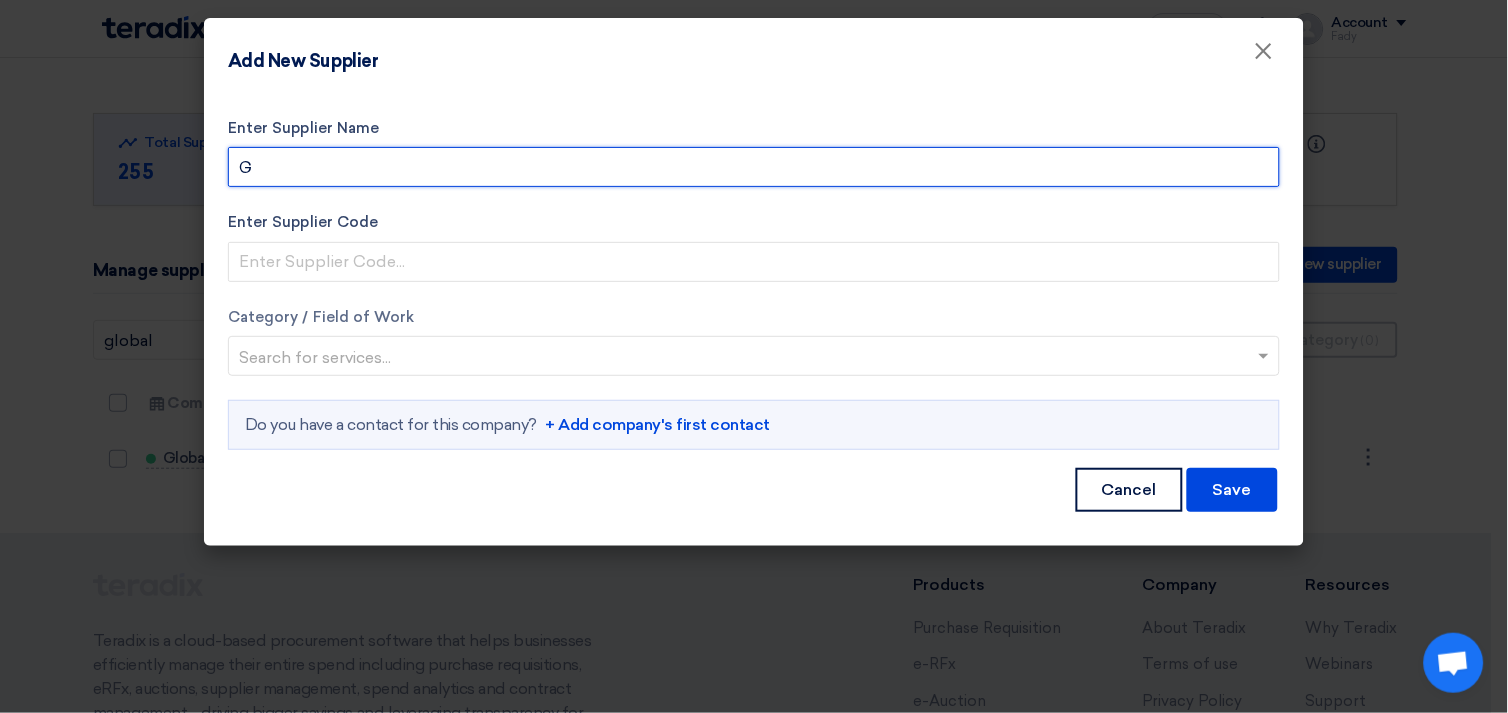 type on "Global IT" 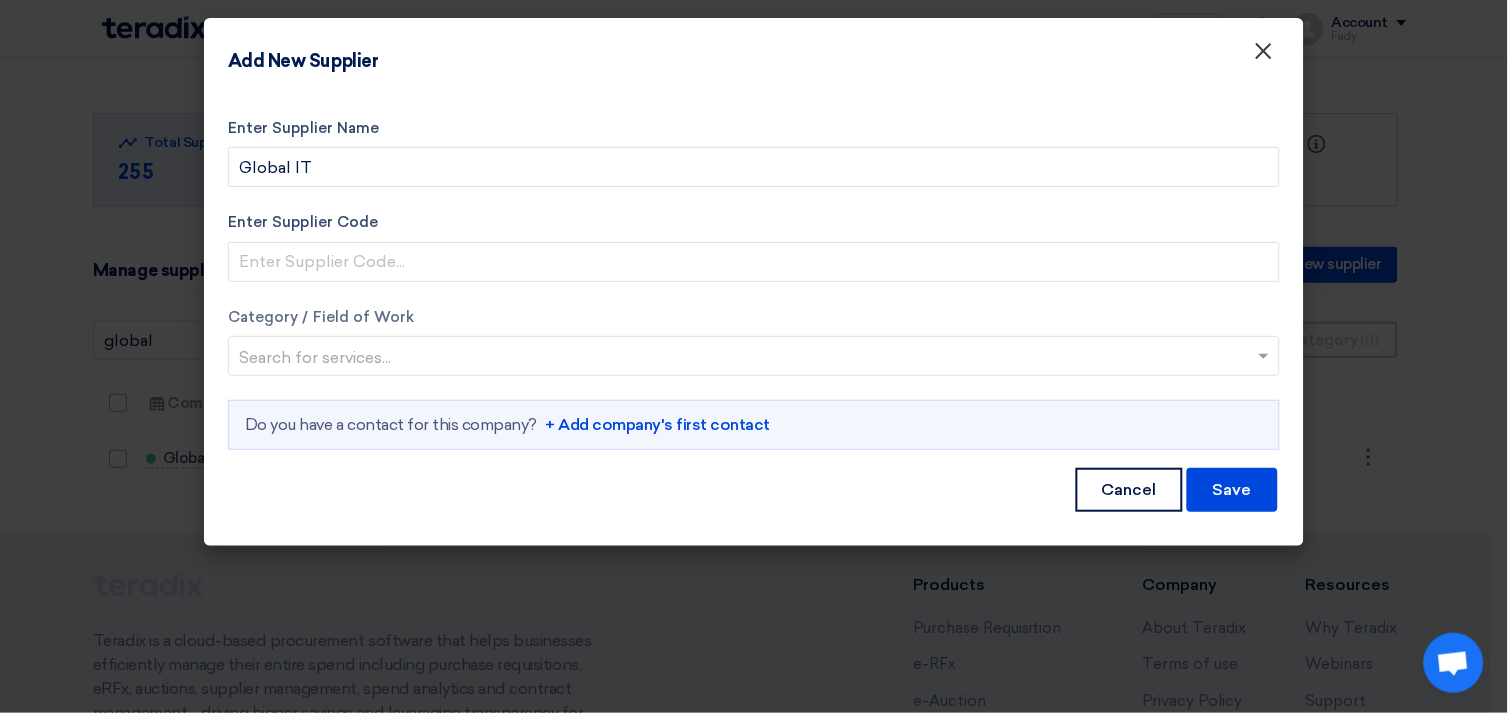 click on "×" 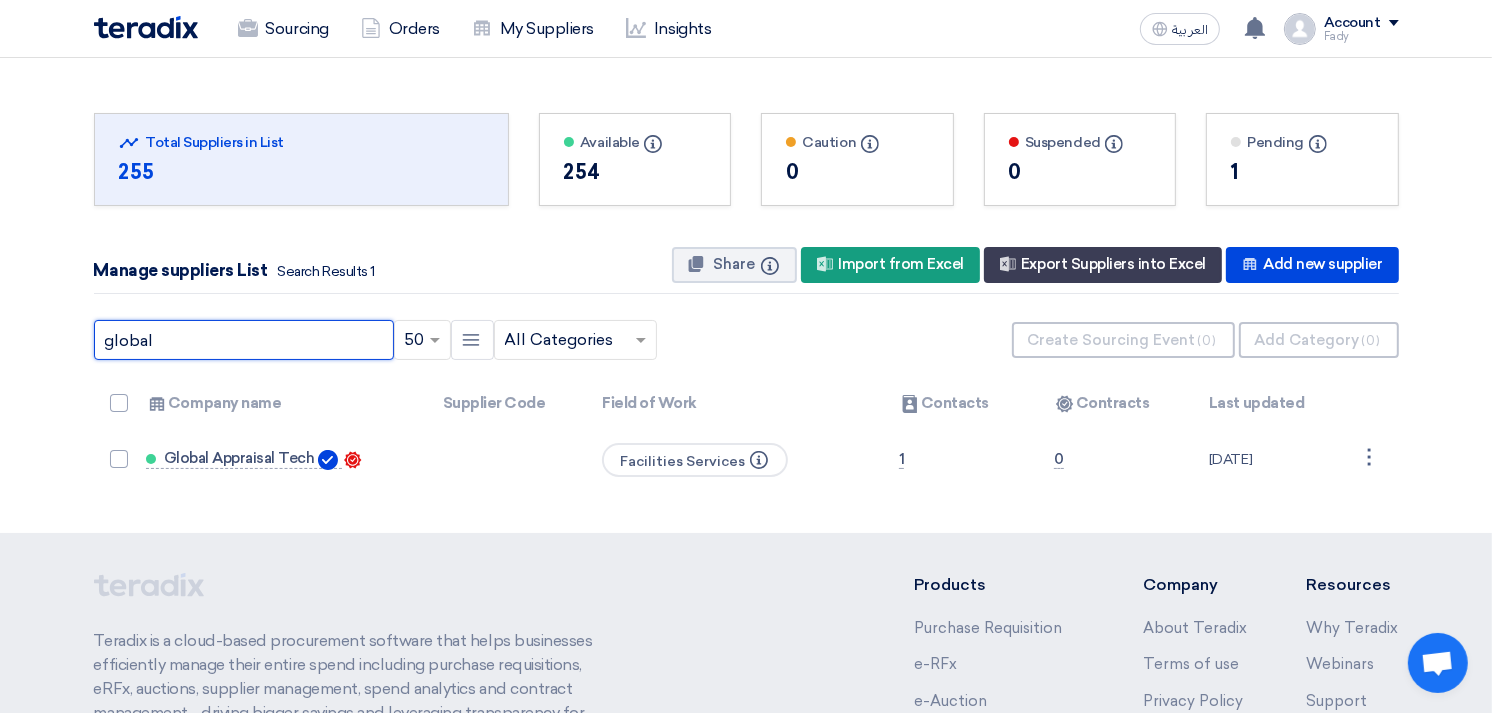 click on "global" 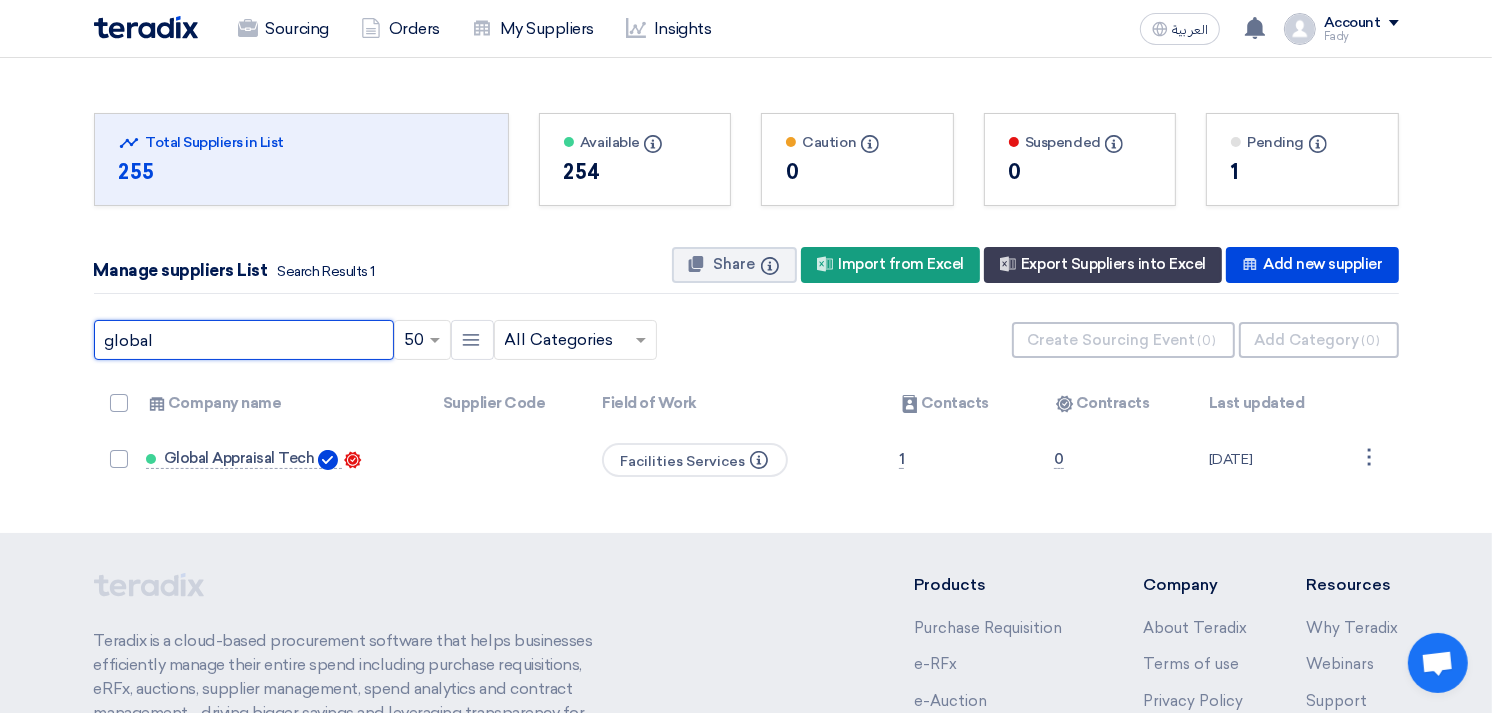 drag, startPoint x: 217, startPoint y: 344, endPoint x: -5, endPoint y: 340, distance: 222.03603 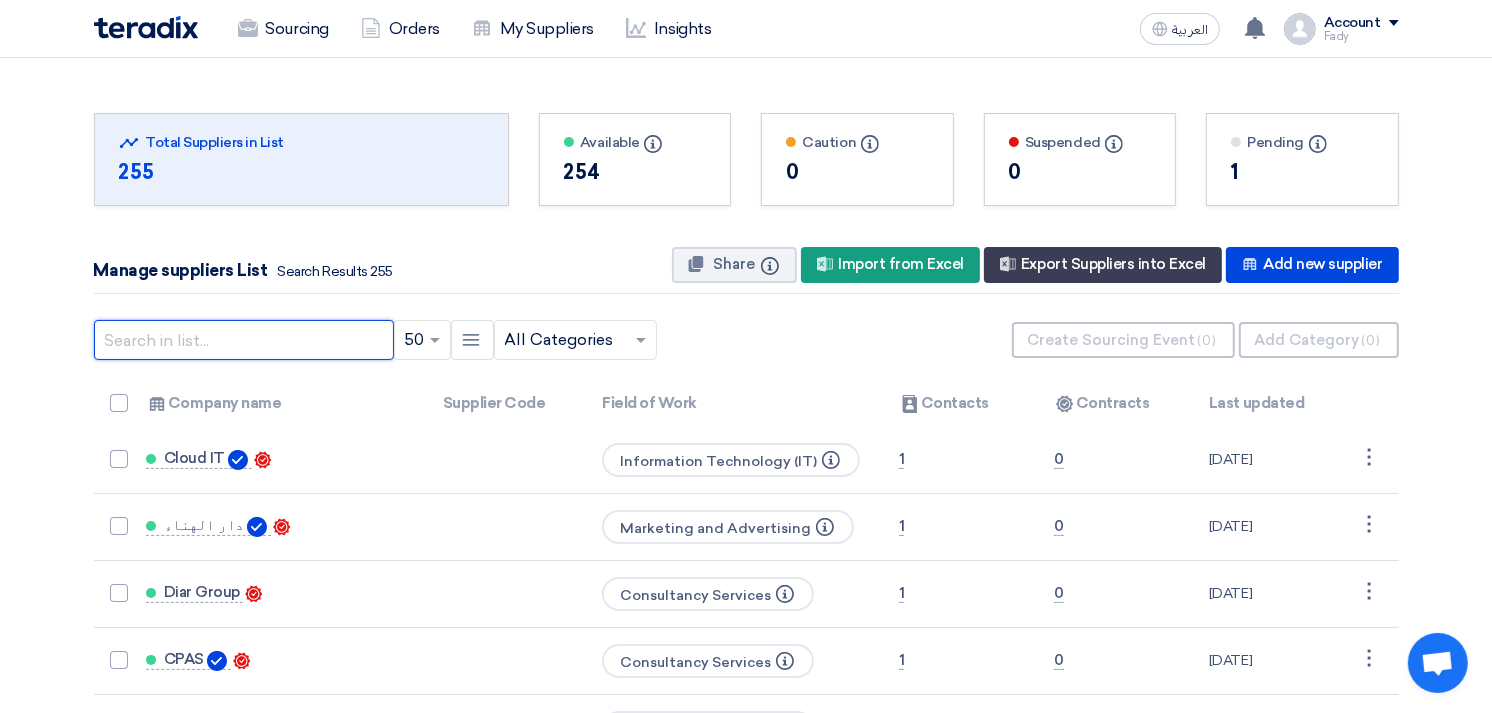 click 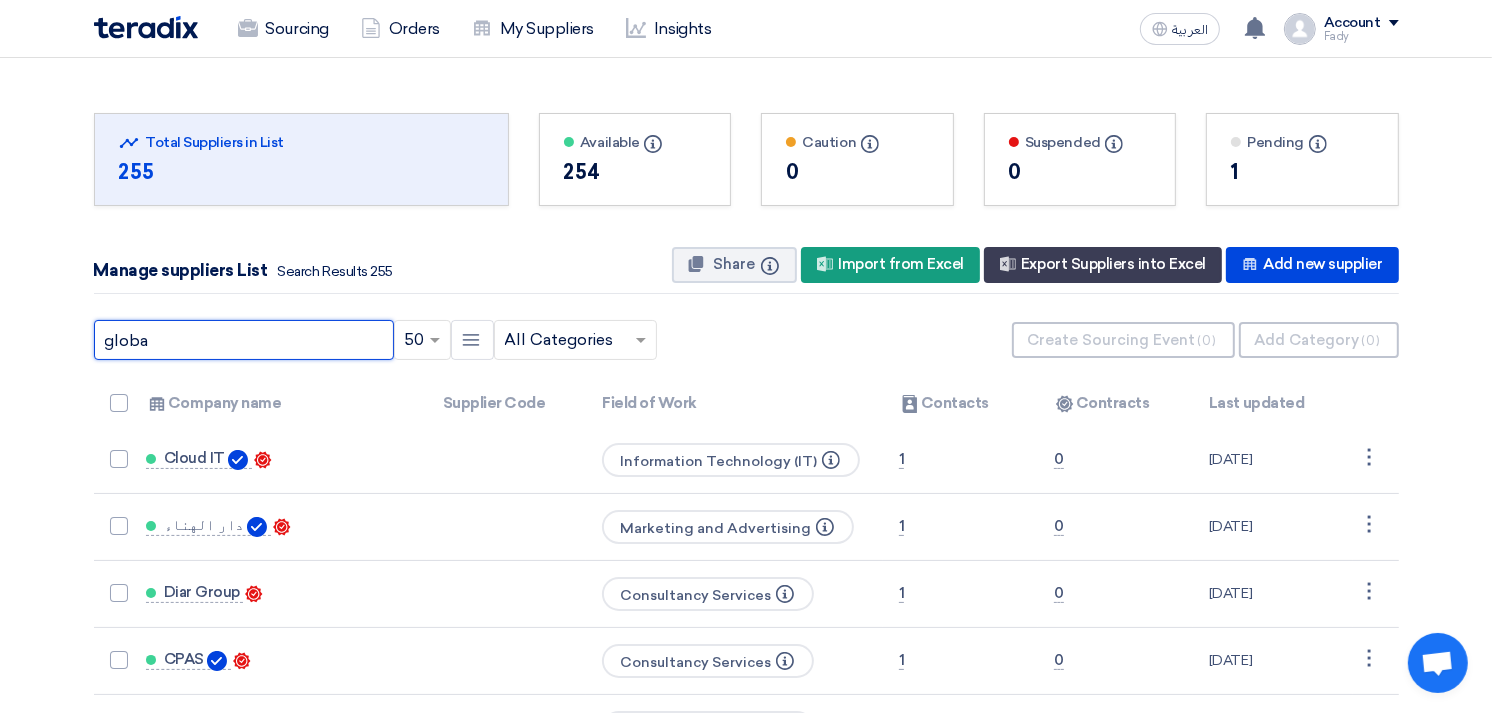 type on "global" 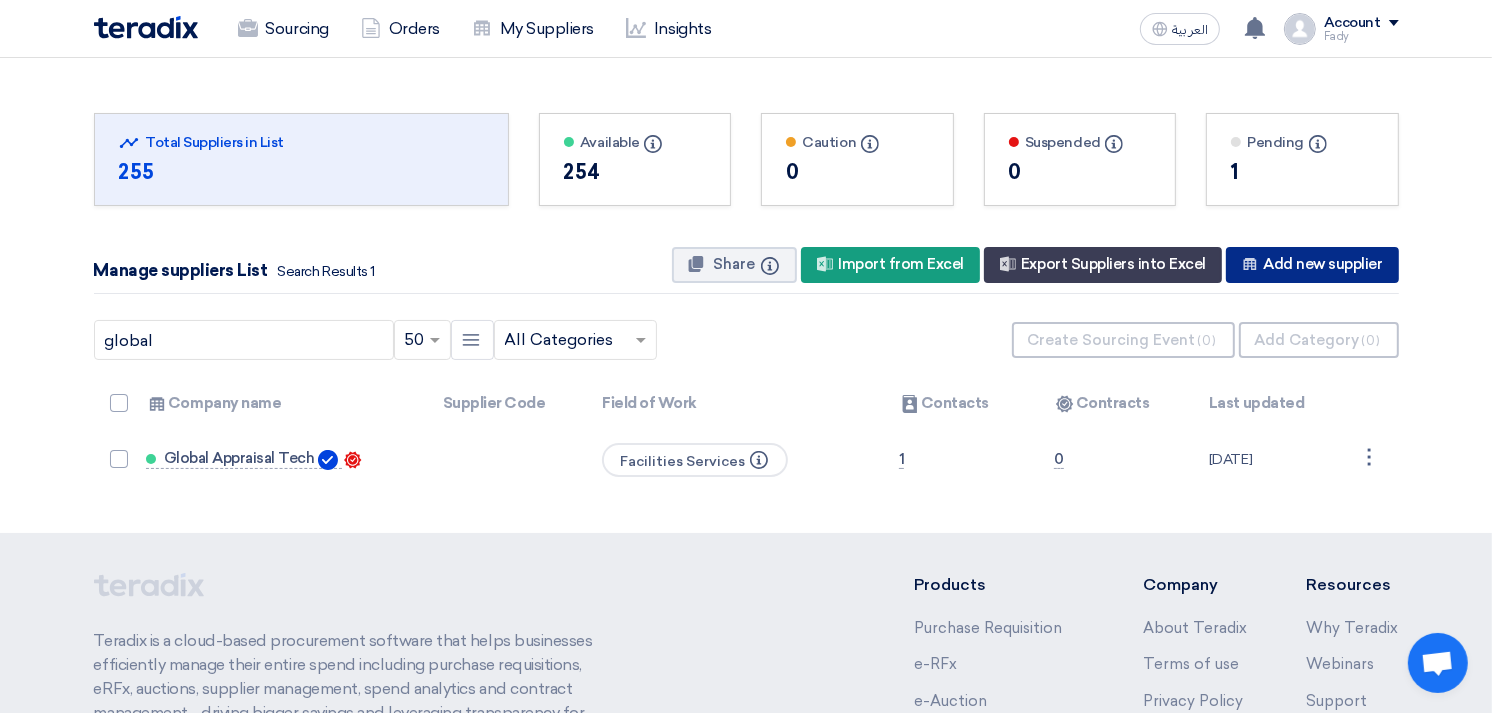 click on "New Supplier
Add new supplier" 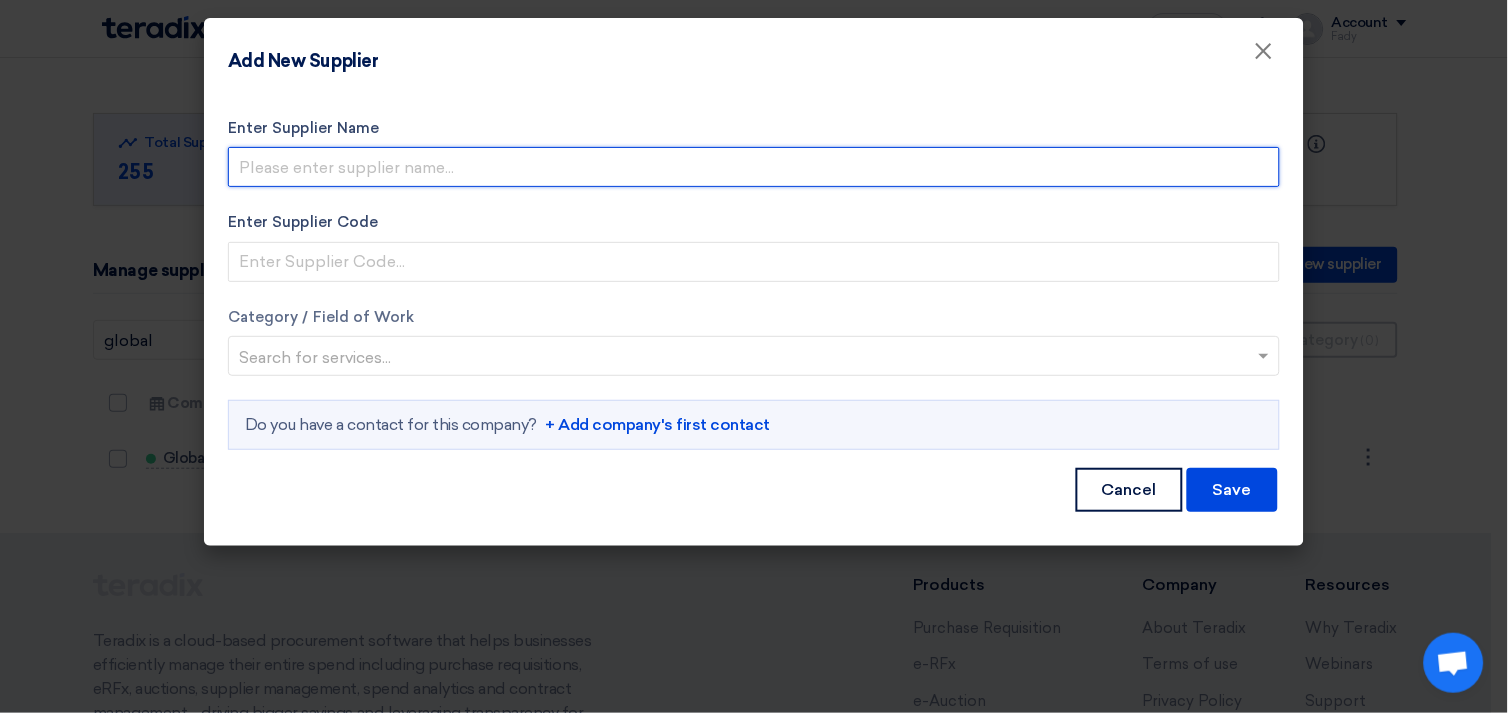 click on "Enter Supplier Name" at bounding box center (754, 167) 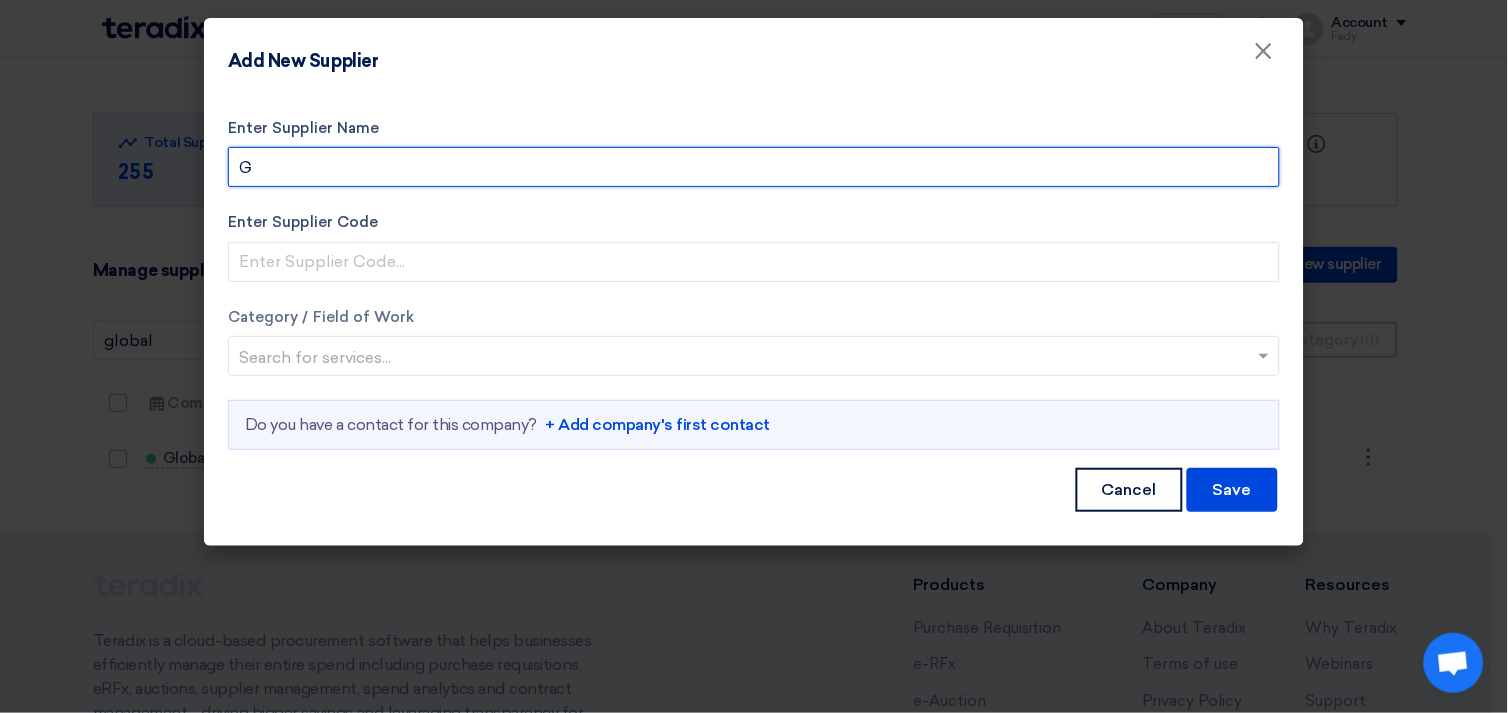 type on "Global IT" 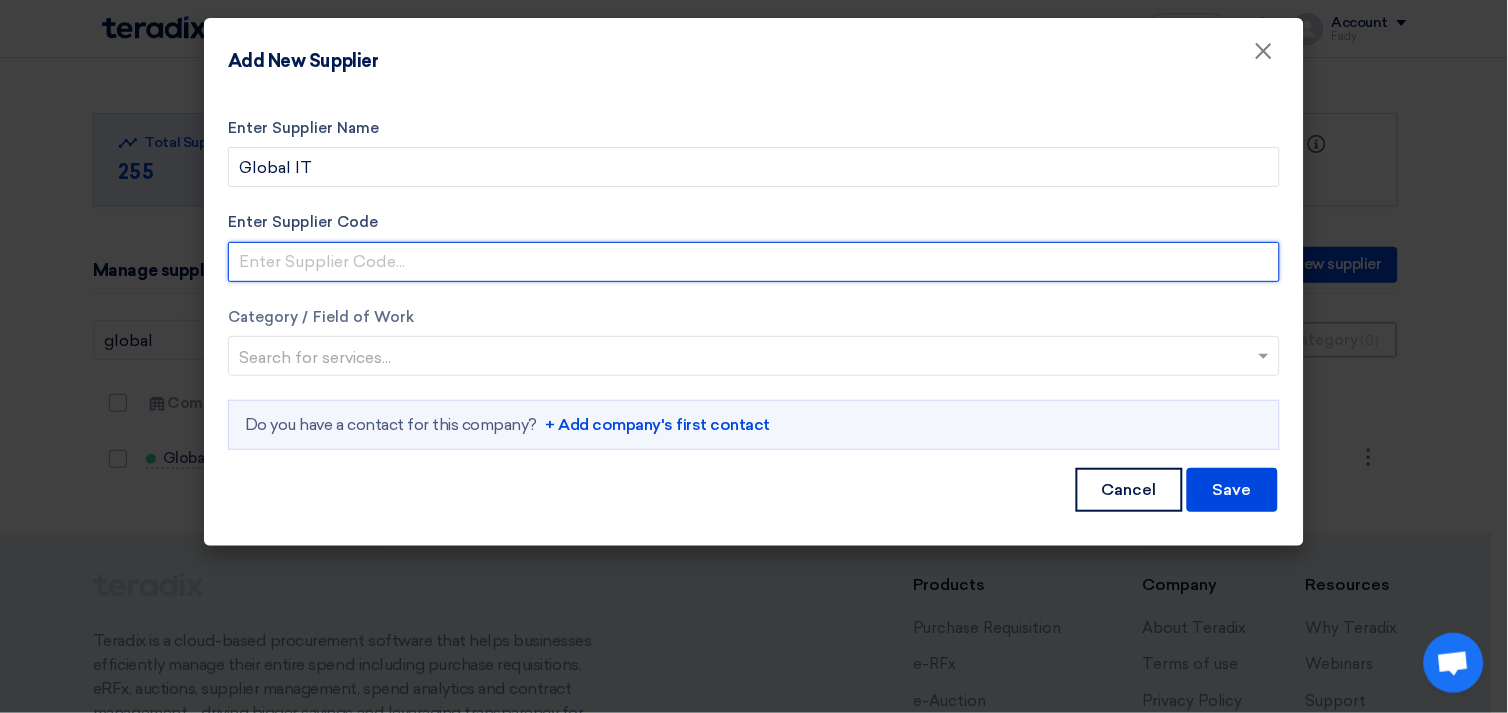 click on "Enter Supplier Code" at bounding box center (754, 262) 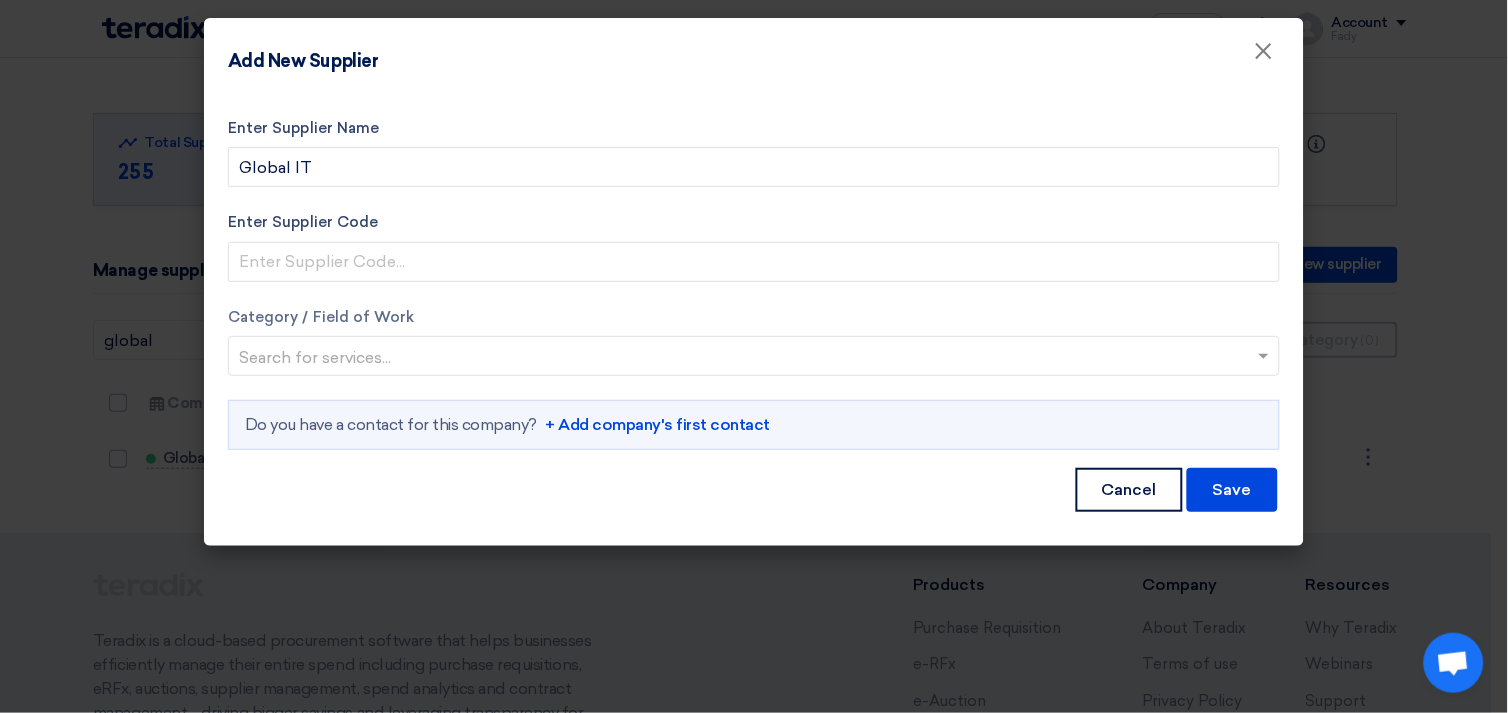 click at bounding box center [744, 358] 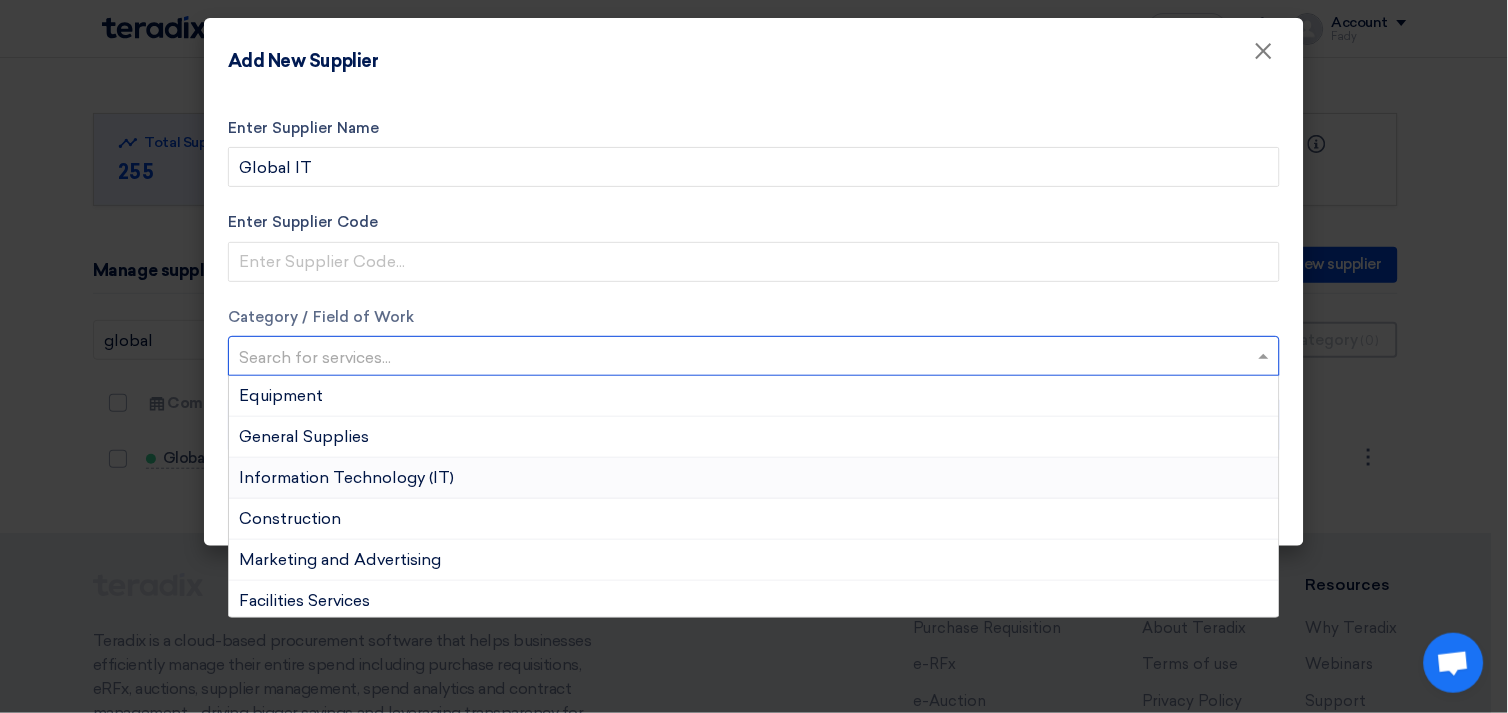click on "Information Technology (IT)" at bounding box center (346, 477) 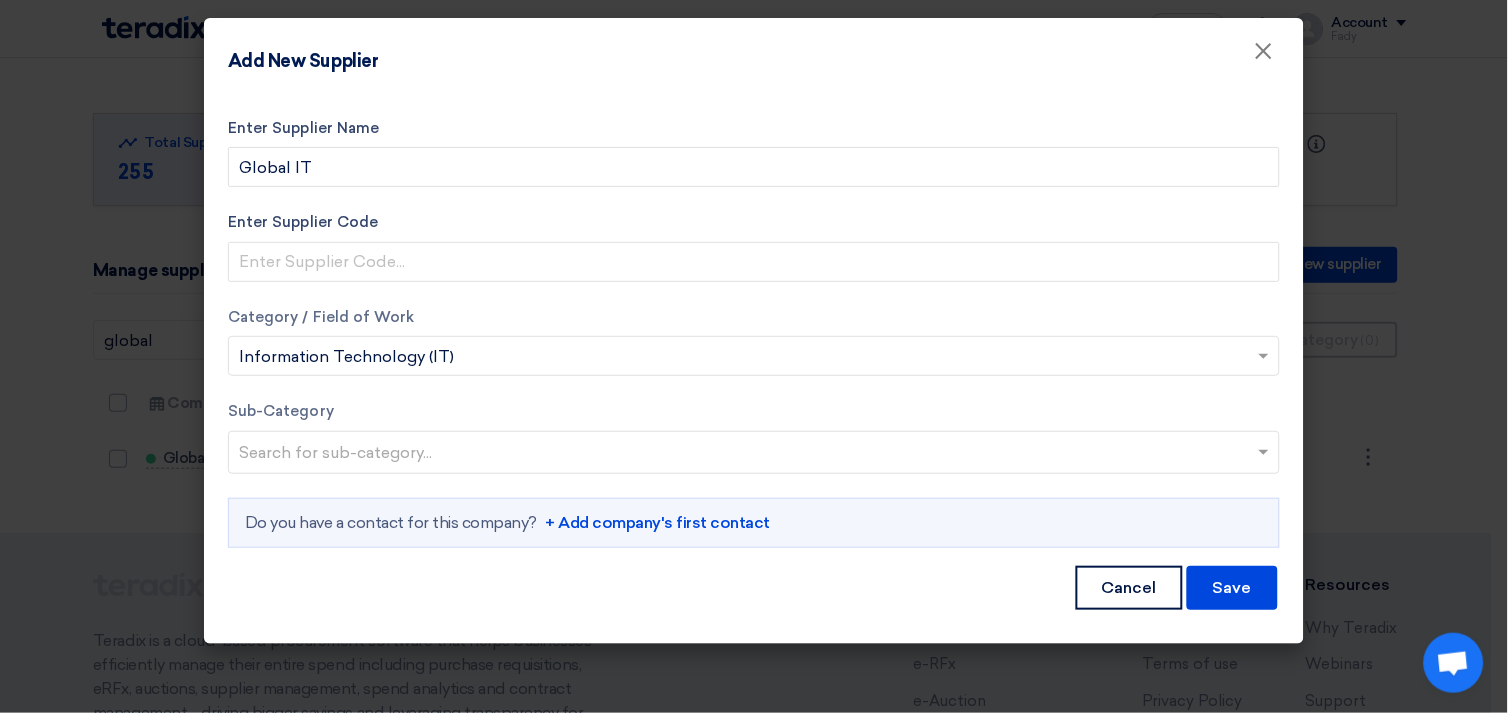 click at bounding box center (756, 454) 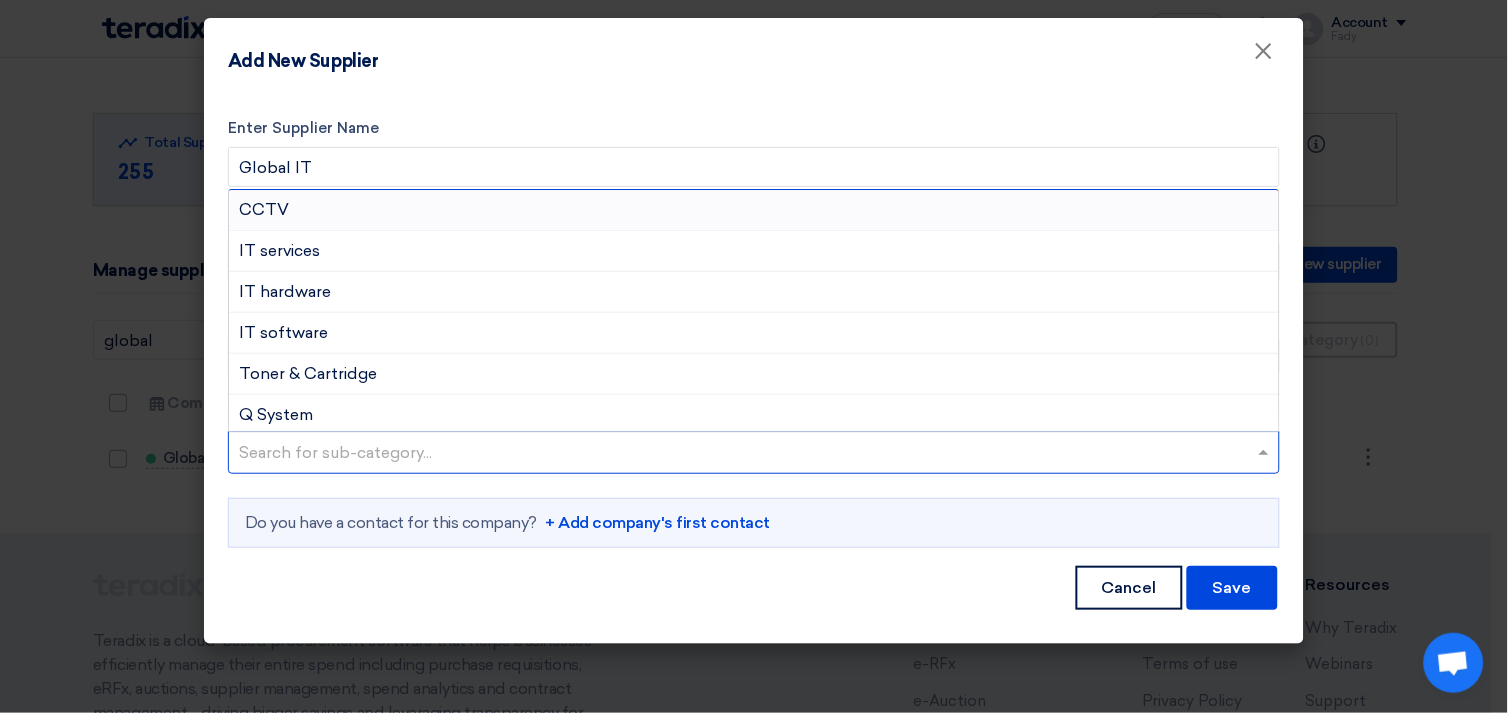 click on "CCTV" at bounding box center [264, 209] 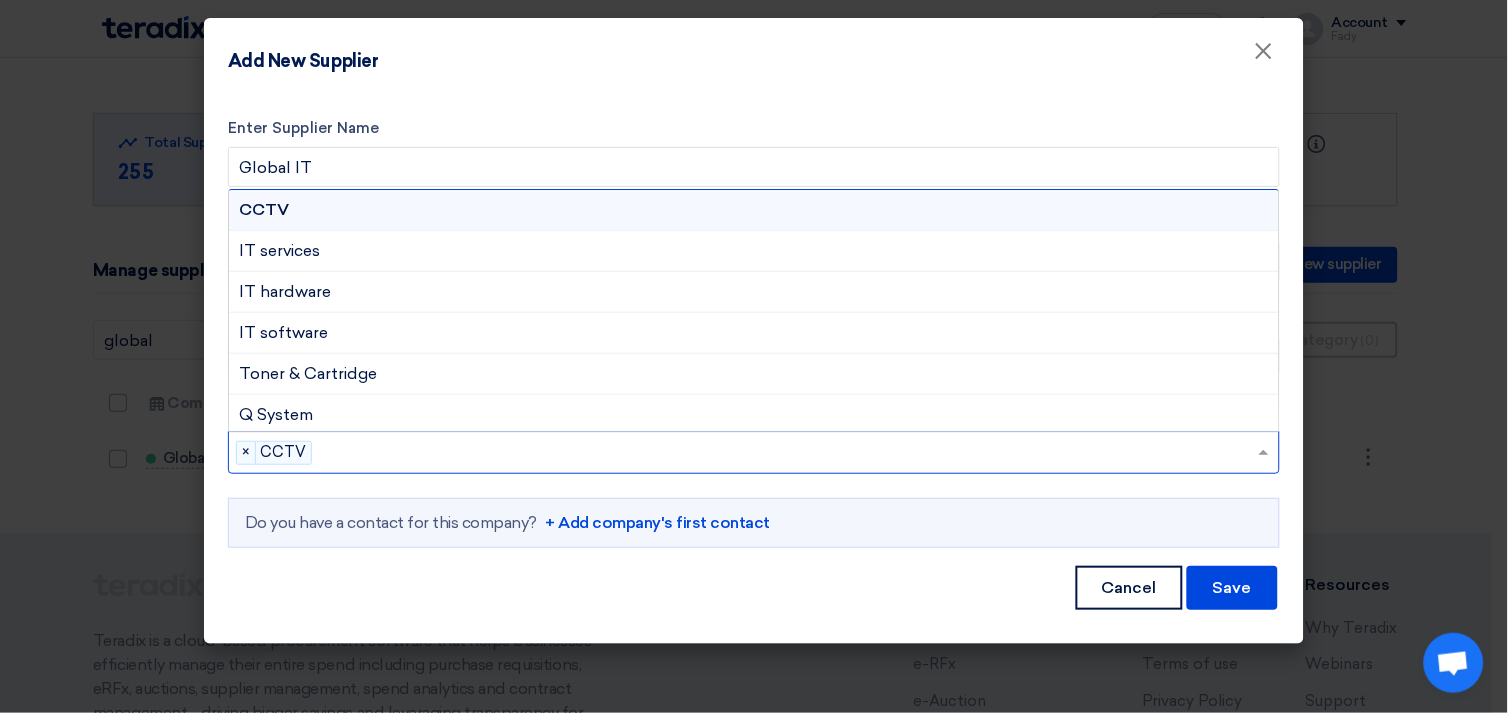 click at bounding box center (788, 454) 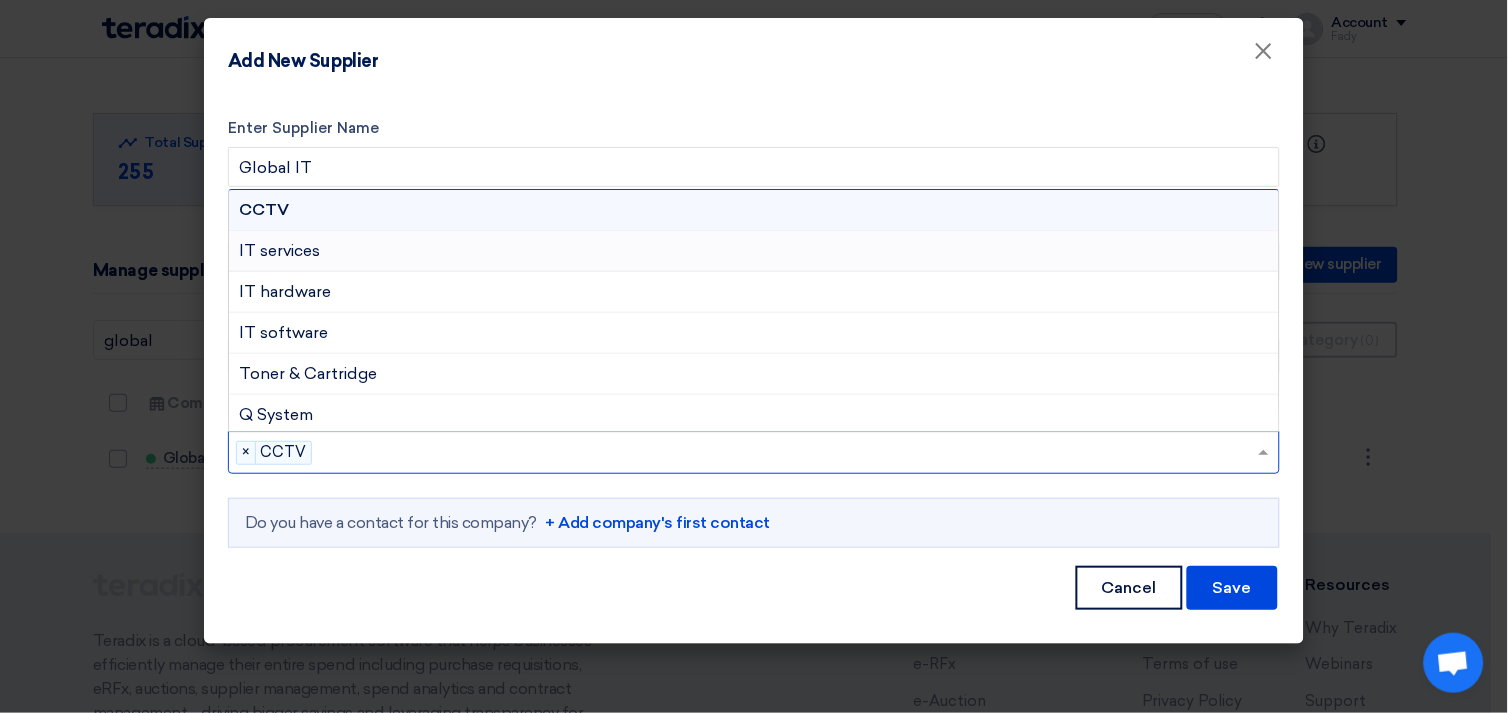 click on "IT services" at bounding box center (279, 250) 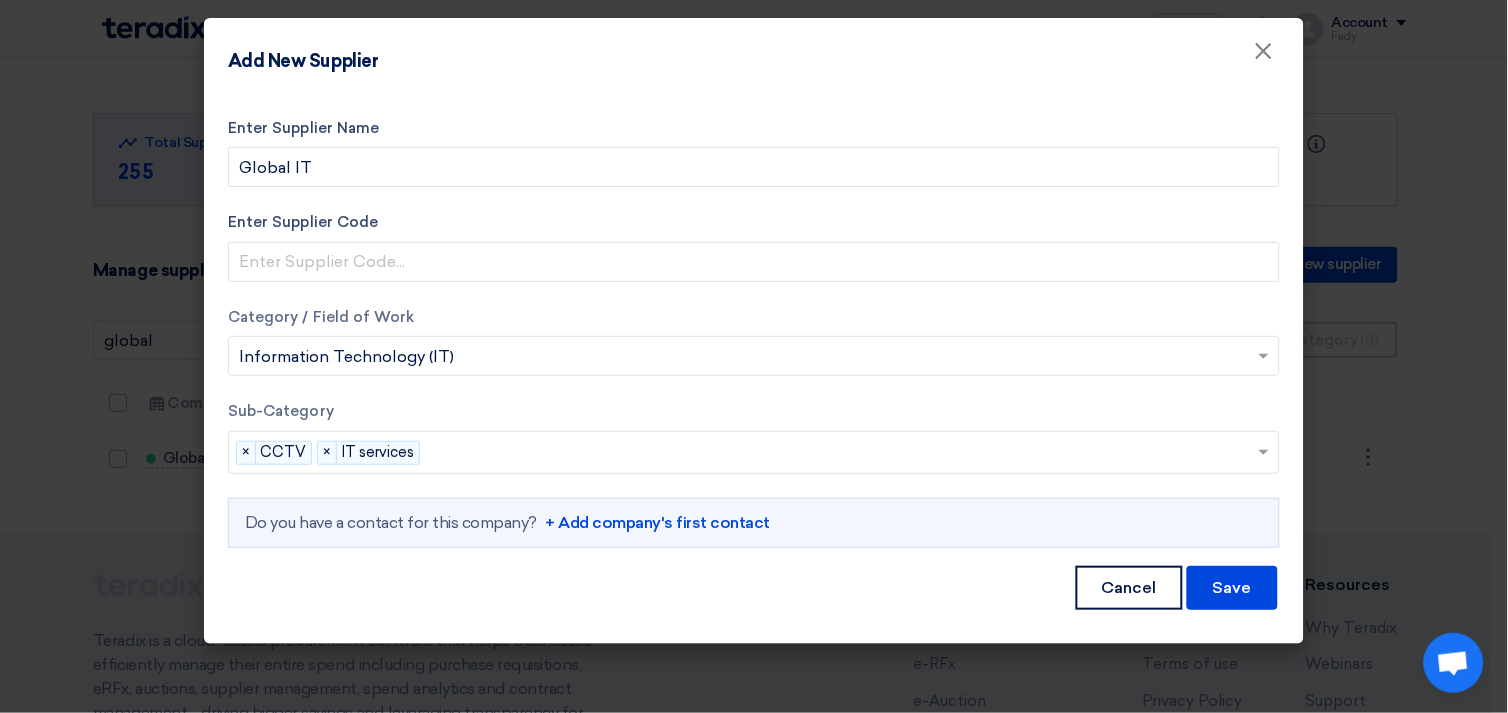 click at bounding box center [842, 454] 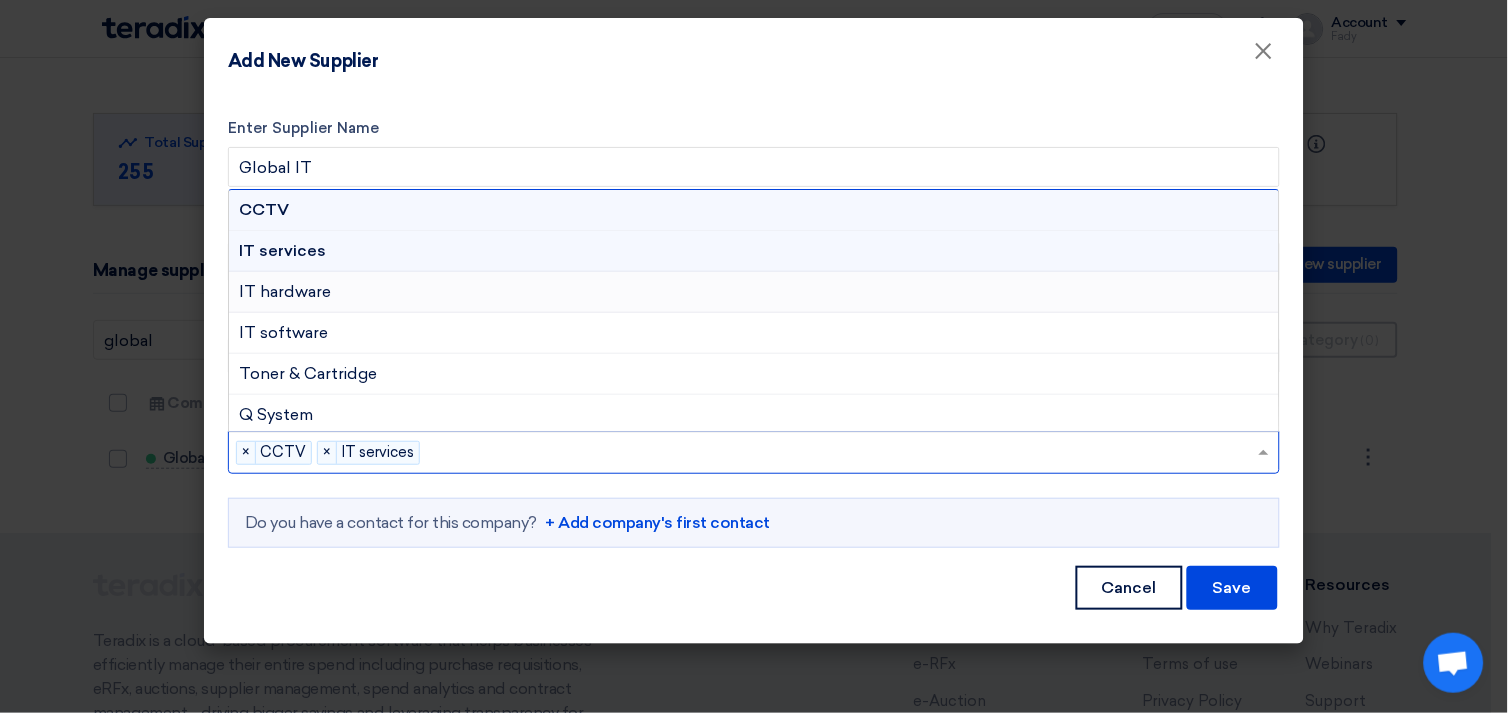 click on "IT hardware" at bounding box center [754, 292] 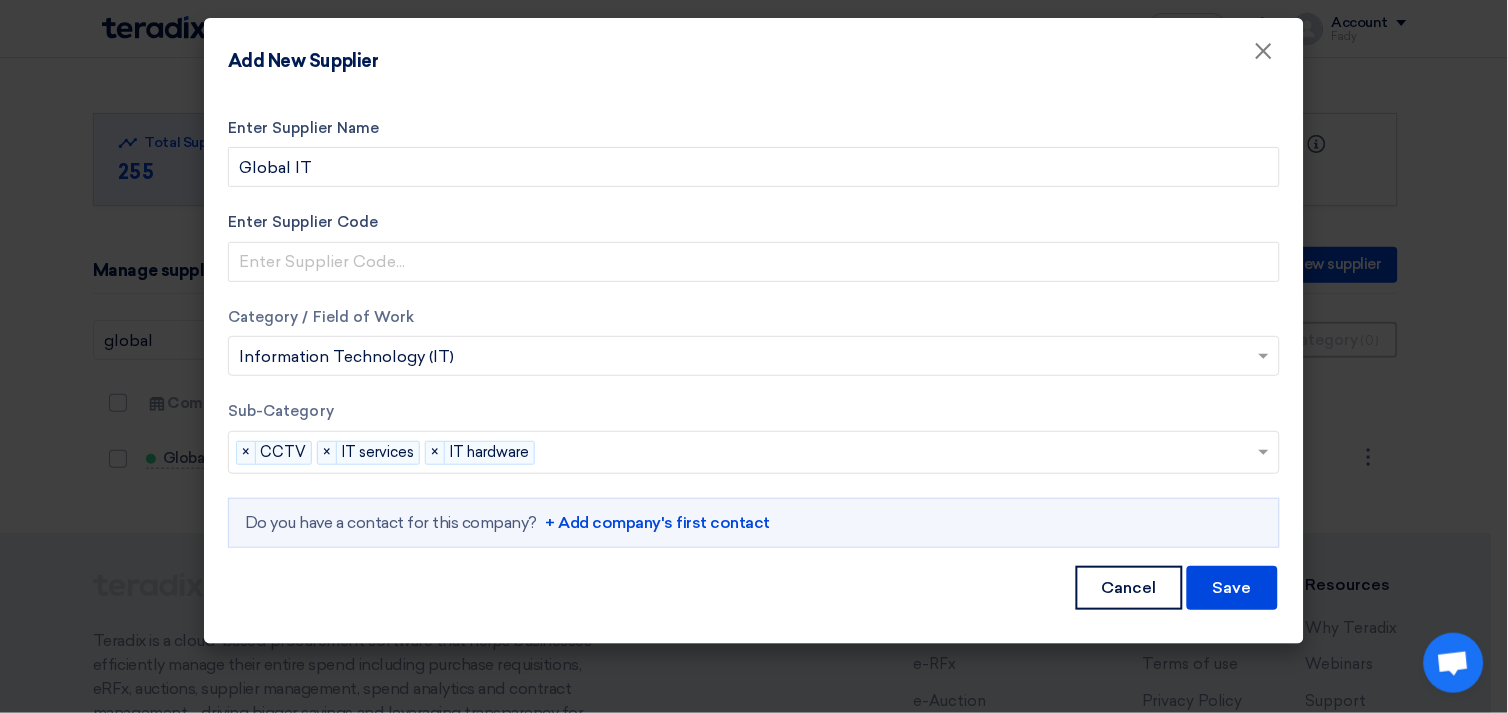 click at bounding box center (900, 454) 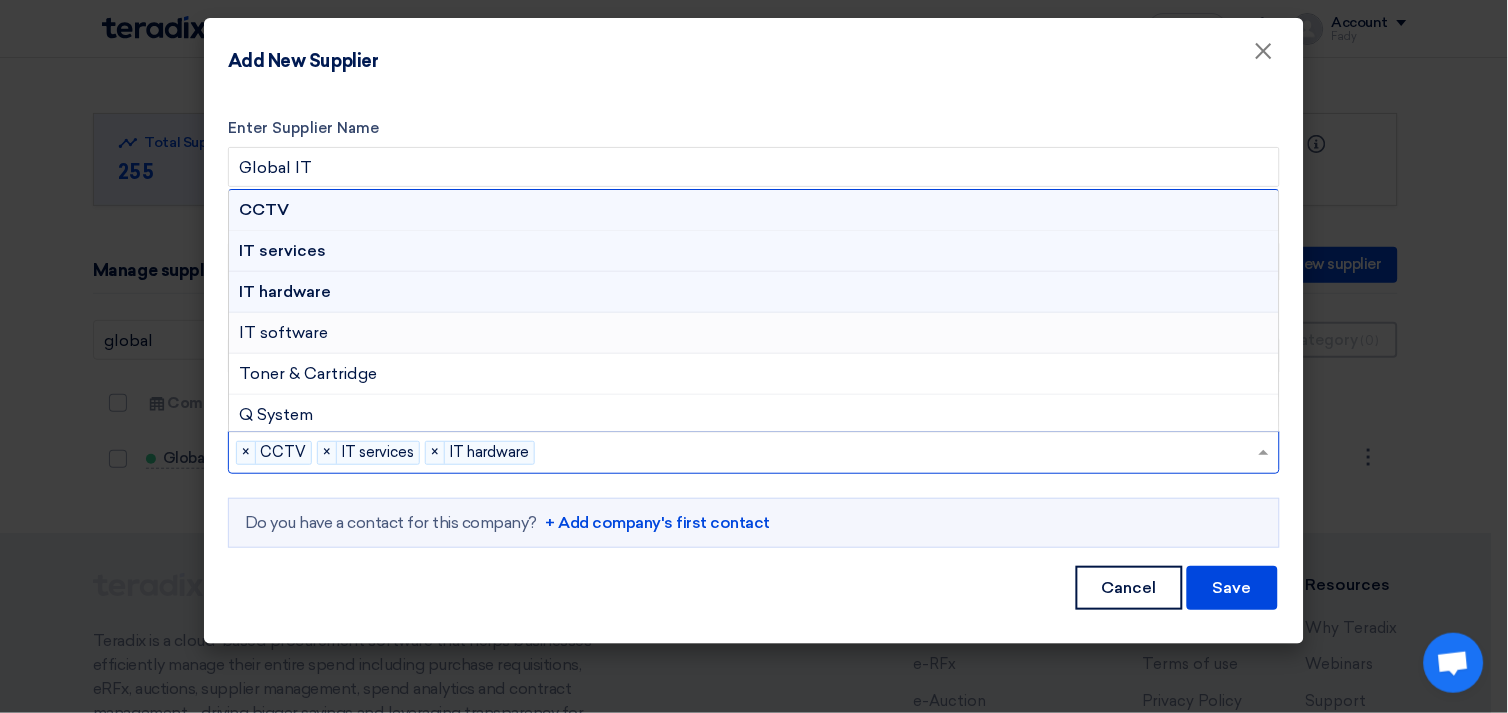 click on "IT software" at bounding box center [754, 333] 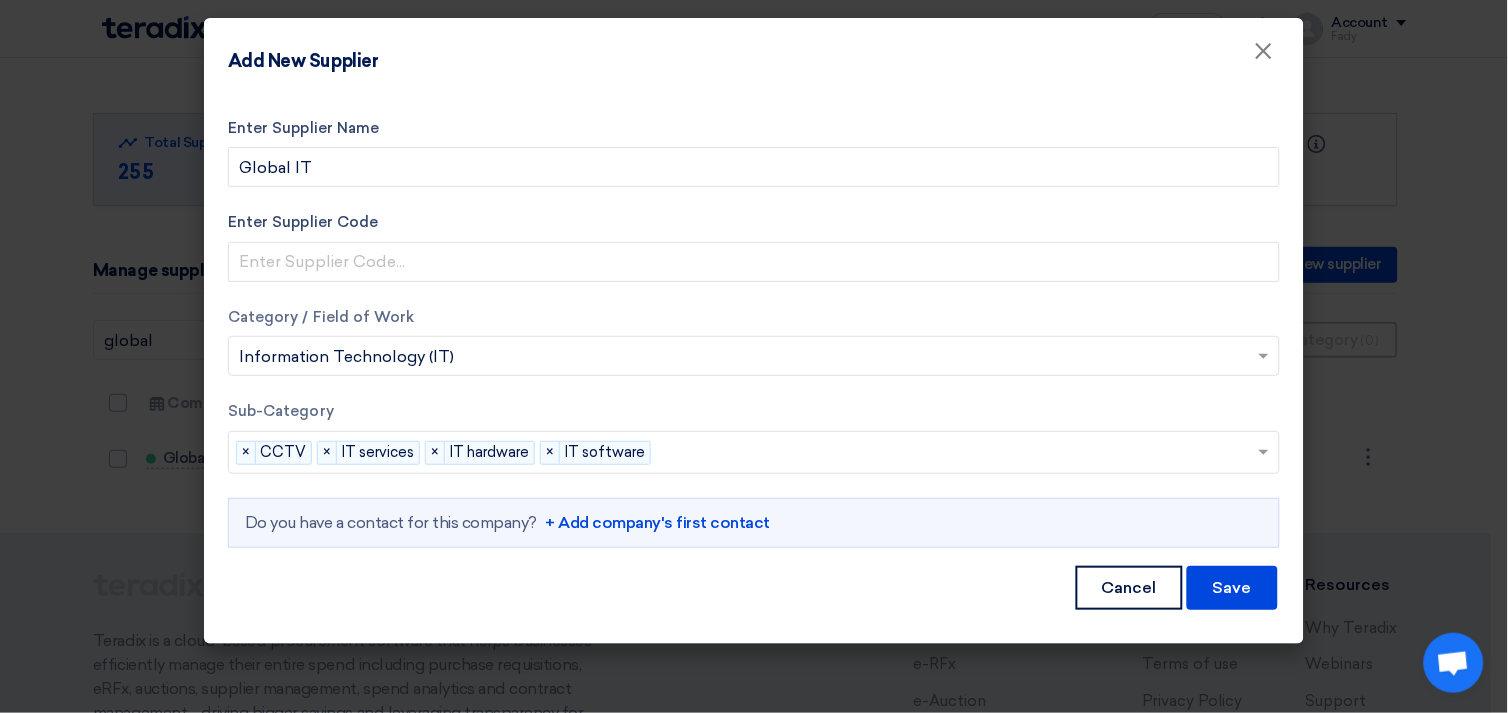 click at bounding box center [958, 454] 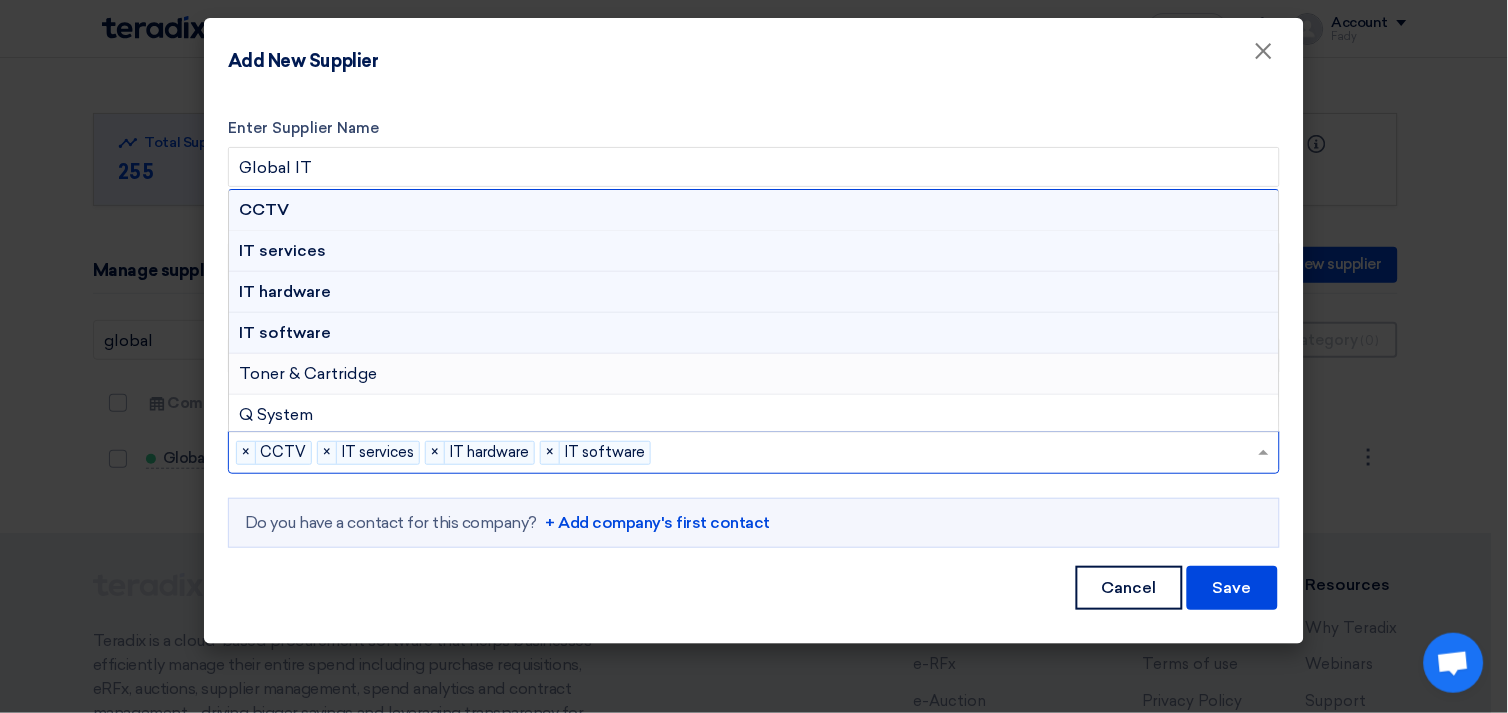 click on "Toner & Cartridge" at bounding box center (754, 374) 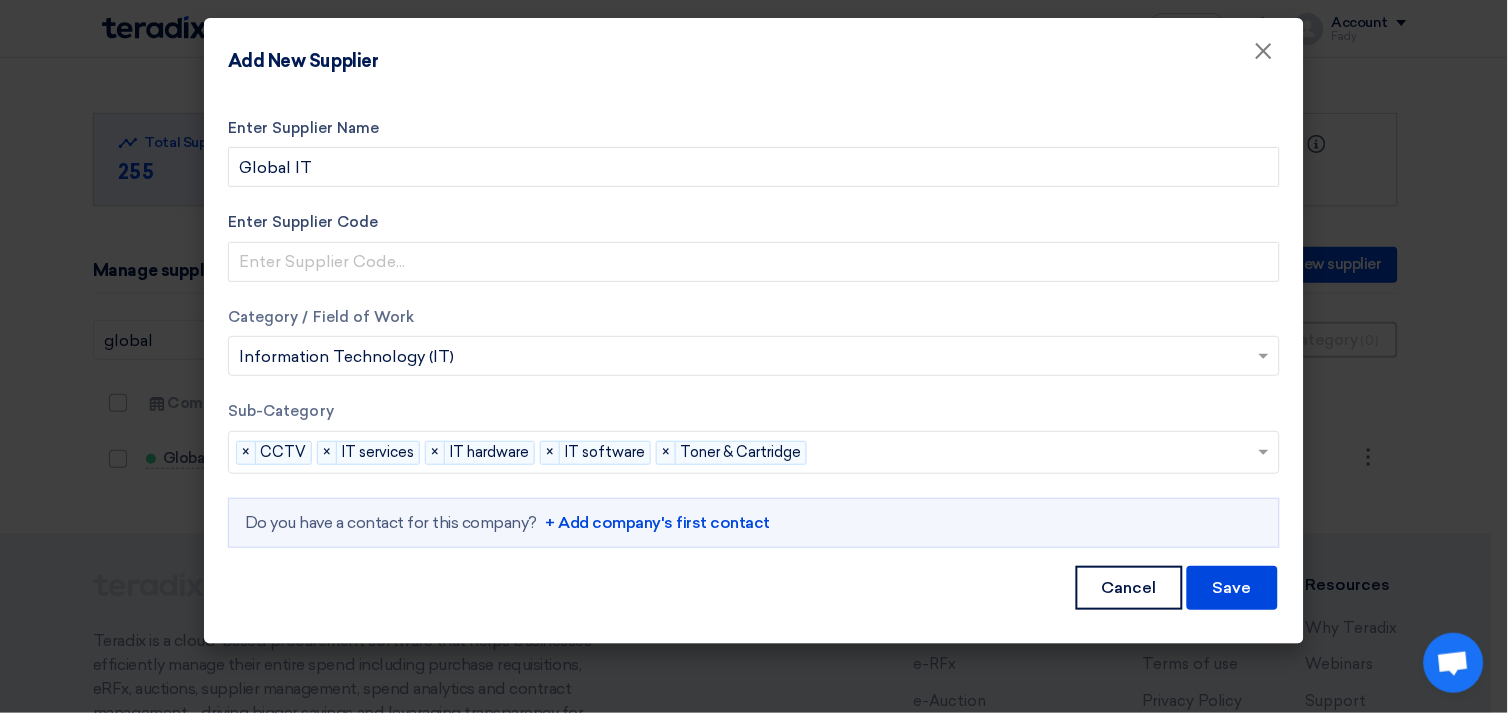 click on "+ Add company's first contact" at bounding box center (657, 523) 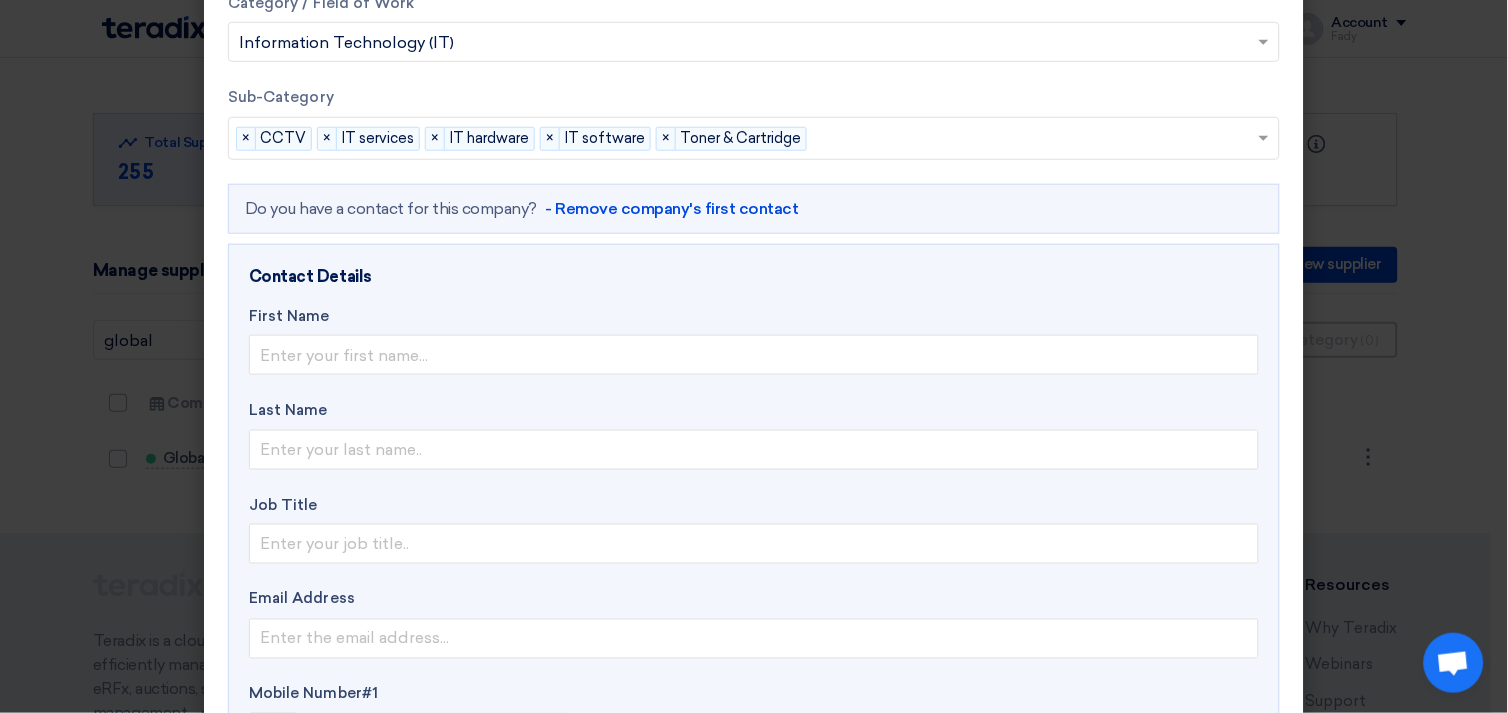 scroll, scrollTop: 333, scrollLeft: 0, axis: vertical 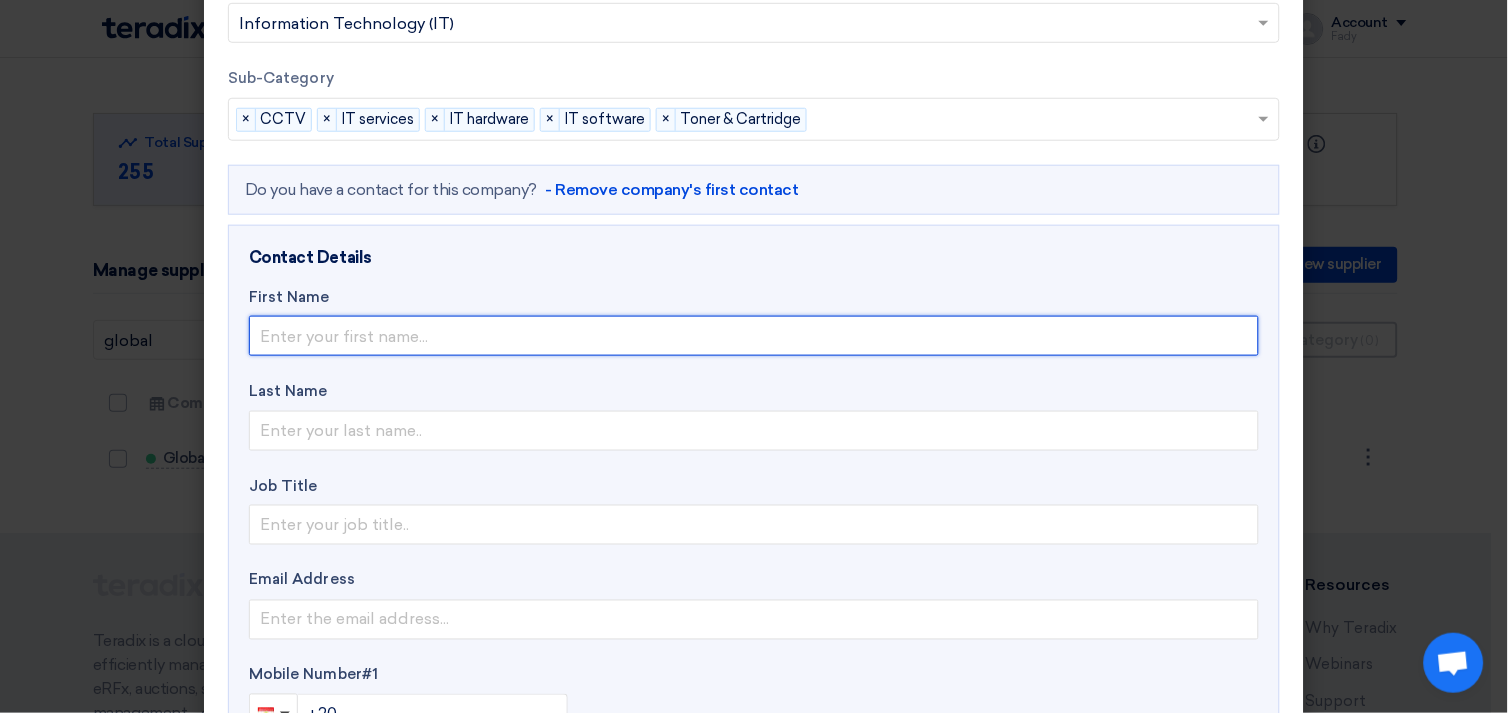 click 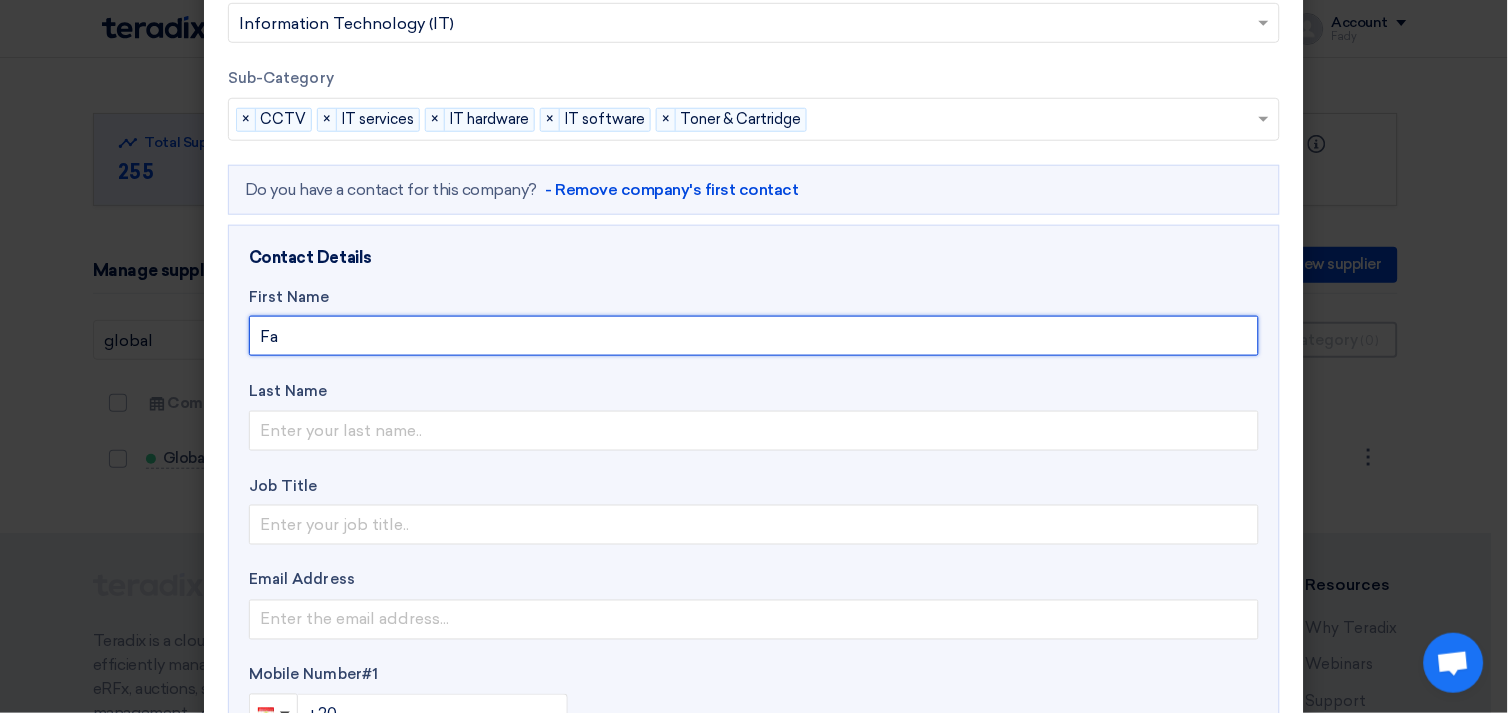 type on "Fatma" 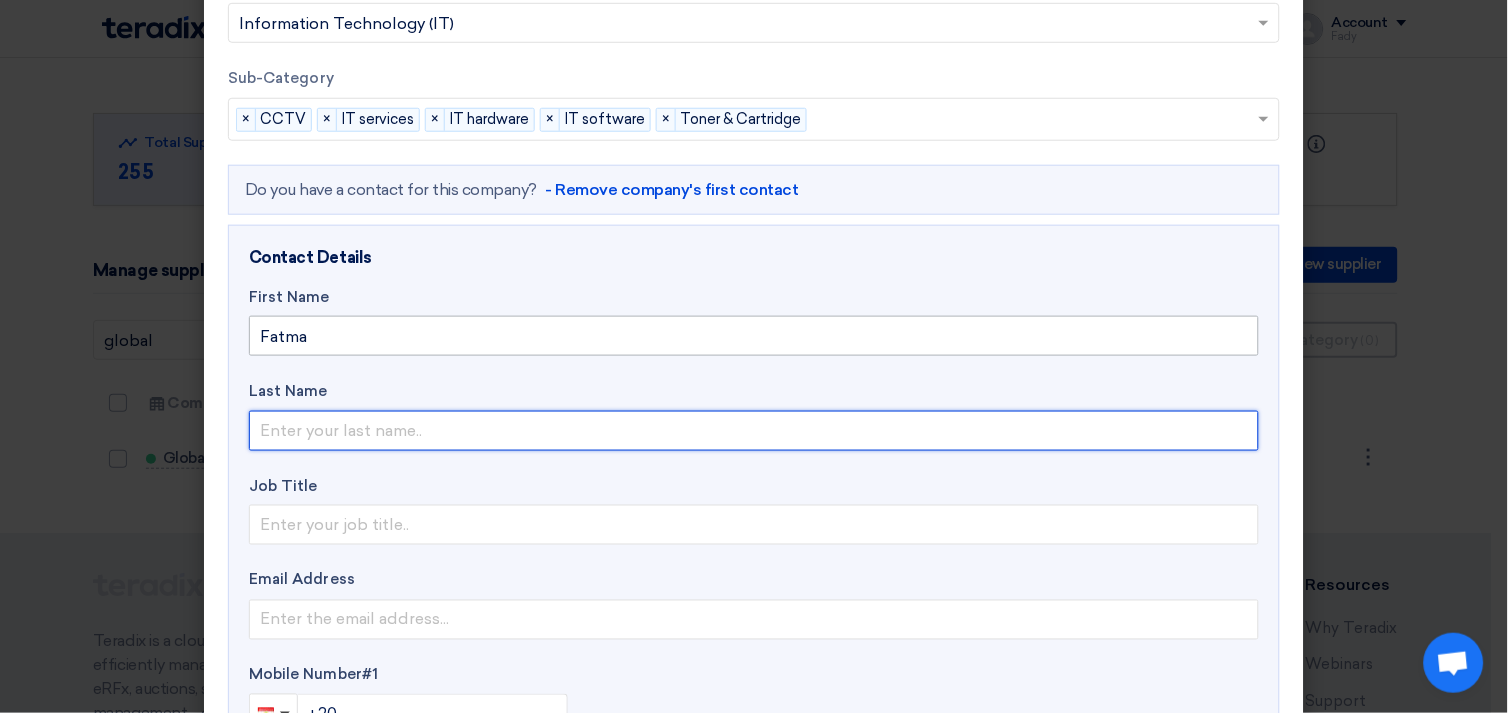 type on "[PERSON_NAME]" 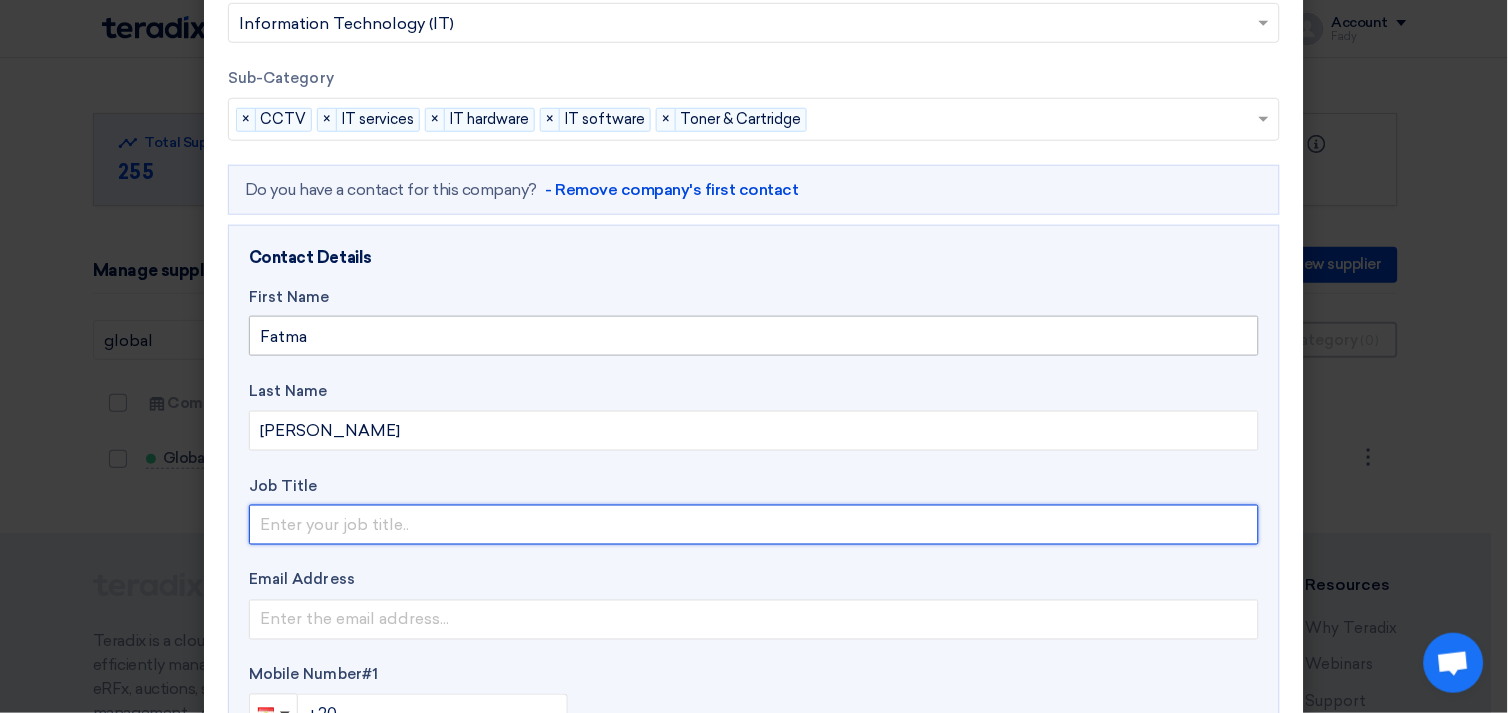 type on "Sales Account Manager" 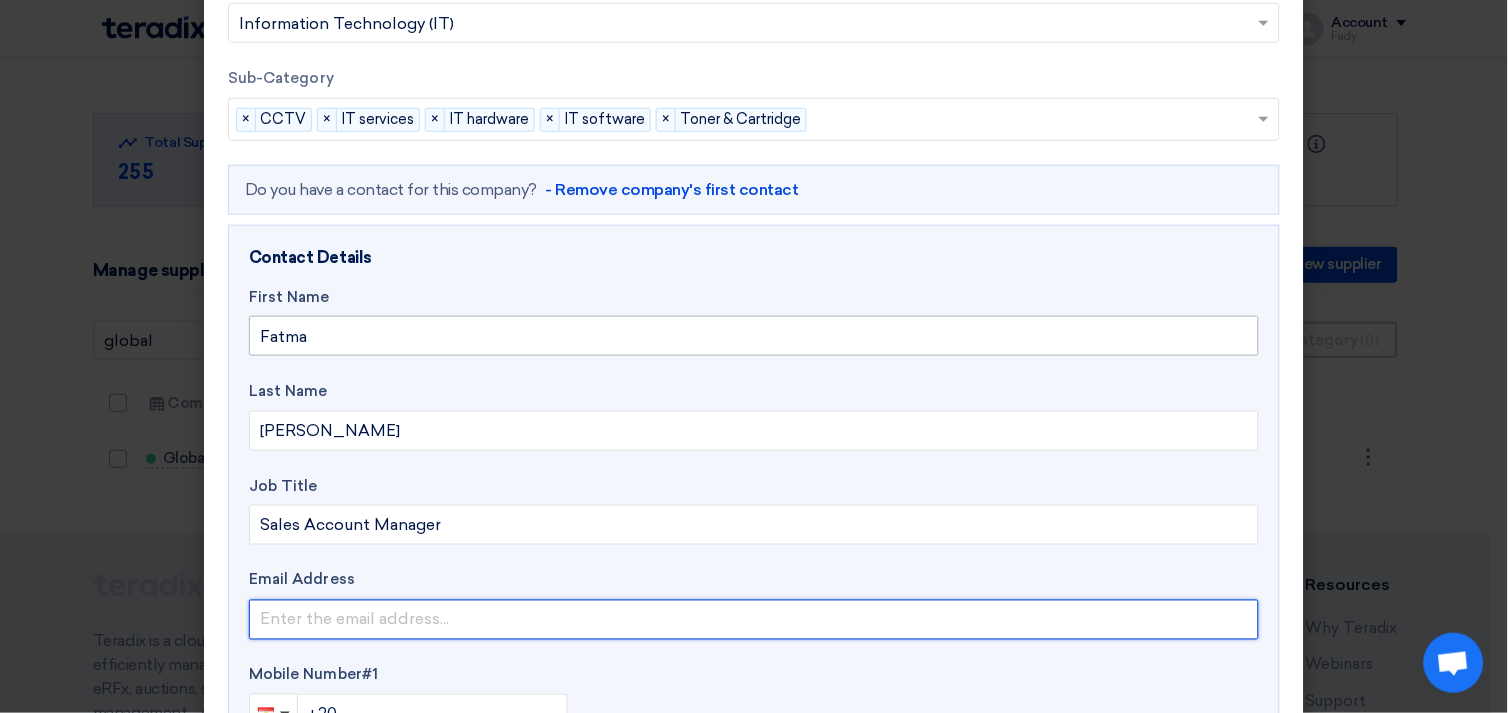 type on "[EMAIL_ADDRESS][DOMAIN_NAME]" 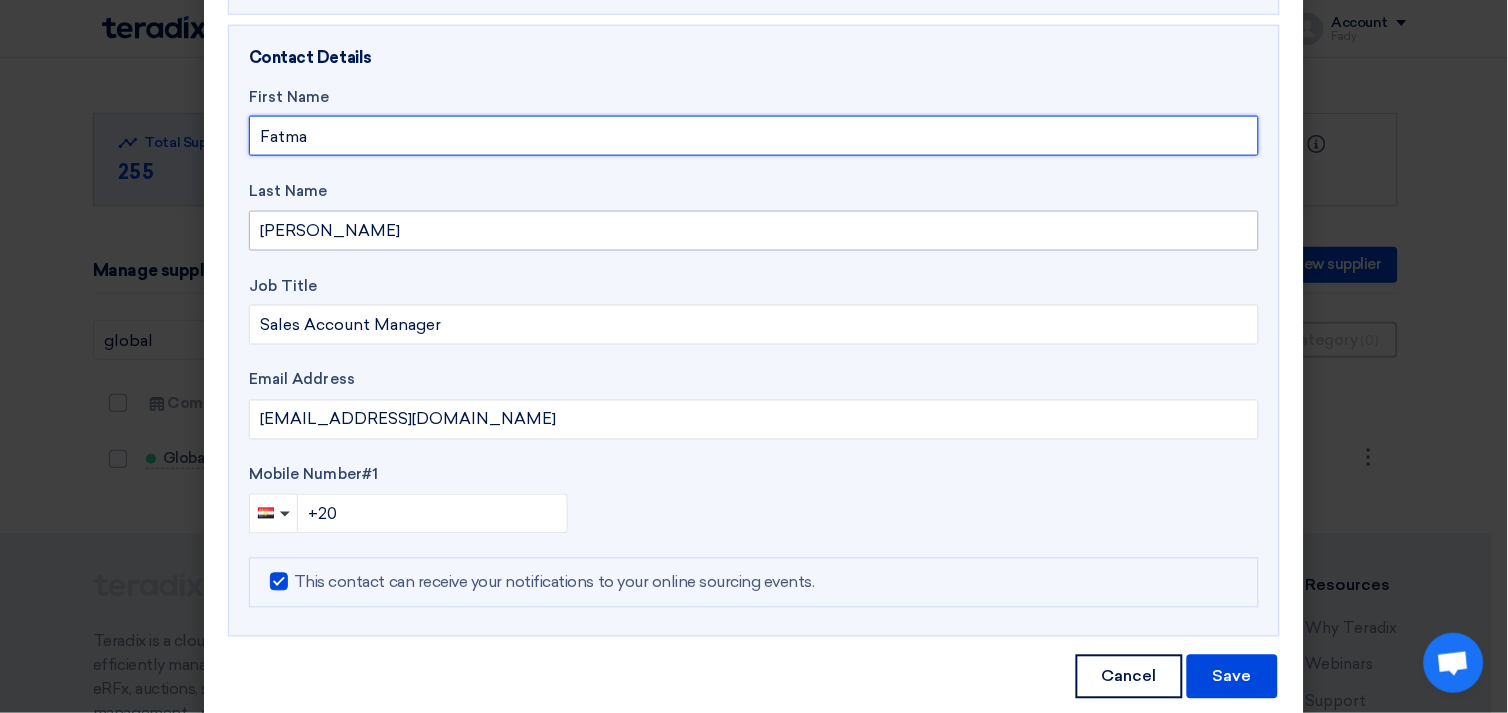 scroll, scrollTop: 555, scrollLeft: 0, axis: vertical 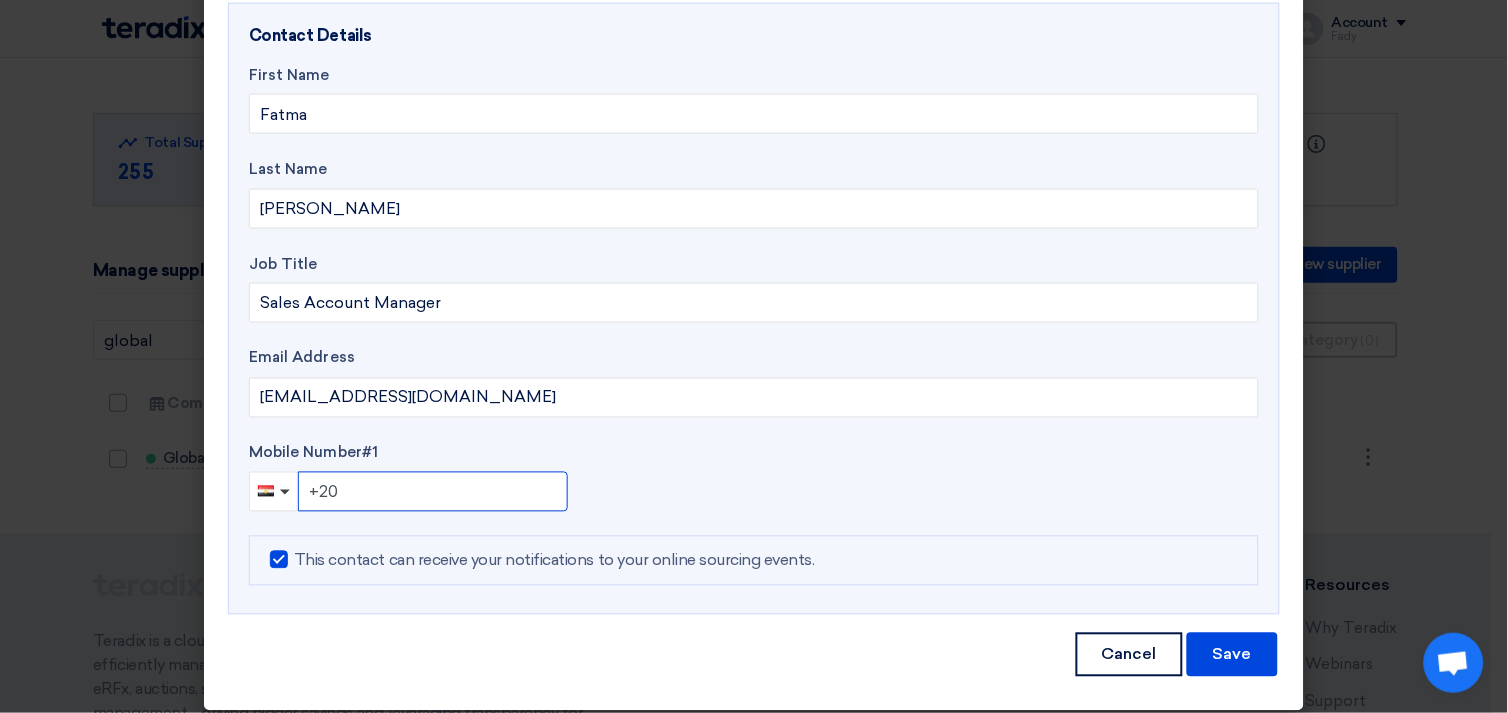 click on "+20" 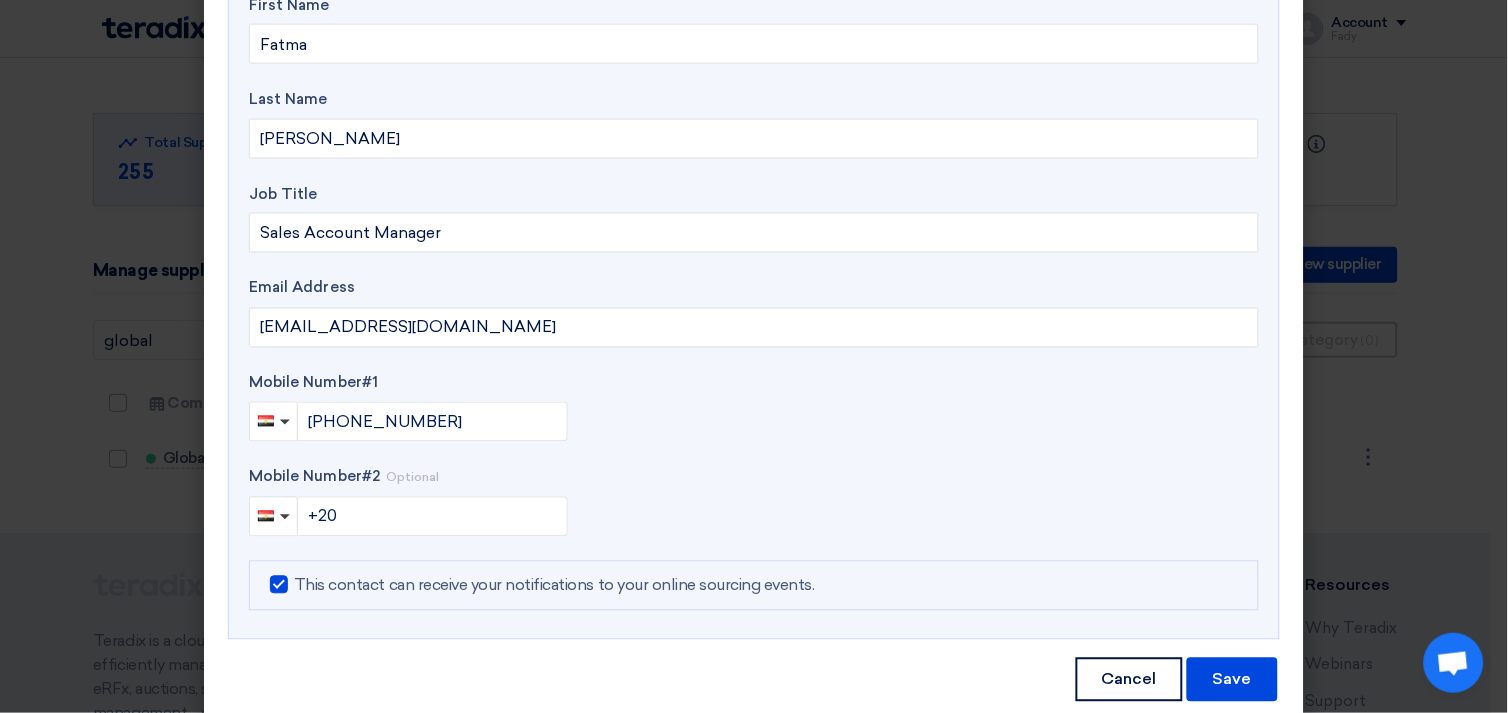 scroll, scrollTop: 663, scrollLeft: 0, axis: vertical 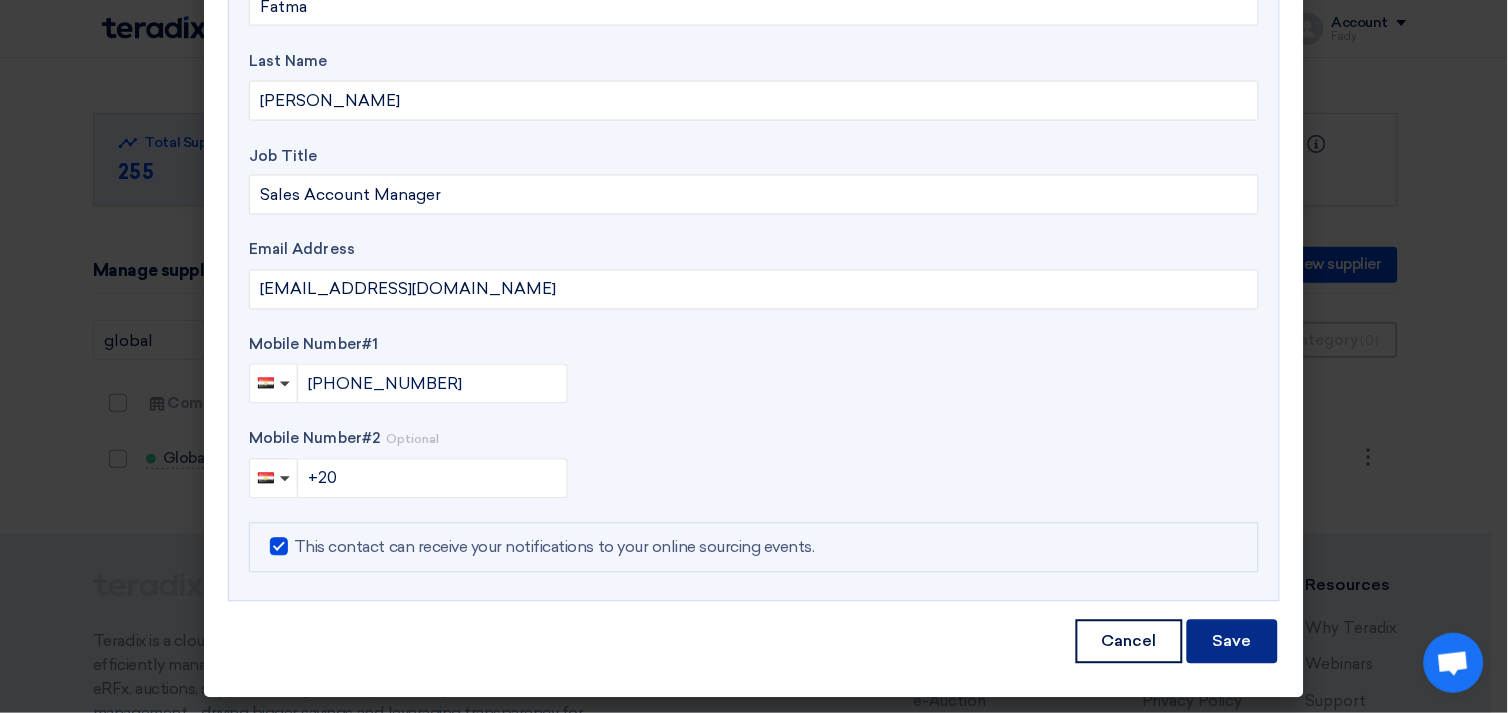 click on "Save" 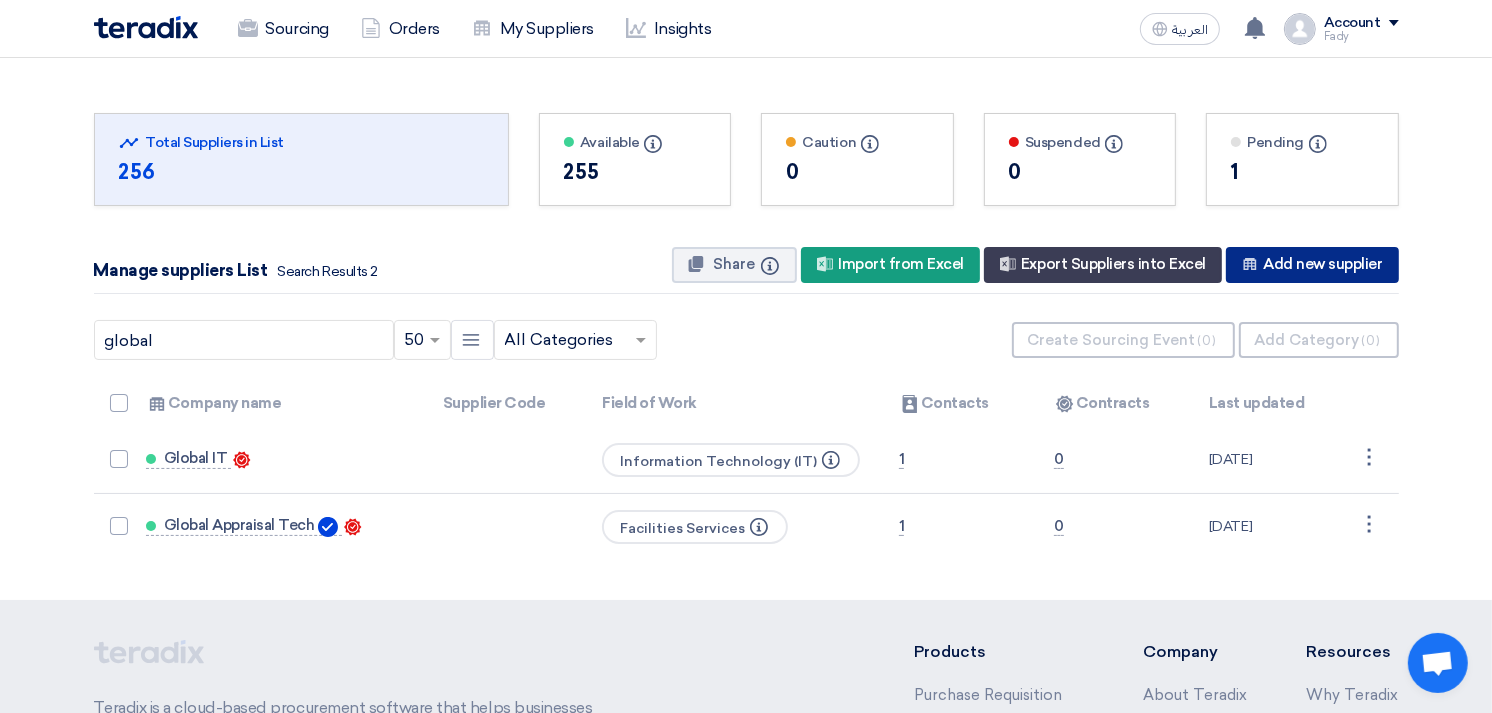 click on "New Supplier
Add new supplier" 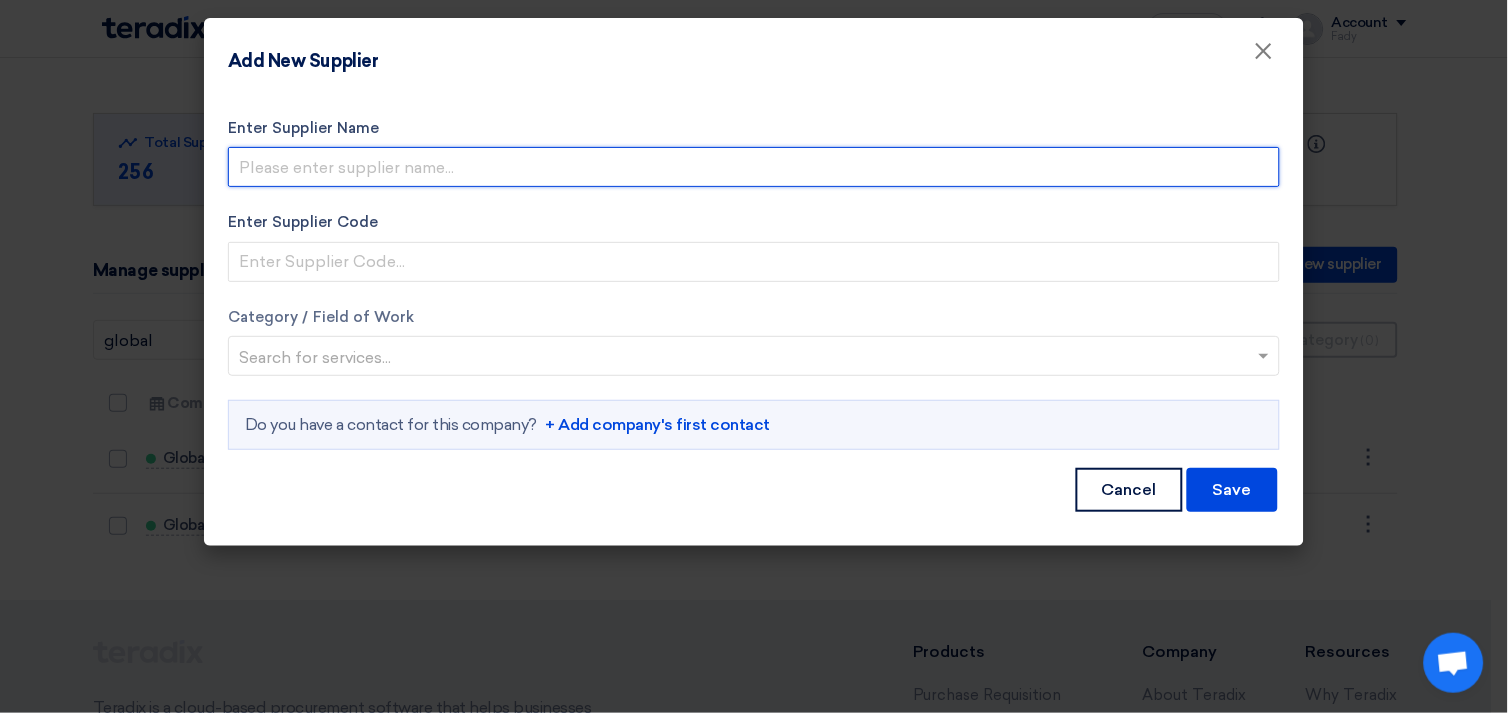 click on "Enter Supplier Name" at bounding box center [754, 167] 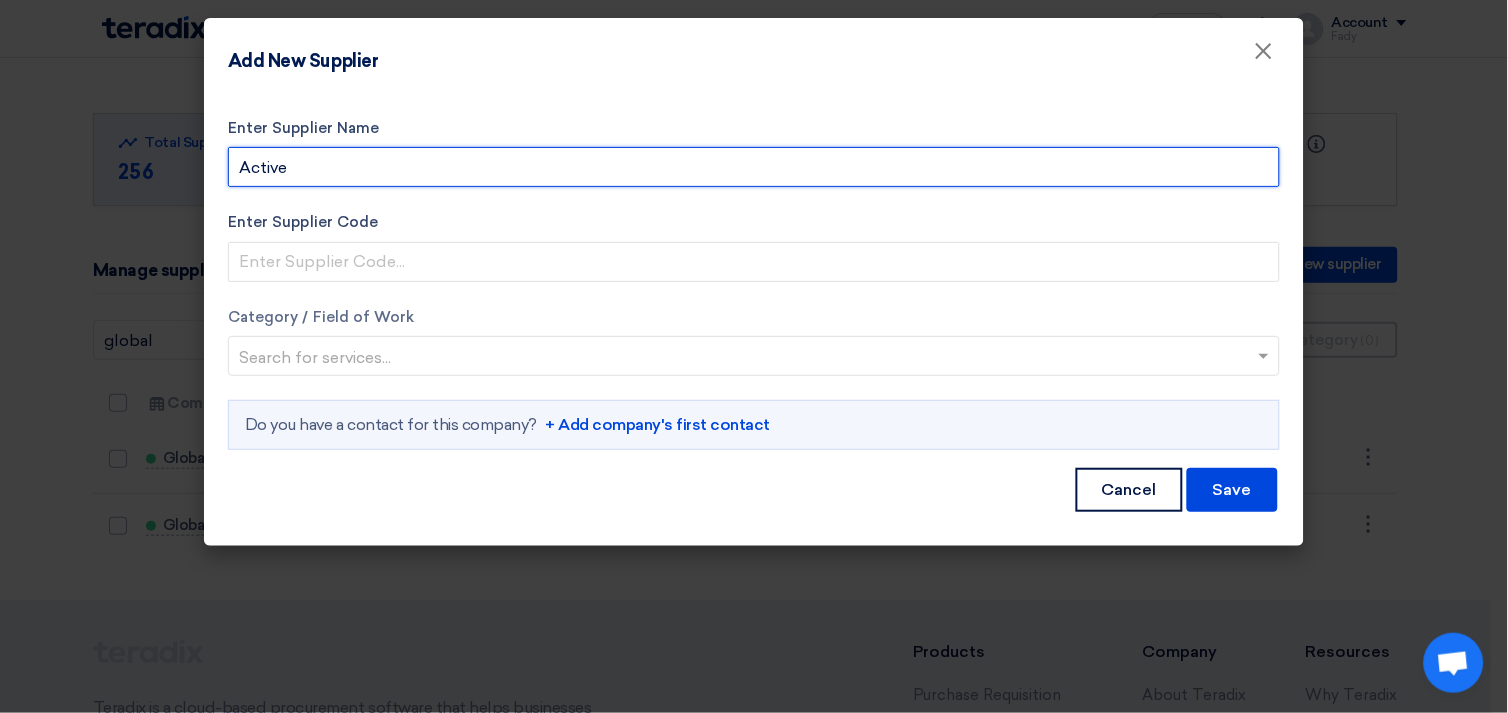 type on "Active" 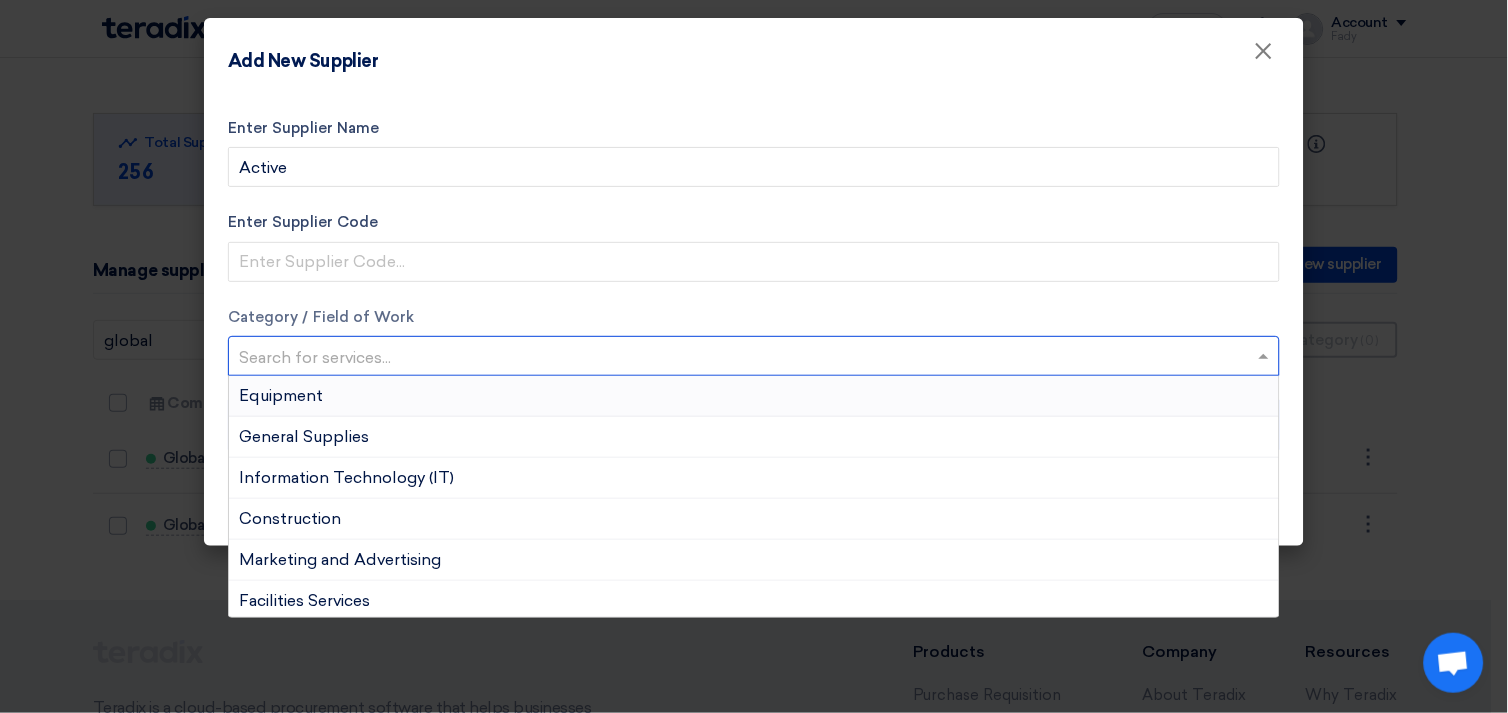 click at bounding box center [744, 358] 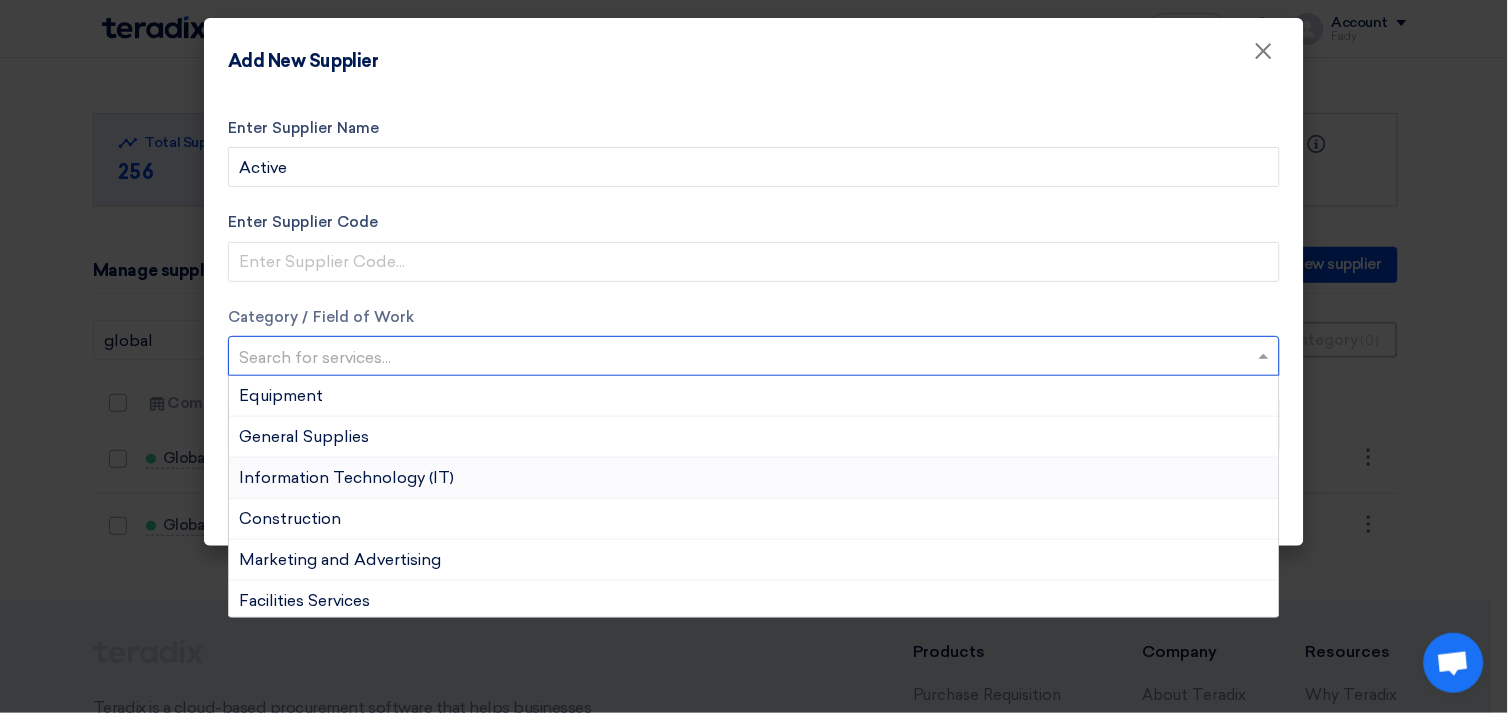 click on "Information Technology (IT)" at bounding box center [346, 477] 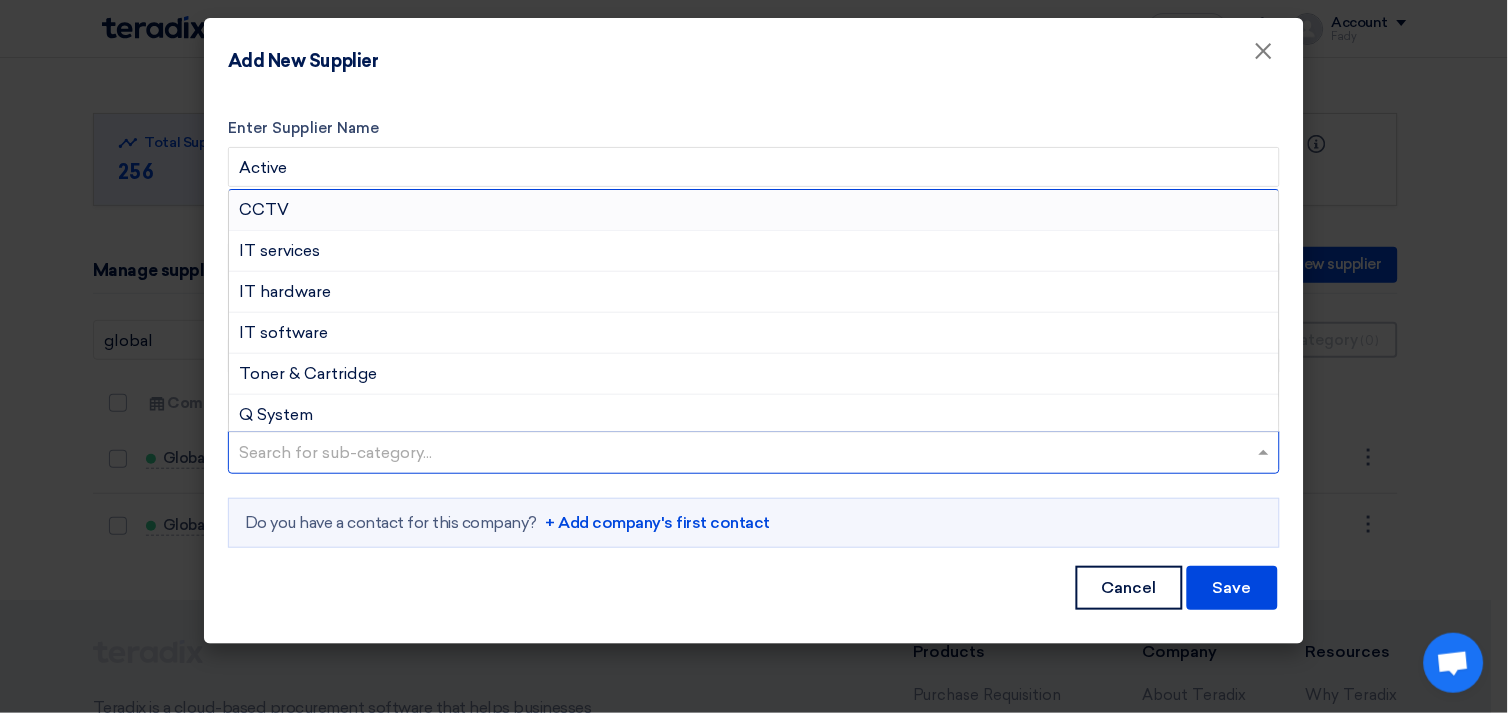 click at bounding box center [756, 454] 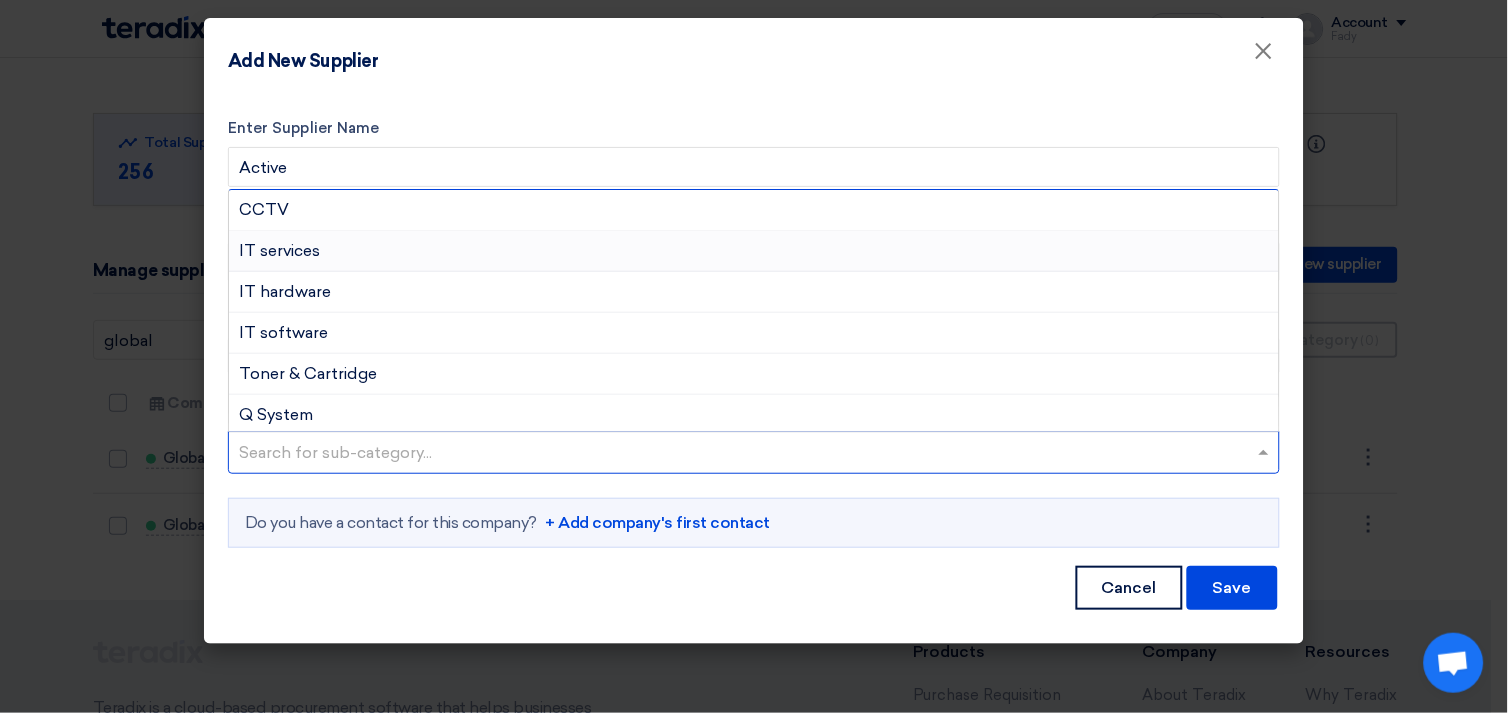click on "IT services" at bounding box center [279, 250] 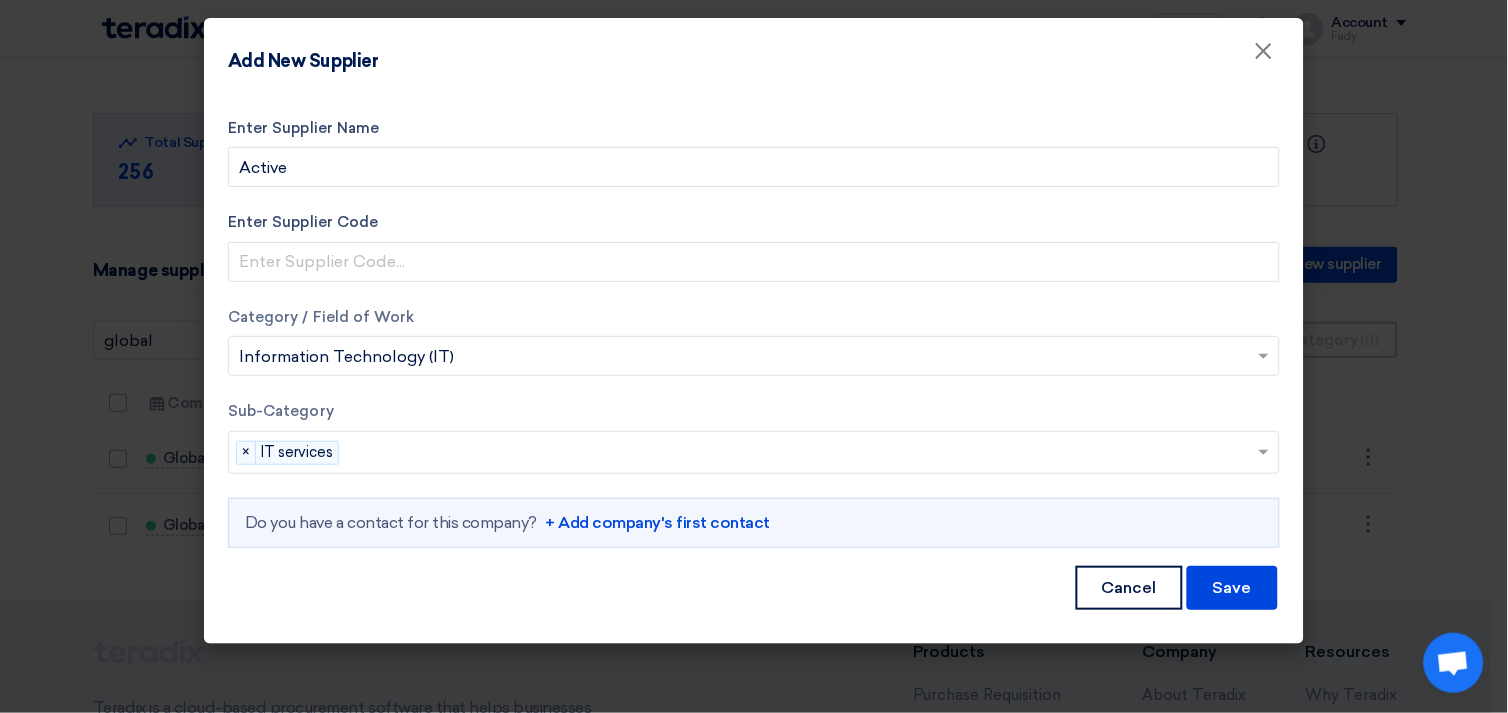 click at bounding box center [802, 454] 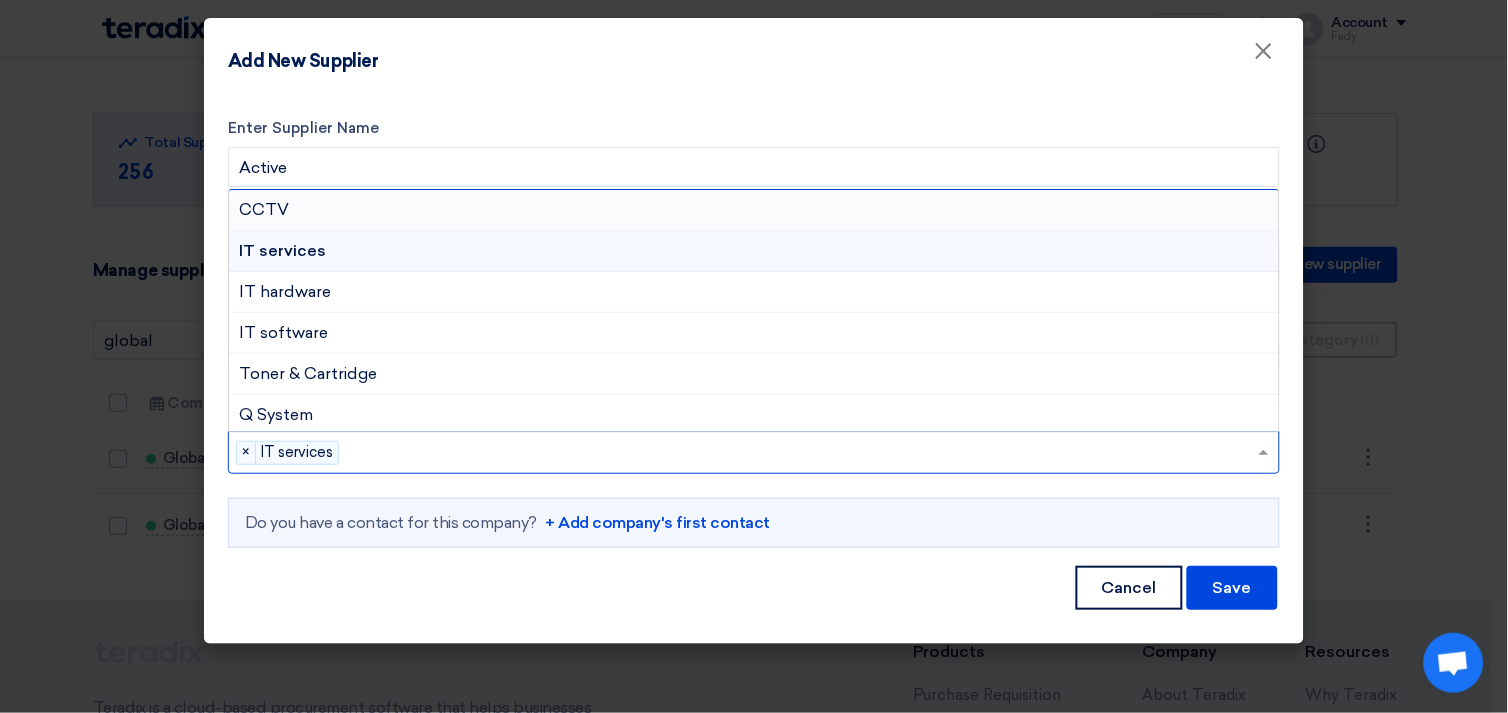 click on "CCTV" at bounding box center (754, 210) 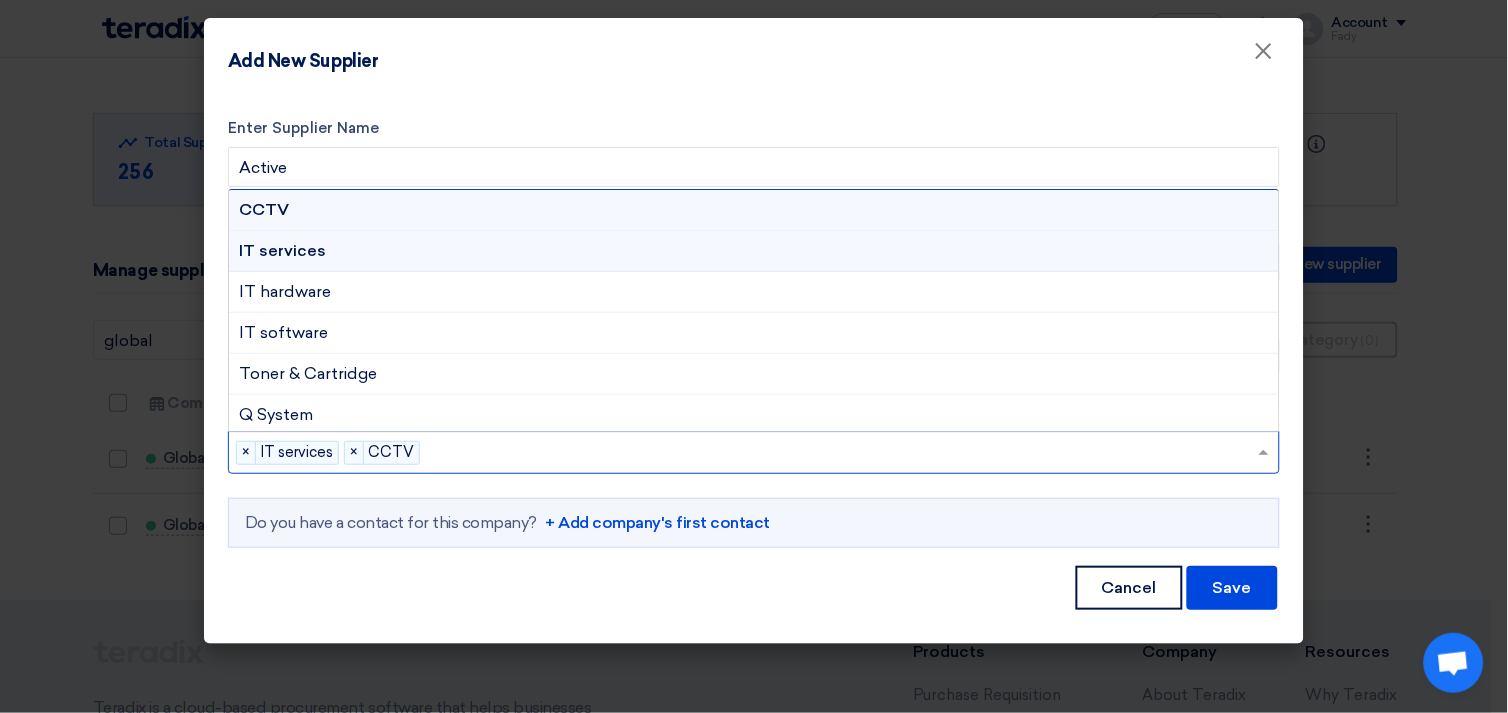 click at bounding box center [842, 454] 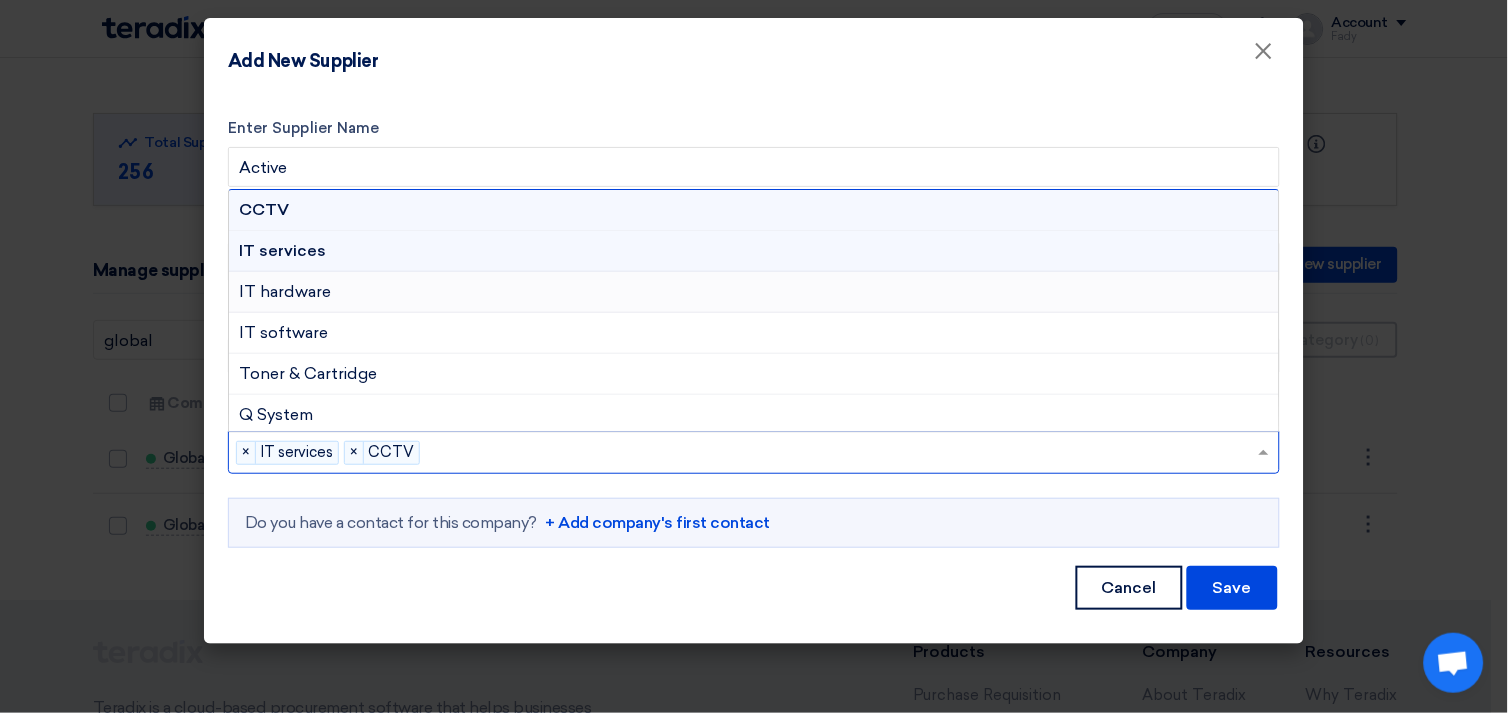 click on "IT hardware" at bounding box center [754, 292] 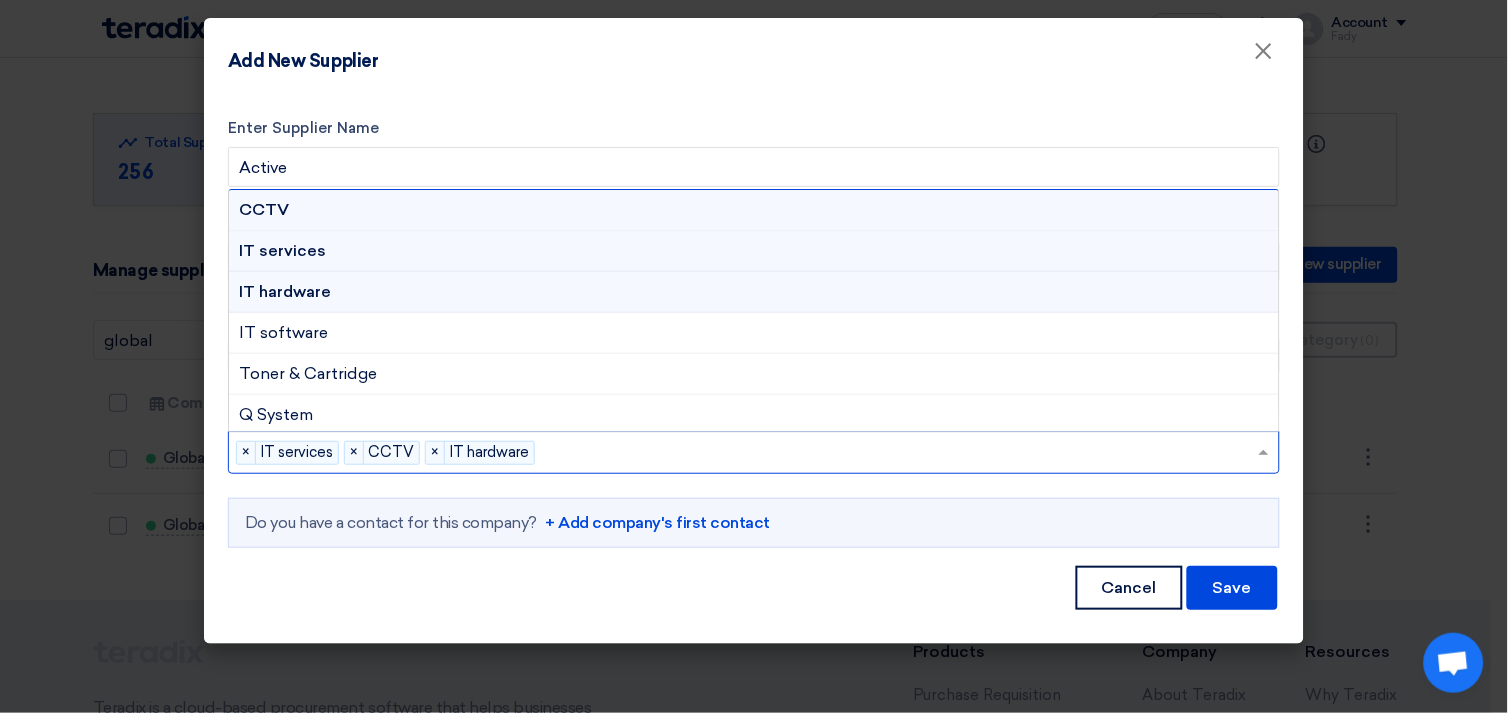 click at bounding box center (900, 454) 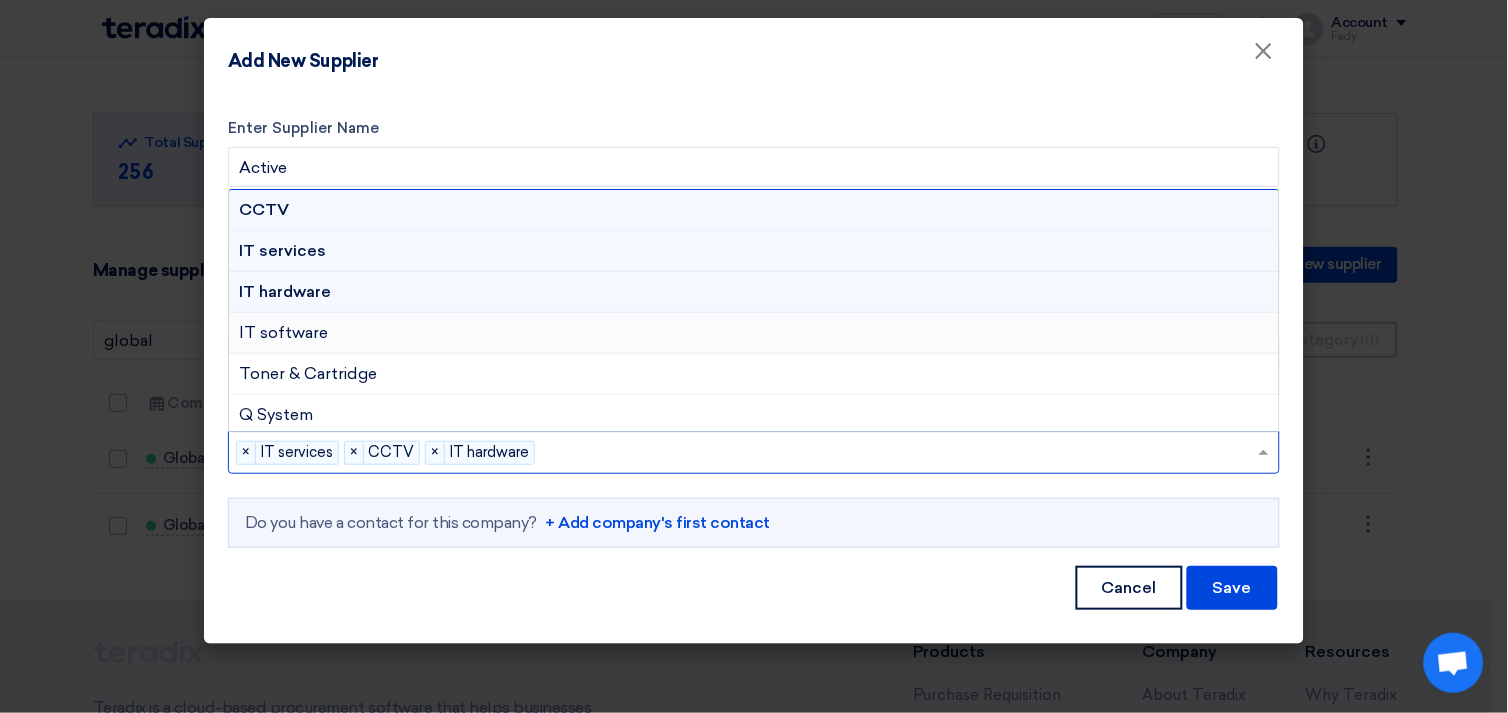click on "IT software" at bounding box center (754, 333) 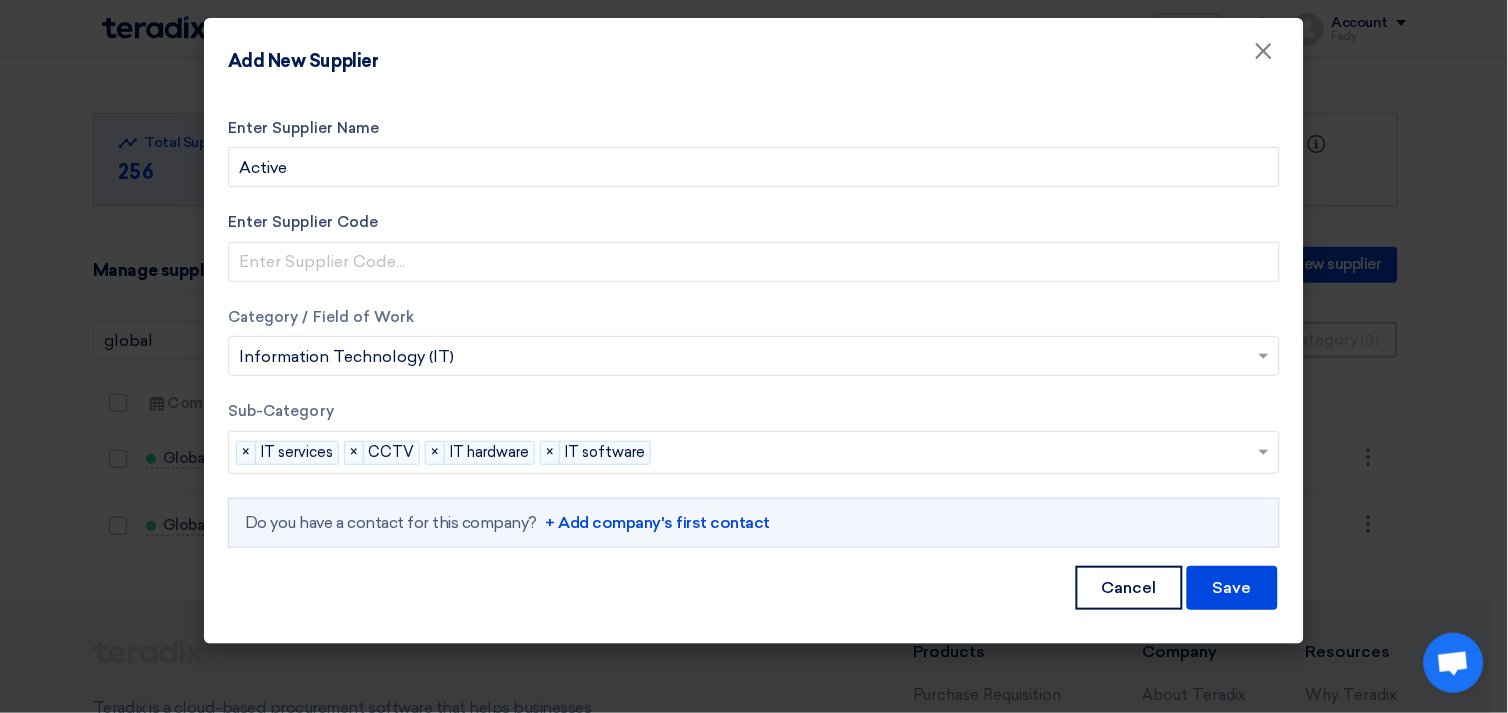 click on "+ Add company's first contact" at bounding box center [657, 523] 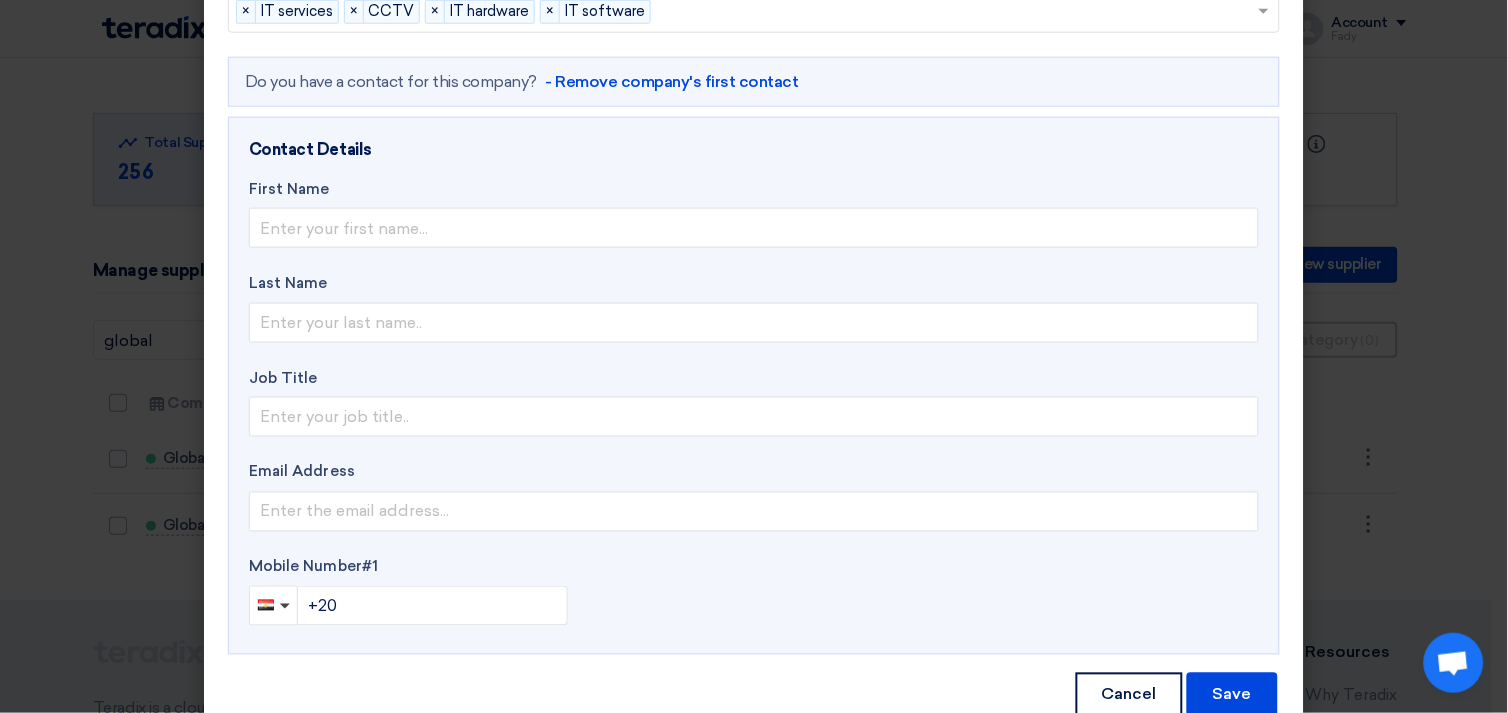 scroll, scrollTop: 444, scrollLeft: 0, axis: vertical 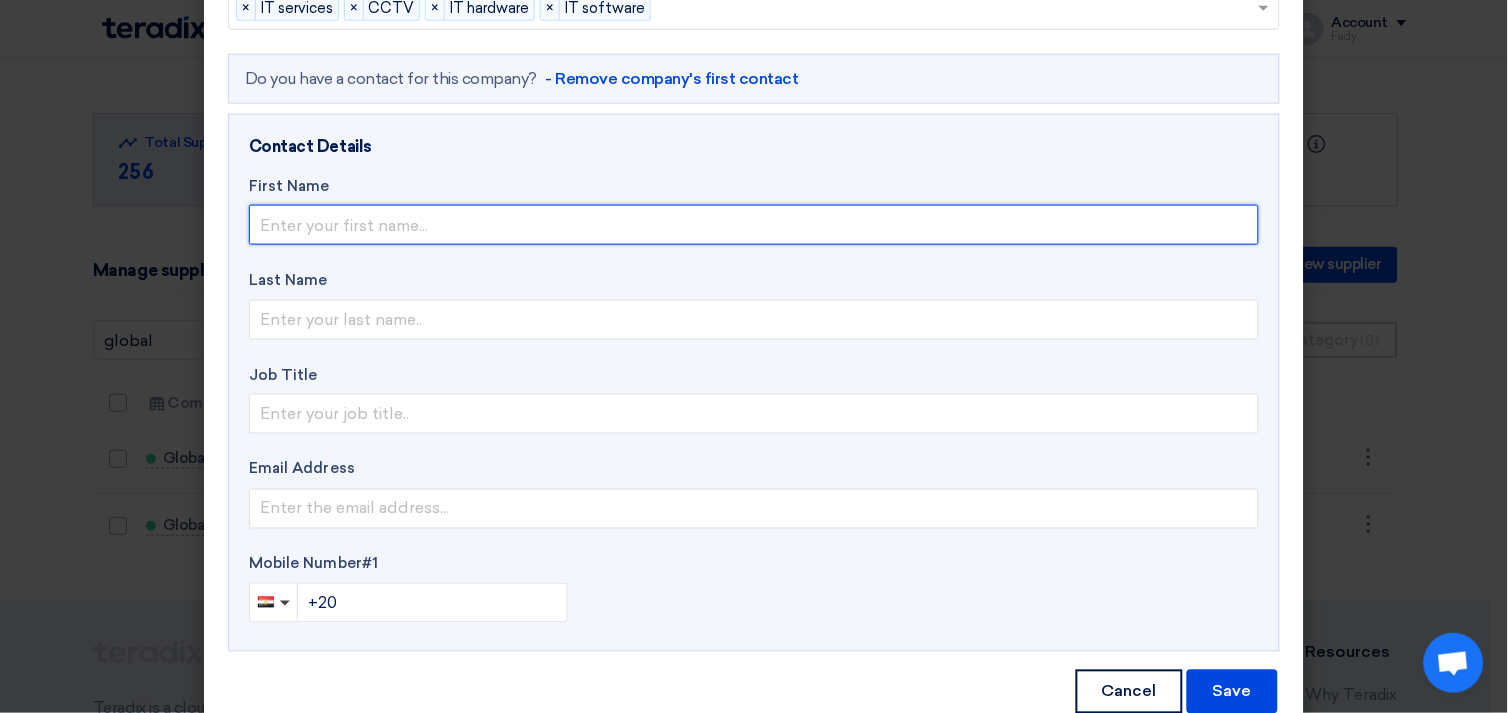 click 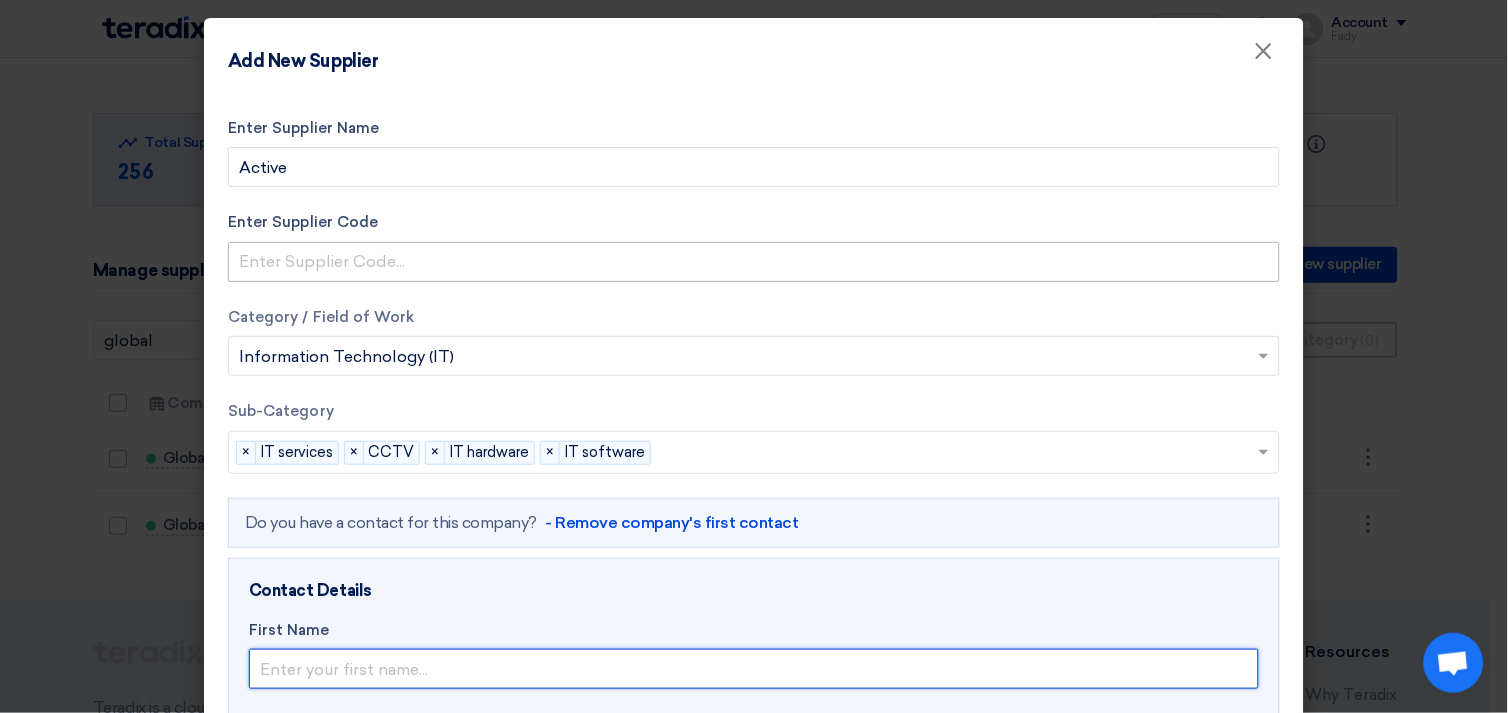 scroll, scrollTop: 111, scrollLeft: 0, axis: vertical 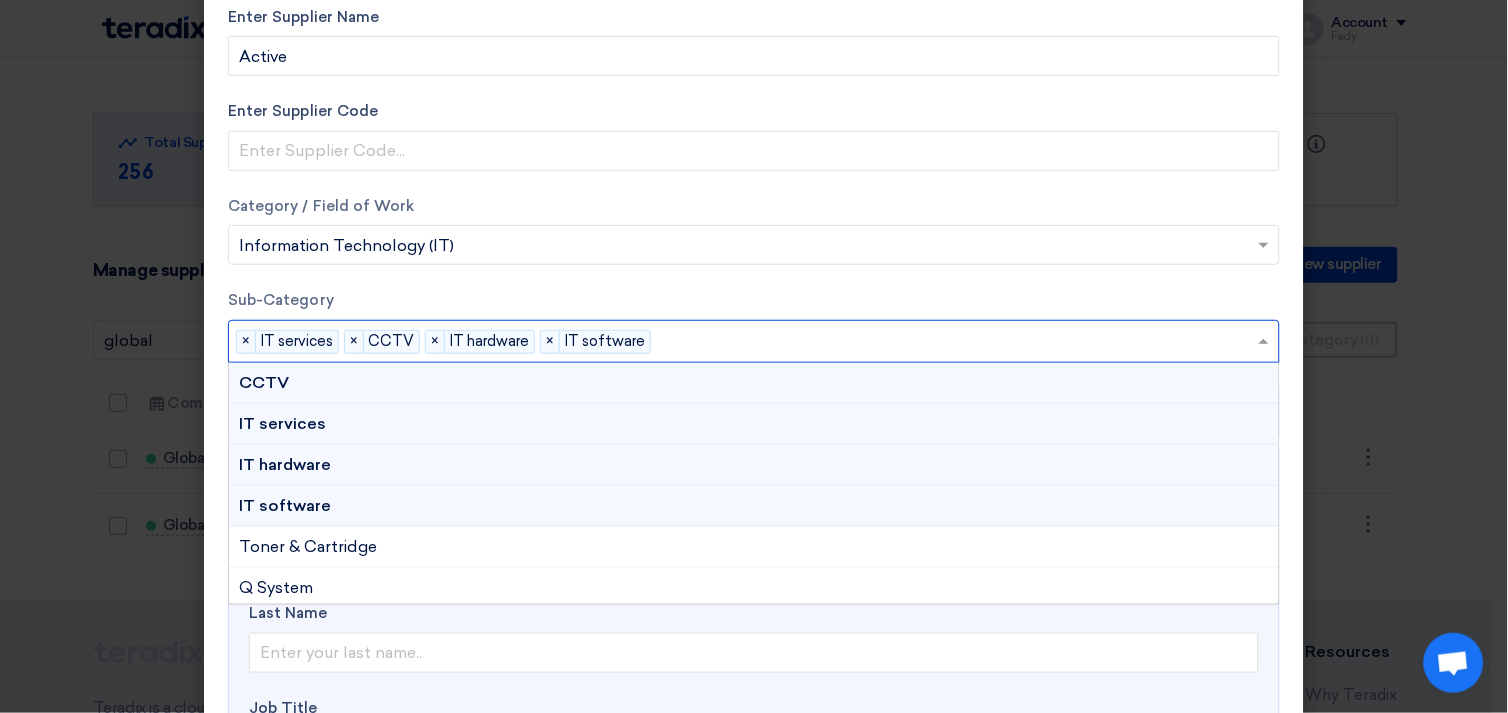 click at bounding box center [958, 343] 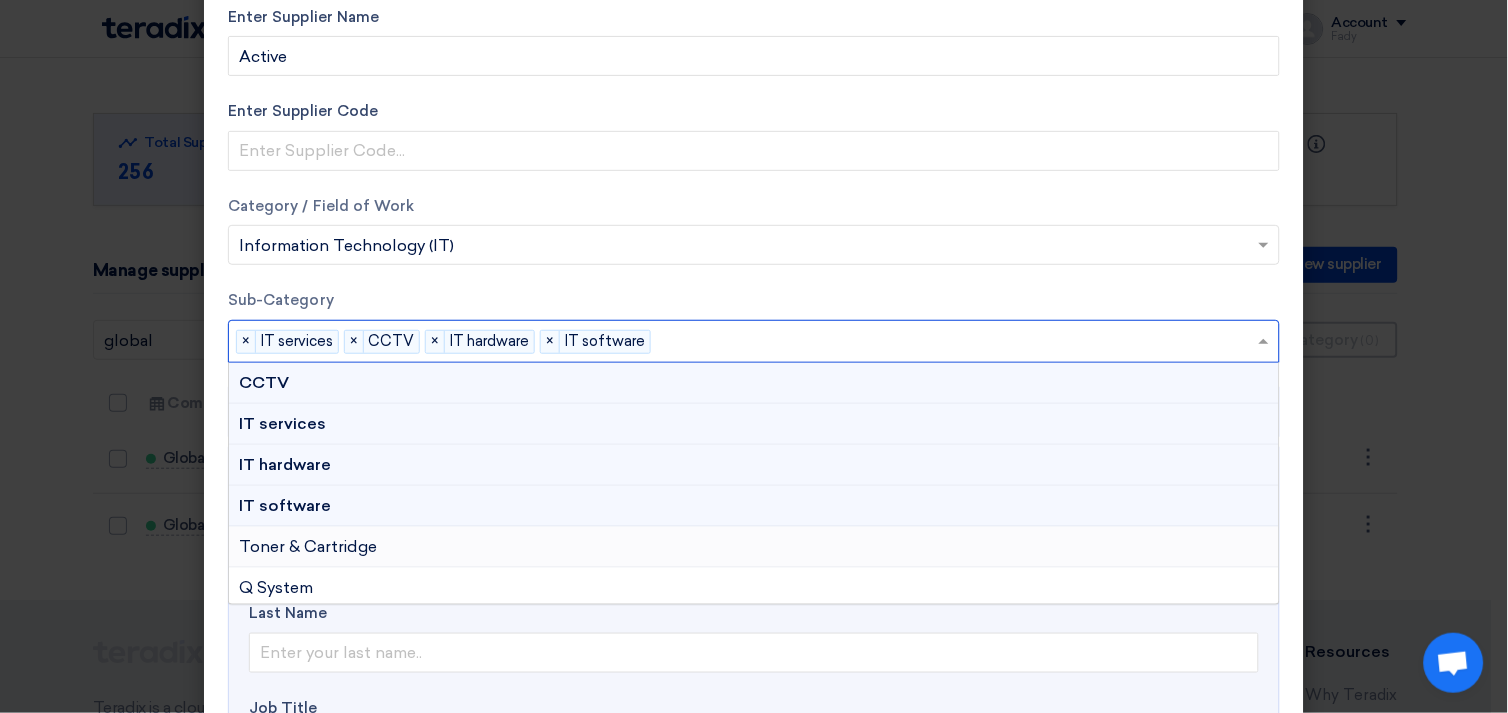 click on "Toner & Cartridge" at bounding box center (308, 546) 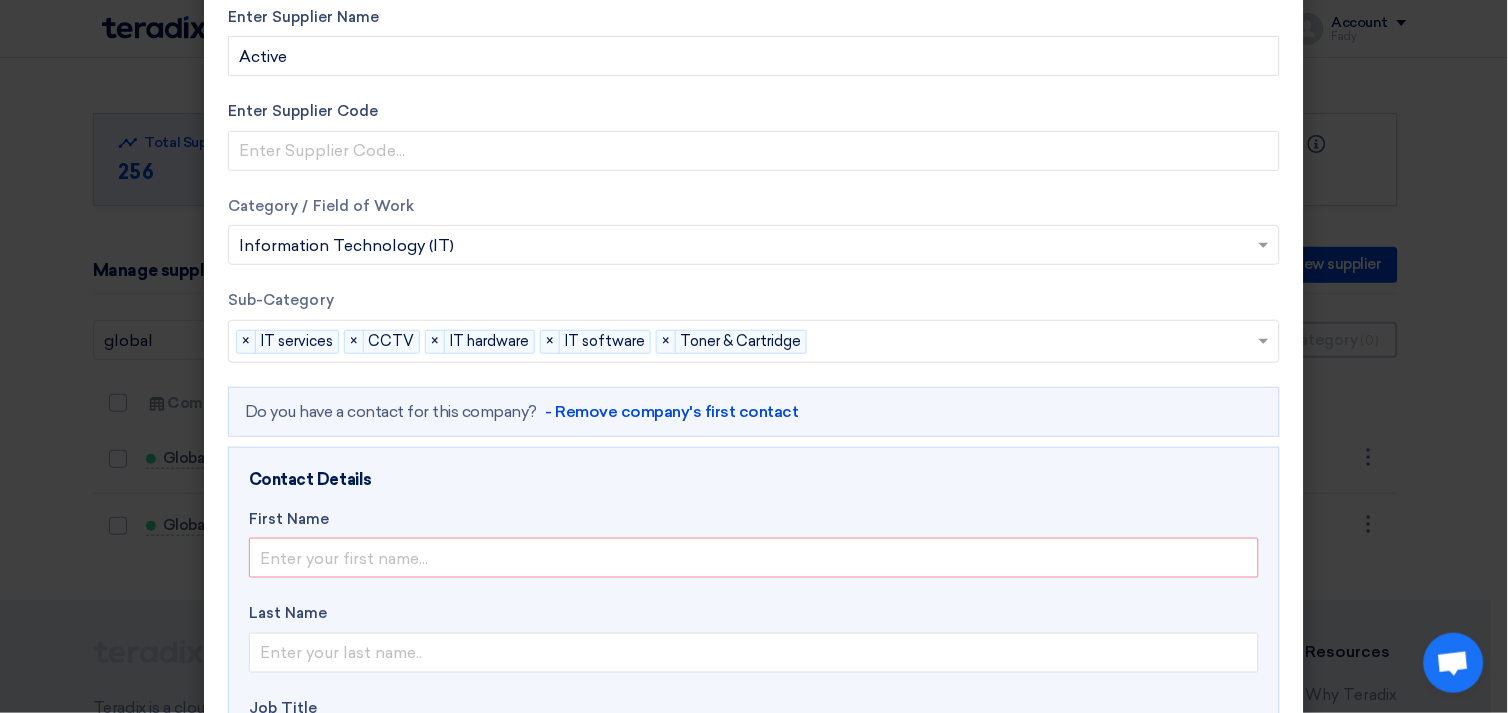 scroll, scrollTop: 333, scrollLeft: 0, axis: vertical 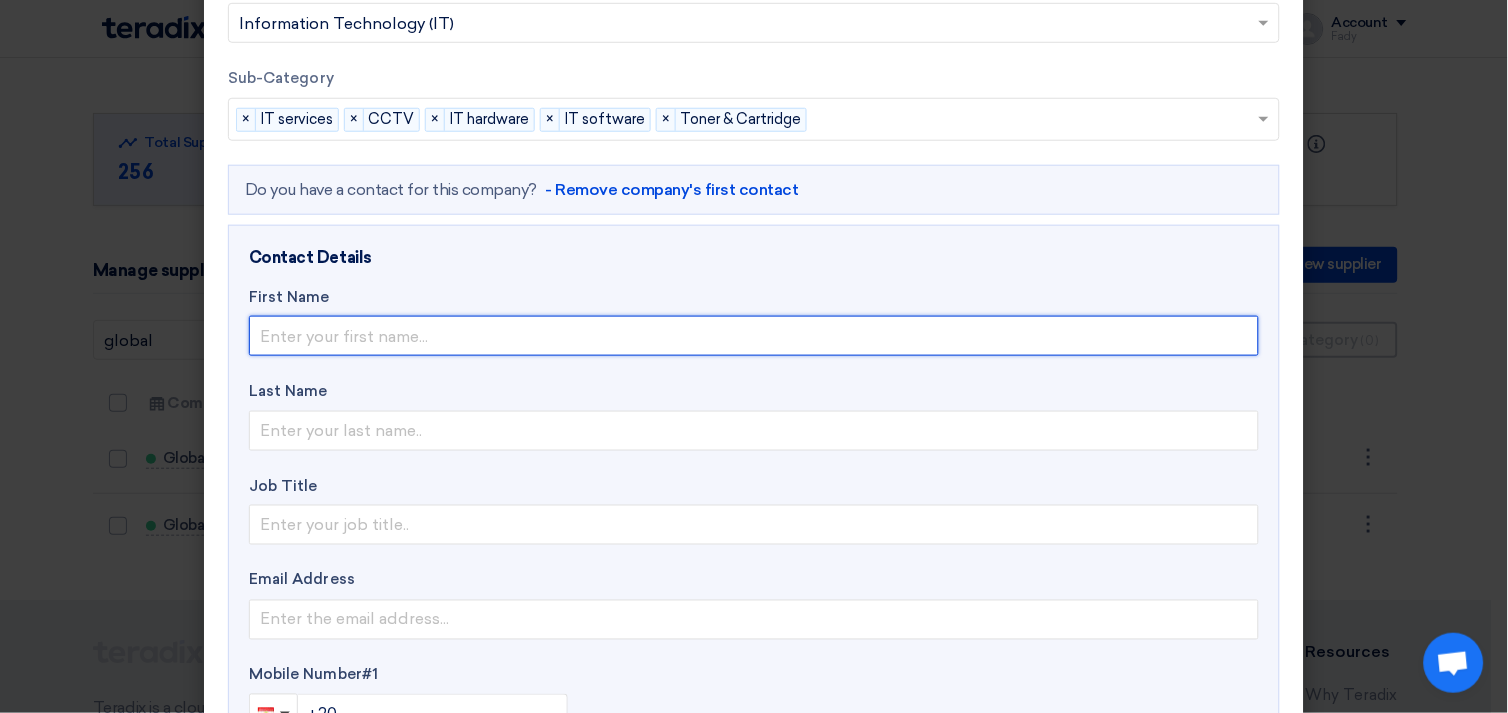 click 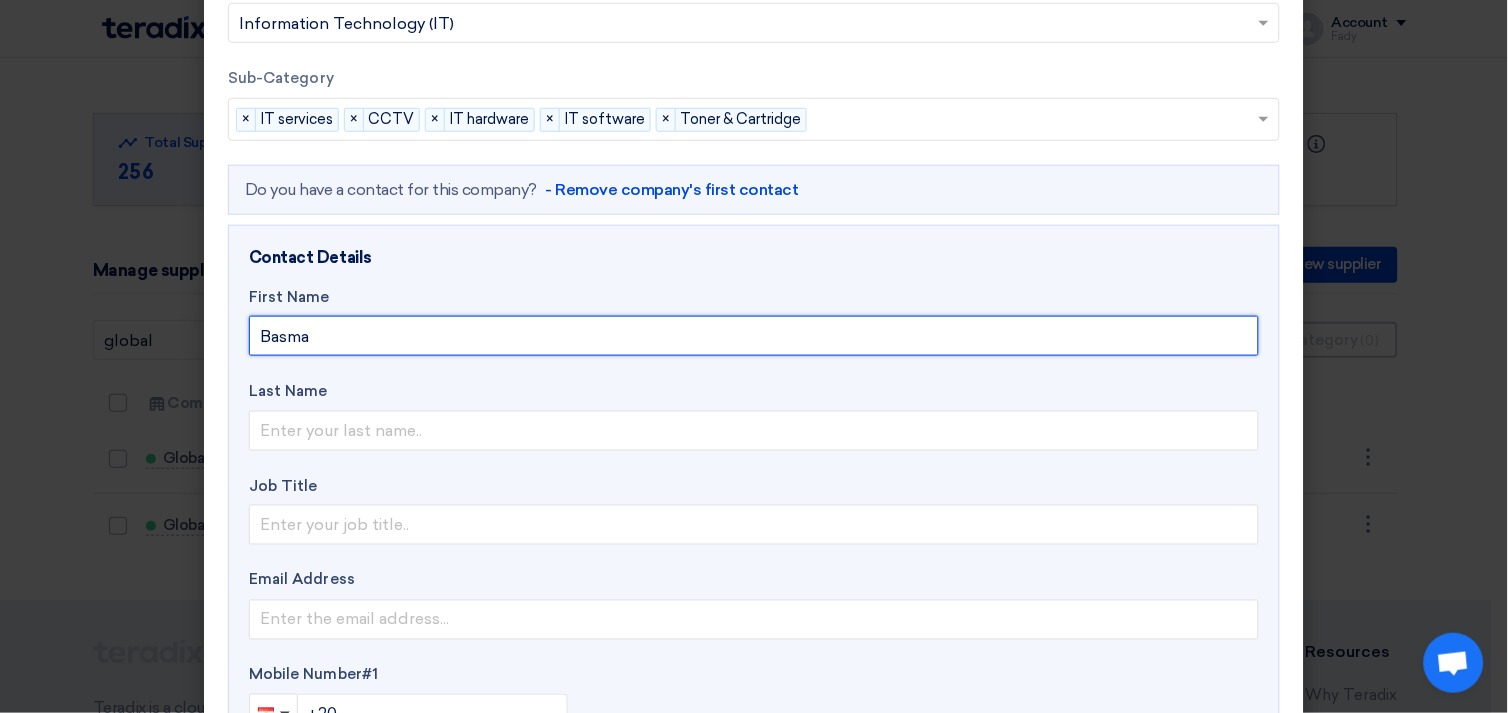 type on "Basma" 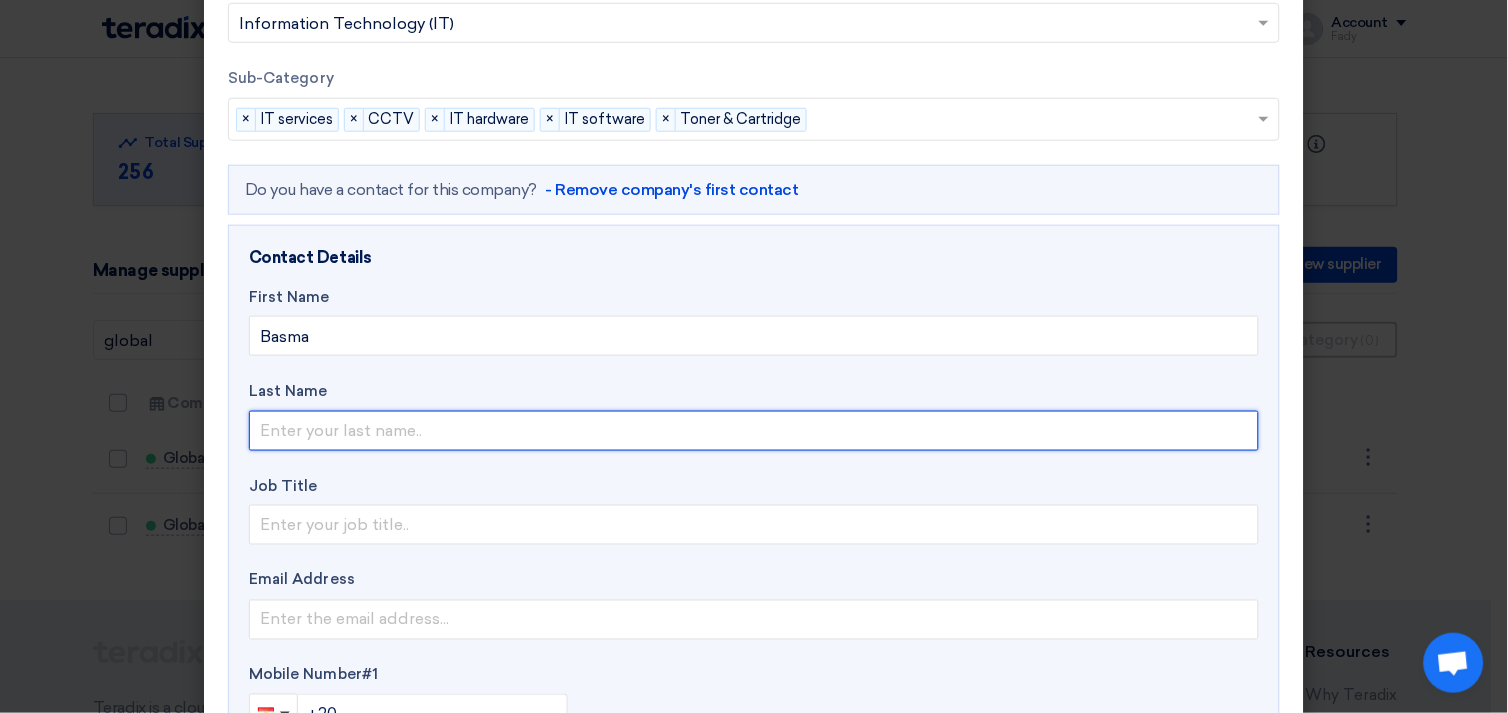 click 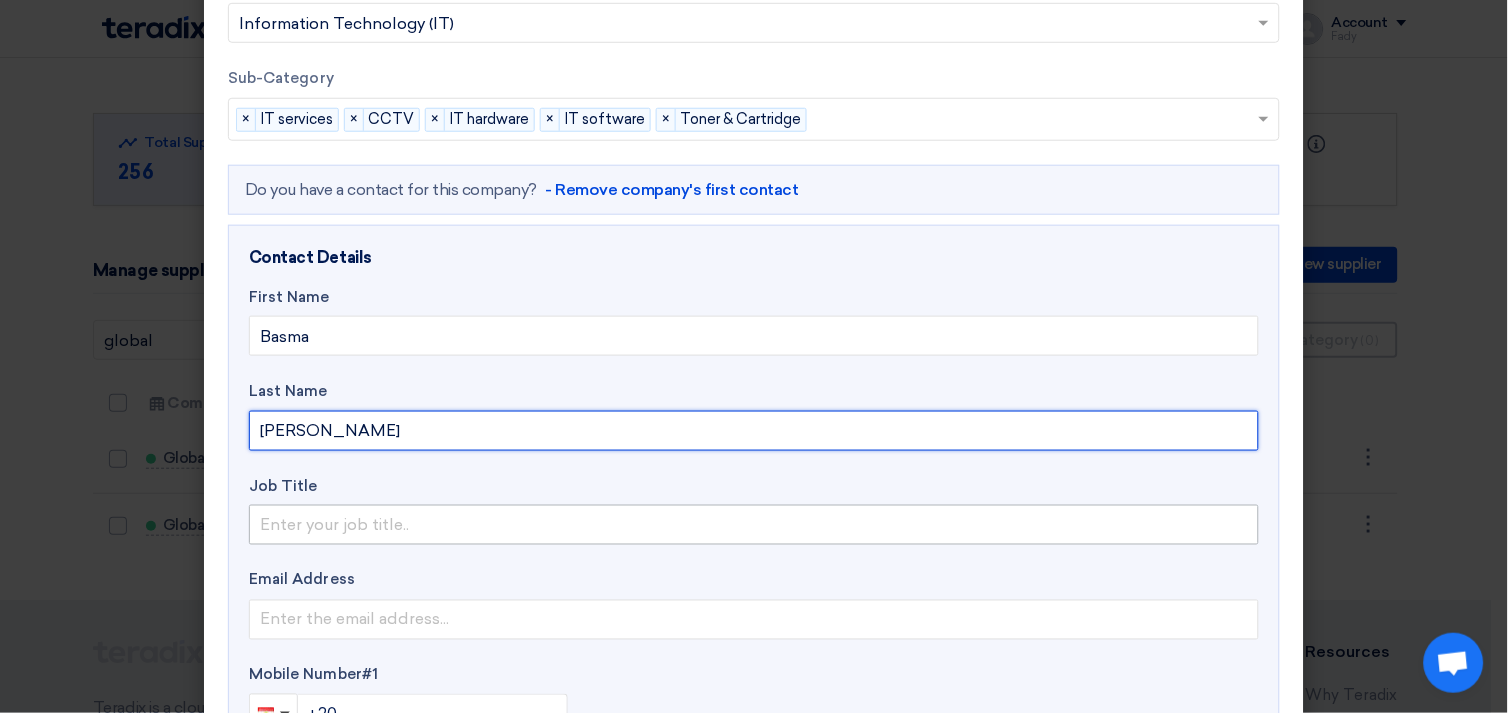 type on "[PERSON_NAME]" 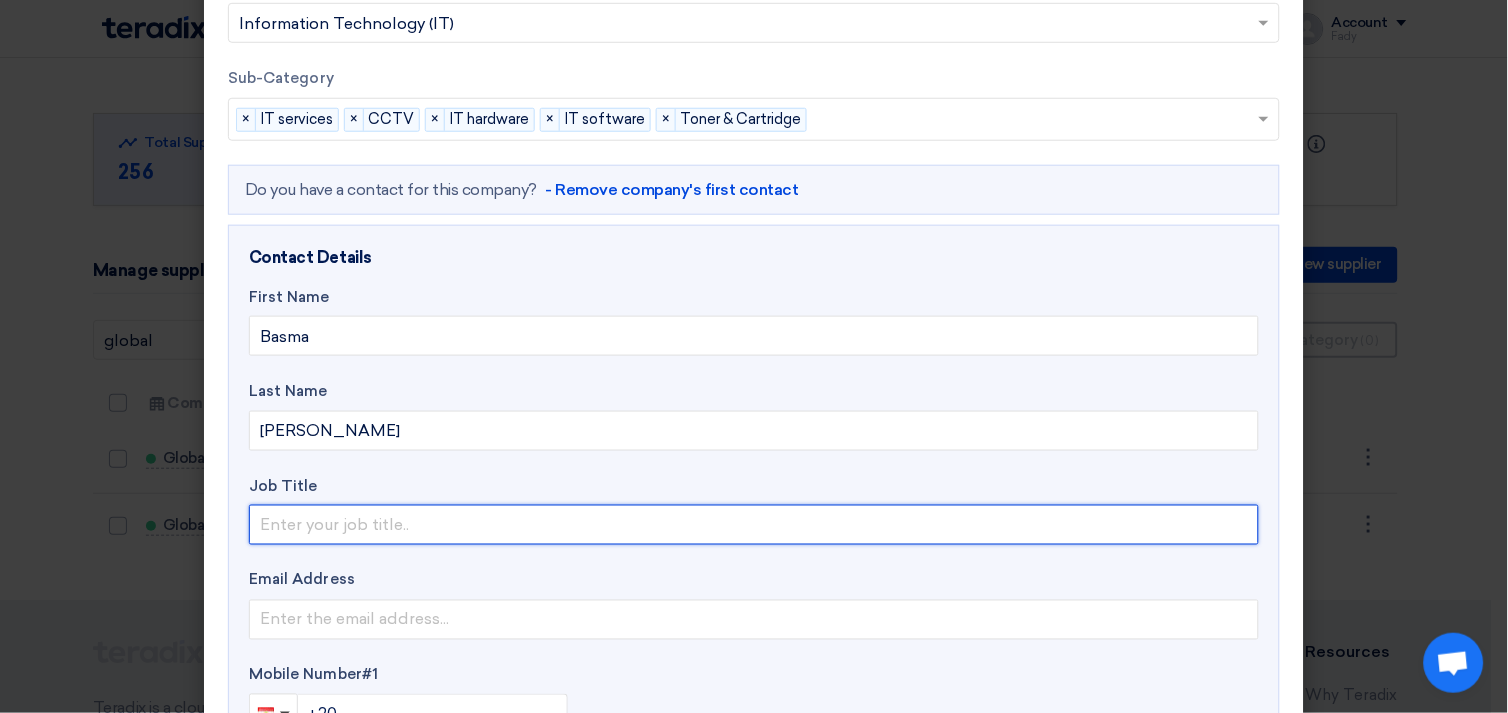 click 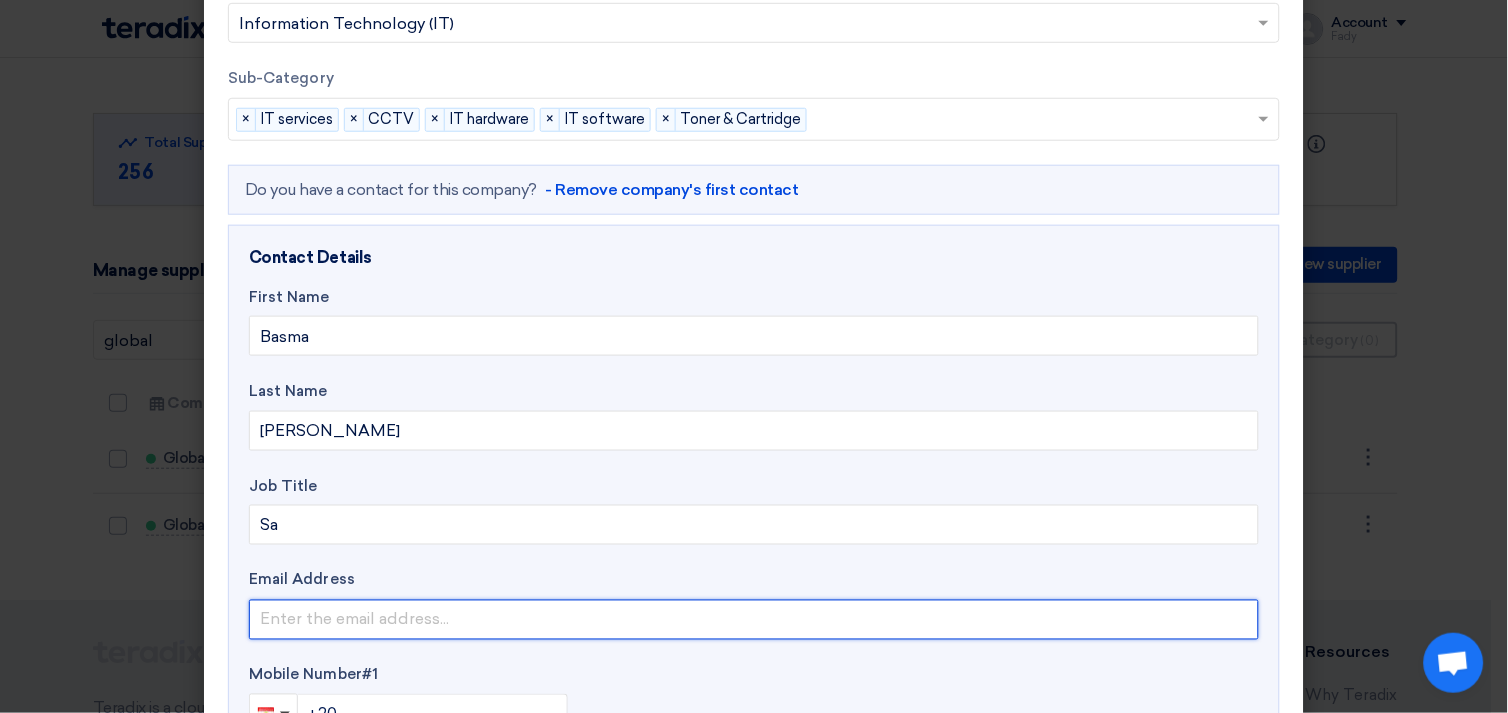 click 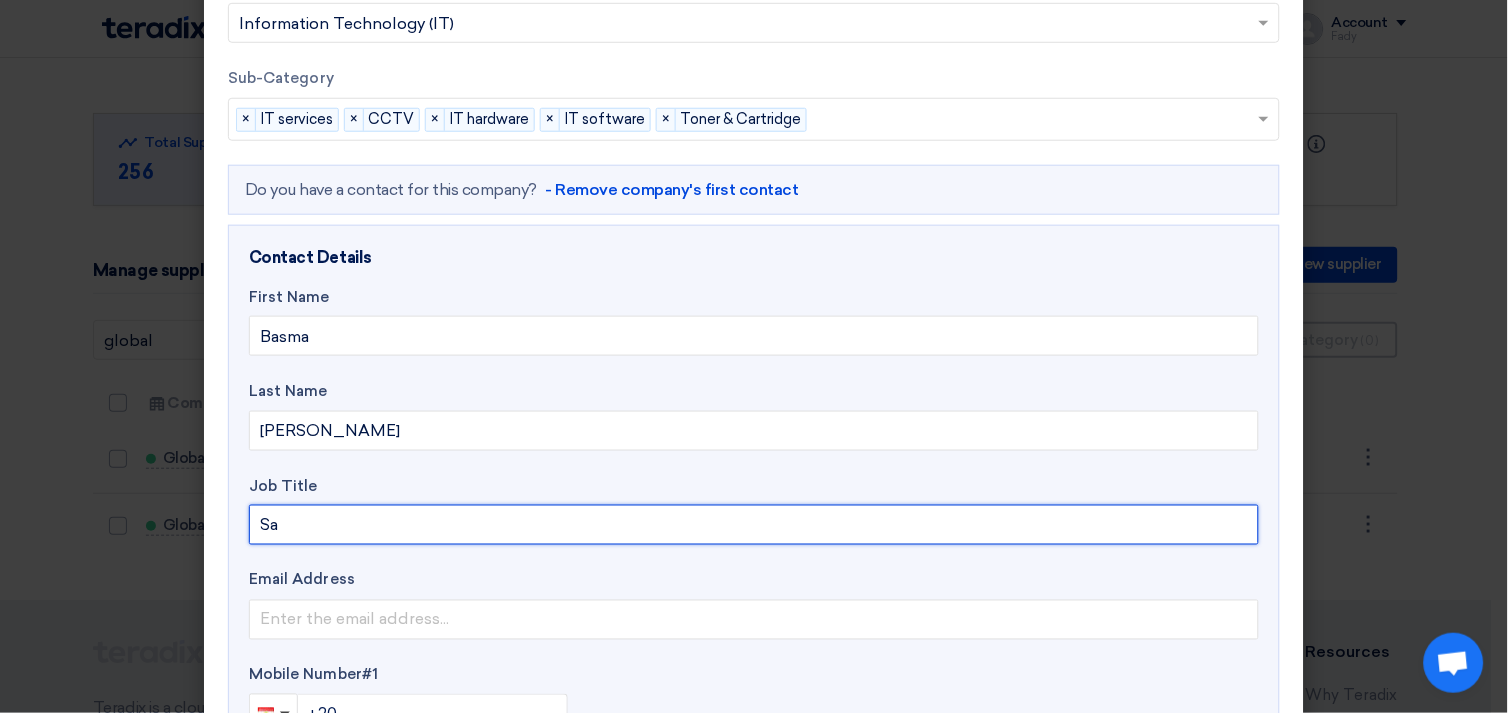 click on "Sa" 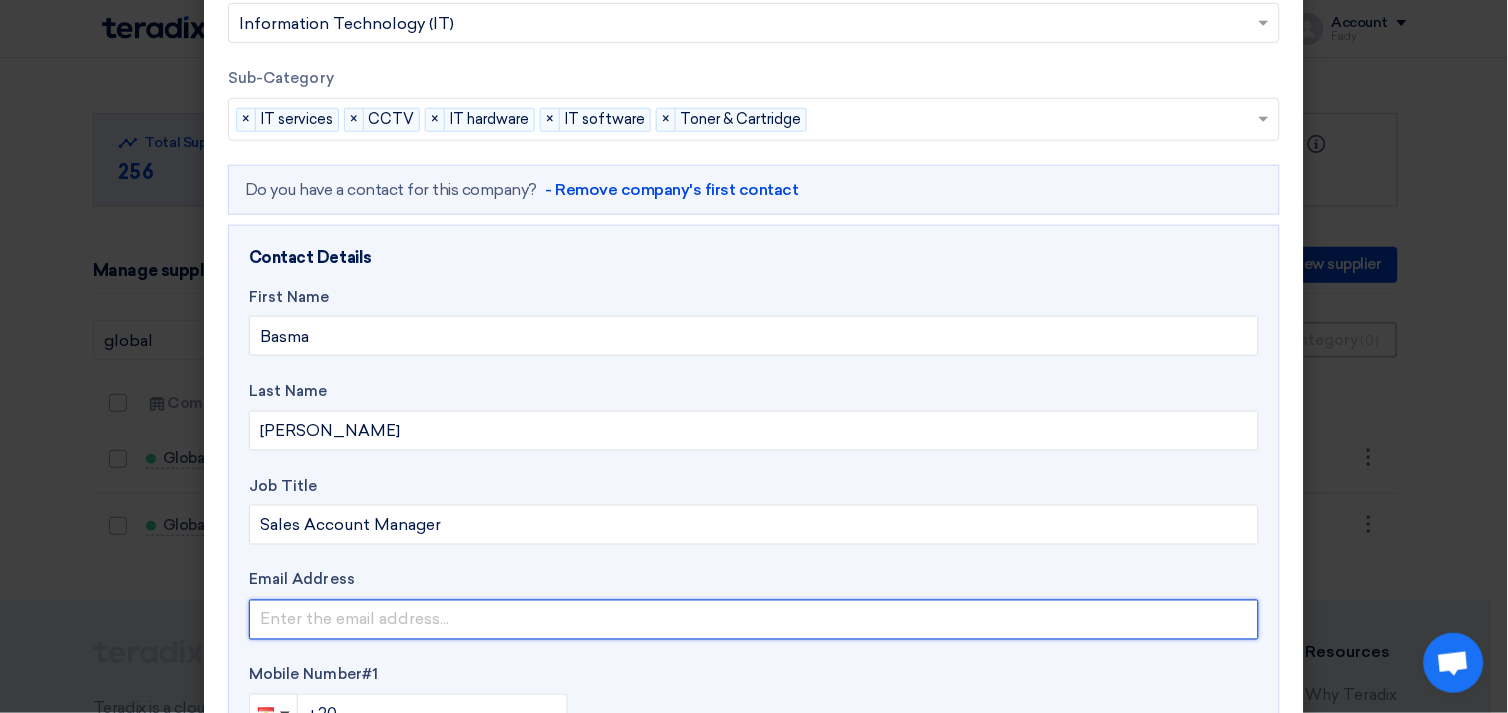 paste on "[EMAIL_ADDRESS][DOMAIN_NAME]" 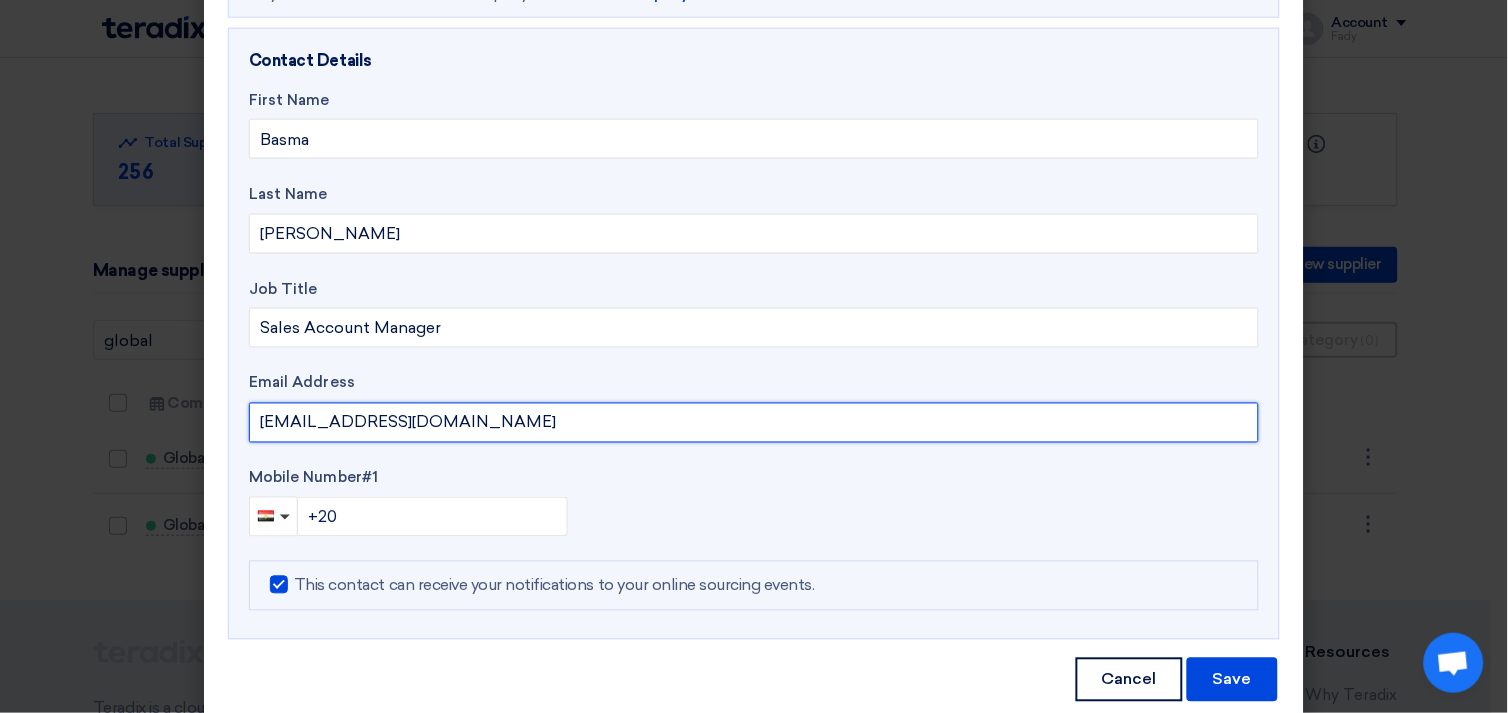 scroll, scrollTop: 568, scrollLeft: 0, axis: vertical 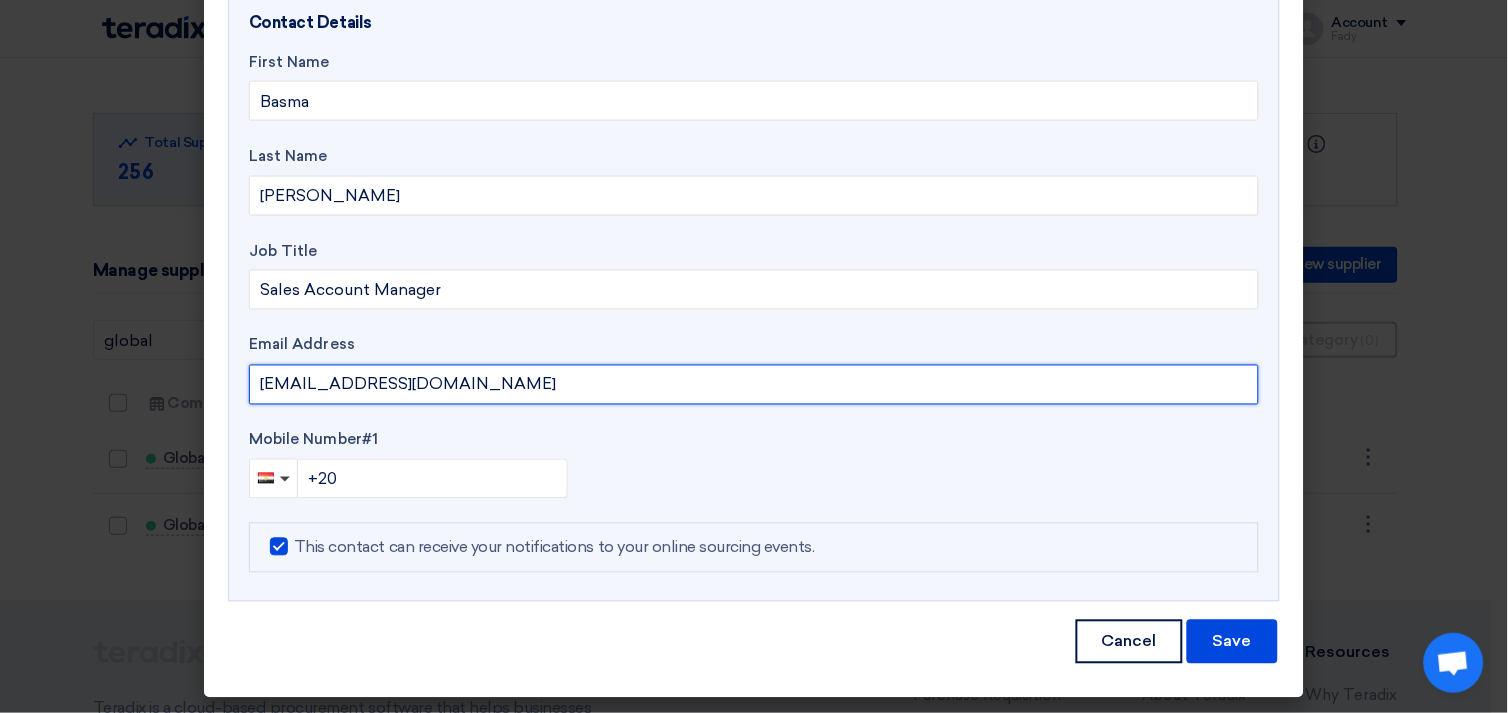 type on "[EMAIL_ADDRESS][DOMAIN_NAME]" 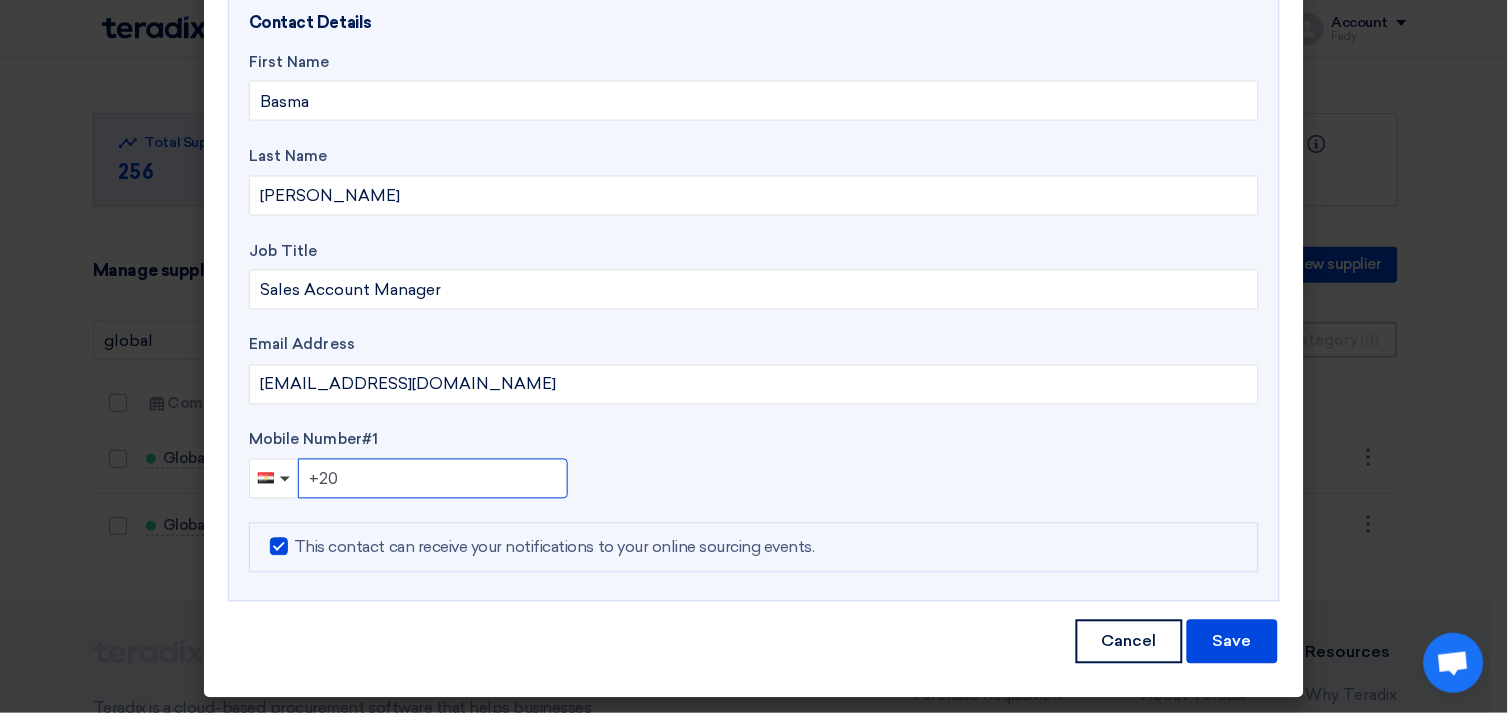 click on "+20" 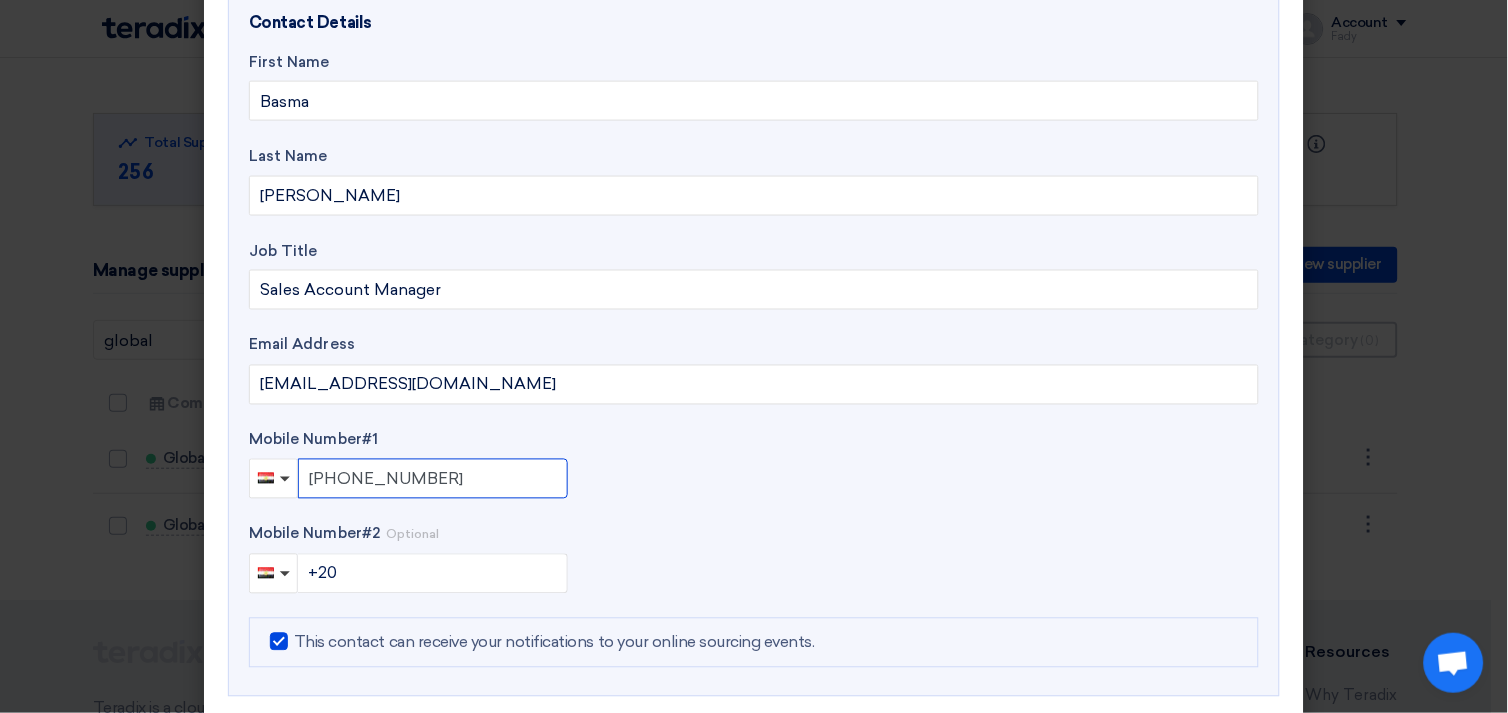click on "[PHONE_NUMBER]" 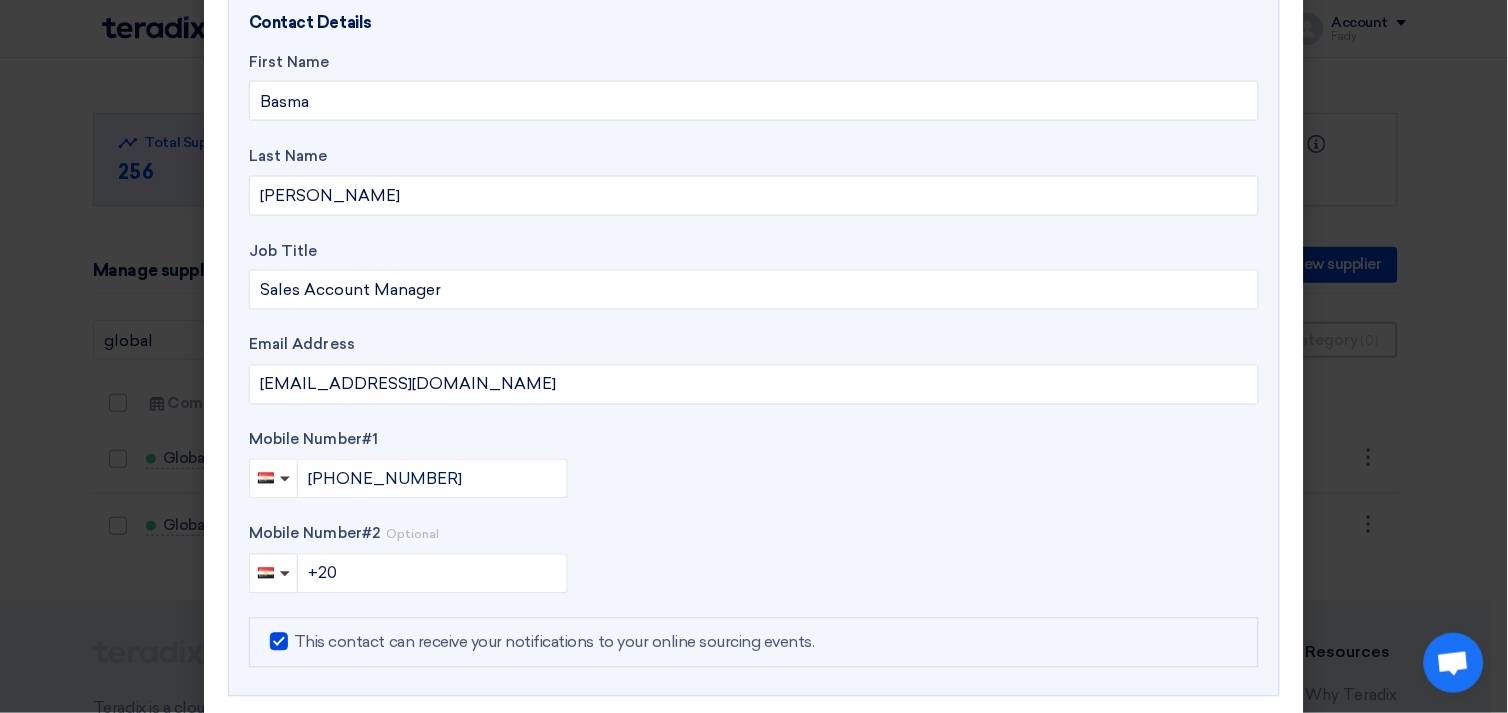click on "Contact Details
First Name
Basma
Last Name
[PERSON_NAME]
Job Title
Sales Account Manager
Email Address
[EMAIL_ADDRESS][DOMAIN_NAME]
Mobile Number
#1
[PHONE_NUMBER]
Mobile Number
#2
Optional
+20
This contact can receive your notifications to your online sourcing events." 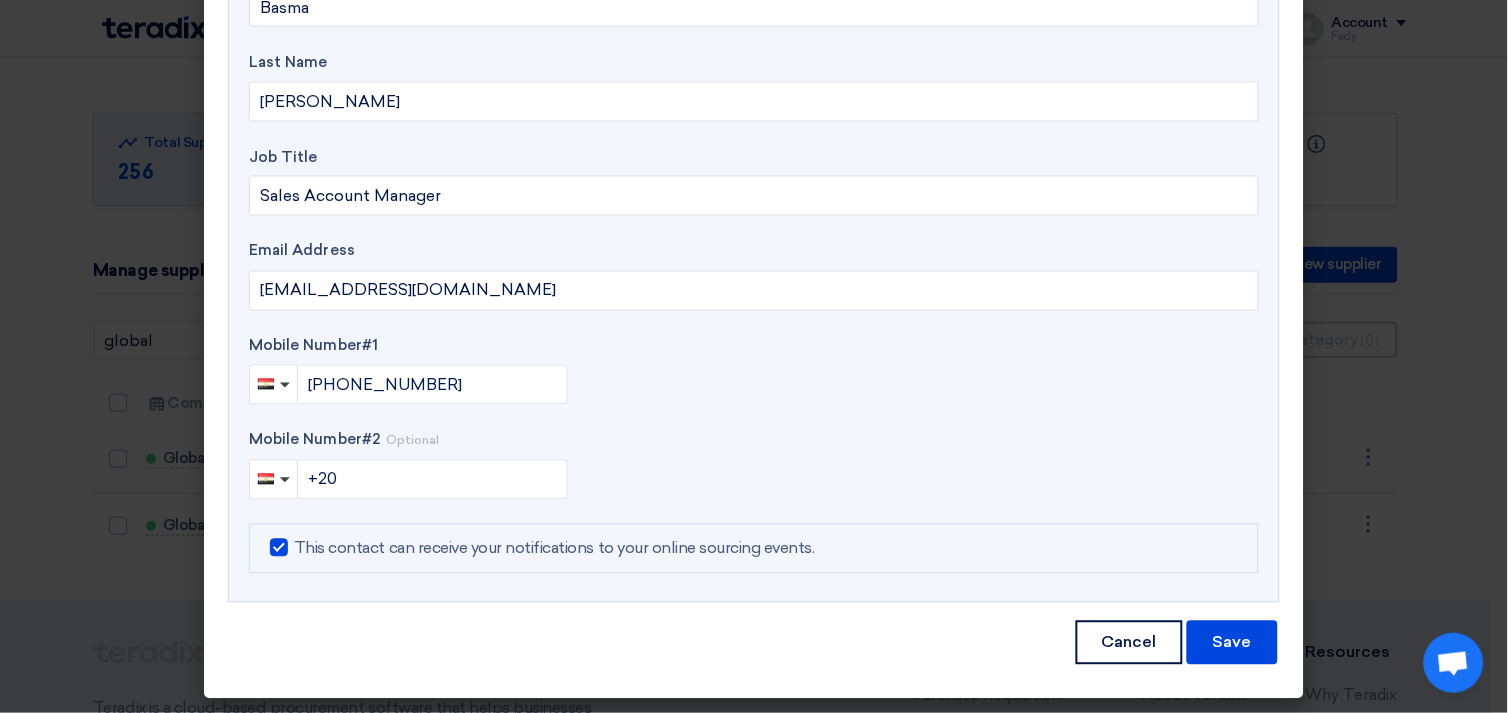 scroll, scrollTop: 663, scrollLeft: 0, axis: vertical 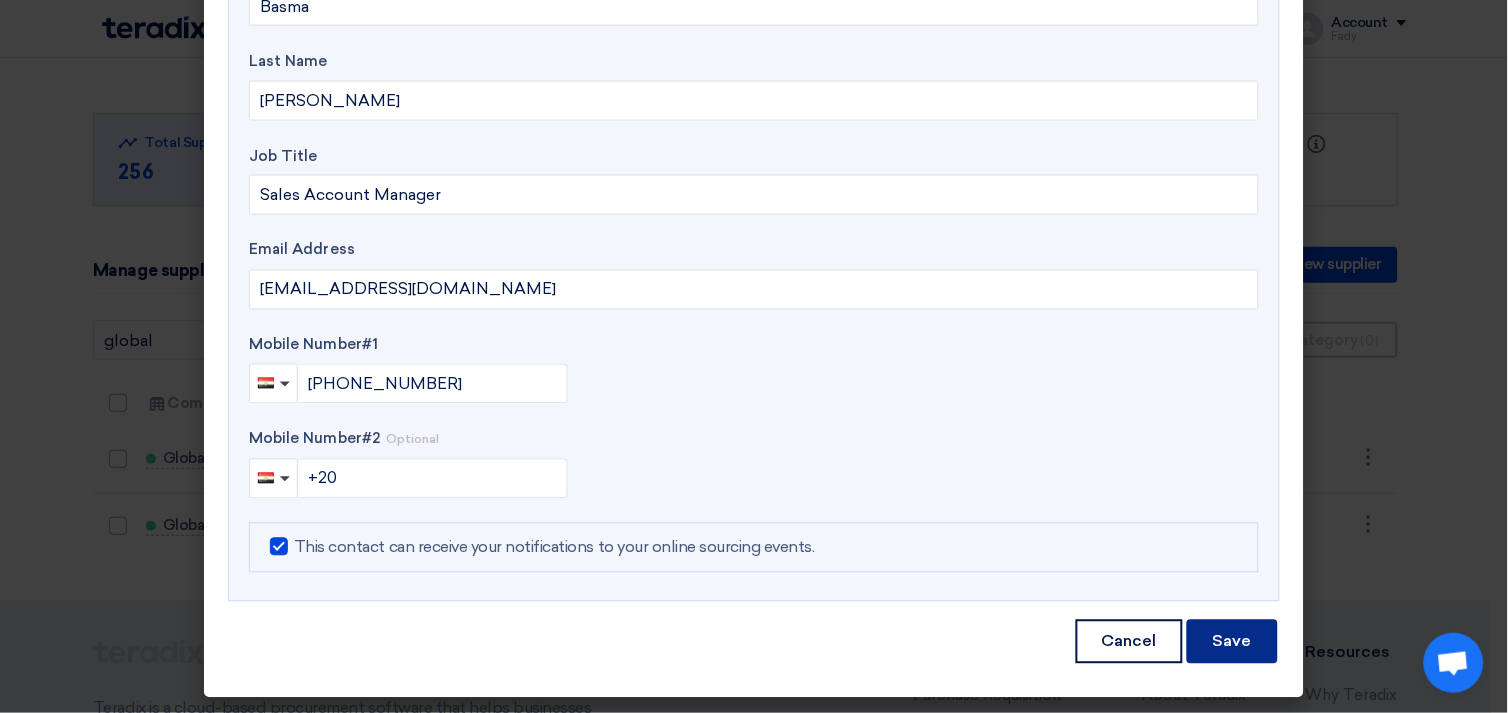 click on "Save" 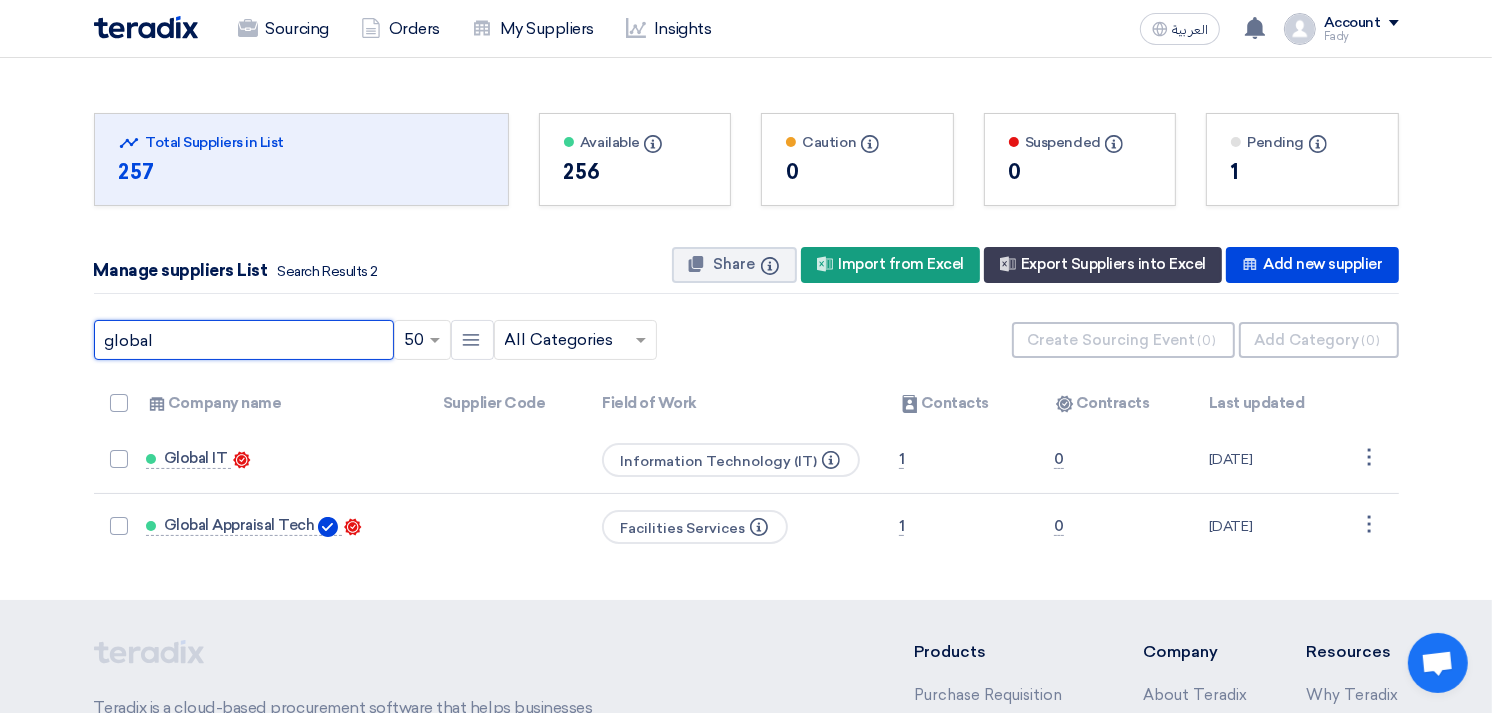 drag, startPoint x: 182, startPoint y: 340, endPoint x: -5, endPoint y: 338, distance: 187.0107 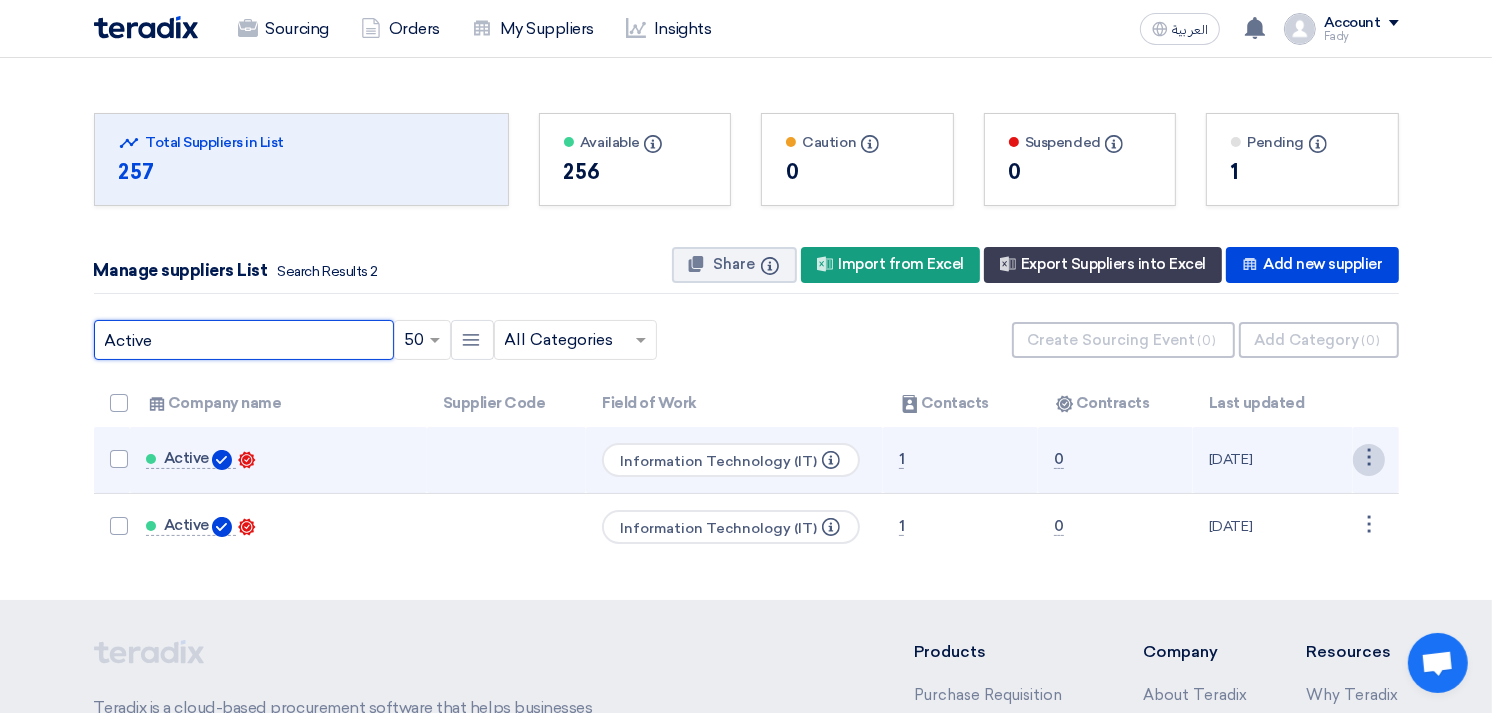 type on "Active" 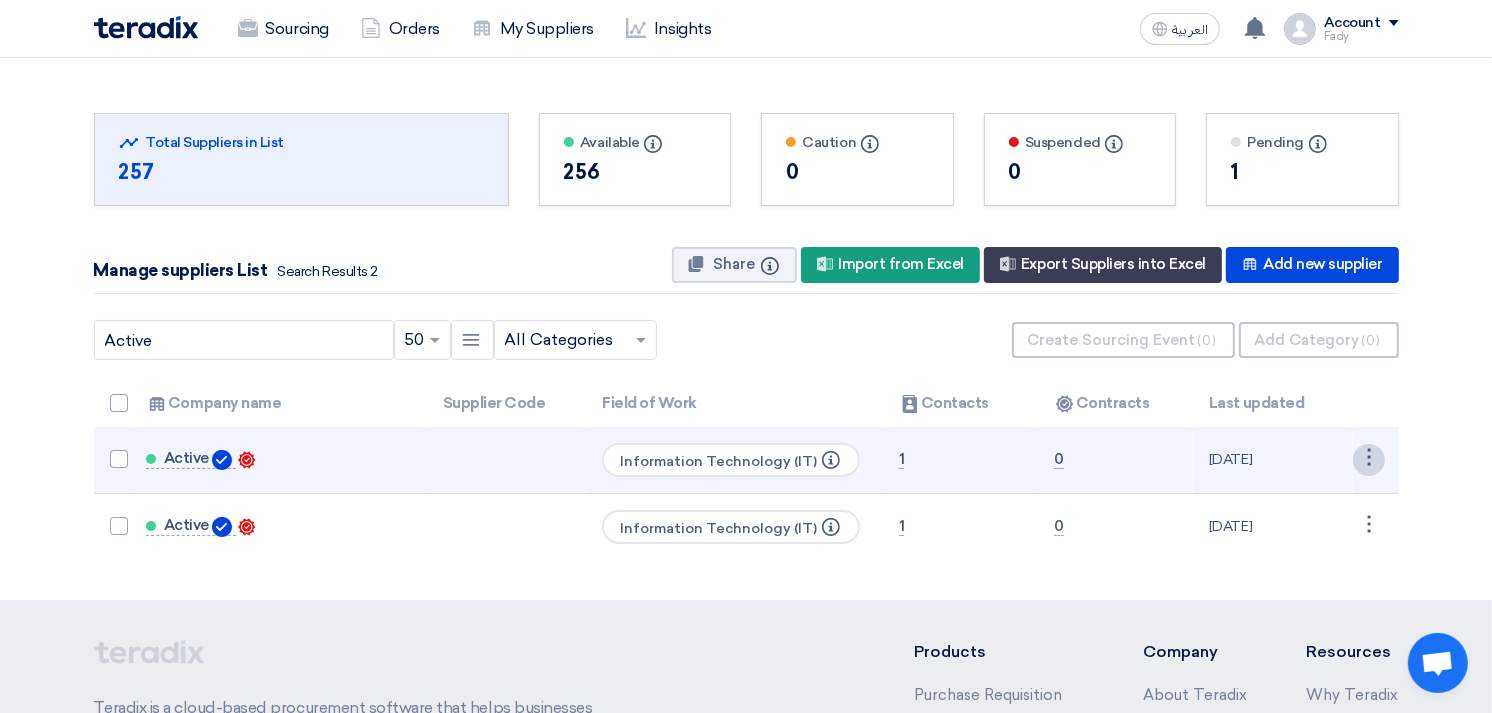 click on "⋮" at bounding box center (1369, 460) 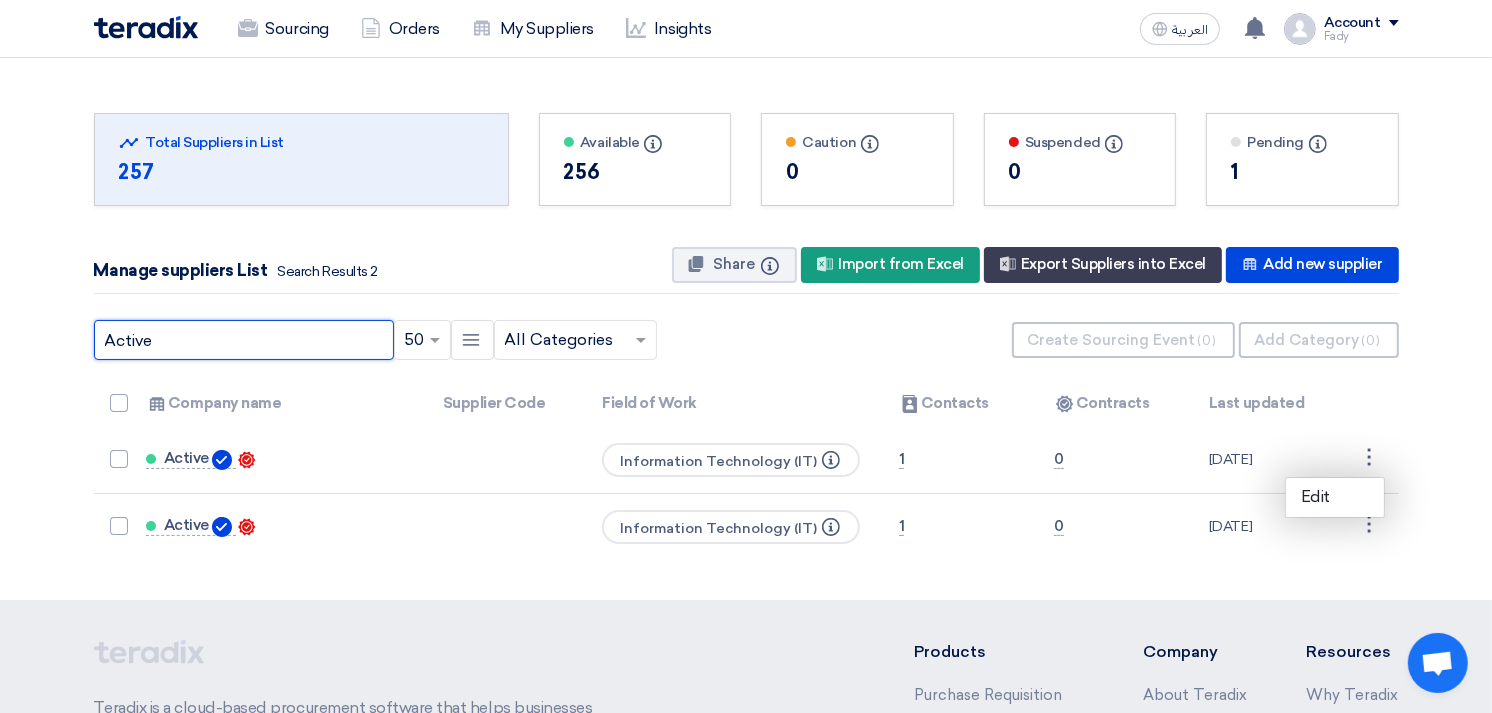 drag, startPoint x: 177, startPoint y: 341, endPoint x: 0, endPoint y: 277, distance: 188.2153 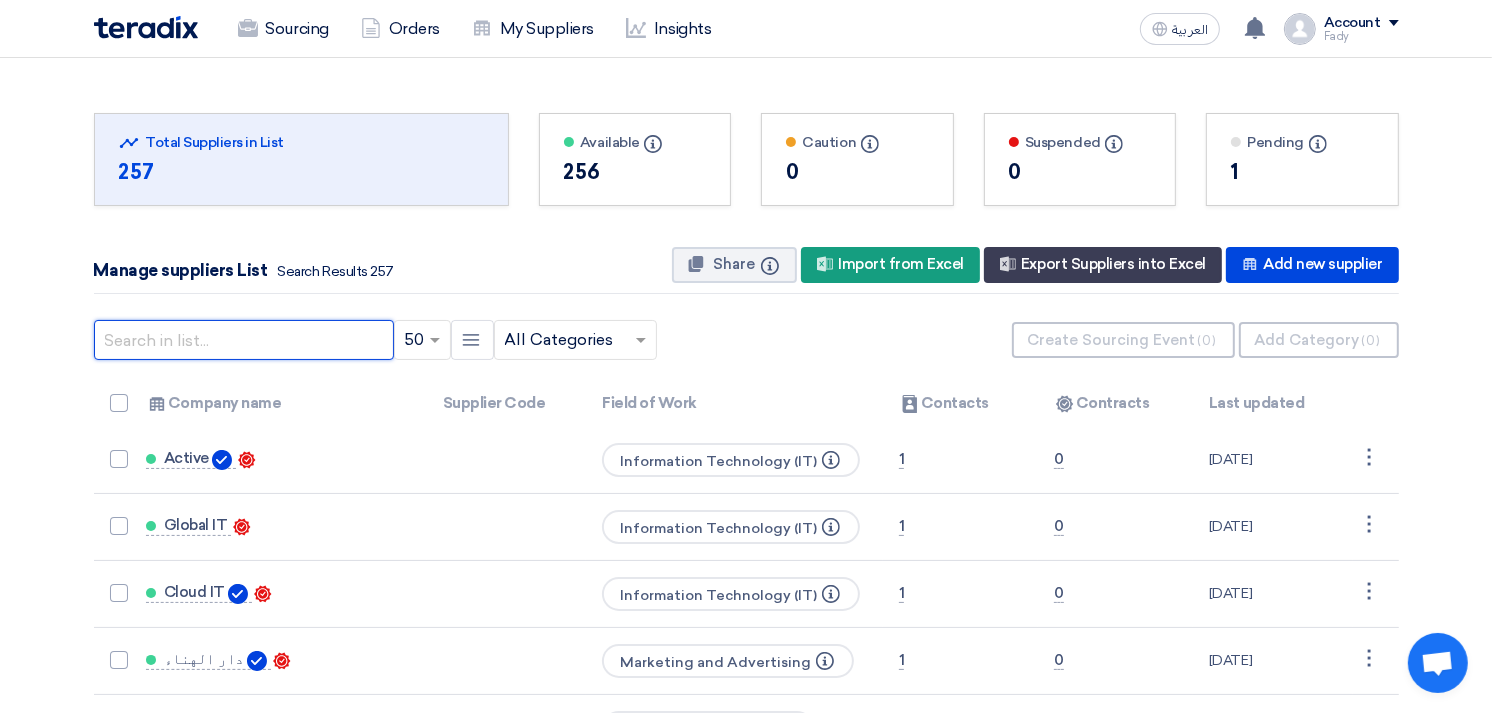 click 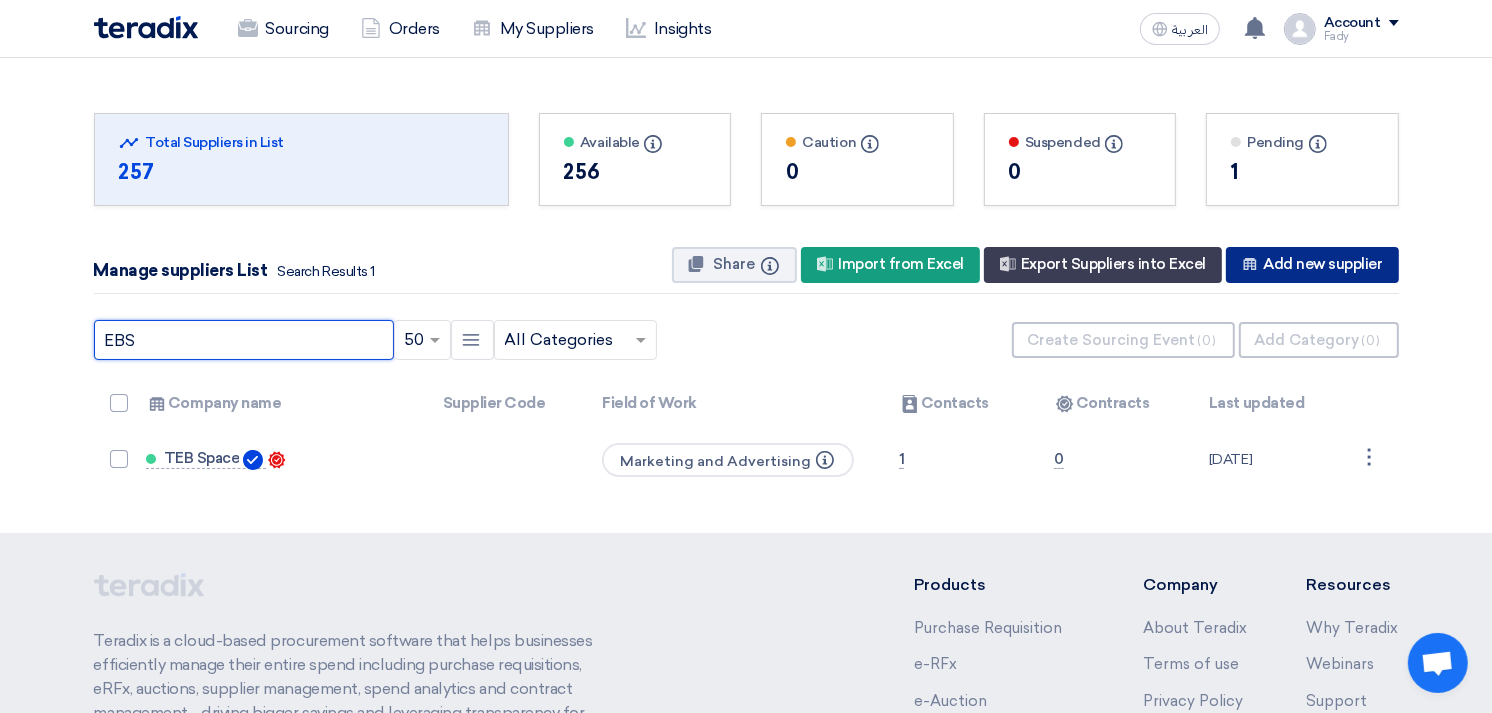 type on "EBS" 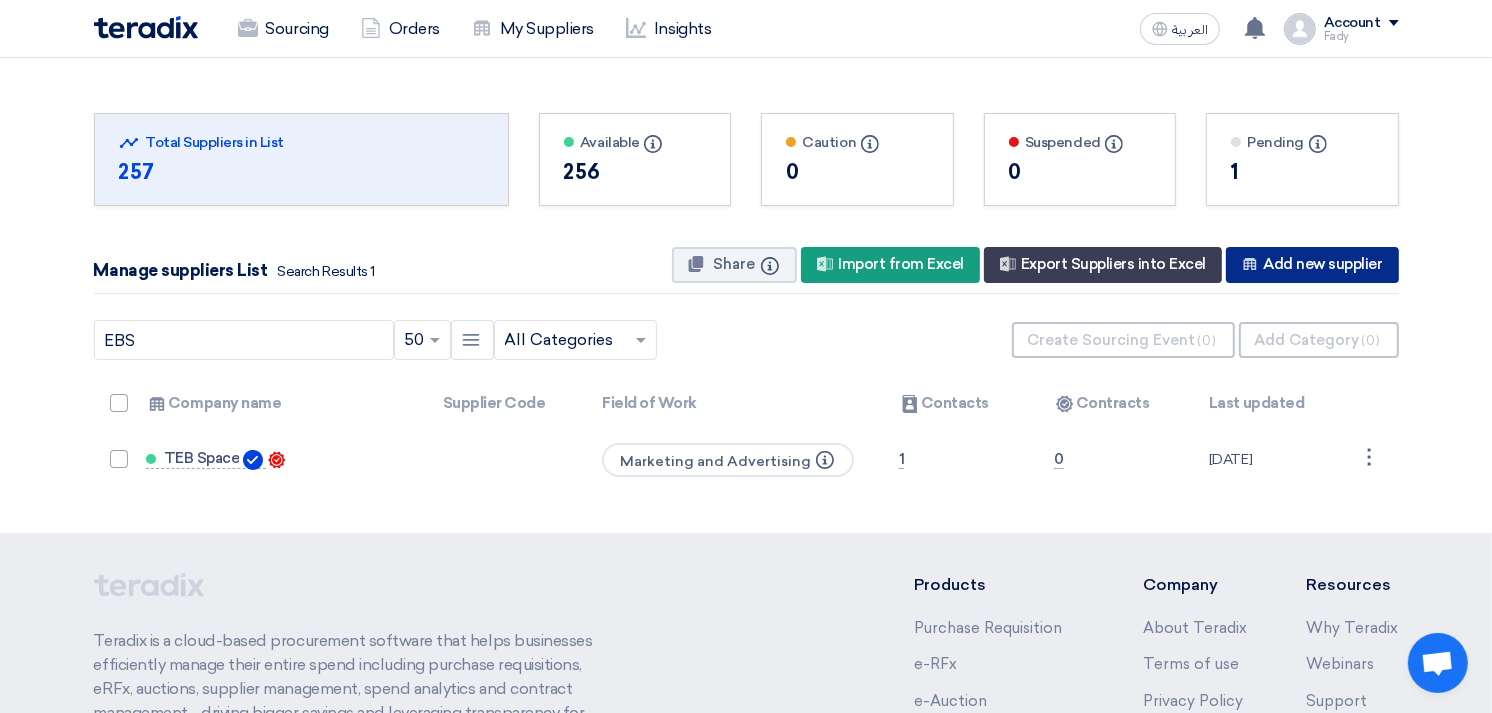 click on "New Supplier
Add new supplier" 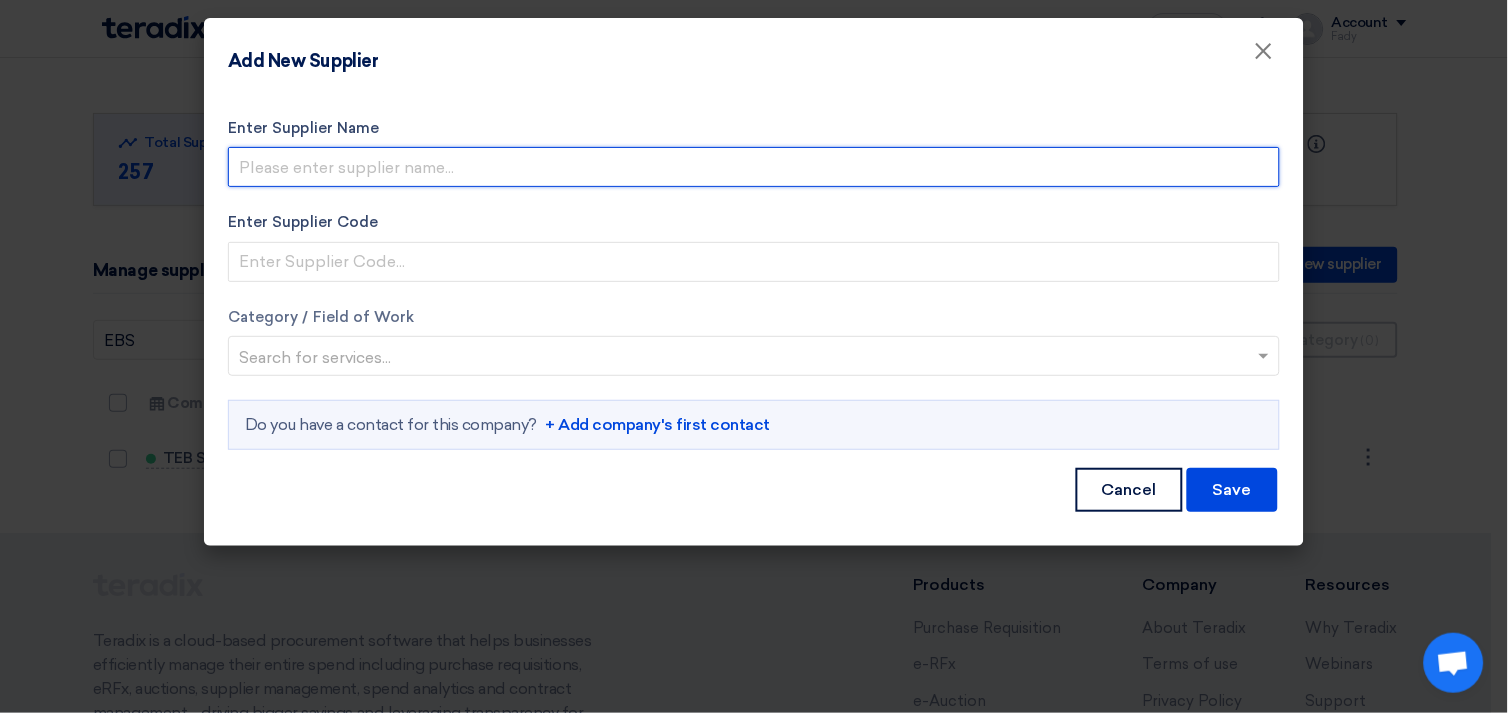 click on "Enter Supplier Name" at bounding box center [754, 167] 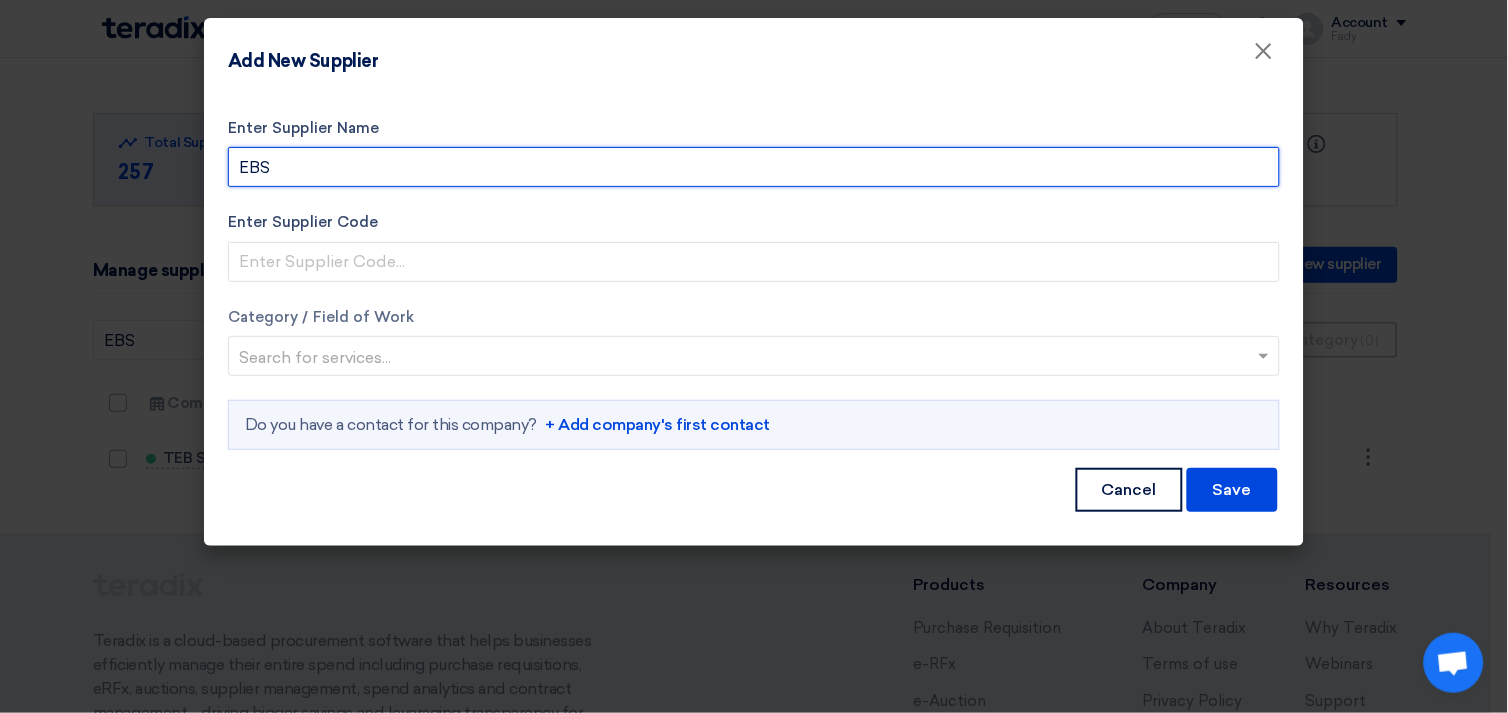 type on "EBS" 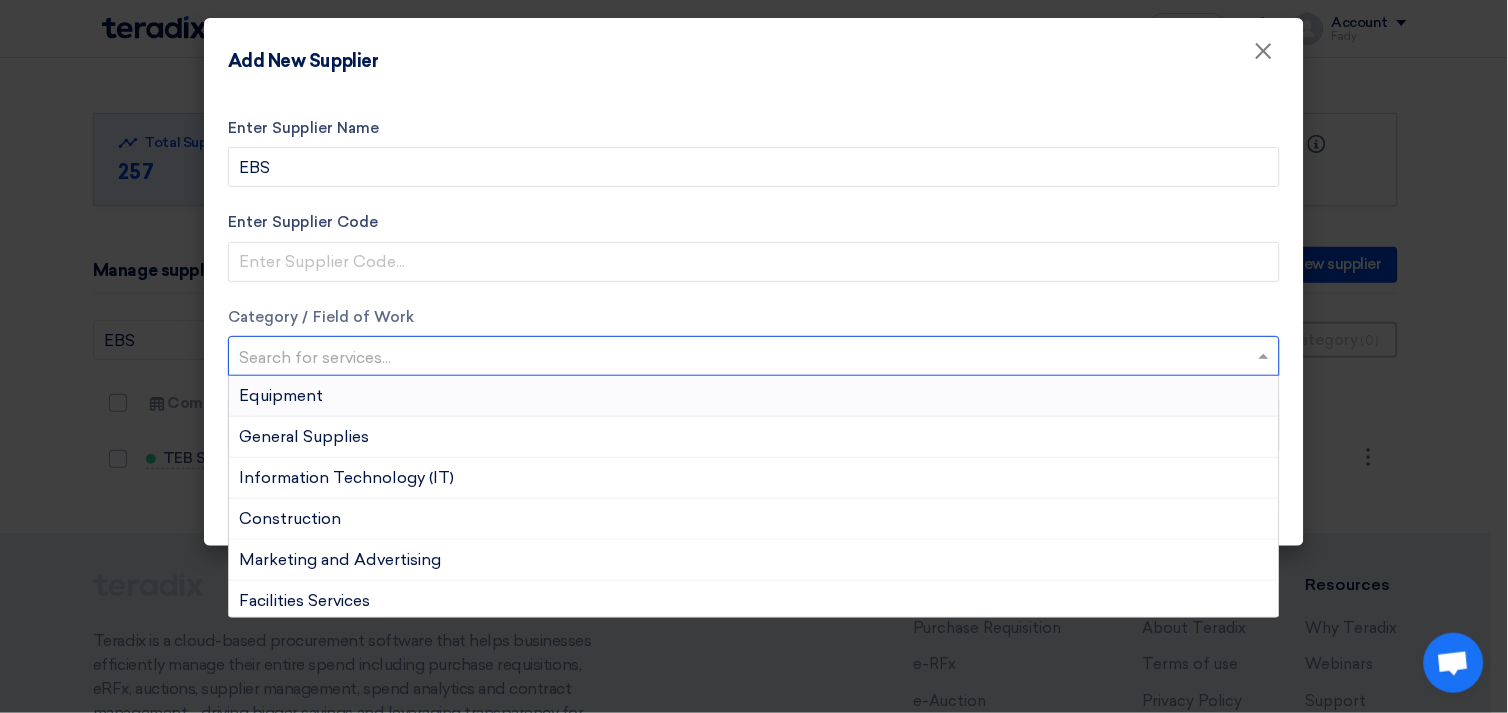 click at bounding box center (744, 358) 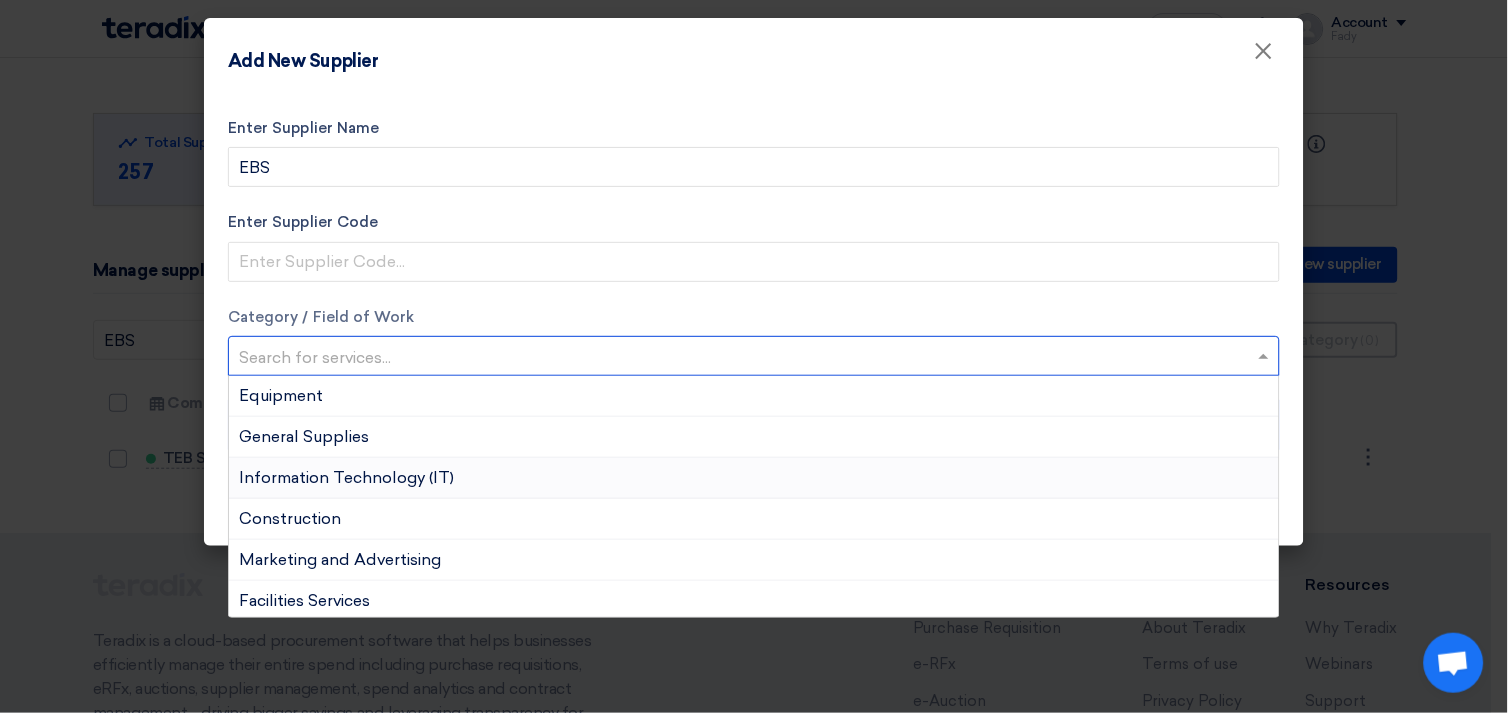 click on "Information Technology (IT)" at bounding box center (346, 477) 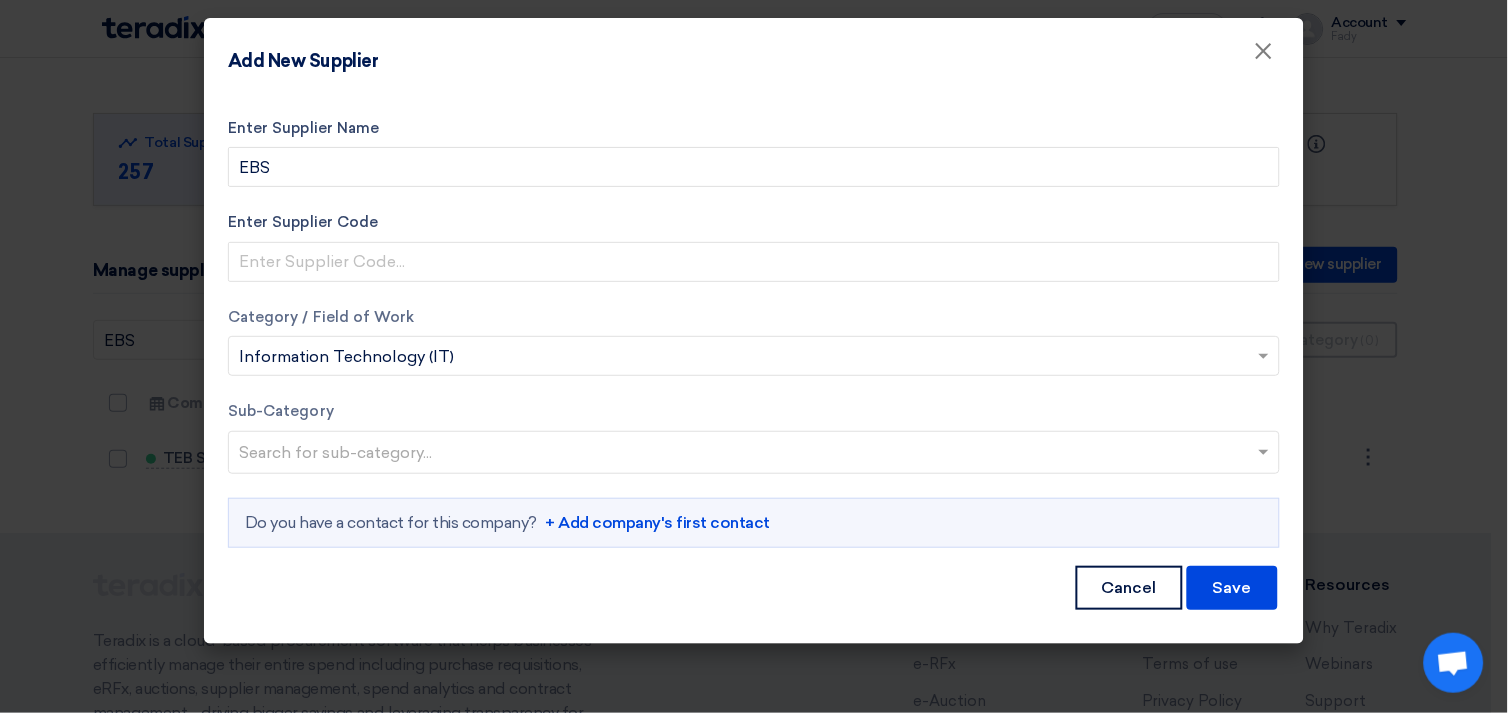 click at bounding box center [756, 454] 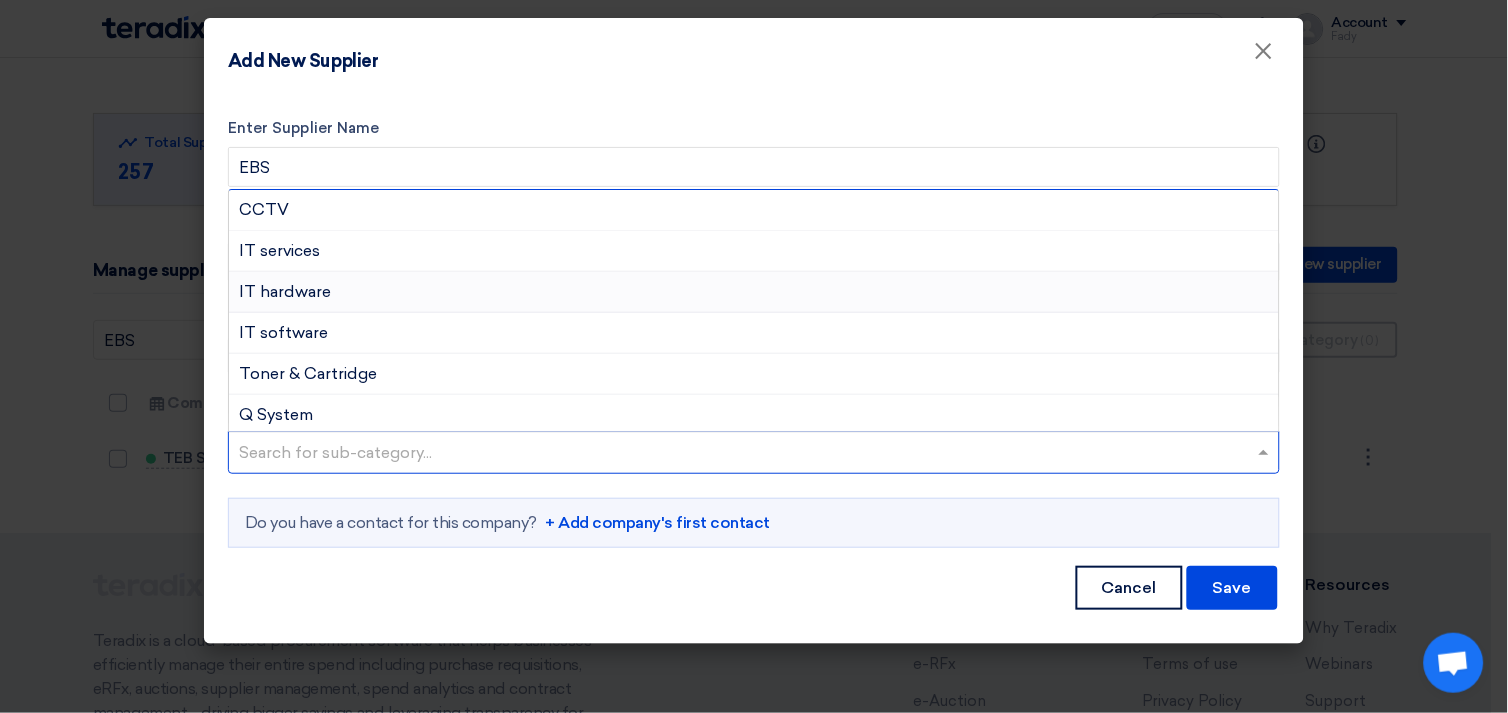 click on "IT hardware" at bounding box center (285, 291) 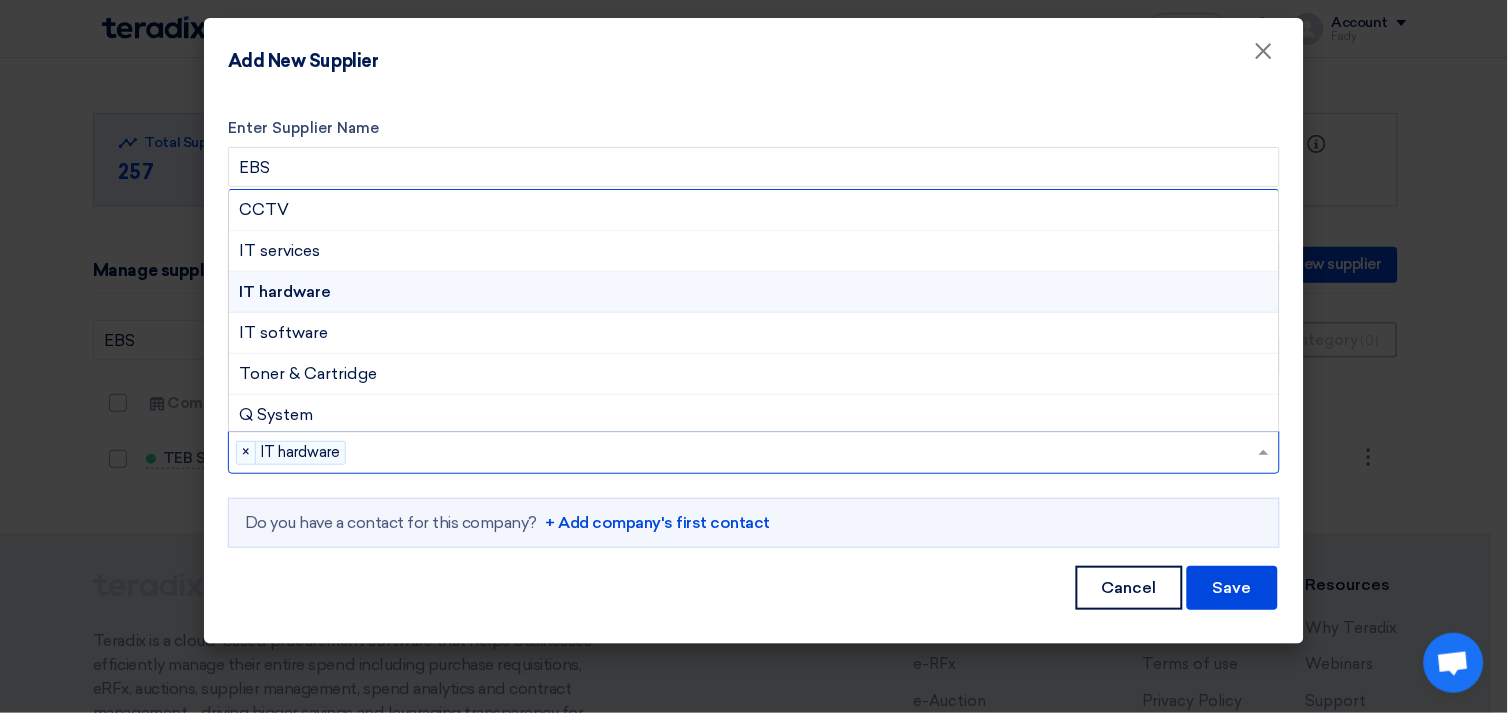 click at bounding box center (805, 454) 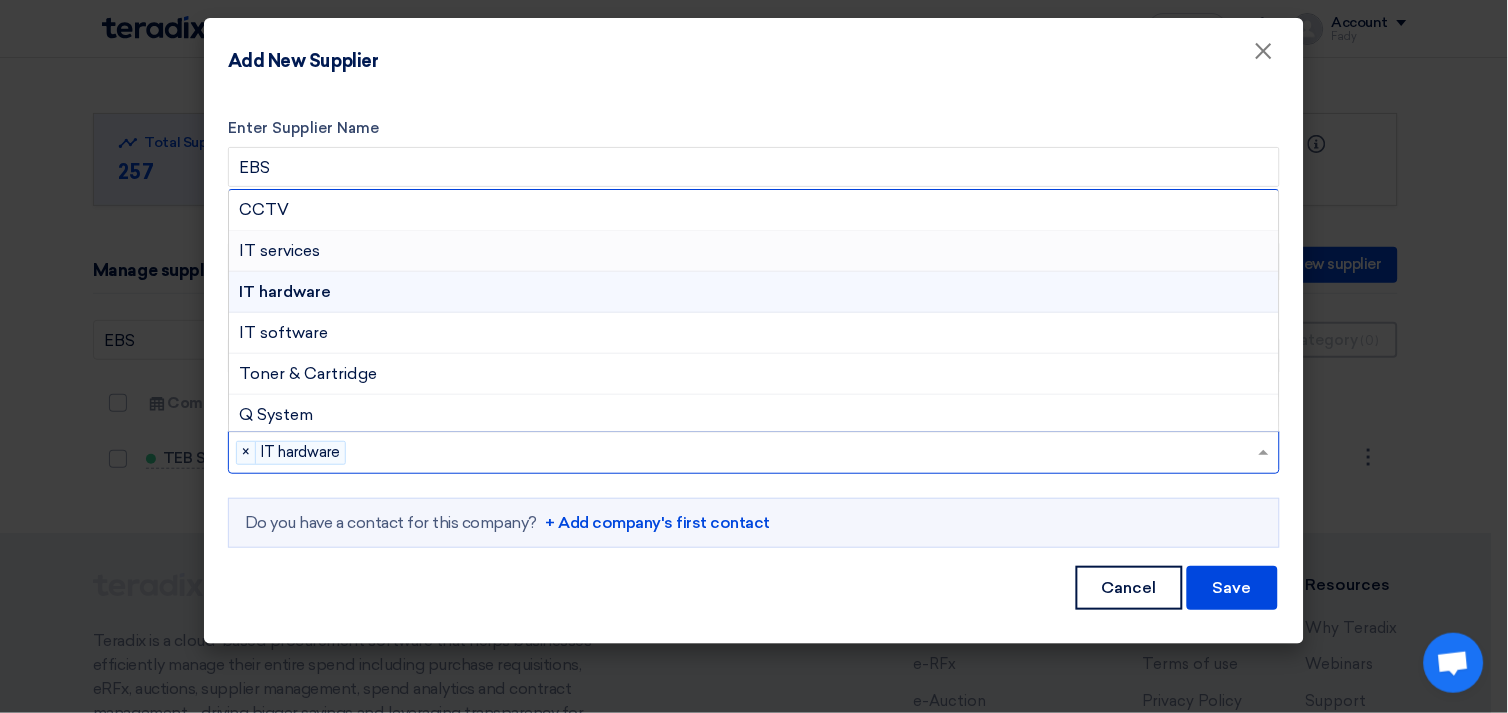 click on "IT services" at bounding box center (279, 250) 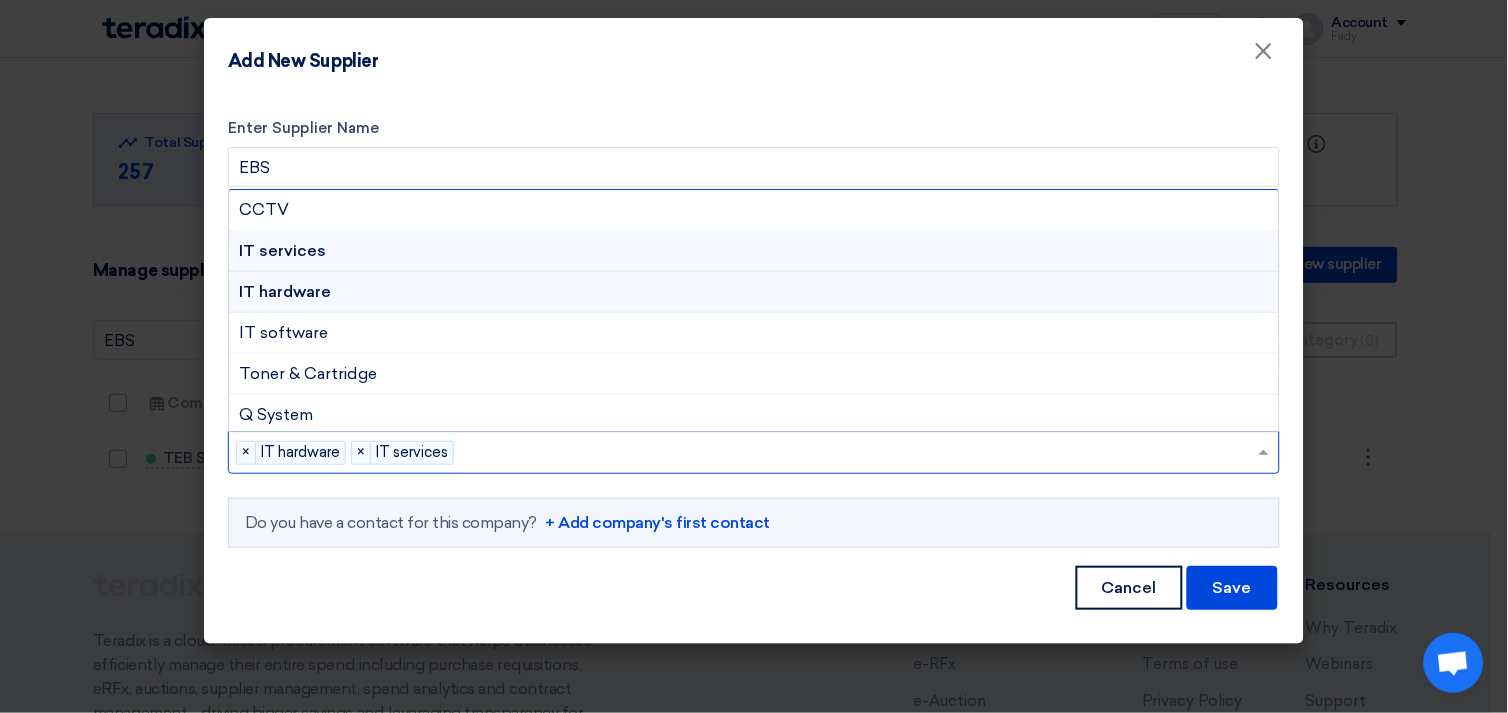 click at bounding box center (859, 454) 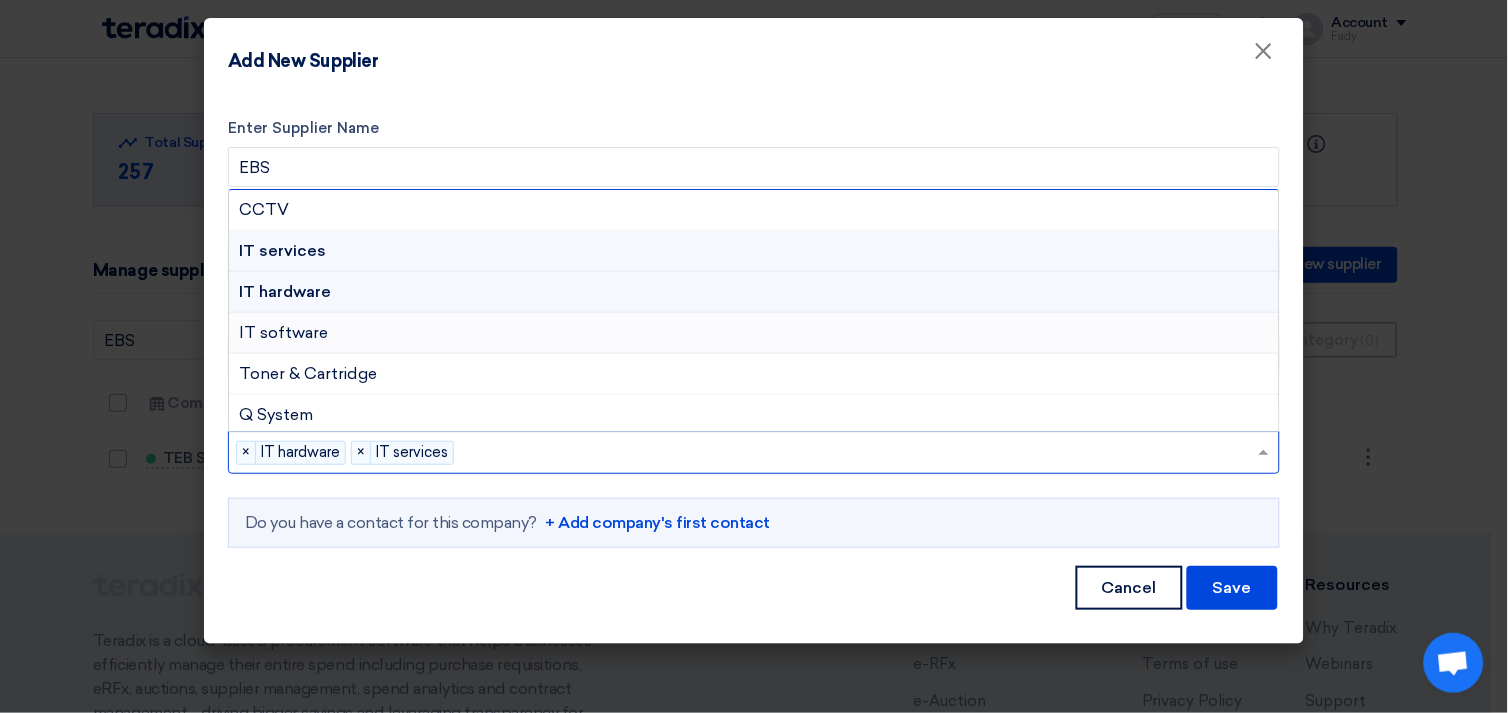 click on "IT software" at bounding box center (754, 333) 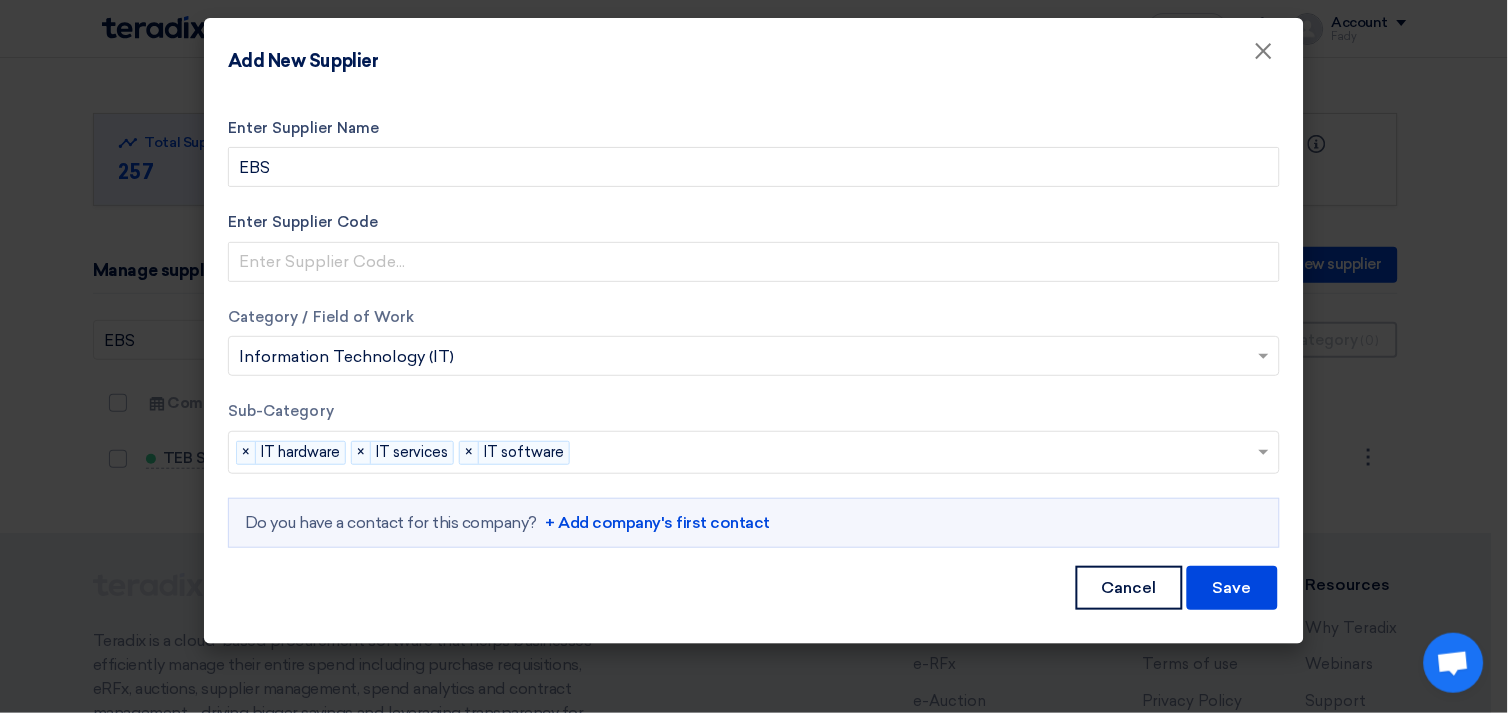 click on "+ Add company's first contact" at bounding box center (657, 523) 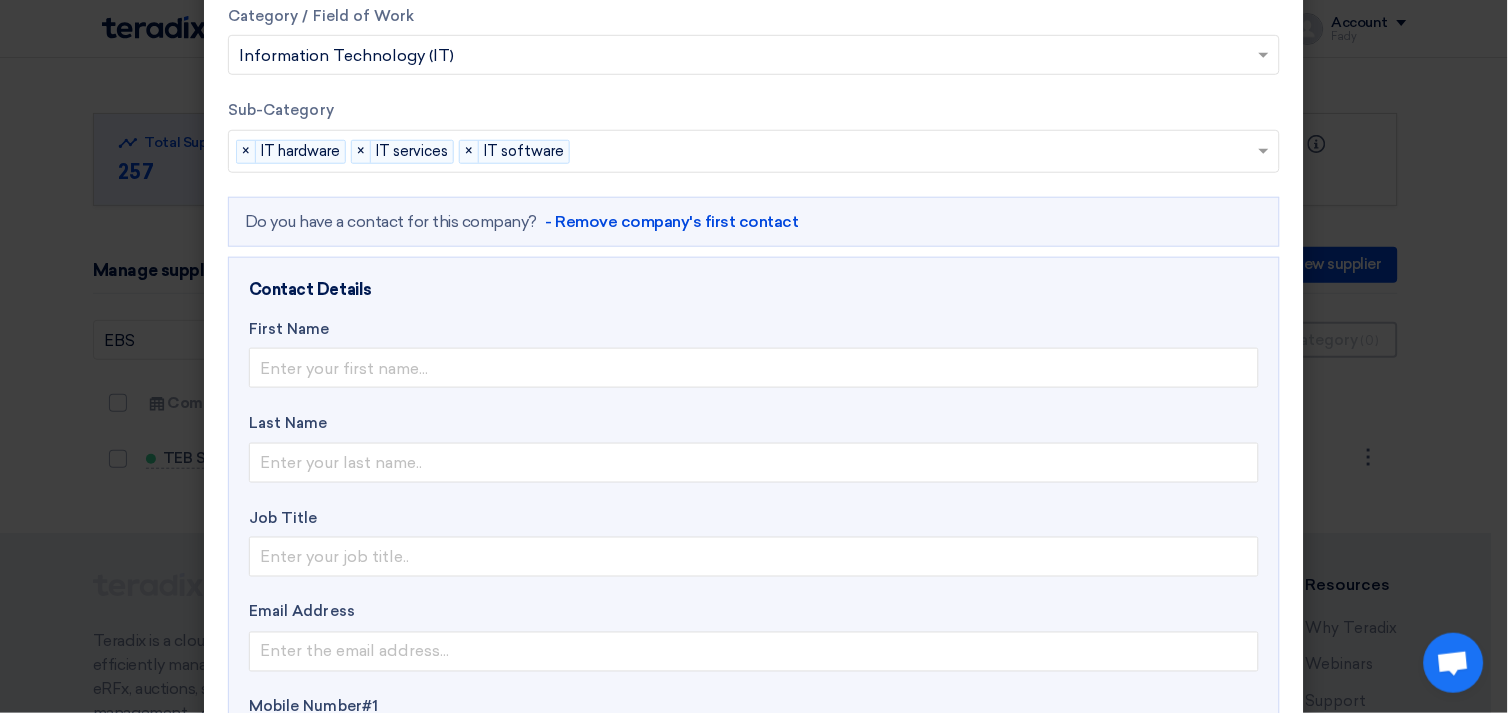 scroll, scrollTop: 333, scrollLeft: 0, axis: vertical 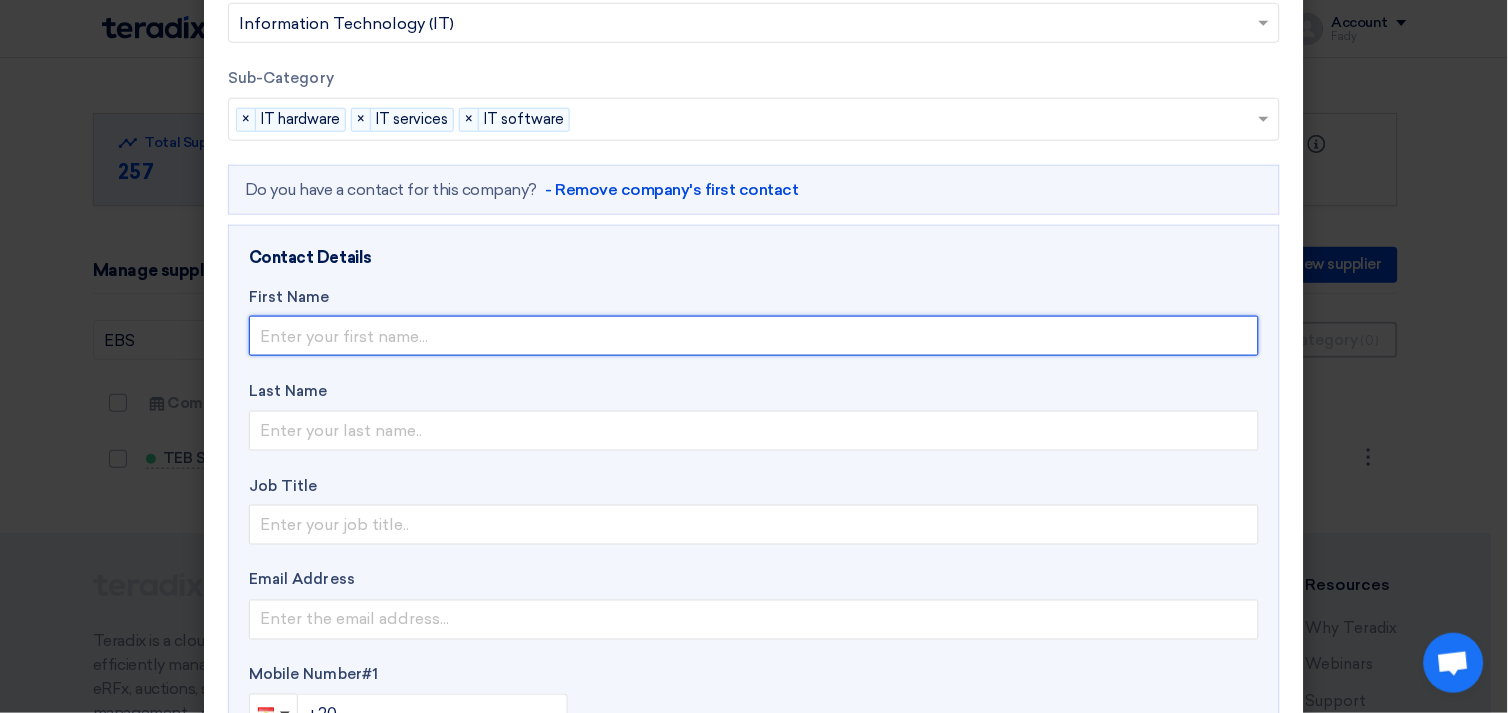 click 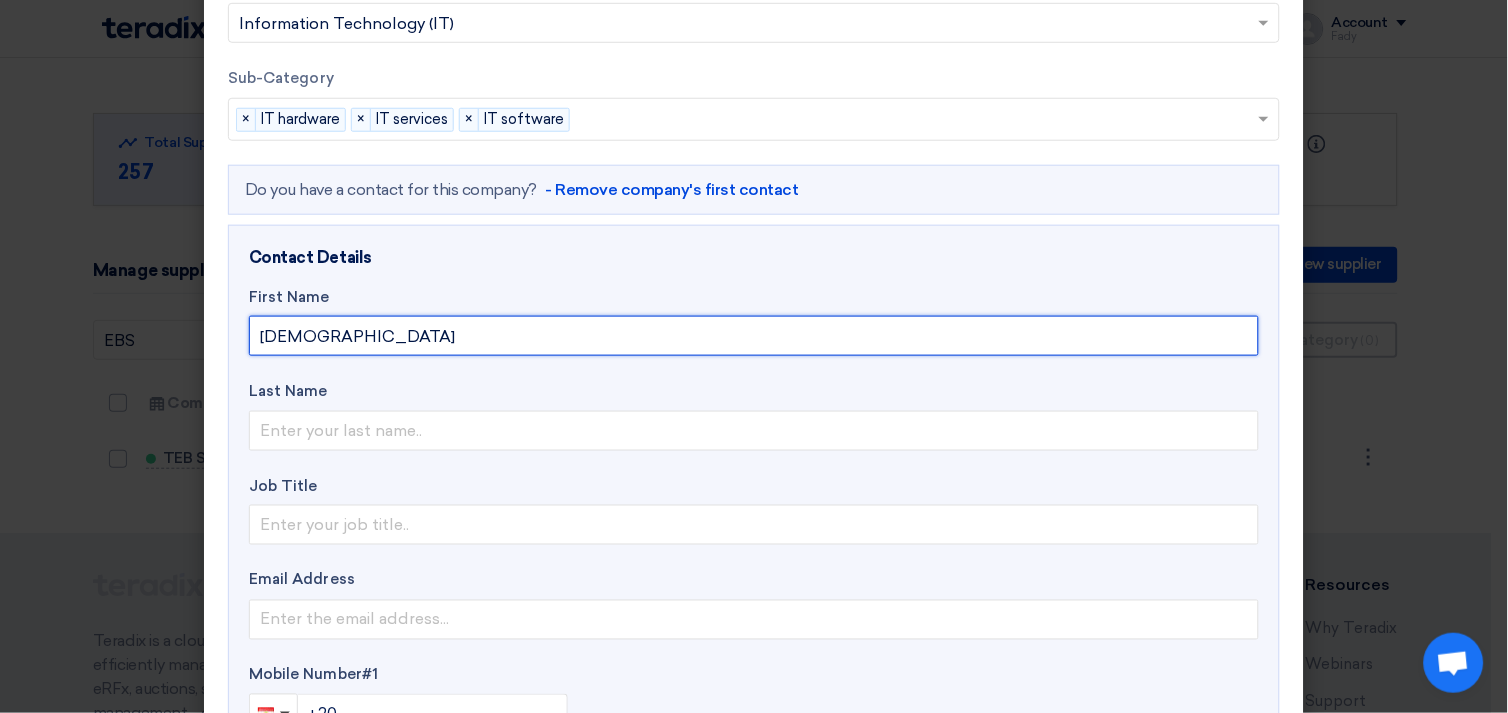 type on "[DEMOGRAPHIC_DATA]" 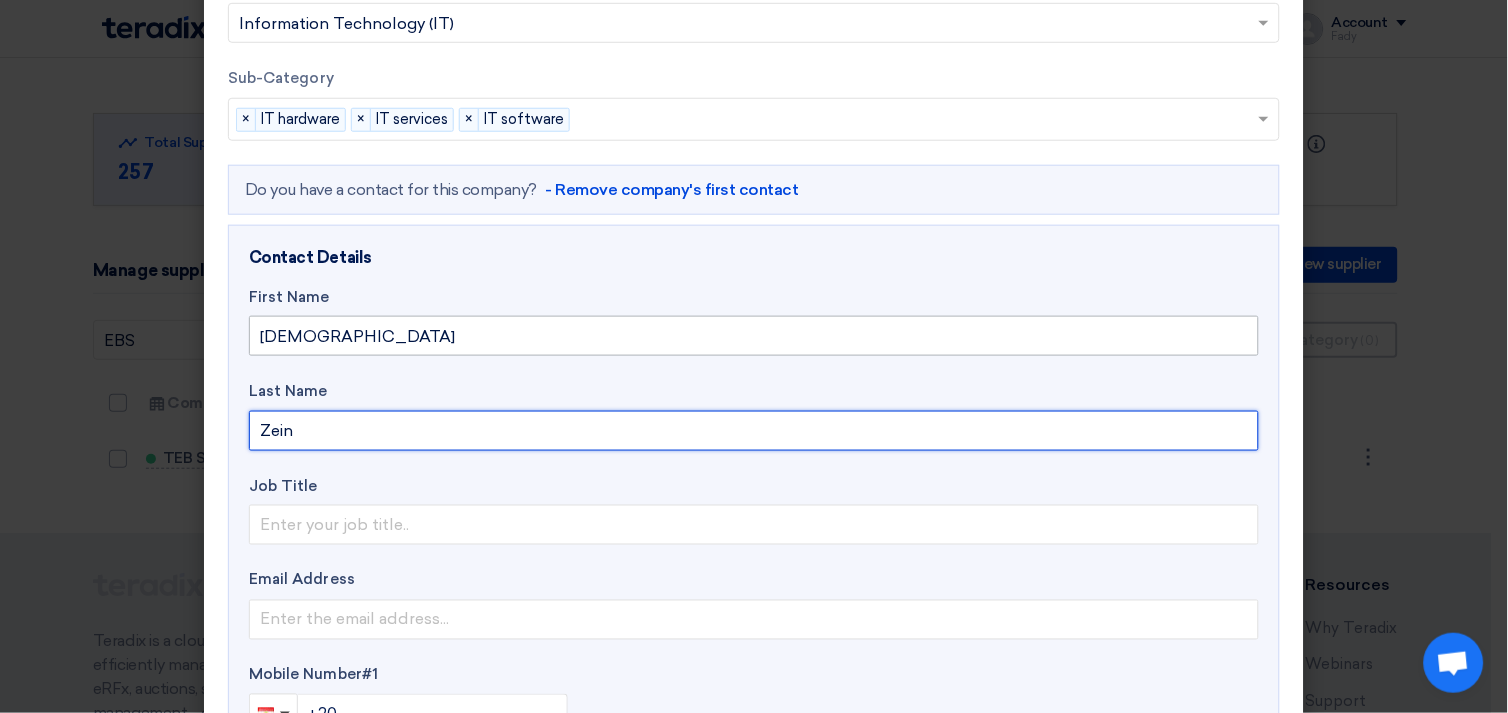 type on "Zein" 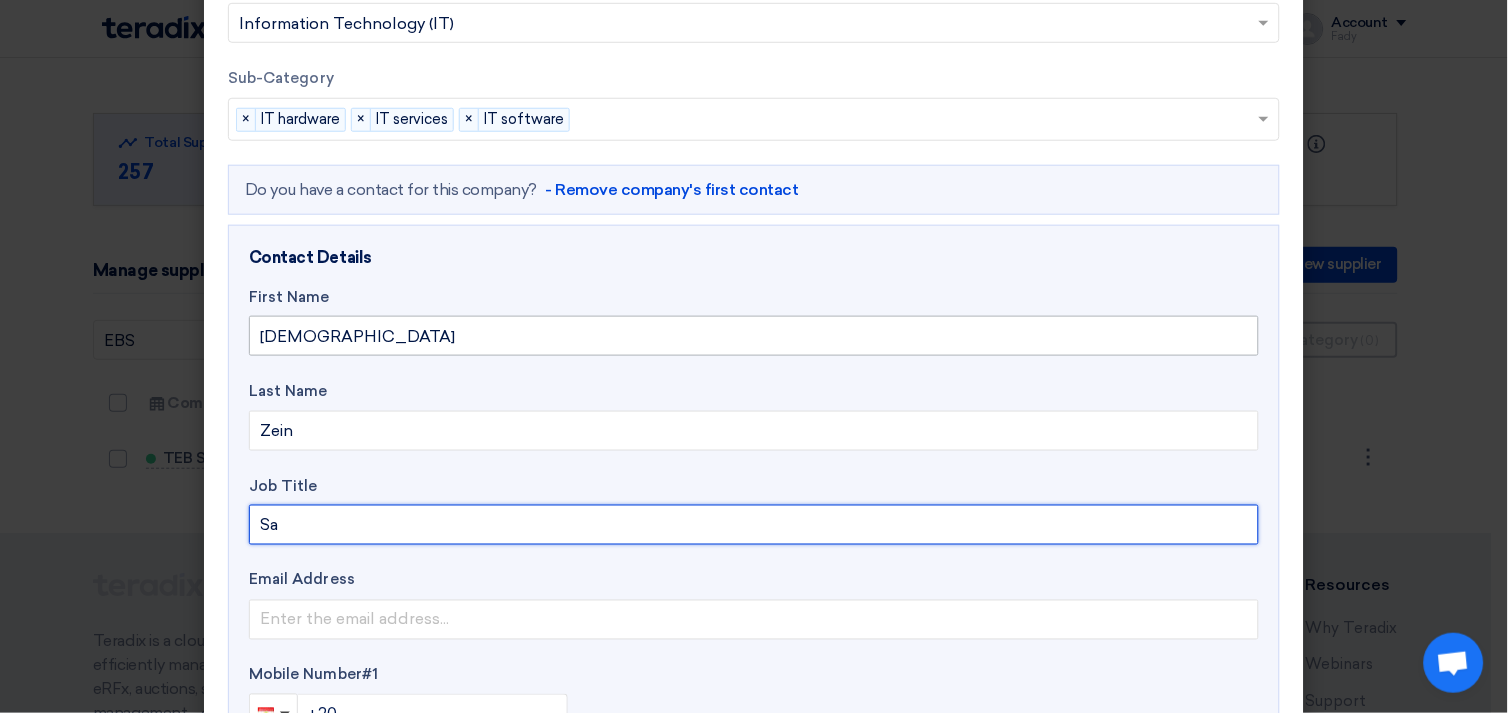 type on "Sales Account Manager" 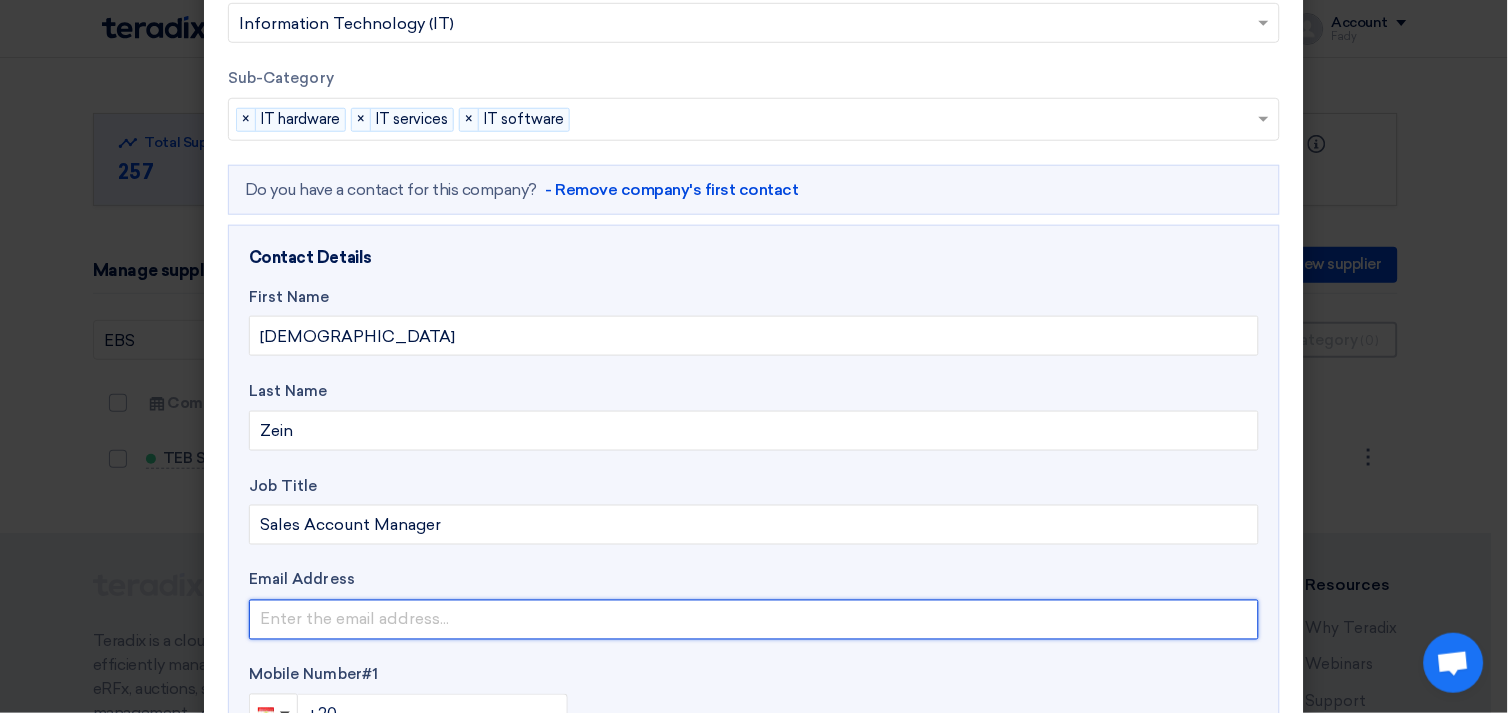paste on "[EMAIL_ADDRESS][DOMAIN_NAME]" 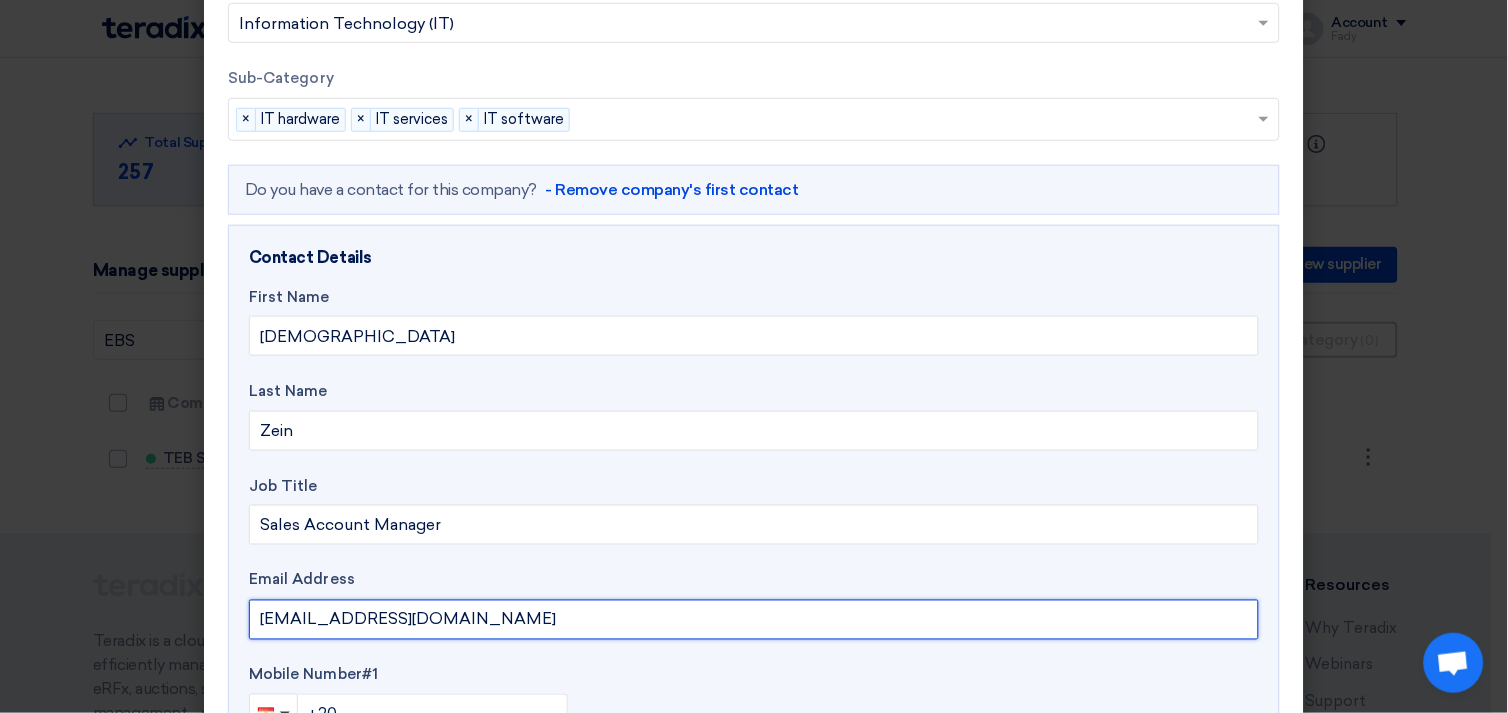 type on "[EMAIL_ADDRESS][DOMAIN_NAME]" 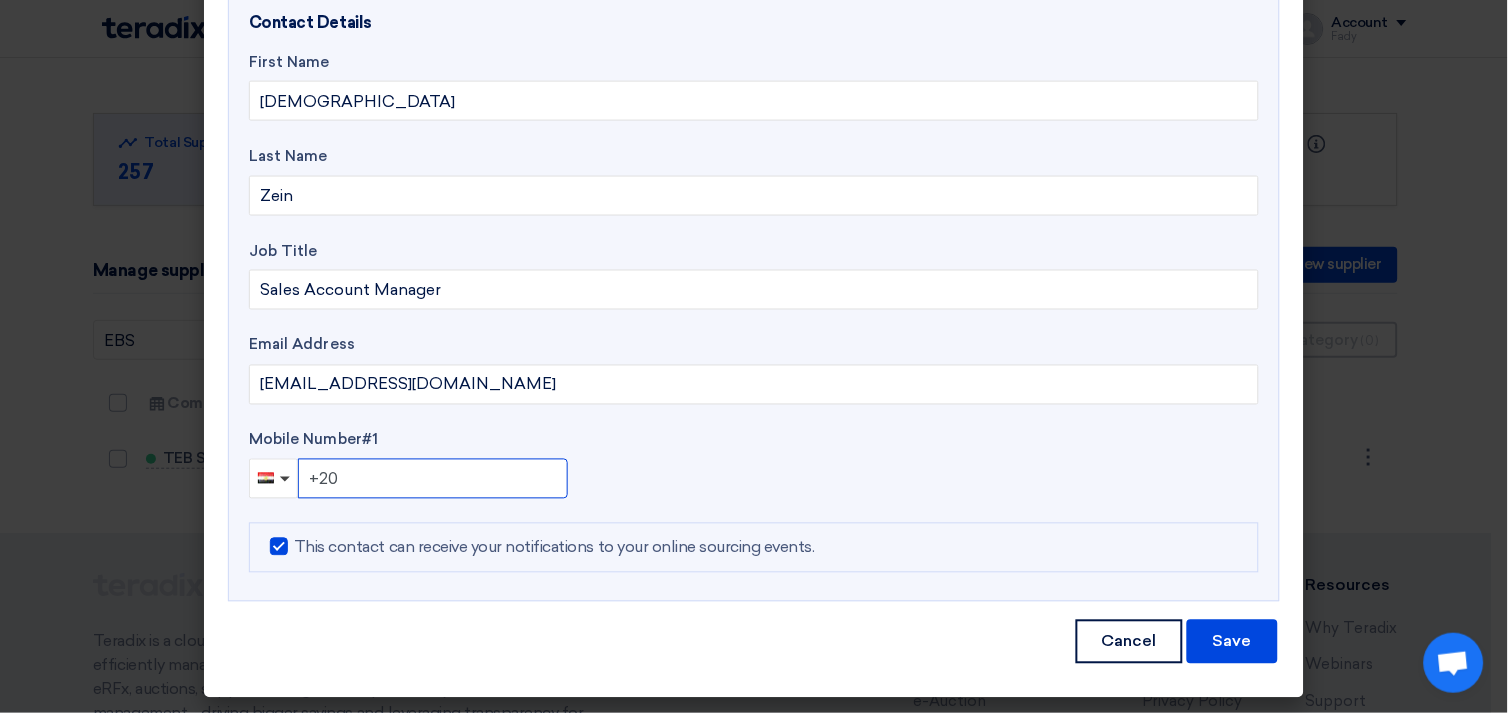 click on "+20" 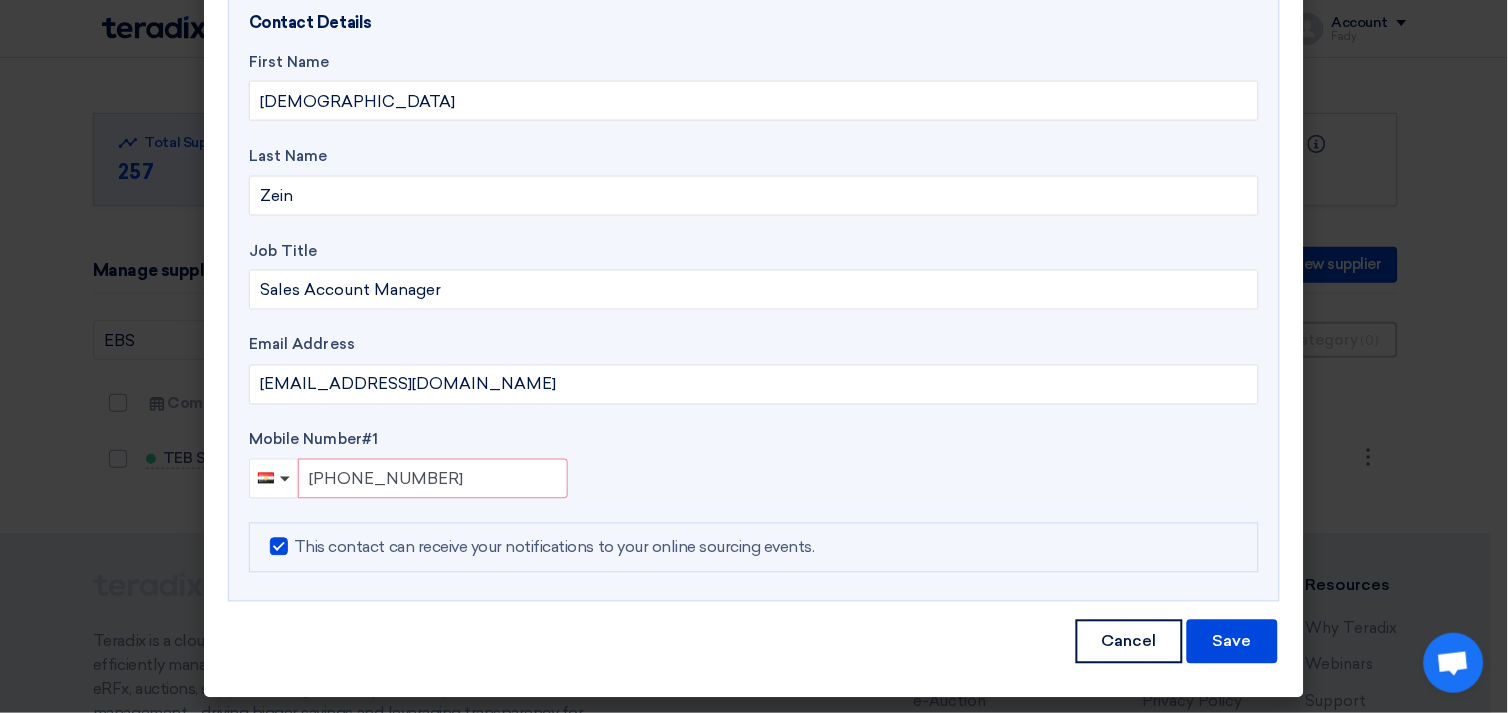 drag, startPoint x: 332, startPoint y: 483, endPoint x: 356, endPoint y: 480, distance: 24.186773 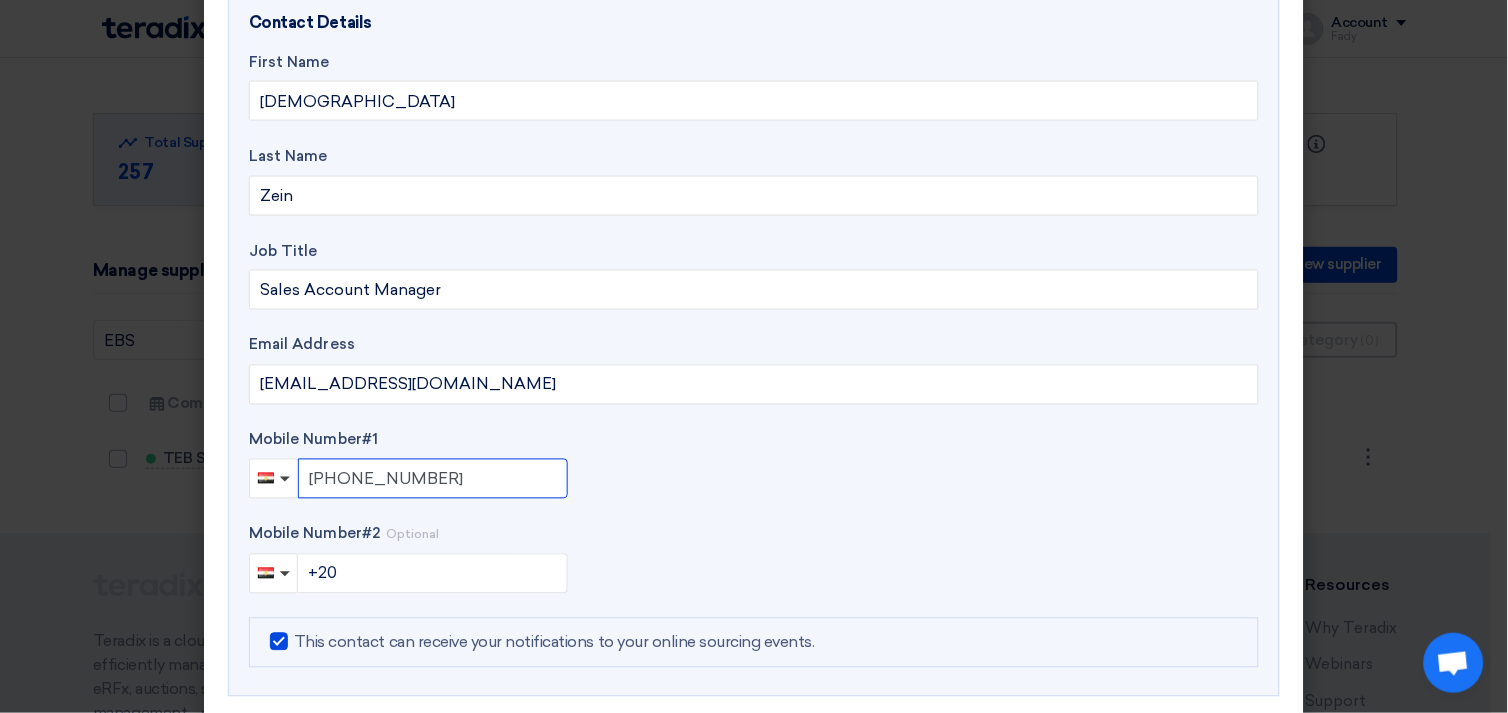 drag, startPoint x: 328, startPoint y: 474, endPoint x: 373, endPoint y: 484, distance: 46.09772 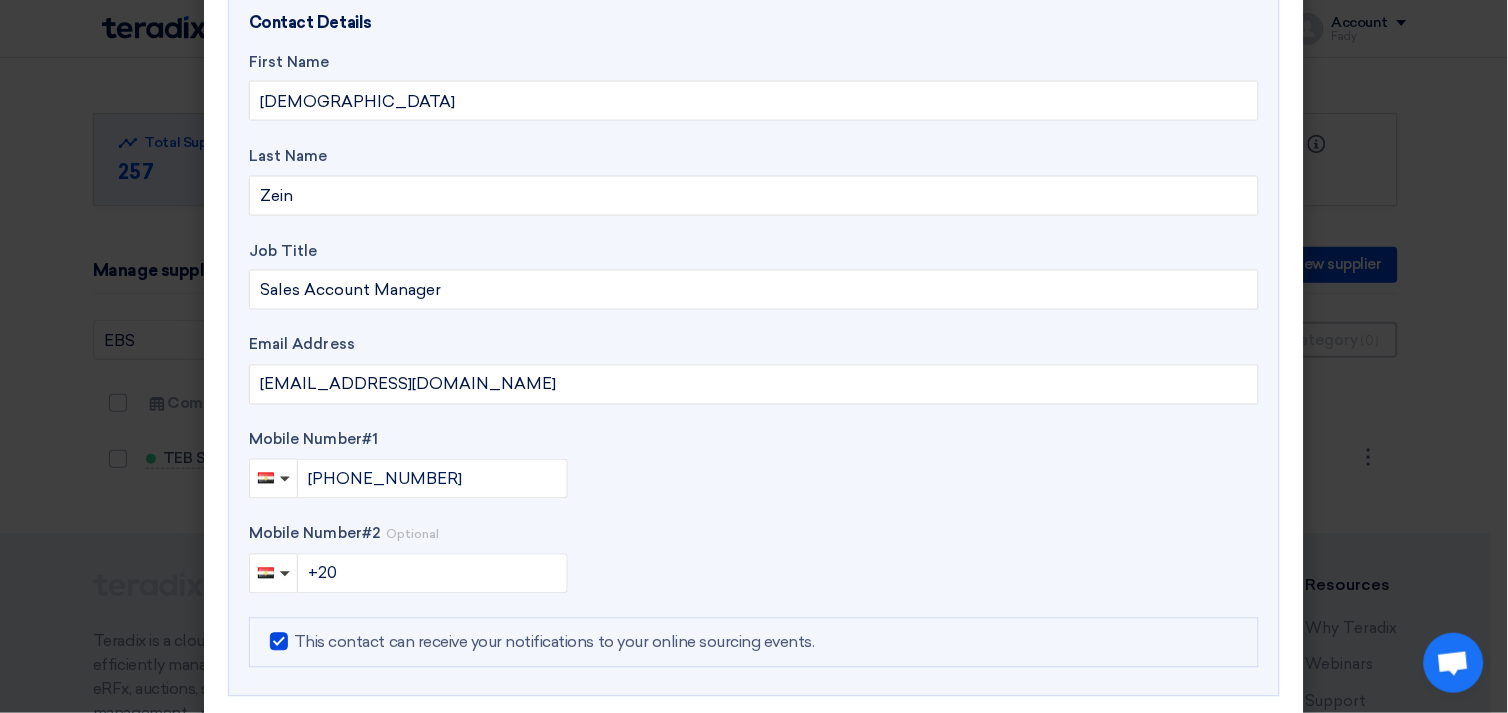 click on "Mobile Number
#1
[PHONE_NUMBER]" 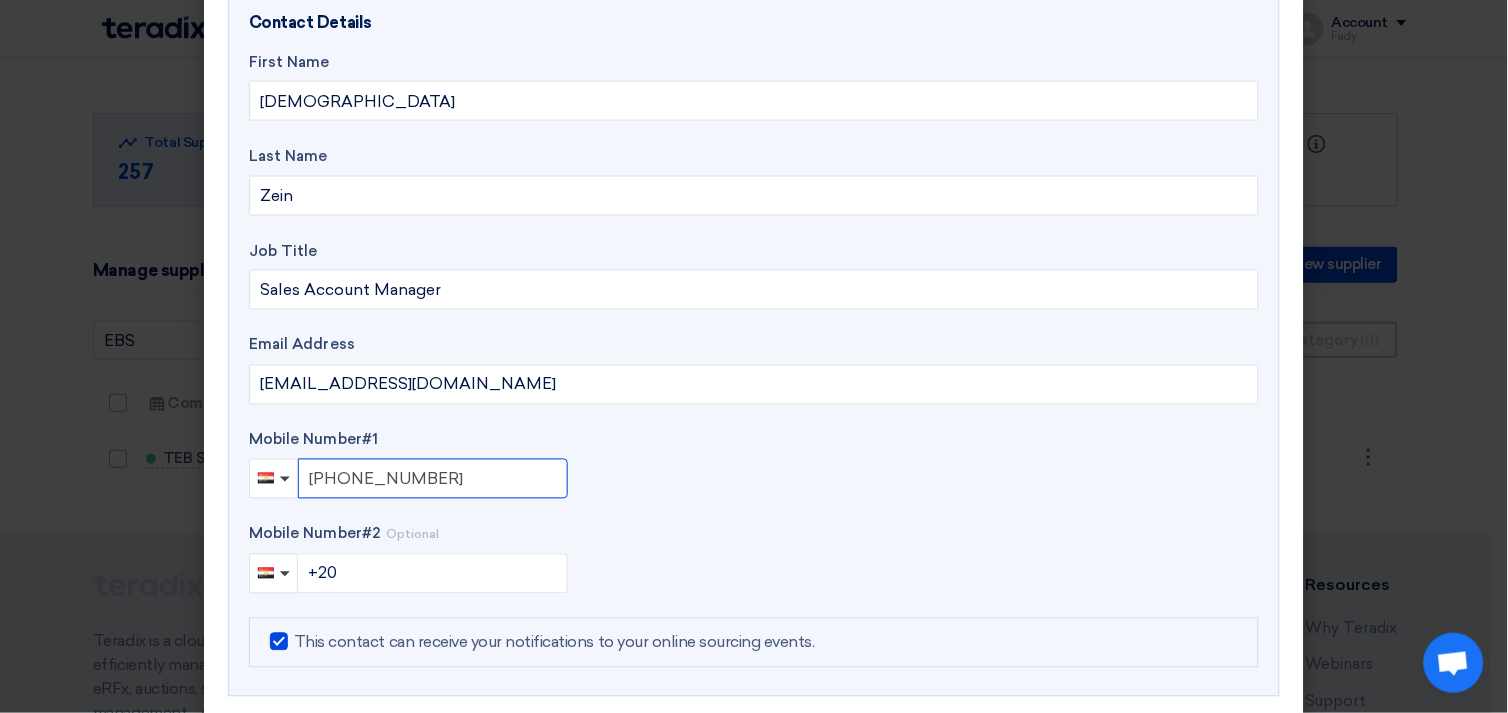 drag, startPoint x: 446, startPoint y: 477, endPoint x: 320, endPoint y: 468, distance: 126.32102 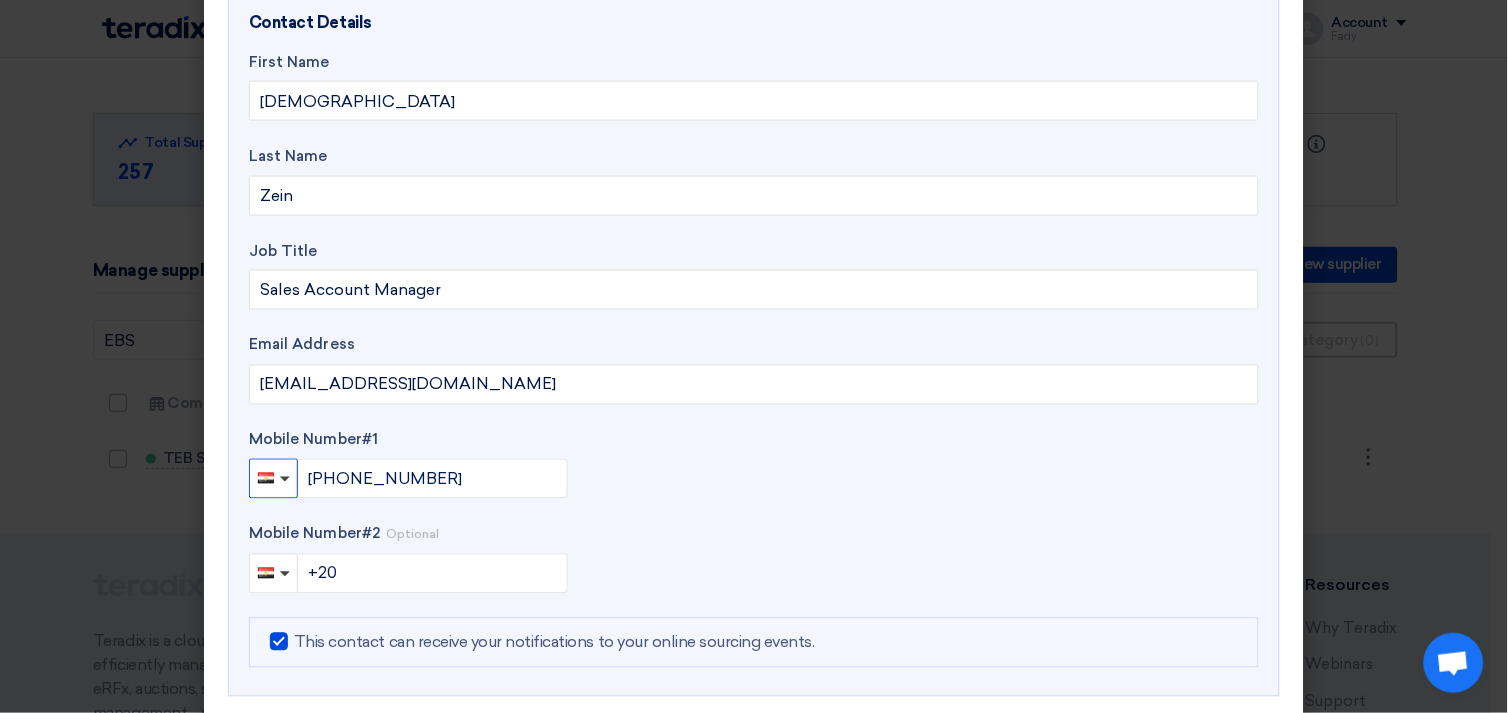 click 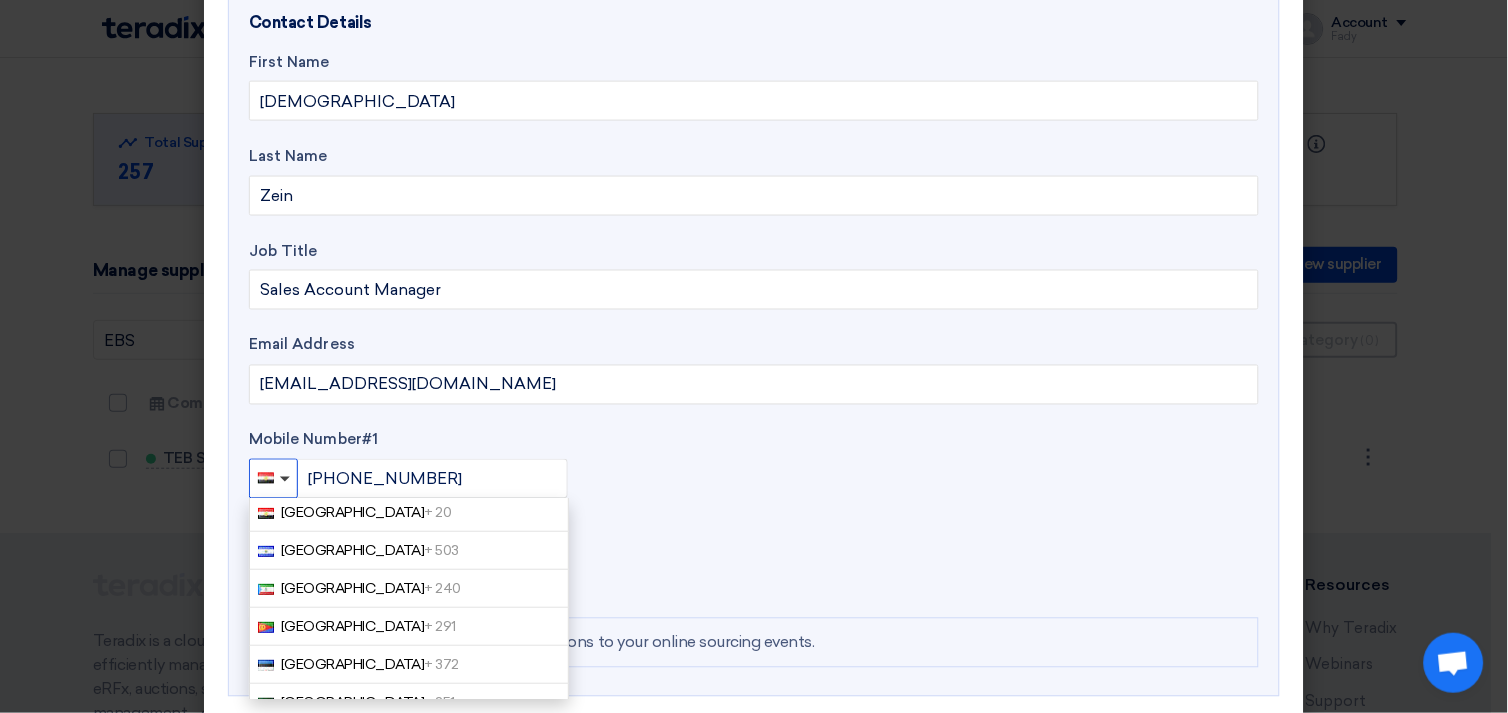 scroll, scrollTop: 1777, scrollLeft: 0, axis: vertical 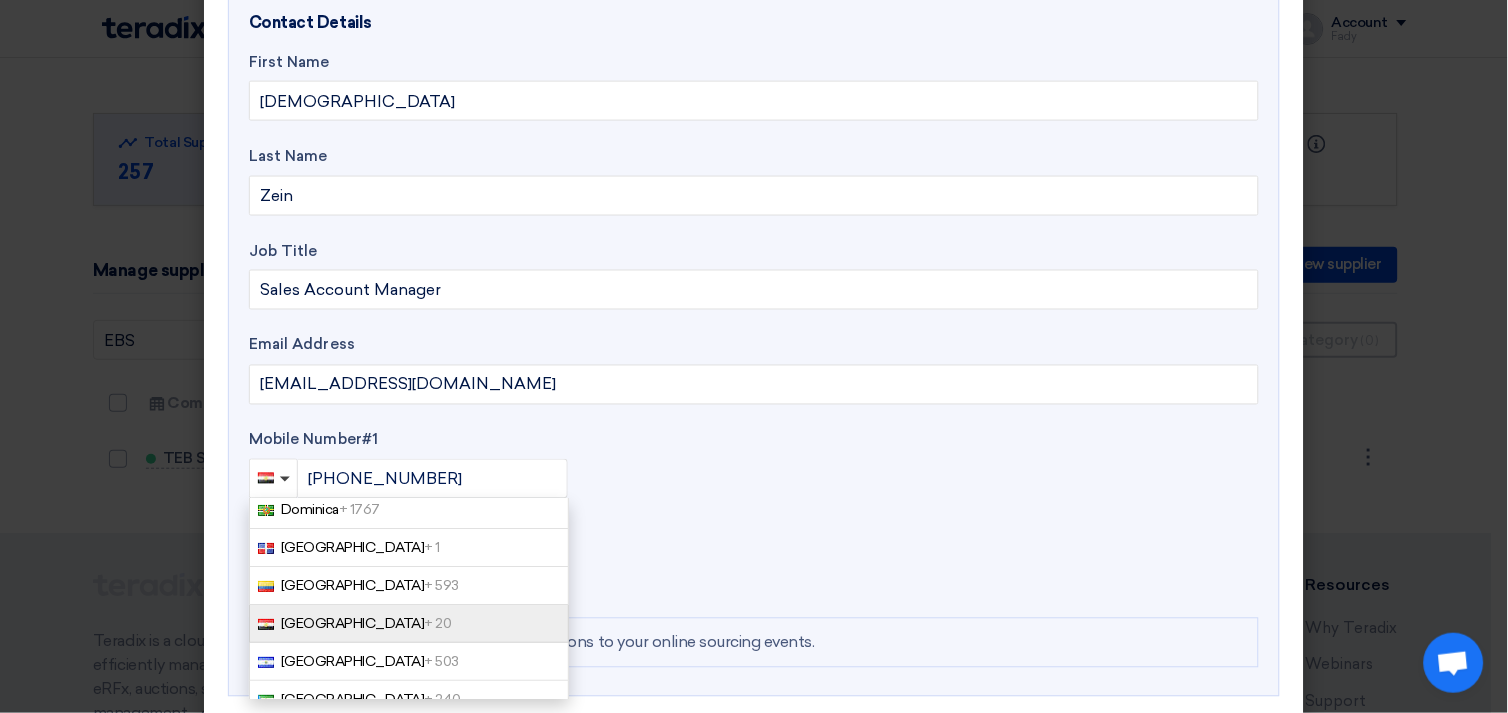click on "[GEOGRAPHIC_DATA]   + 20" 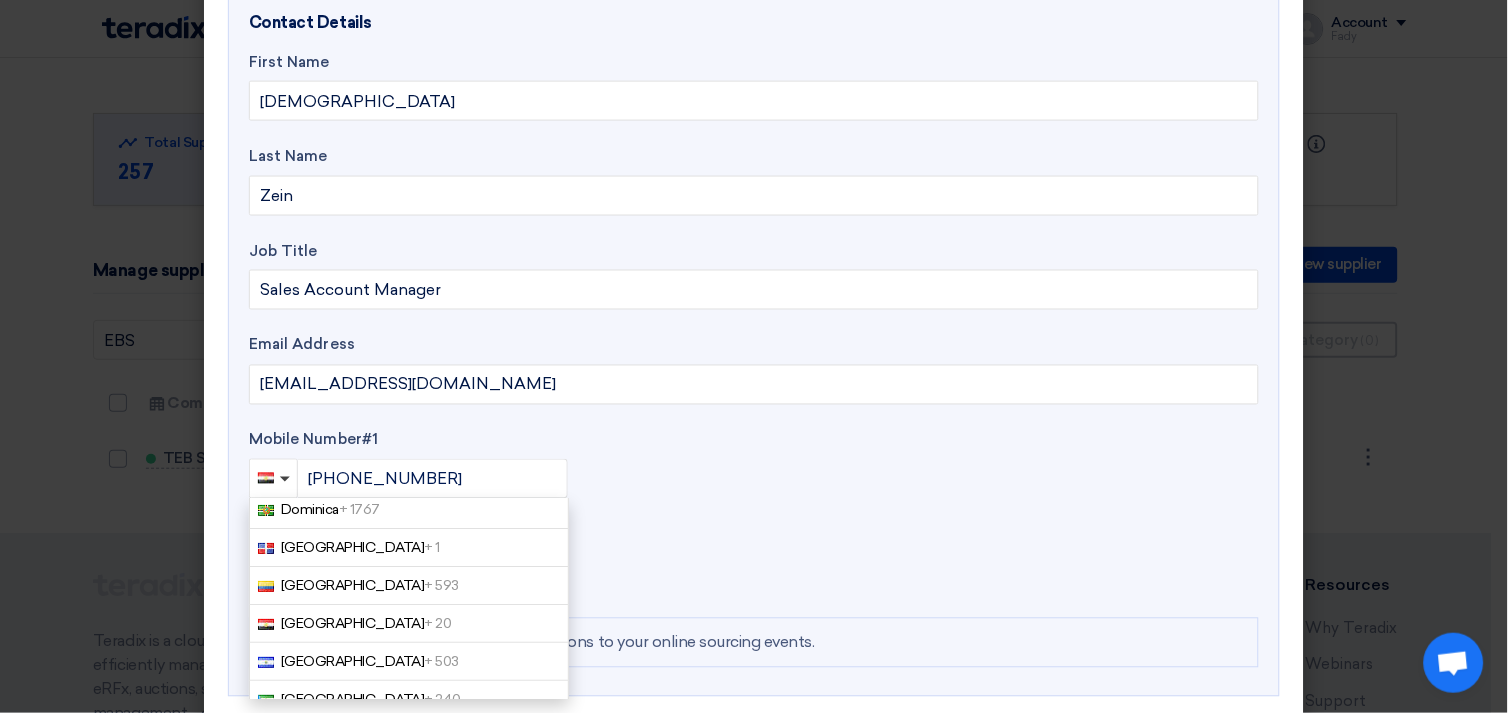 type on "[PHONE_NUMBER]" 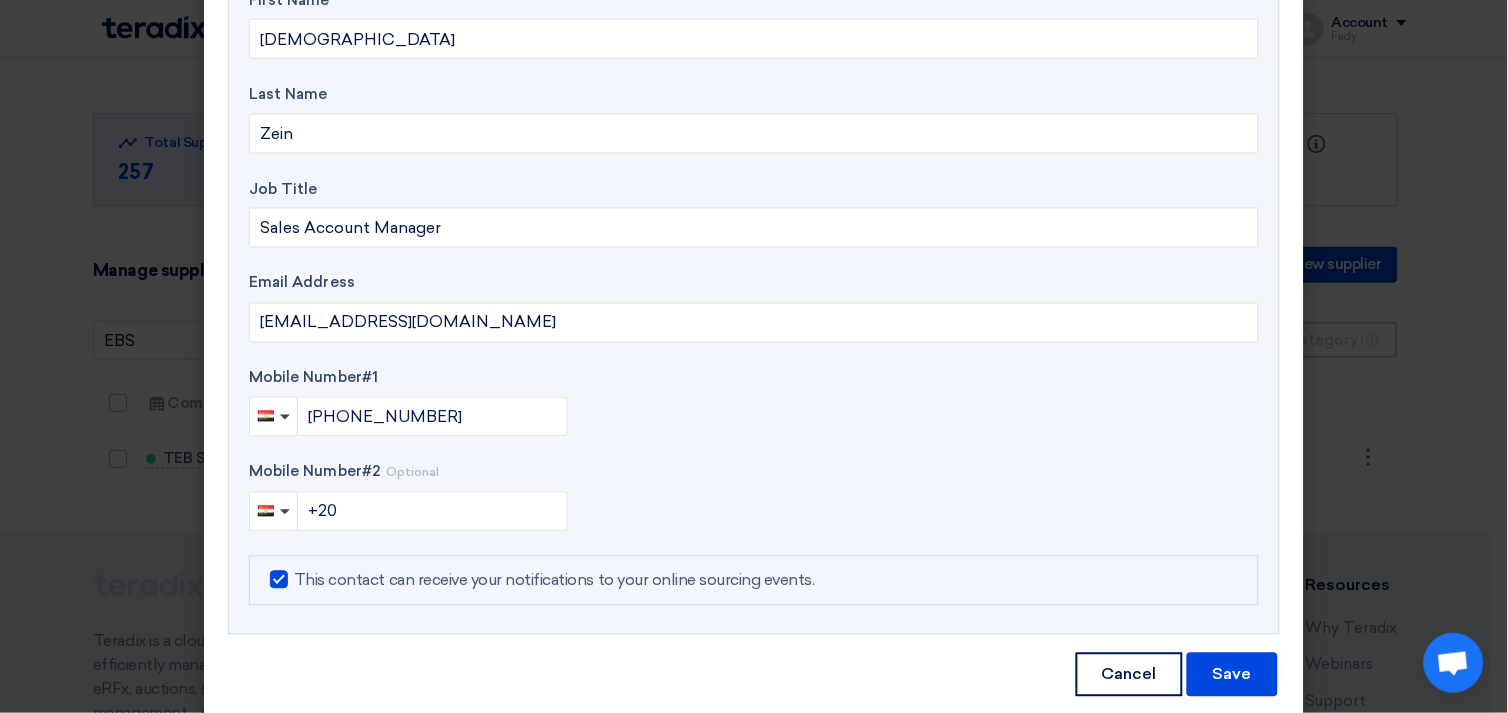 scroll, scrollTop: 663, scrollLeft: 0, axis: vertical 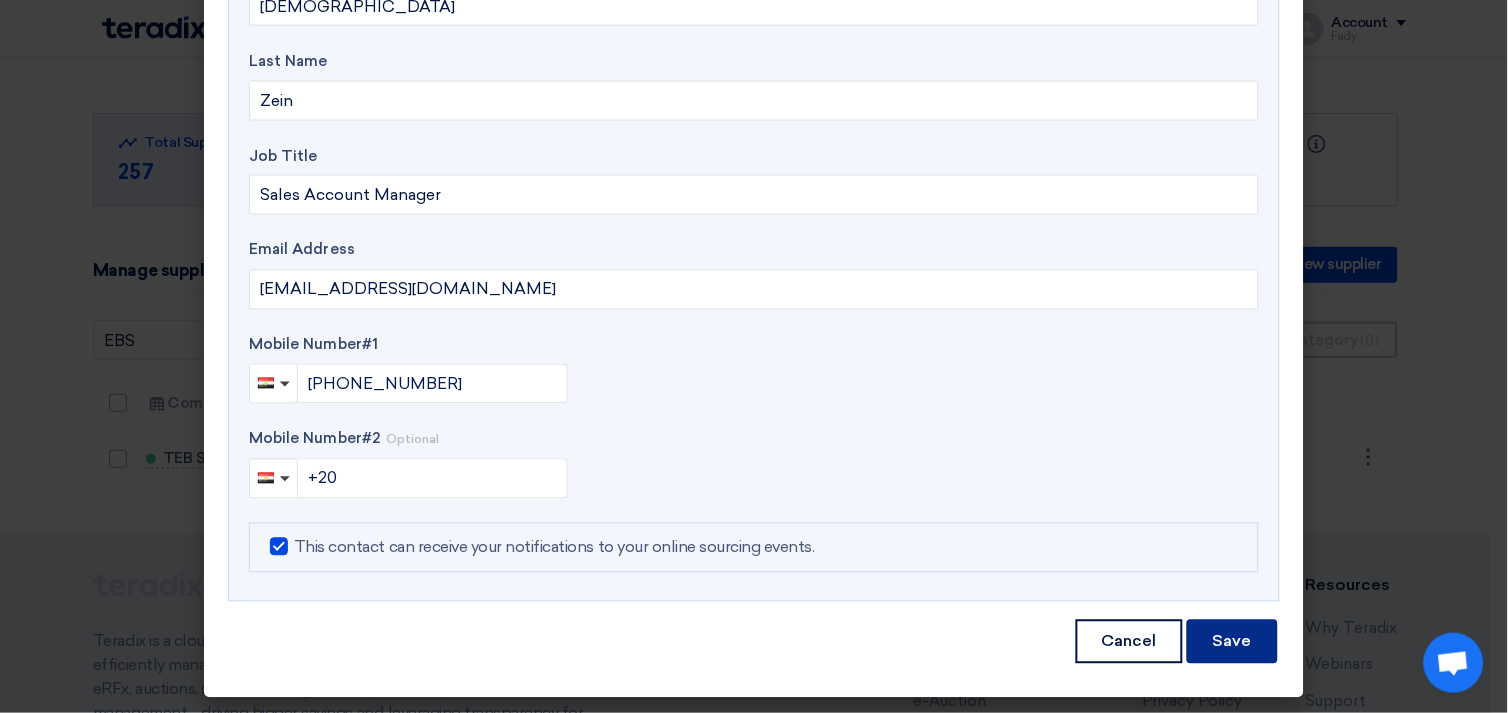 click on "Save" 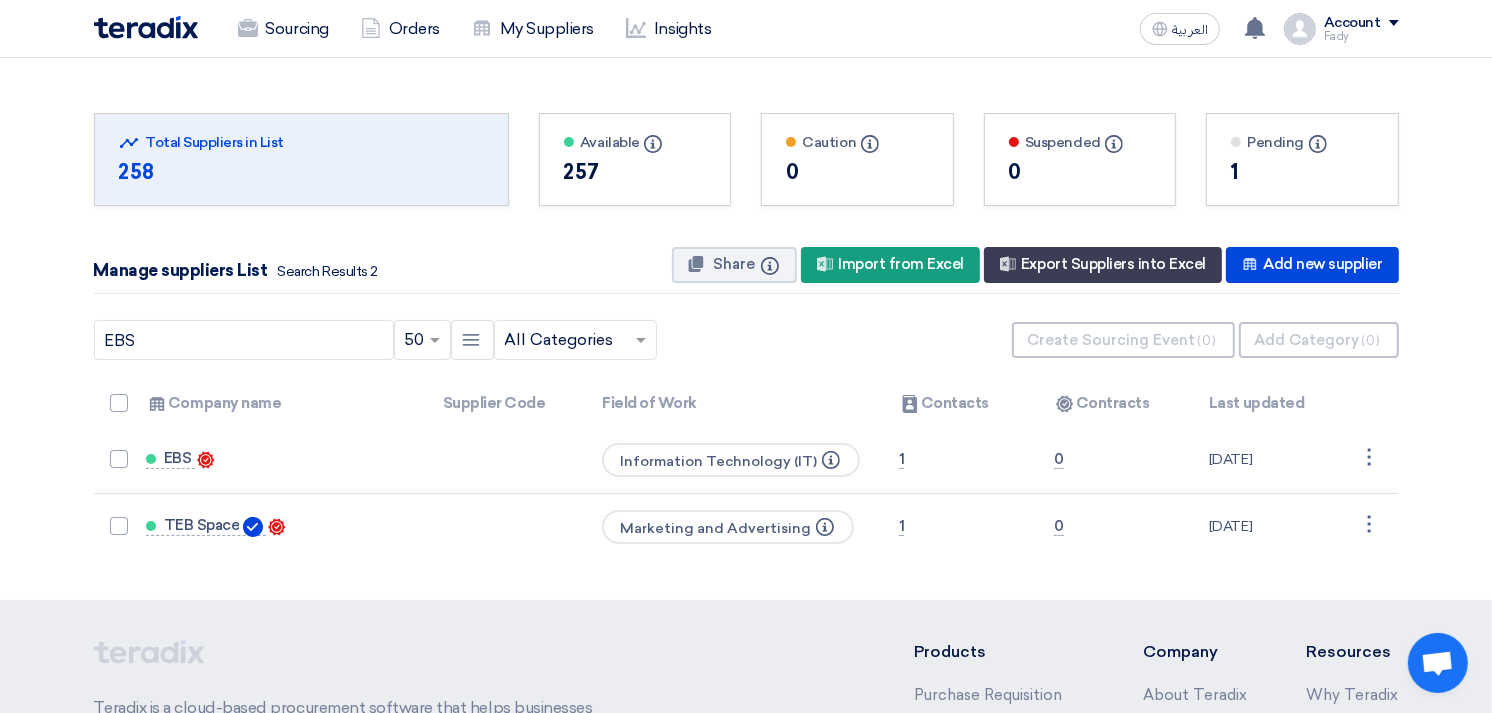 click on "Total Suppliers in this list
Total Suppliers in List
258
Available
Info
×" 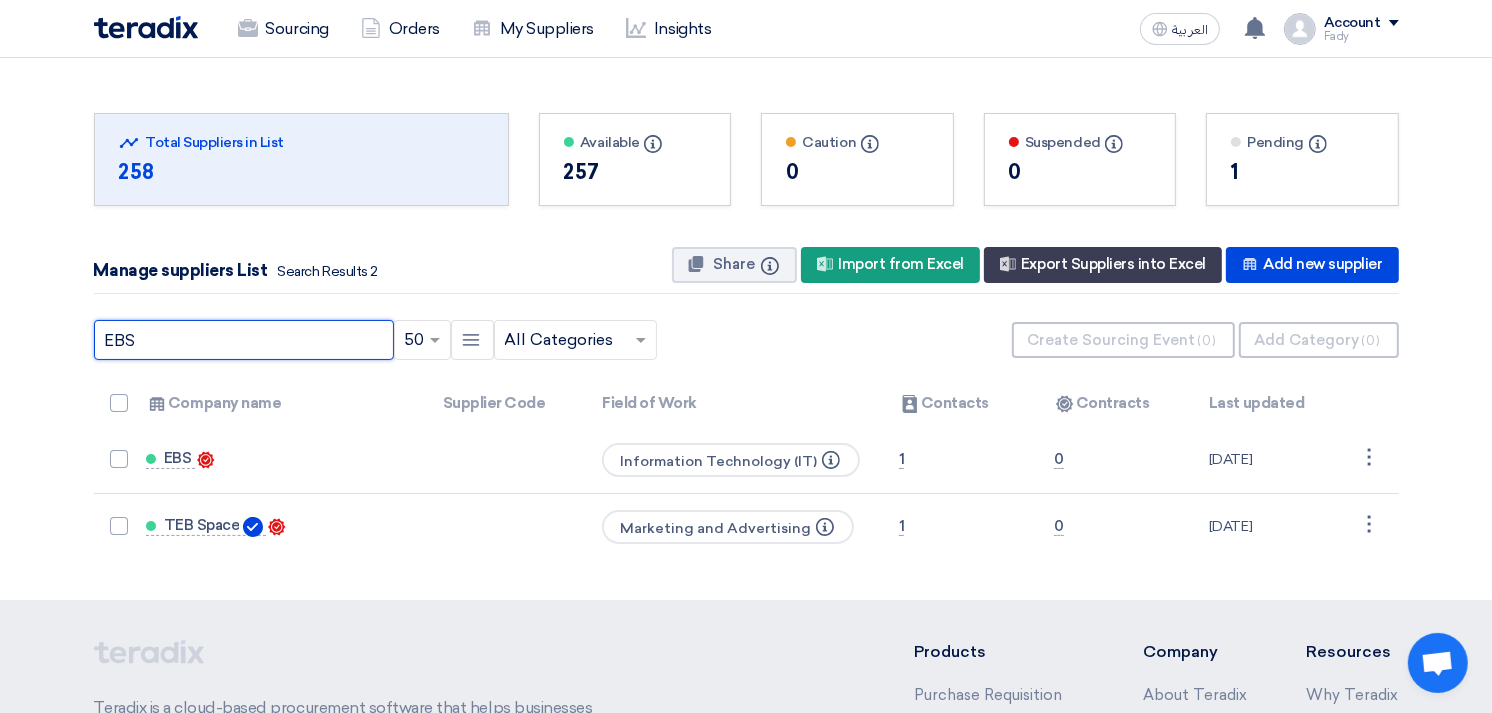 drag, startPoint x: 183, startPoint y: 348, endPoint x: 72, endPoint y: 352, distance: 111.07205 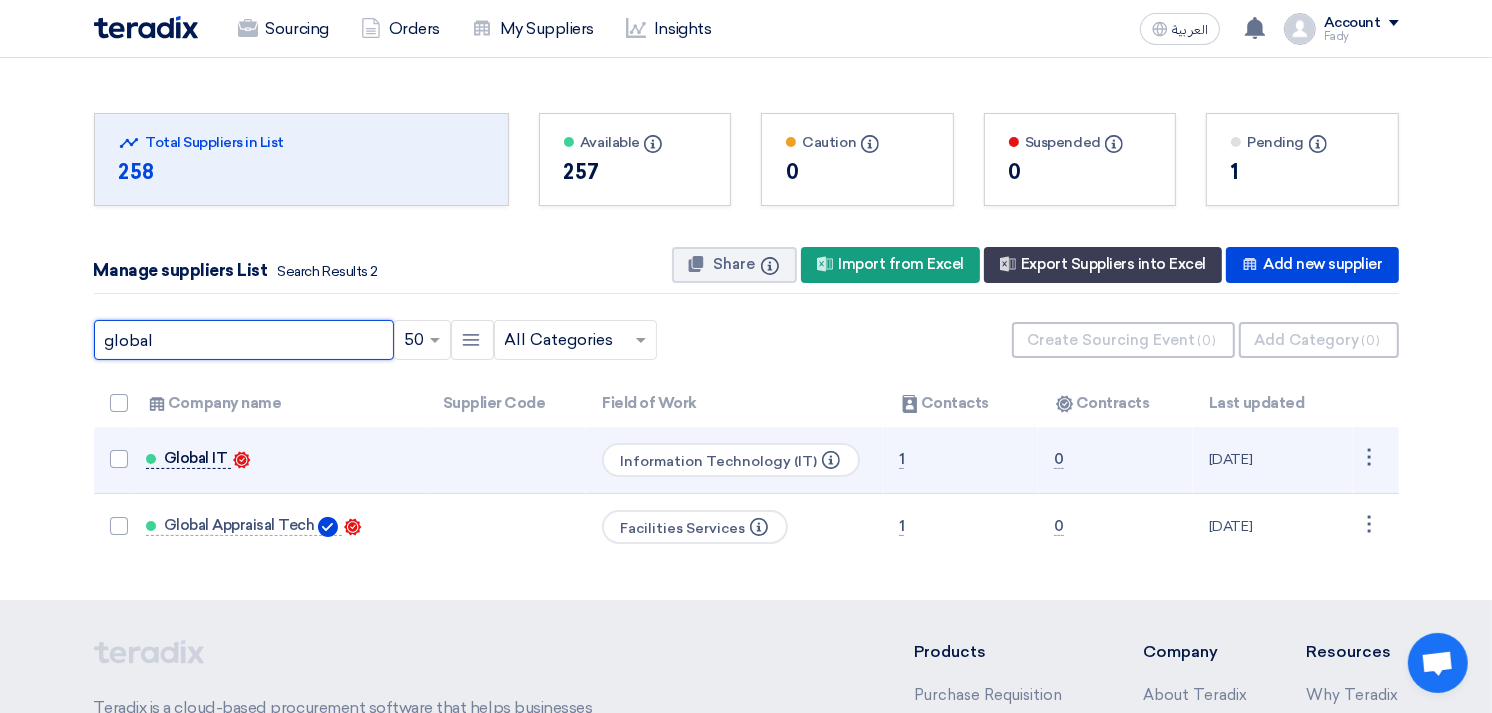 type on "global" 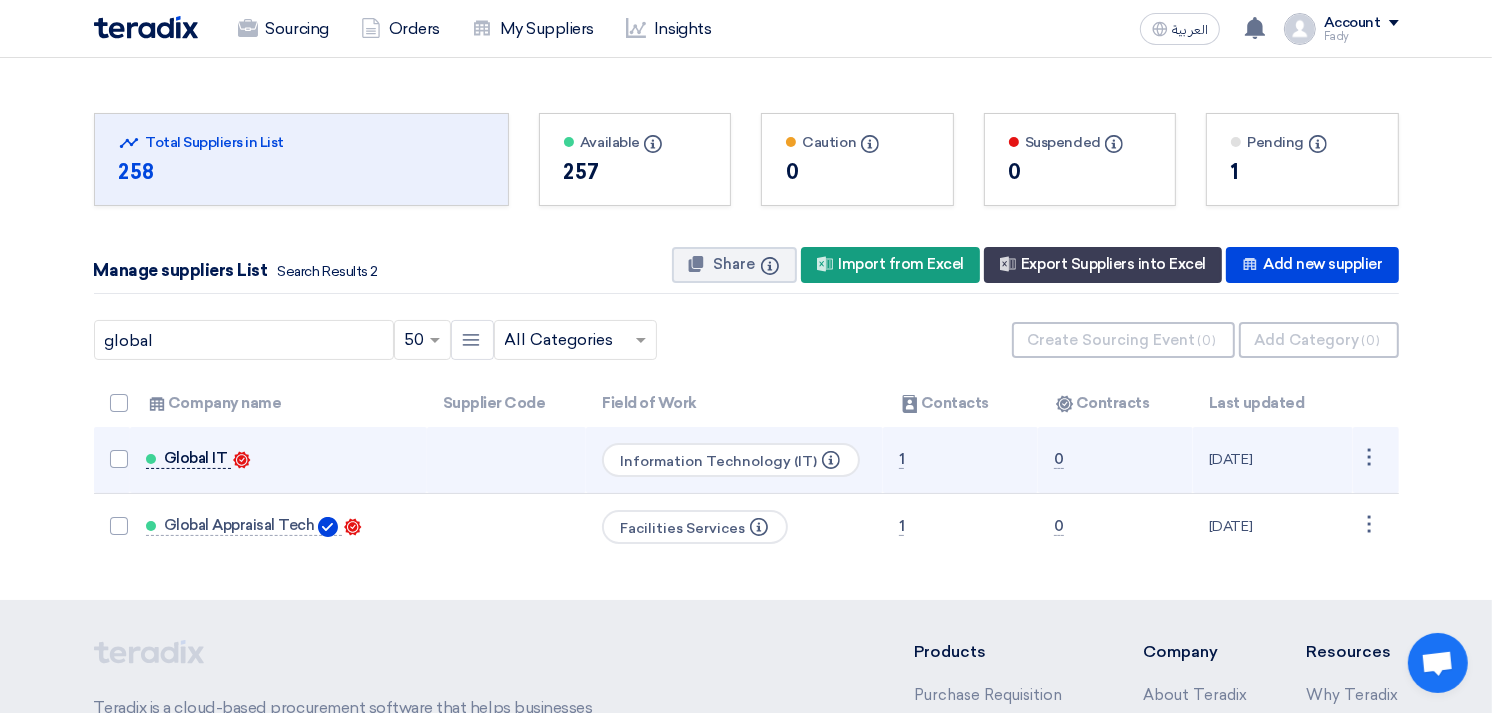 click on "Global IT" 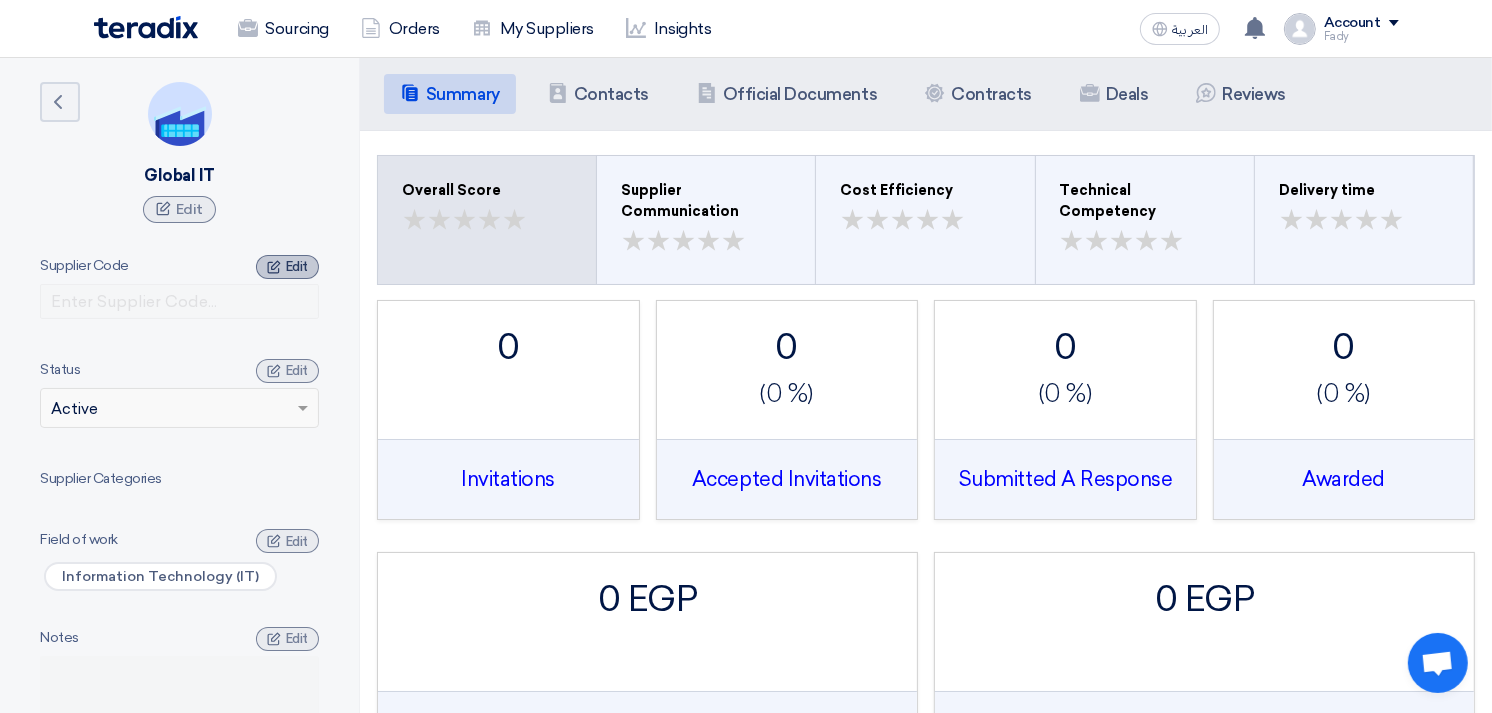 click on "Edit" 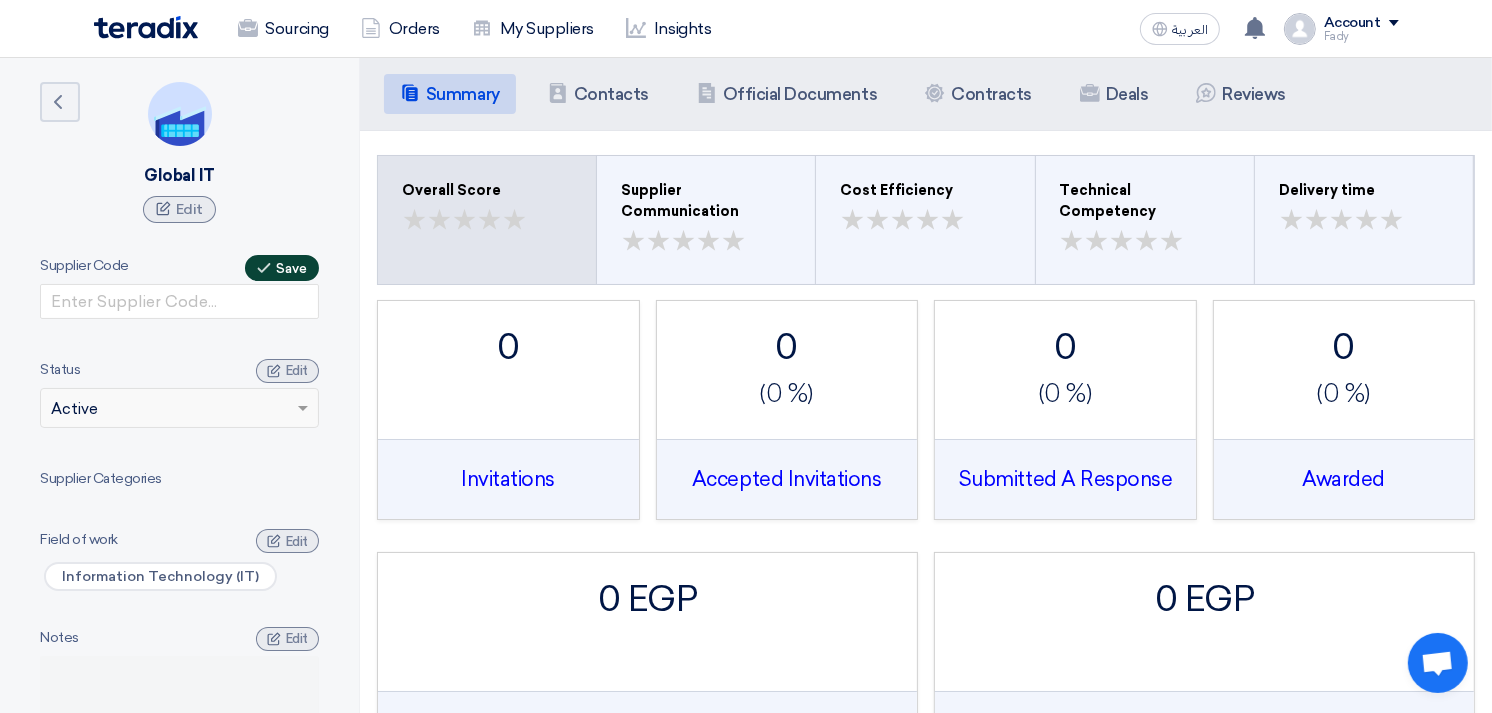 click on "Save" 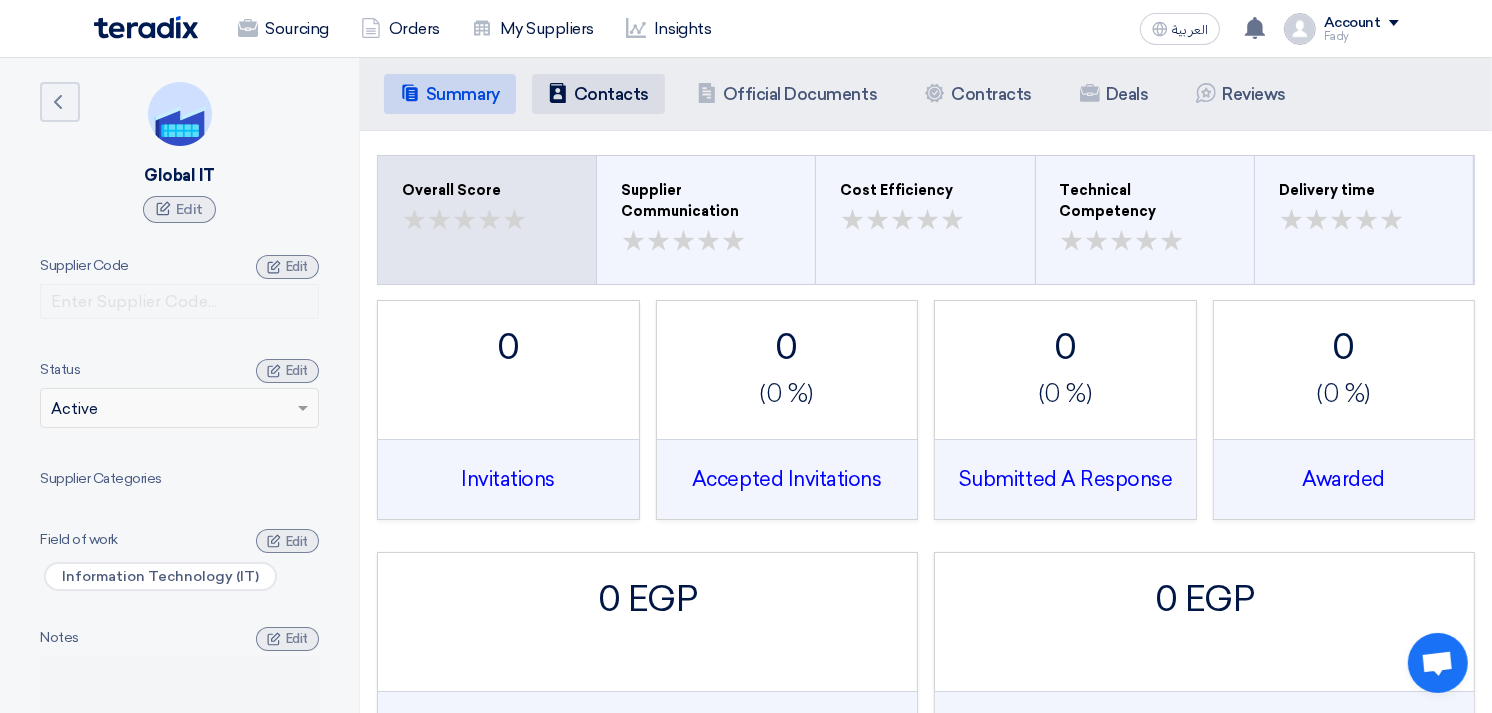 click on "Contacts
Contacts" 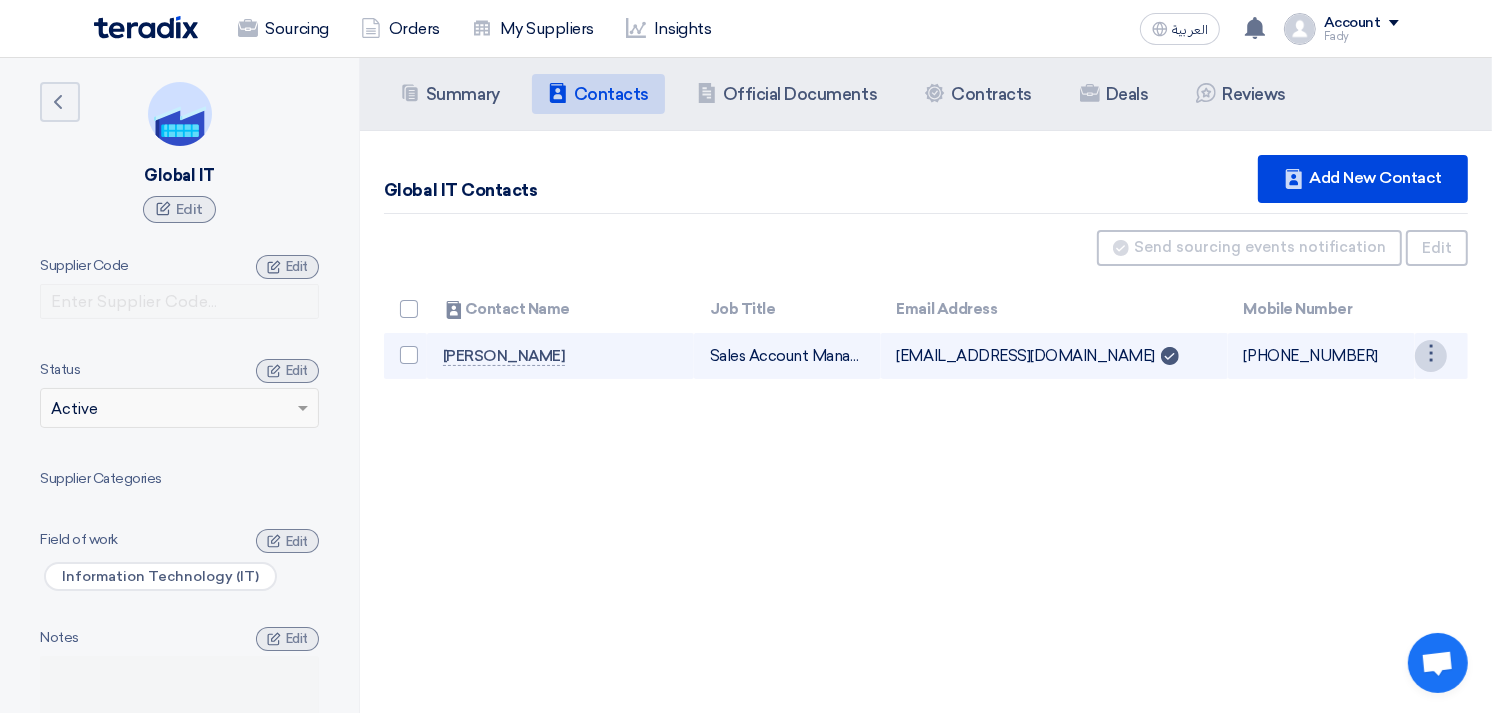 click on "⋮" at bounding box center (1431, 356) 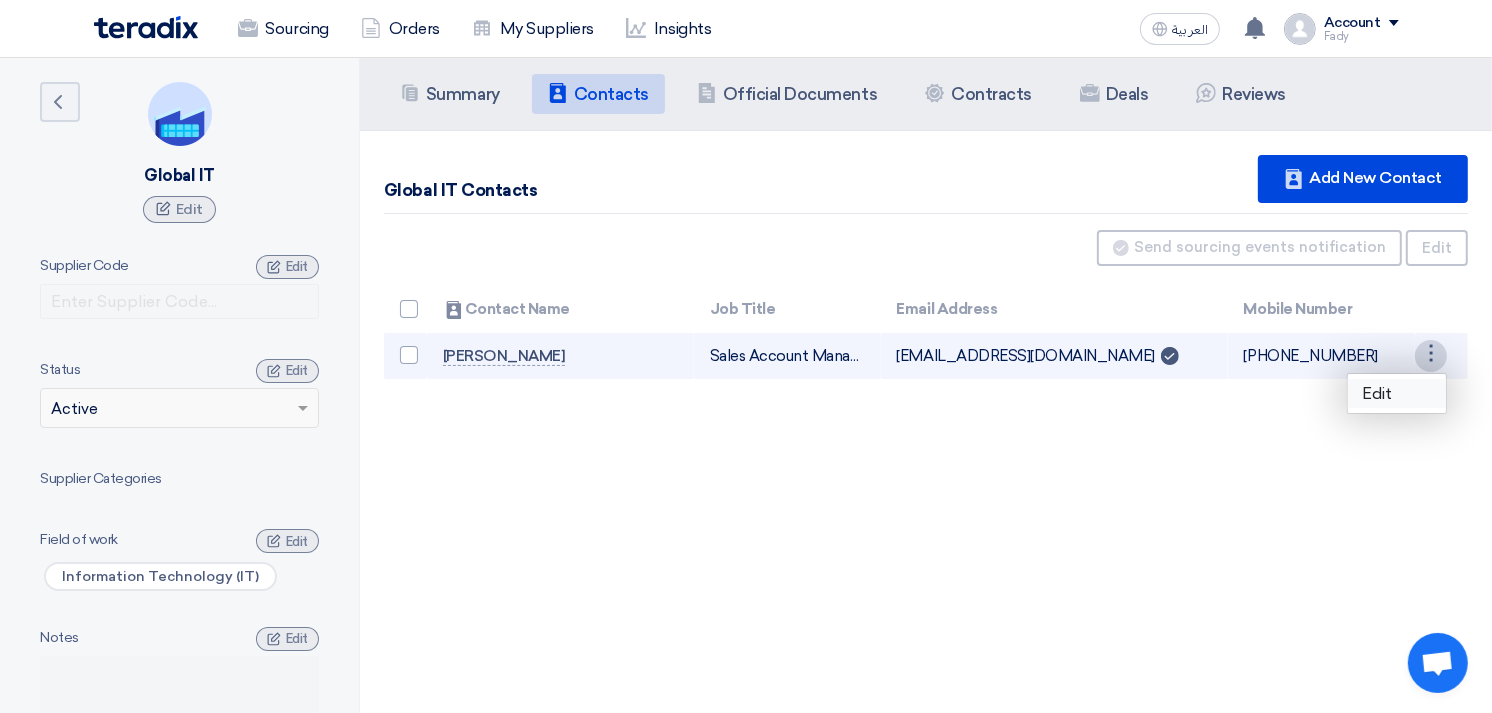 click on "Edit" 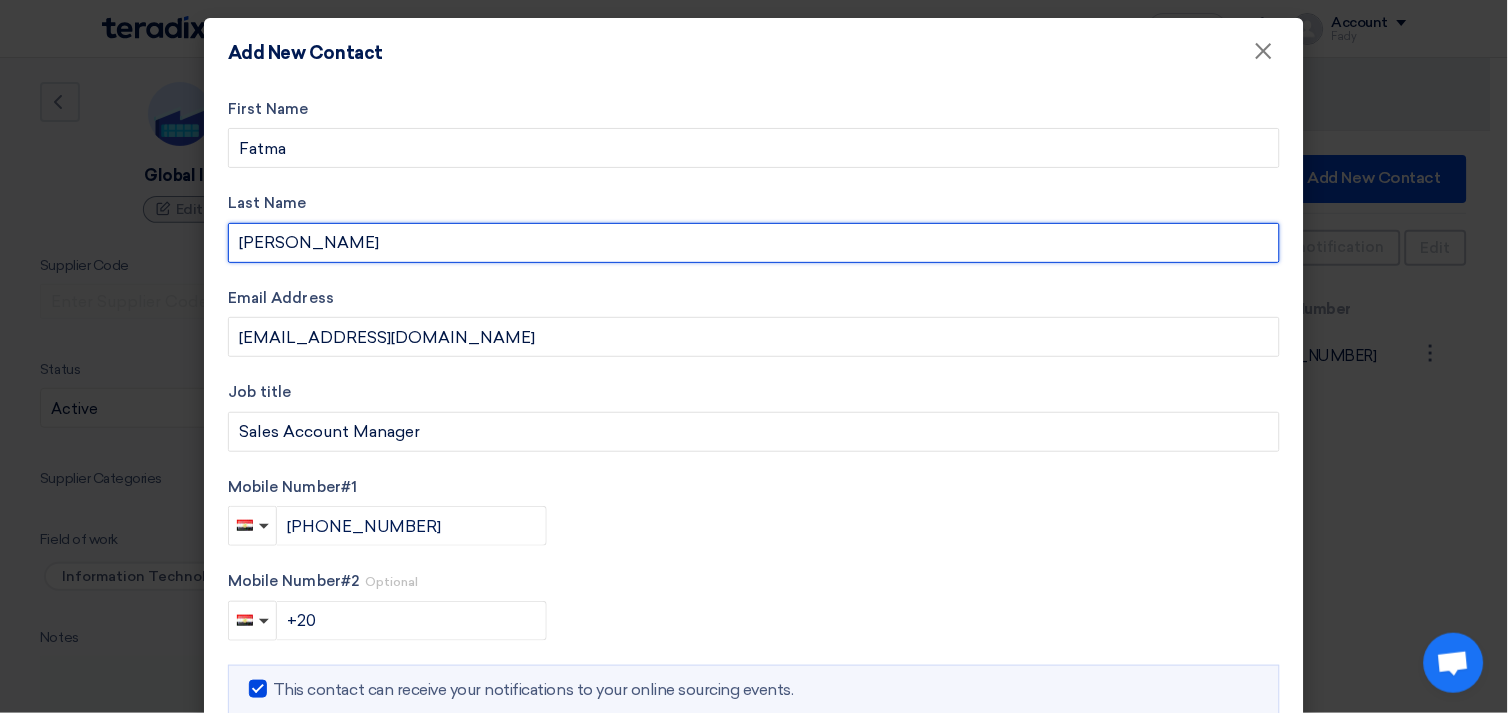 click on "[PERSON_NAME]" 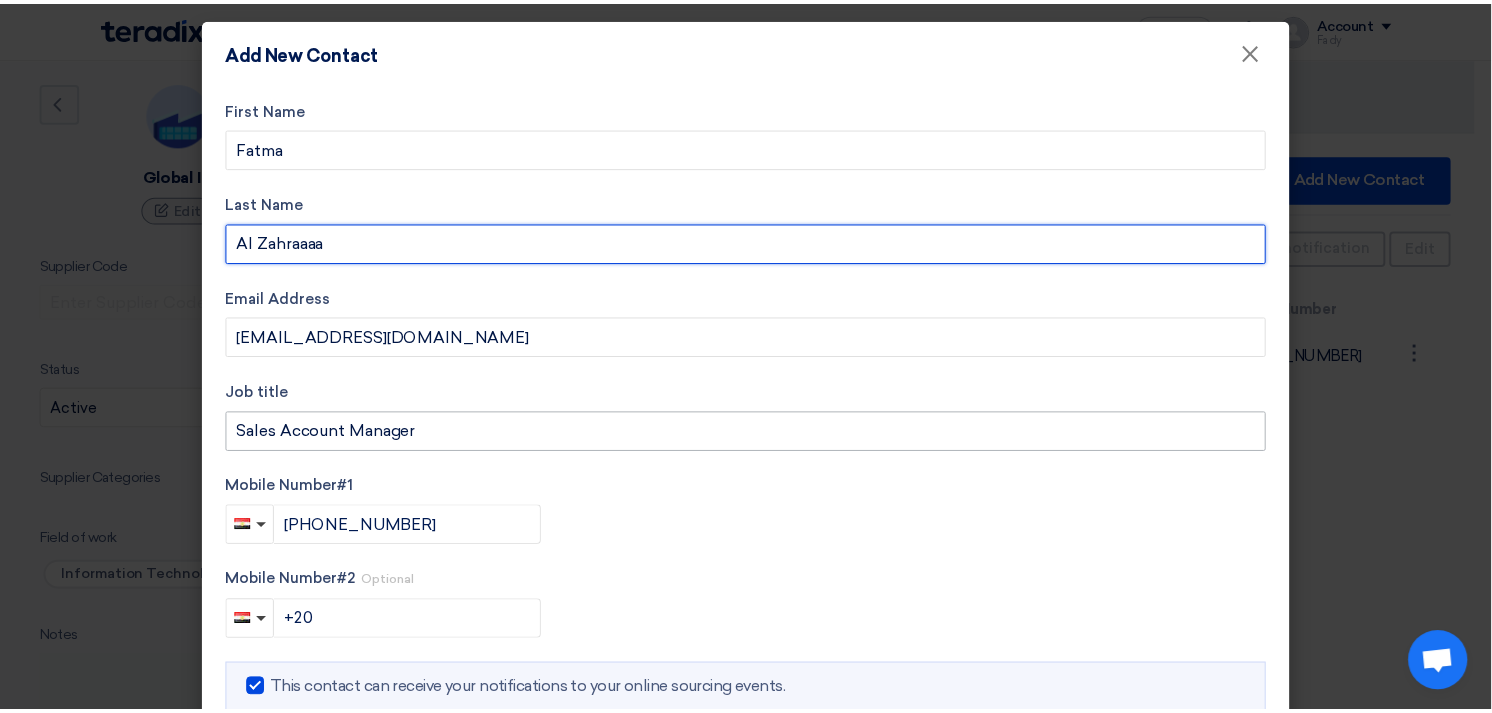 scroll, scrollTop: 113, scrollLeft: 0, axis: vertical 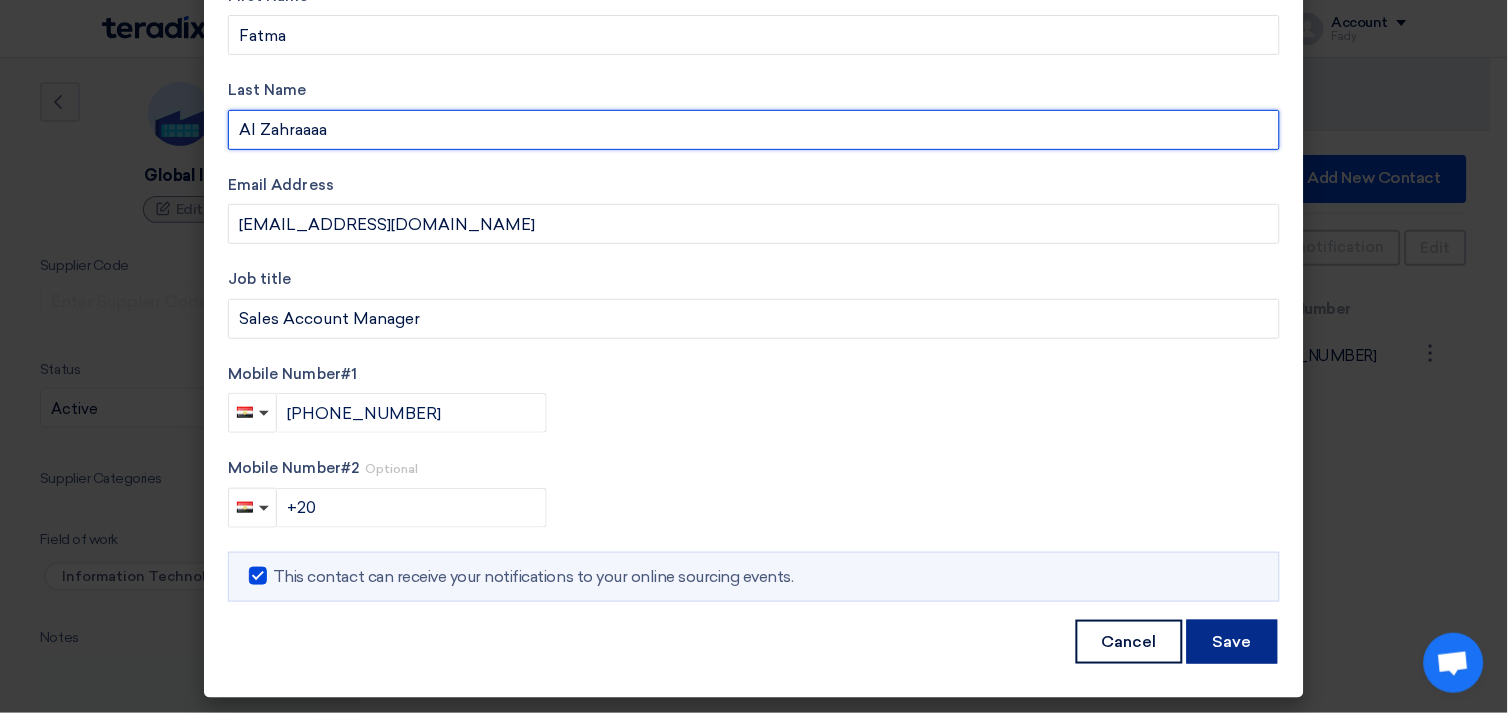 type on "Al Zahraaaa" 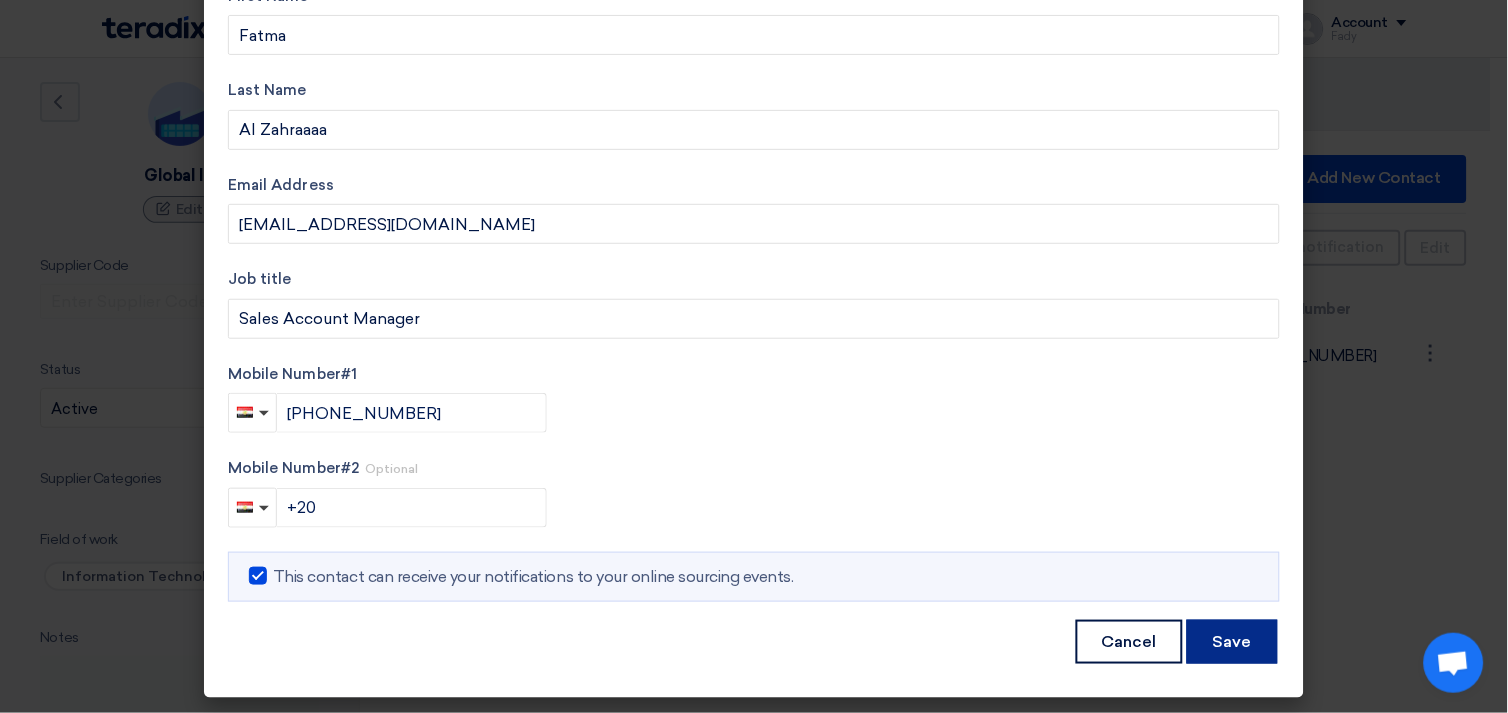 click on "Save" 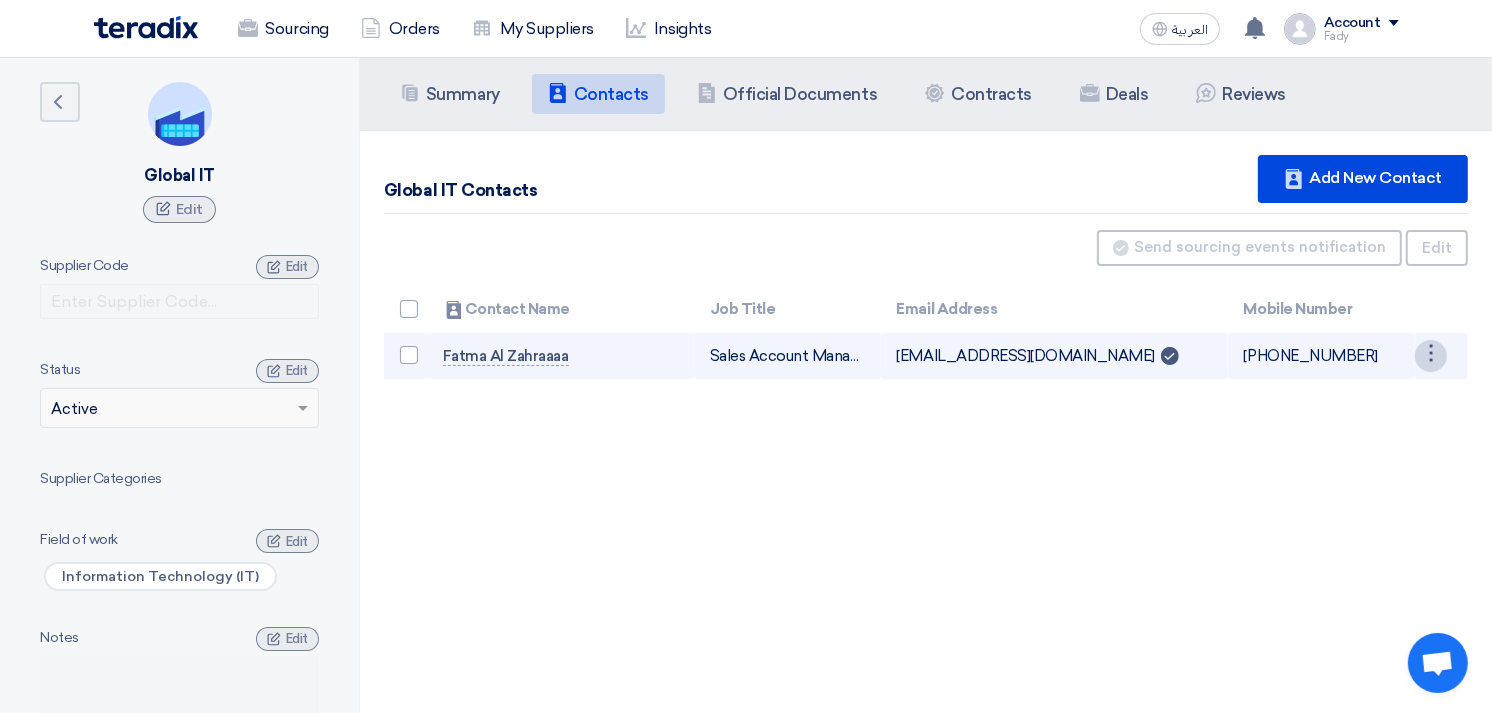 click on "⋮" at bounding box center [1431, 356] 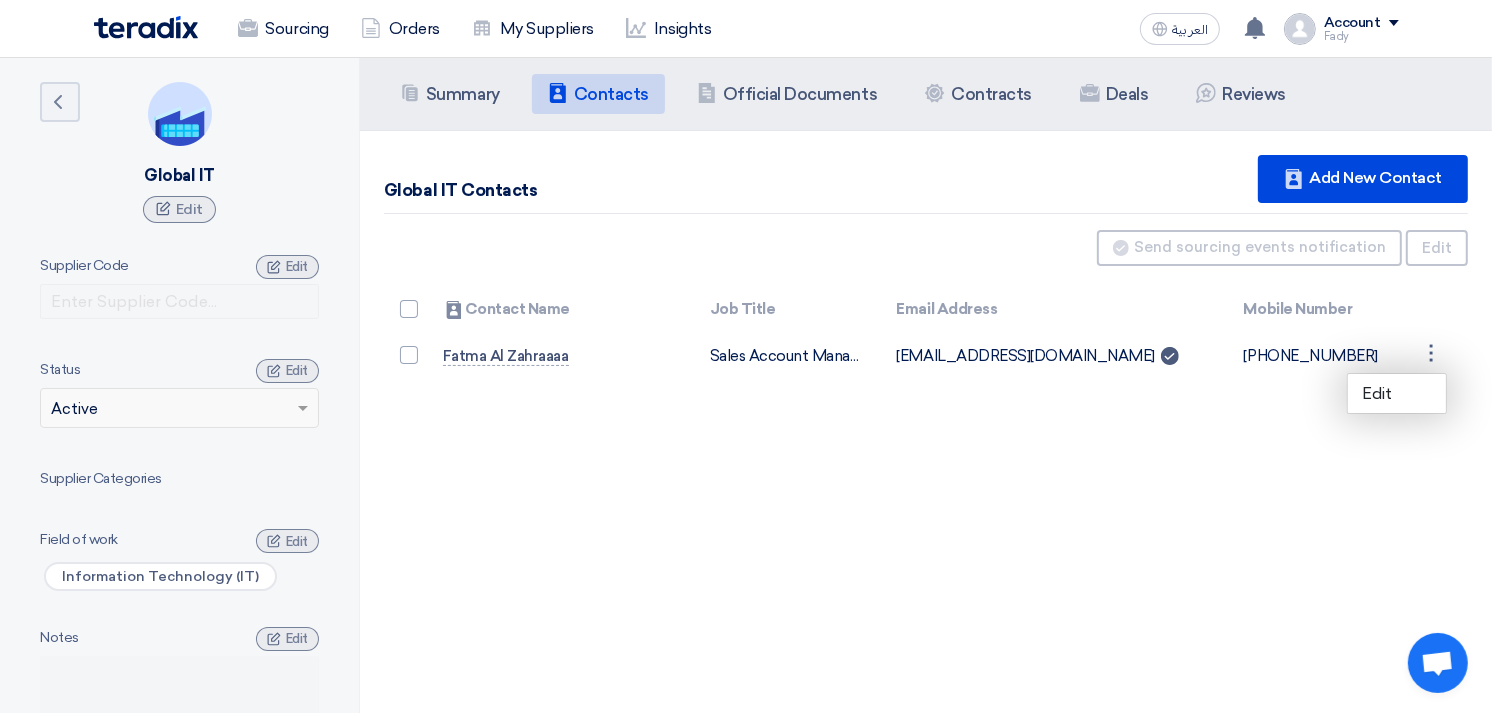 click on "Summary
Summary
Contacts
Contacts
Company Officials
Official Documents
Contracts
Contracts
Deals
Contracts
Reviews
Global IT Contacts
Contacts
⋮" 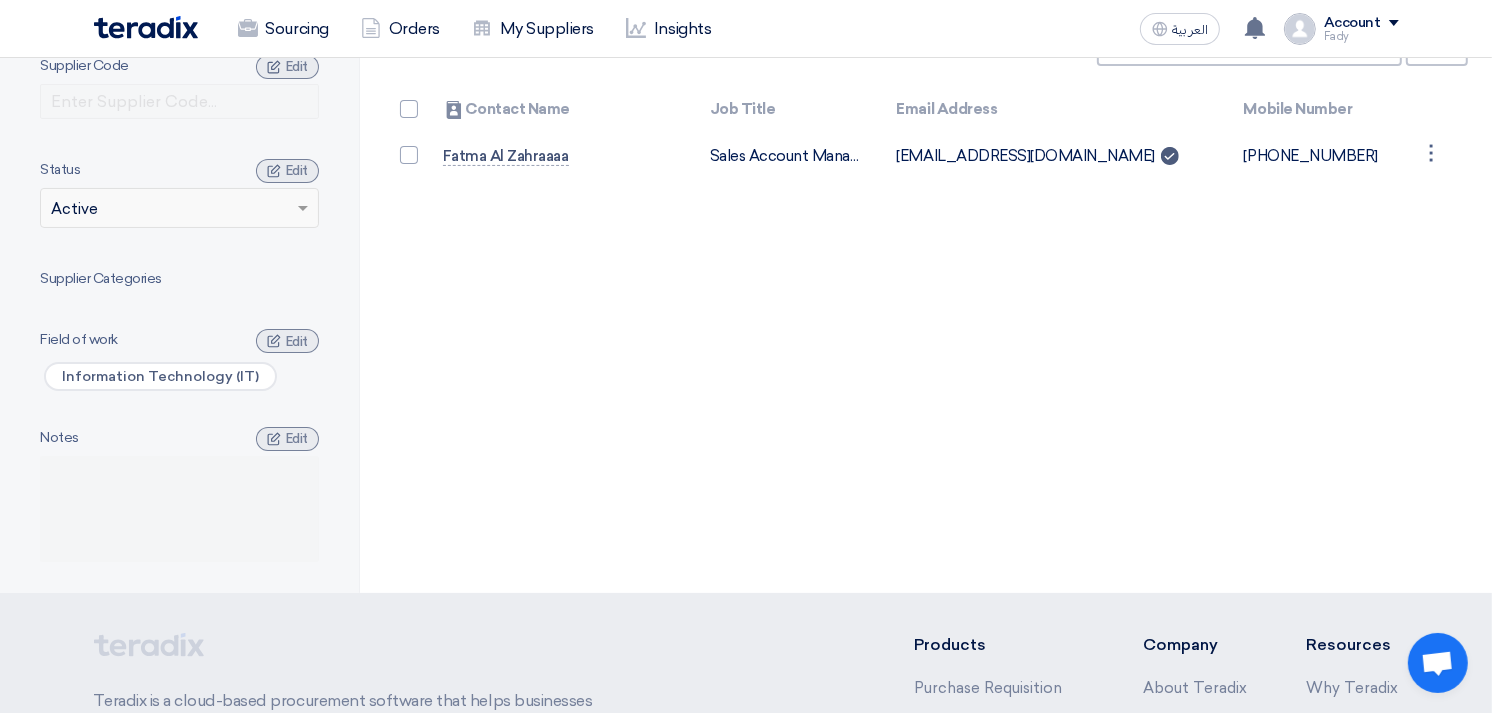scroll, scrollTop: 0, scrollLeft: 0, axis: both 